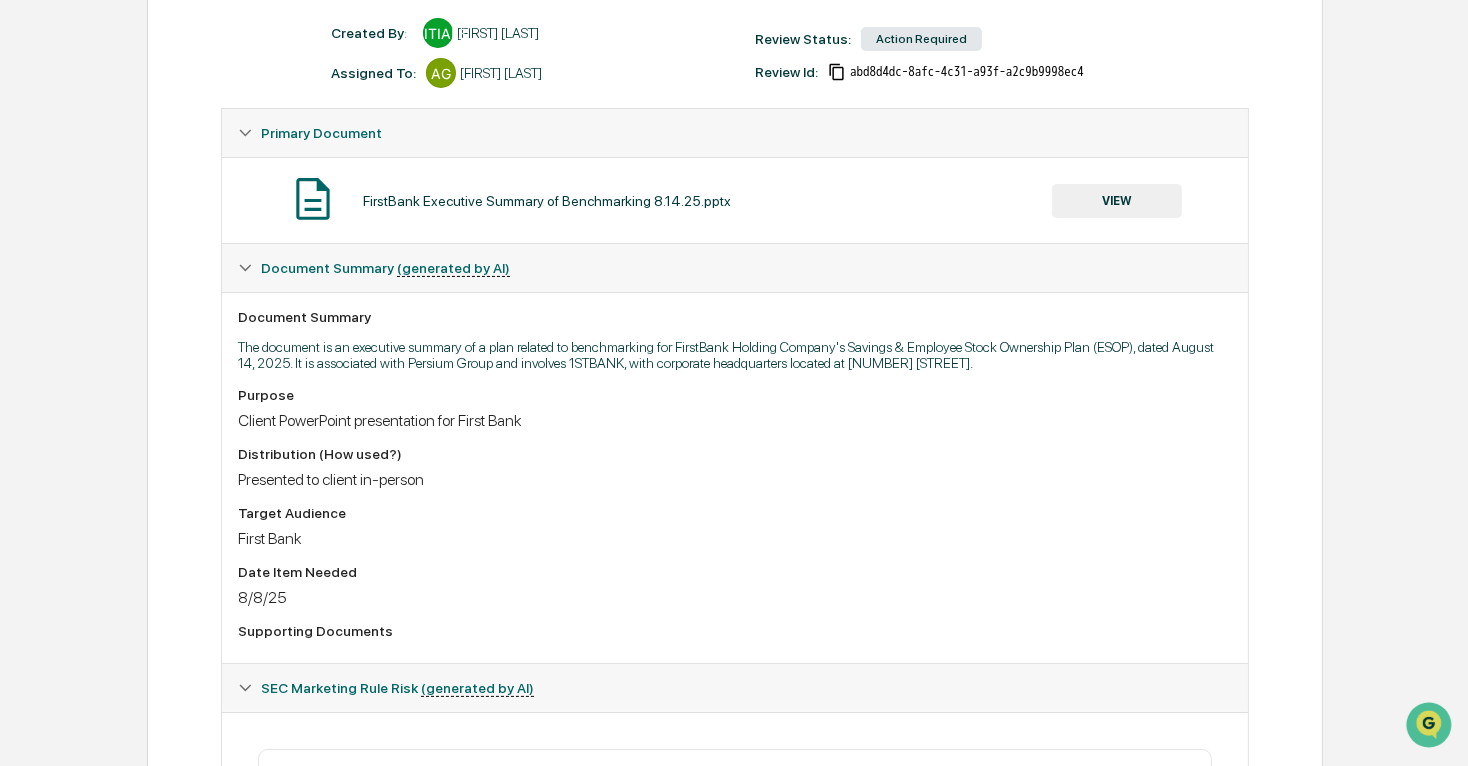 scroll, scrollTop: 272, scrollLeft: 0, axis: vertical 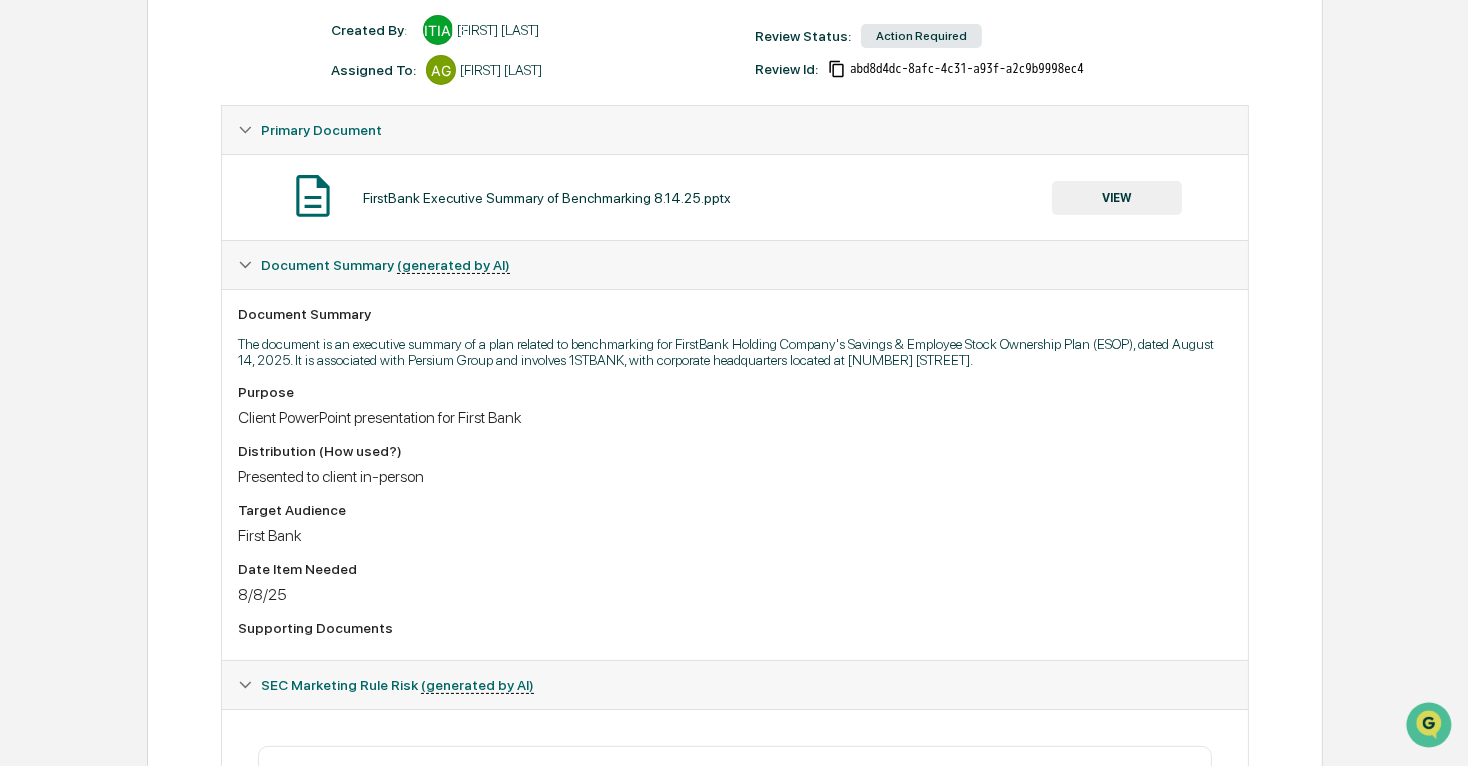 click on "The document is an executive summary of a plan related to benchmarking for FirstBank Holding Company's Savings & Employee Stock Ownership Plan (ESOP), dated August 14, 2025. It is associated with Persium Group and involves 1STBANK, with corporate headquarters located at [NUMBER] [STREET]." at bounding box center (735, 352) 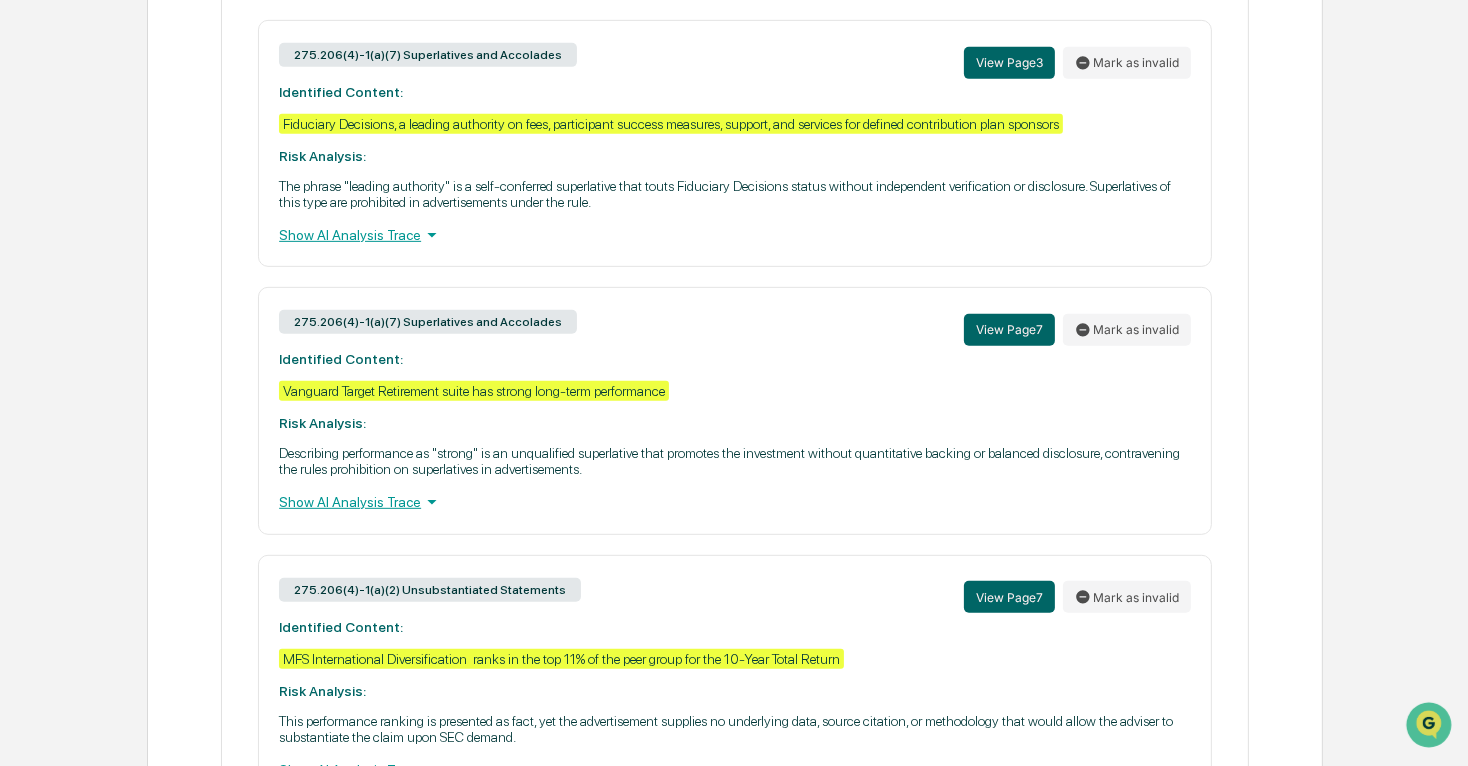 scroll, scrollTop: 1000, scrollLeft: 0, axis: vertical 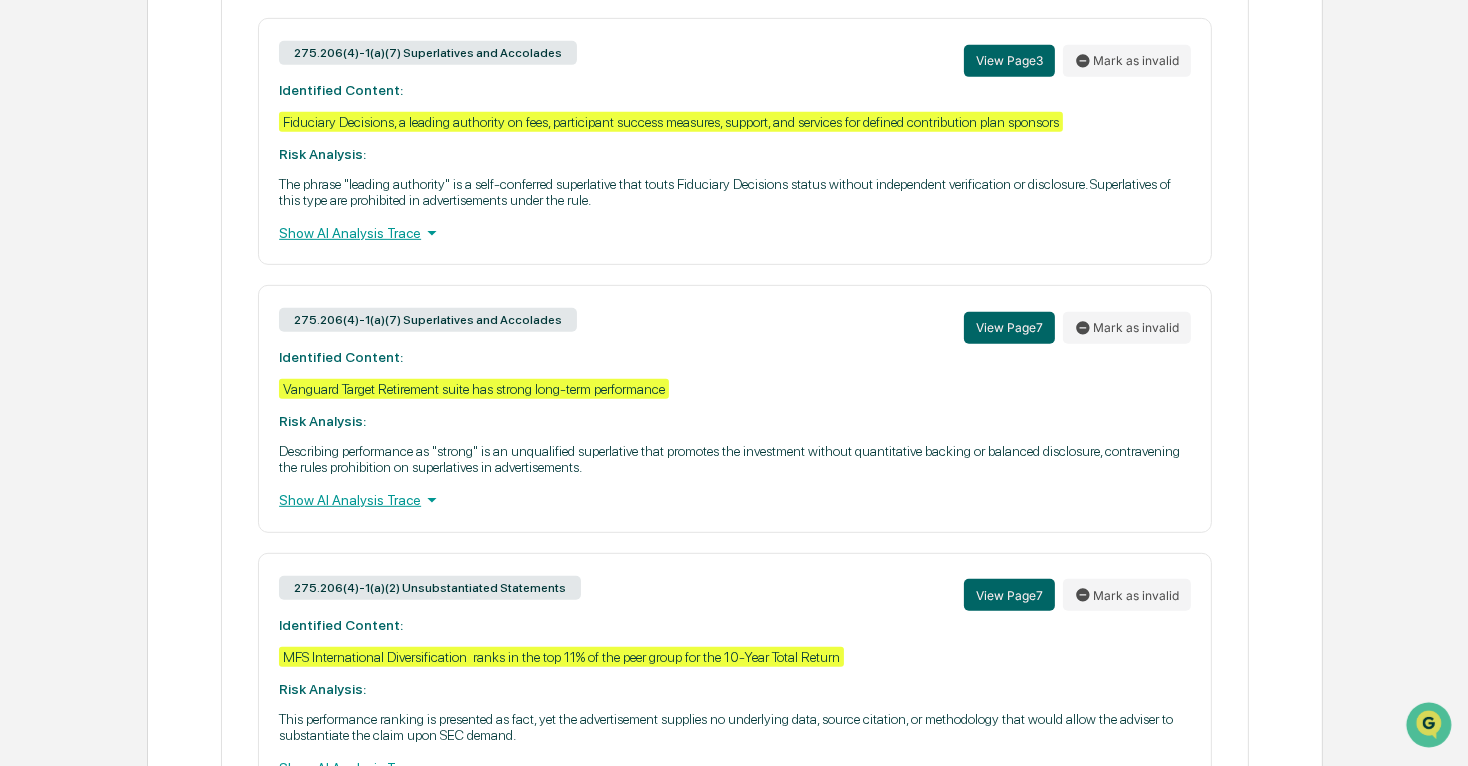 click on "Show AI Analysis Trace" at bounding box center (735, 500) 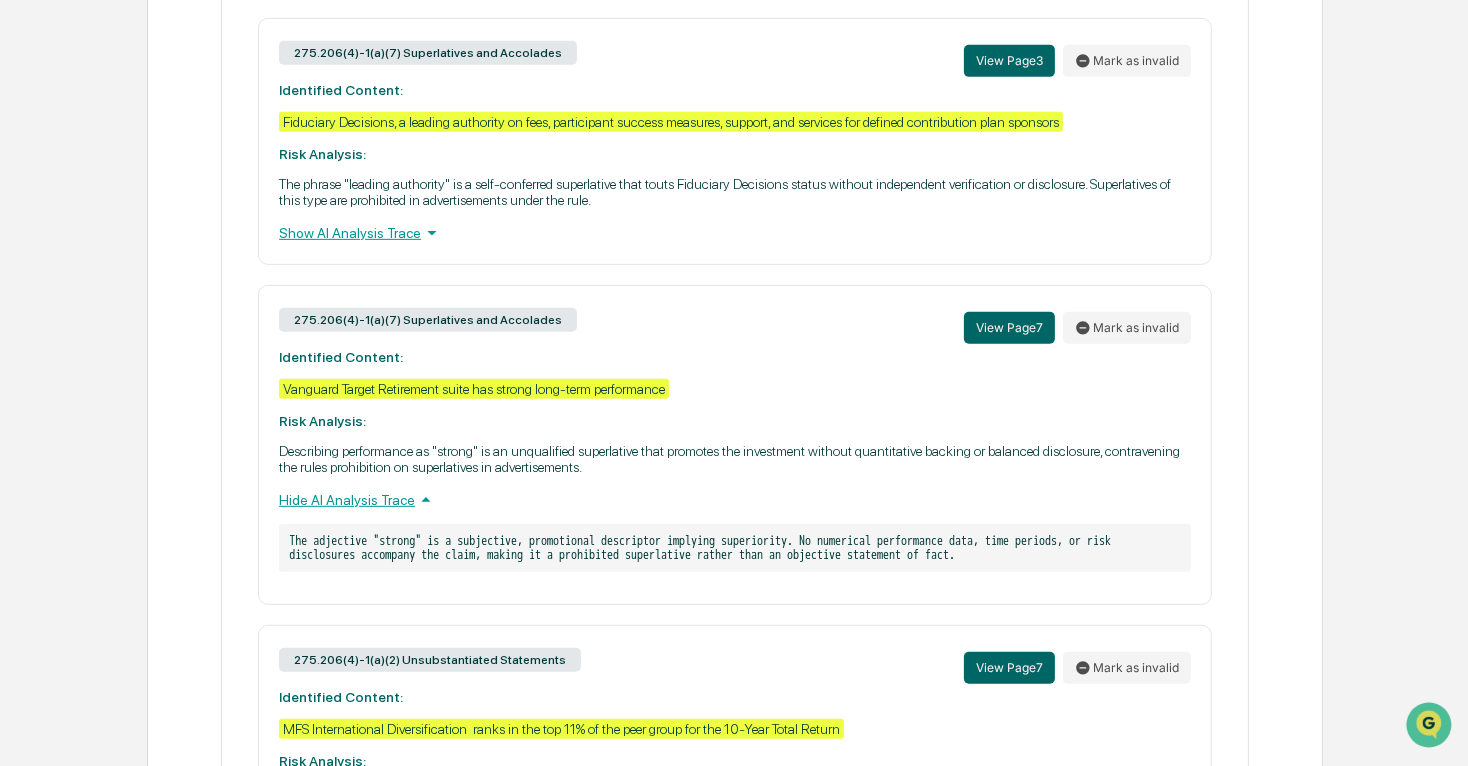click on "275.206(4)-1(a)(7) Superlatives and Accolades View Page  7 Mark as invalid Identified Content: Vanguard Target Retirement suite has strong long-term performance Risk Analysis:   Describing performance as "strong" is an unqualified superlative that promotes the investment without quantitative backing or balanced disclosure, contravening the rules prohibition on superlatives in advertisements. Hide AI Analysis Trace The adjective "strong" is a subjective, promotional descriptor implying superiority. No numerical performance data, time periods, or risk disclosures accompany the claim, making it a prohibited superlative rather than an objective statement of fact." at bounding box center [735, 445] 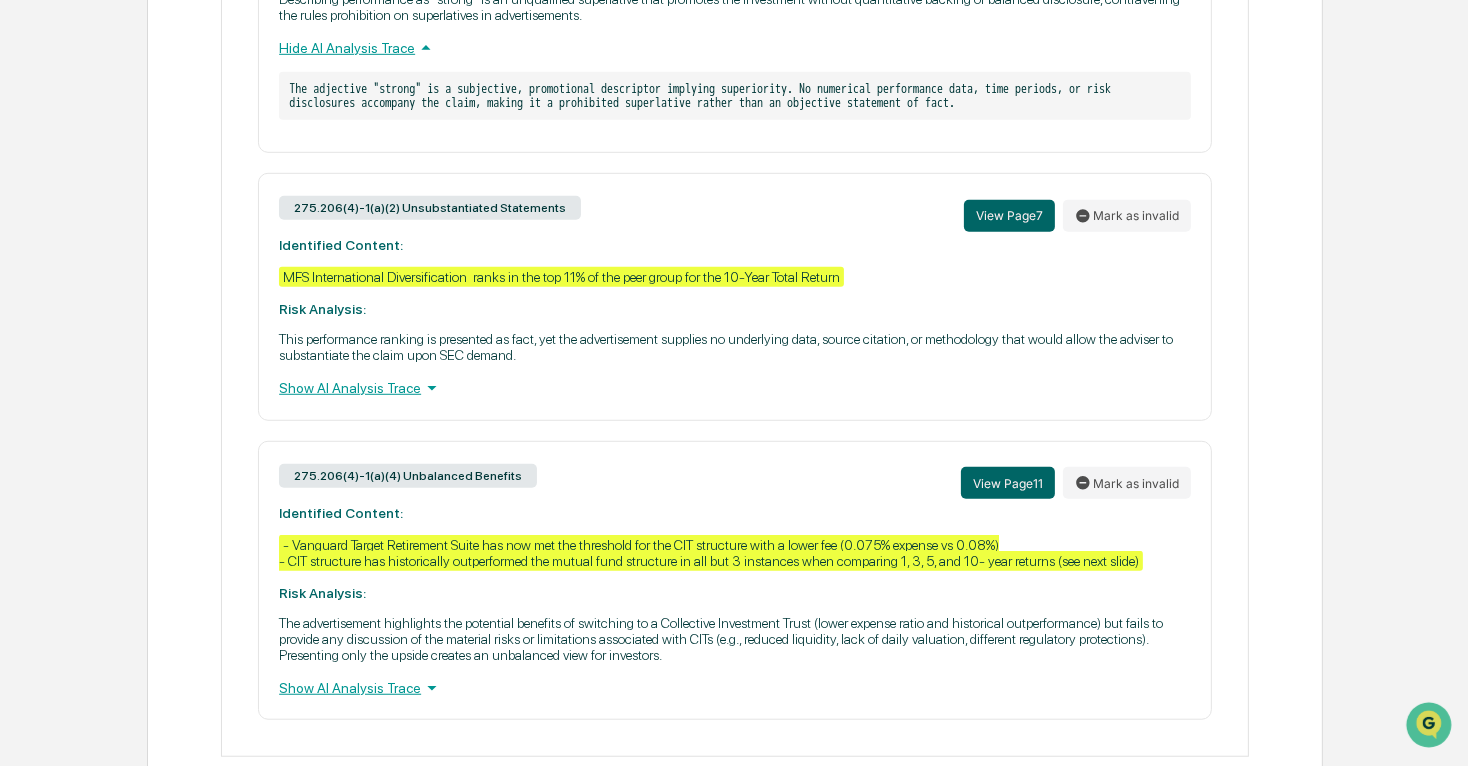 scroll, scrollTop: 1454, scrollLeft: 0, axis: vertical 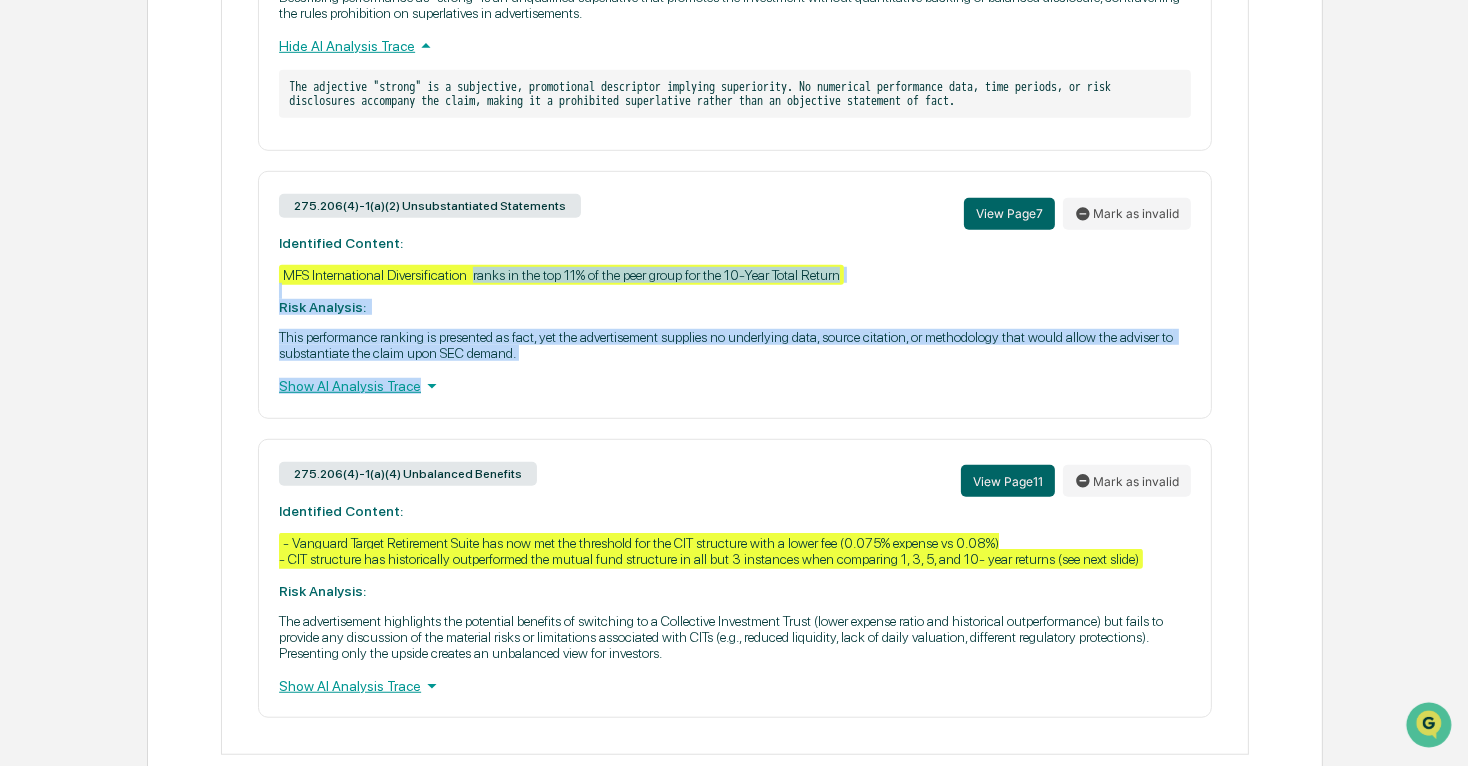 drag, startPoint x: 471, startPoint y: 309, endPoint x: 576, endPoint y: 403, distance: 140.92906 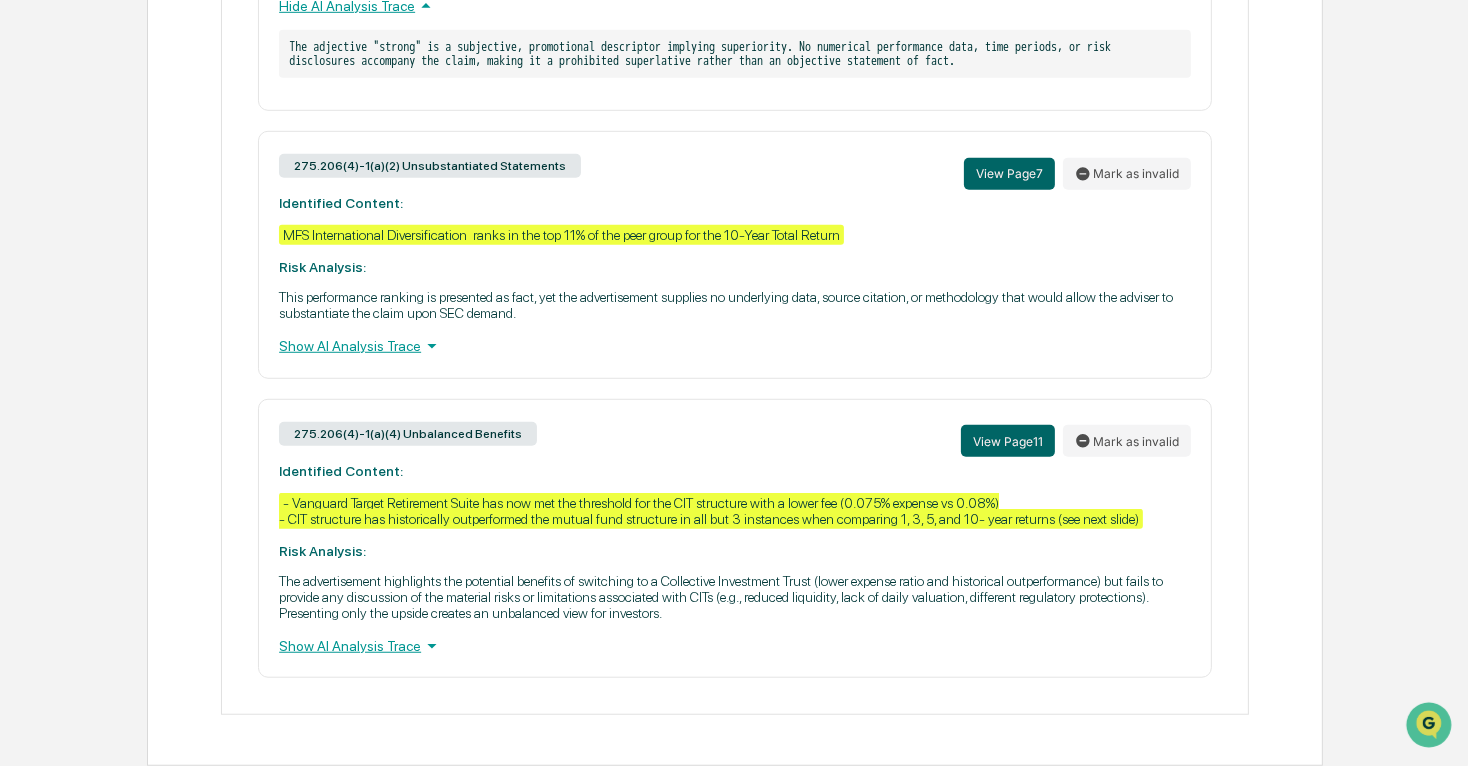 scroll, scrollTop: 1542, scrollLeft: 0, axis: vertical 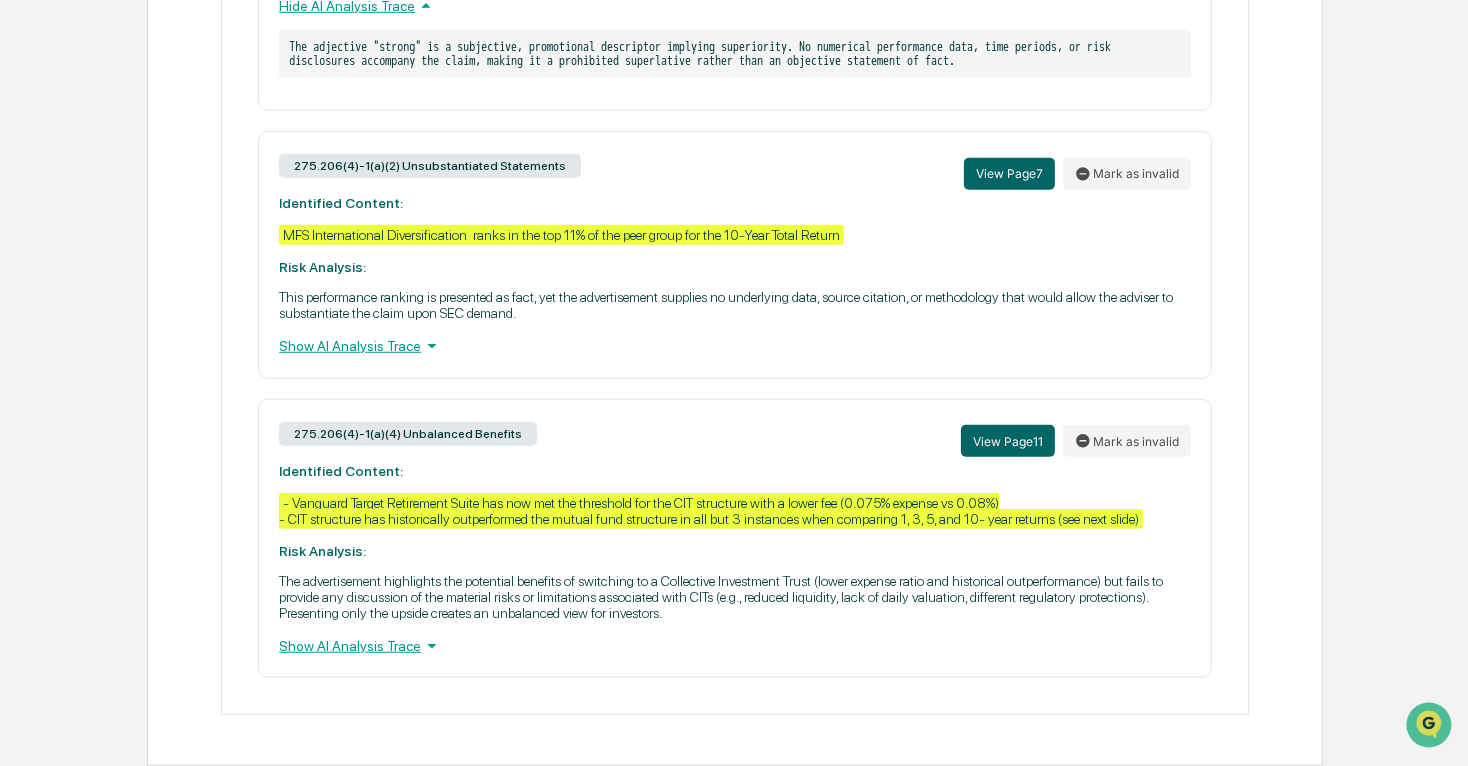 click on "The advertisement highlights the potential benefits of switching to a Collective Investment Trust (lower expense ratio and historical outperformance) but fails to provide any discussion of the material risks or limitations associated with CITs (e.g., reduced liquidity, lack of daily valuation, different regulatory protections). Presenting only the upside creates an unbalanced view for investors." at bounding box center (735, 597) 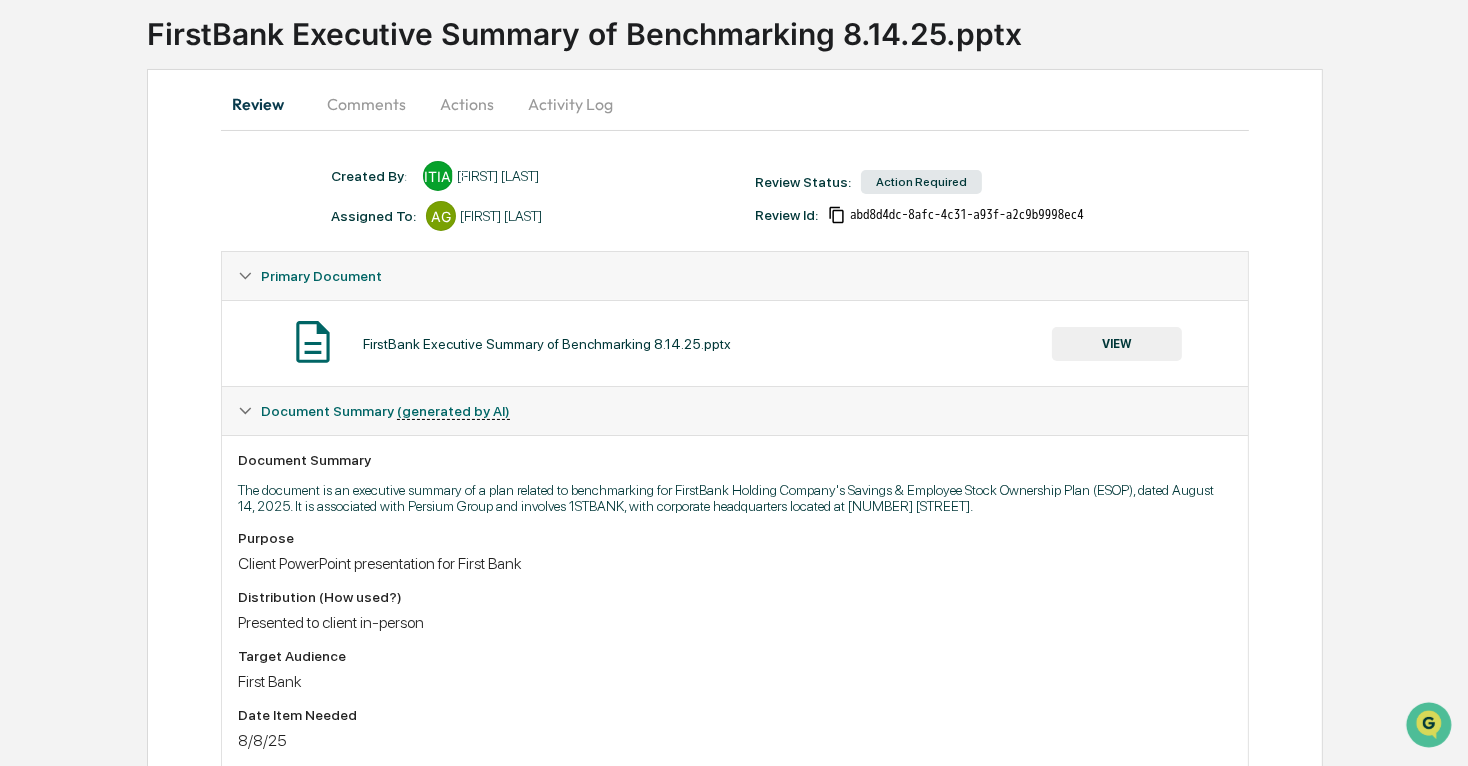 scroll, scrollTop: 90, scrollLeft: 0, axis: vertical 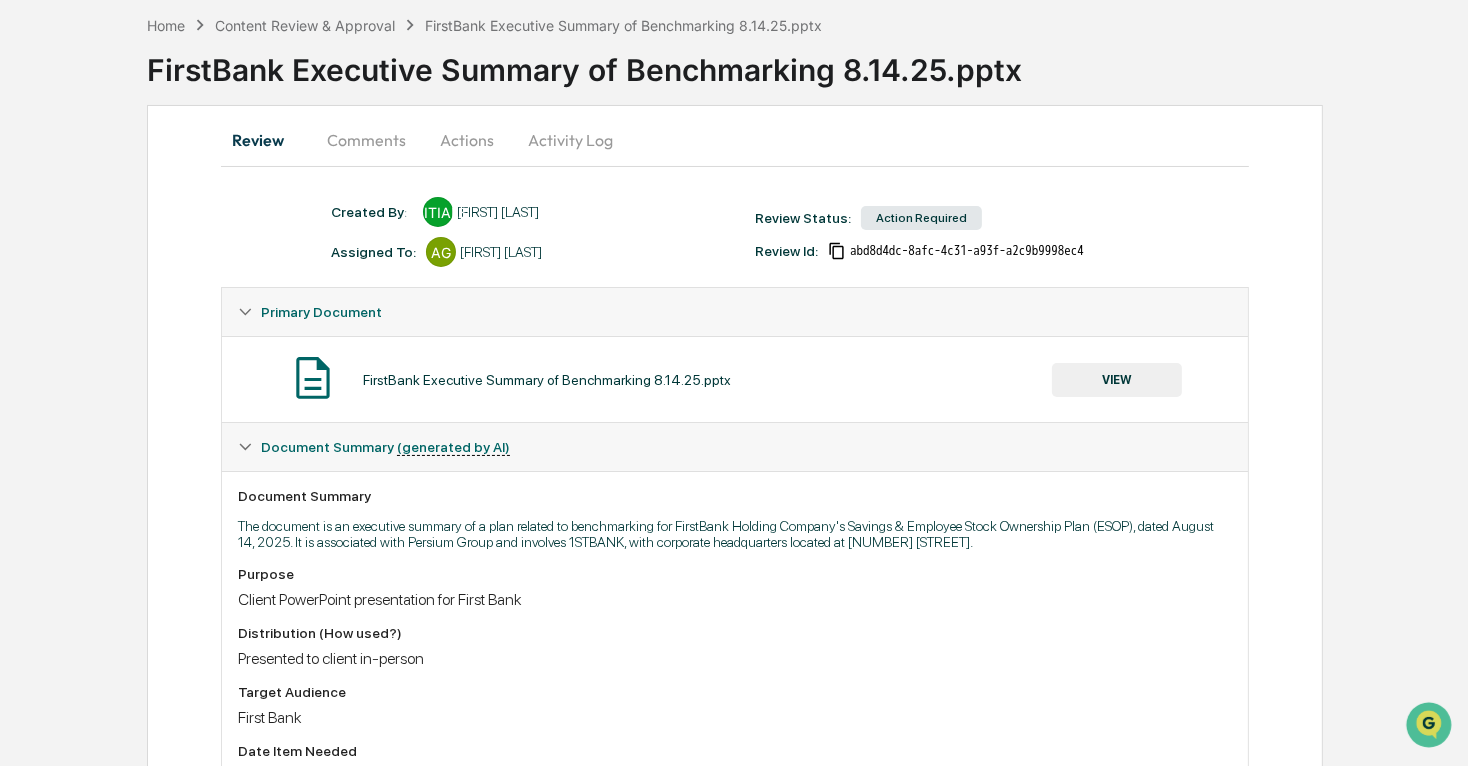 click on "Comments" at bounding box center [366, 140] 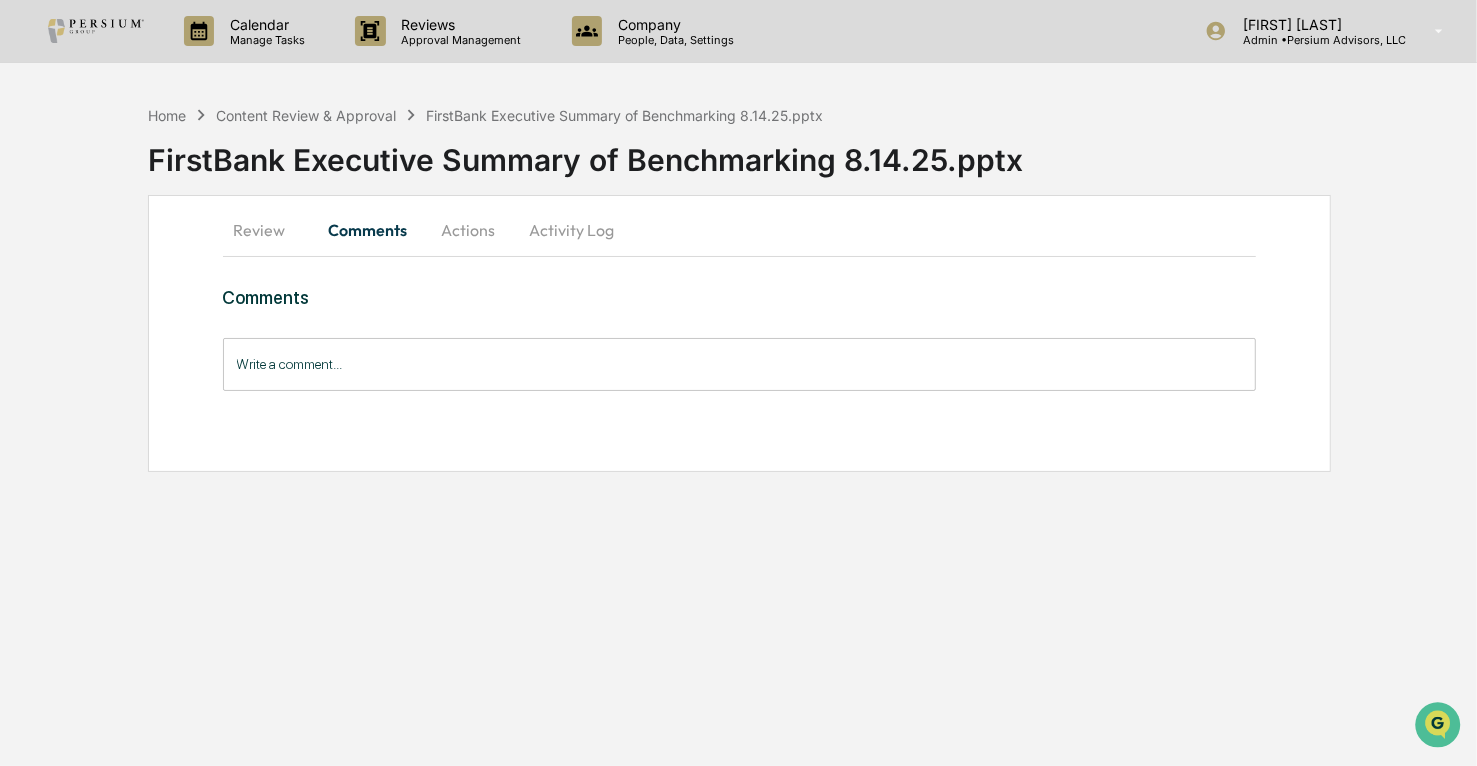 click on "Review" at bounding box center [268, 230] 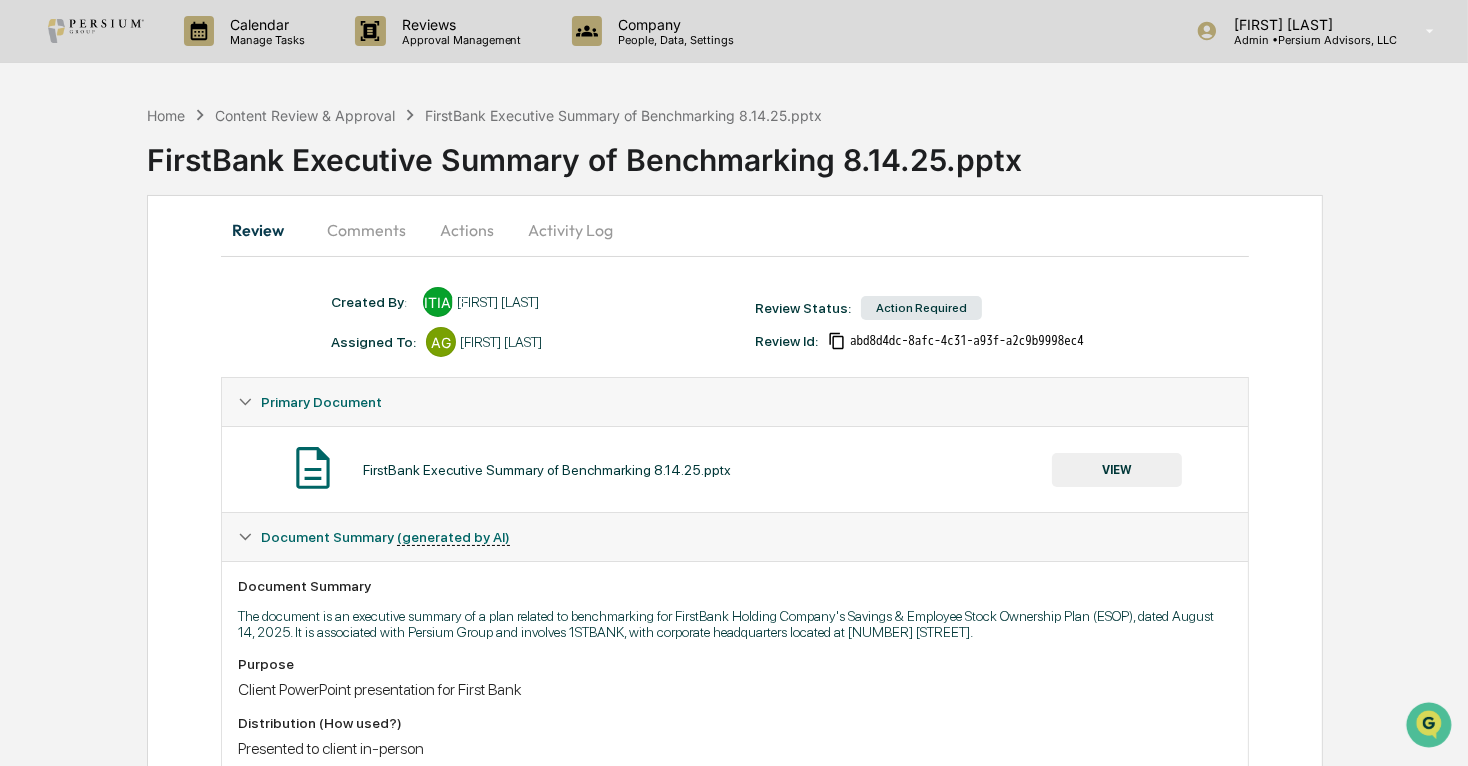 click on "Actions" at bounding box center (467, 230) 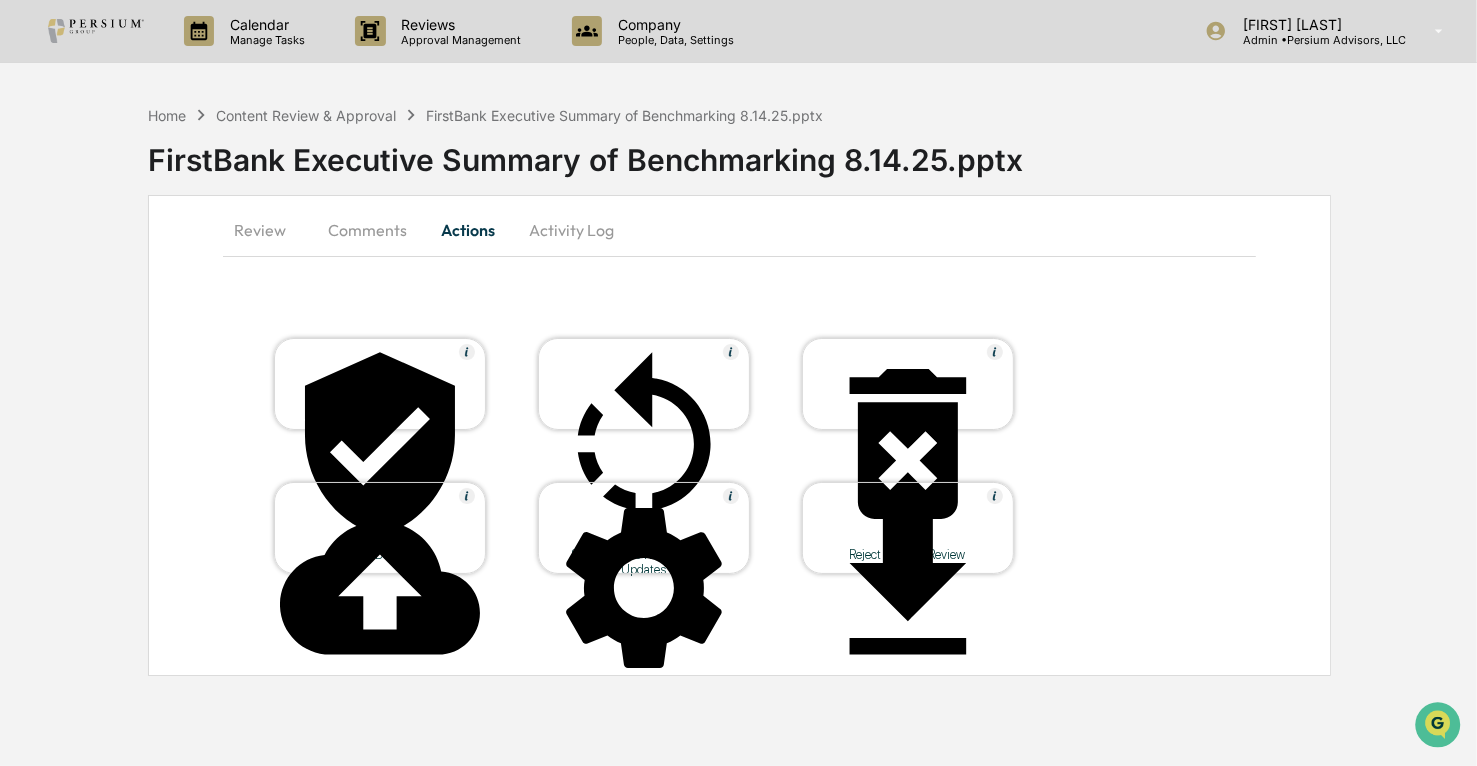 click on "Review" at bounding box center [268, 230] 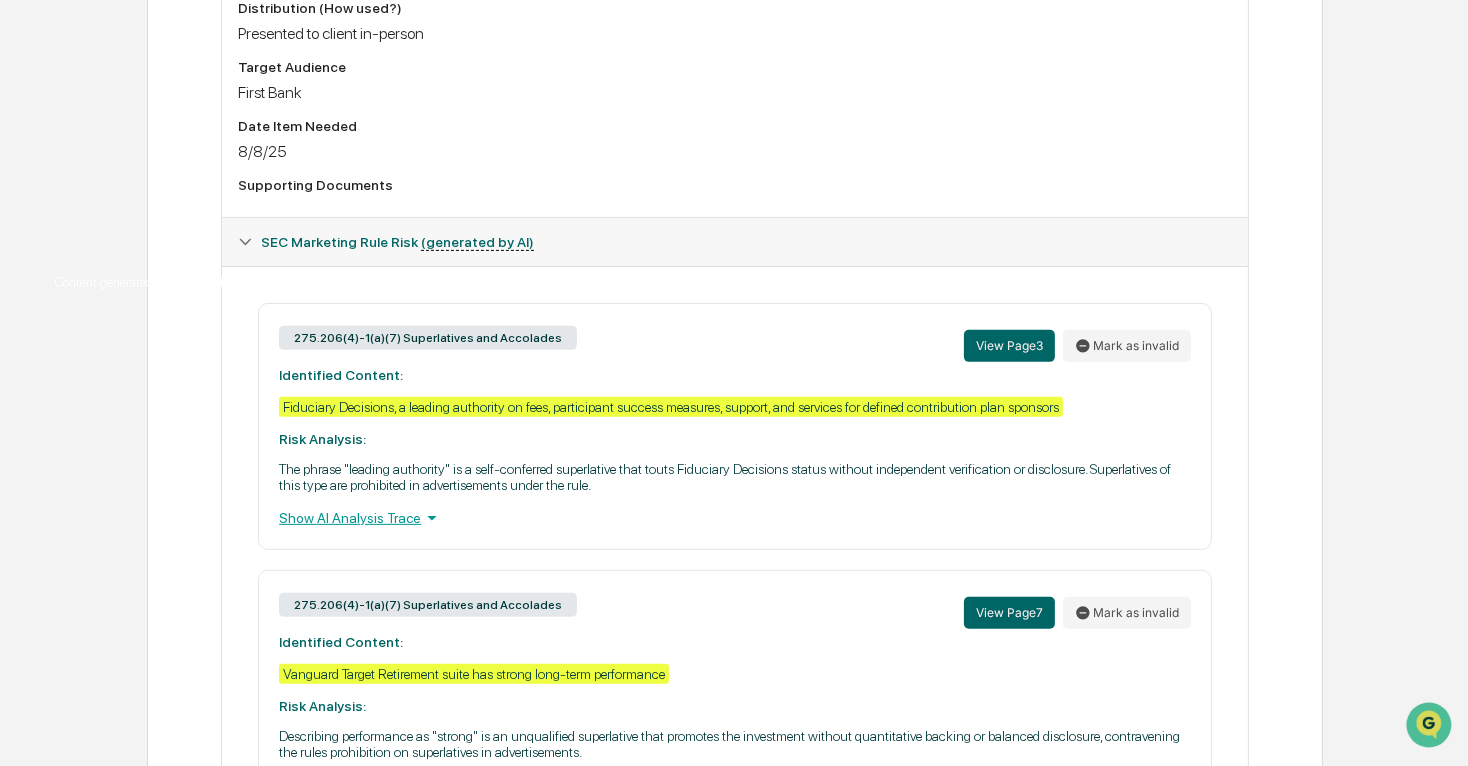 scroll, scrollTop: 818, scrollLeft: 0, axis: vertical 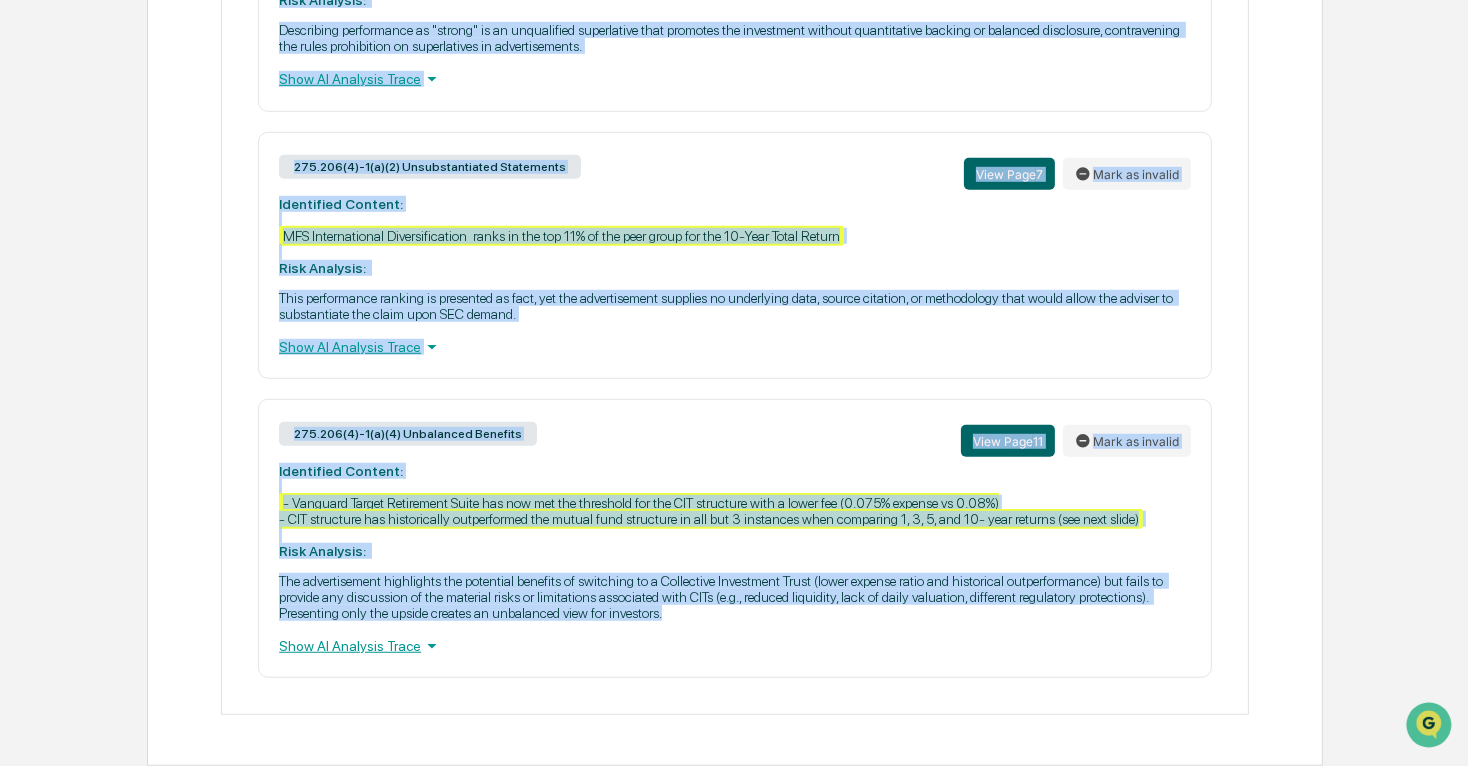 drag, startPoint x: 265, startPoint y: 235, endPoint x: 715, endPoint y: 610, distance: 585.76874 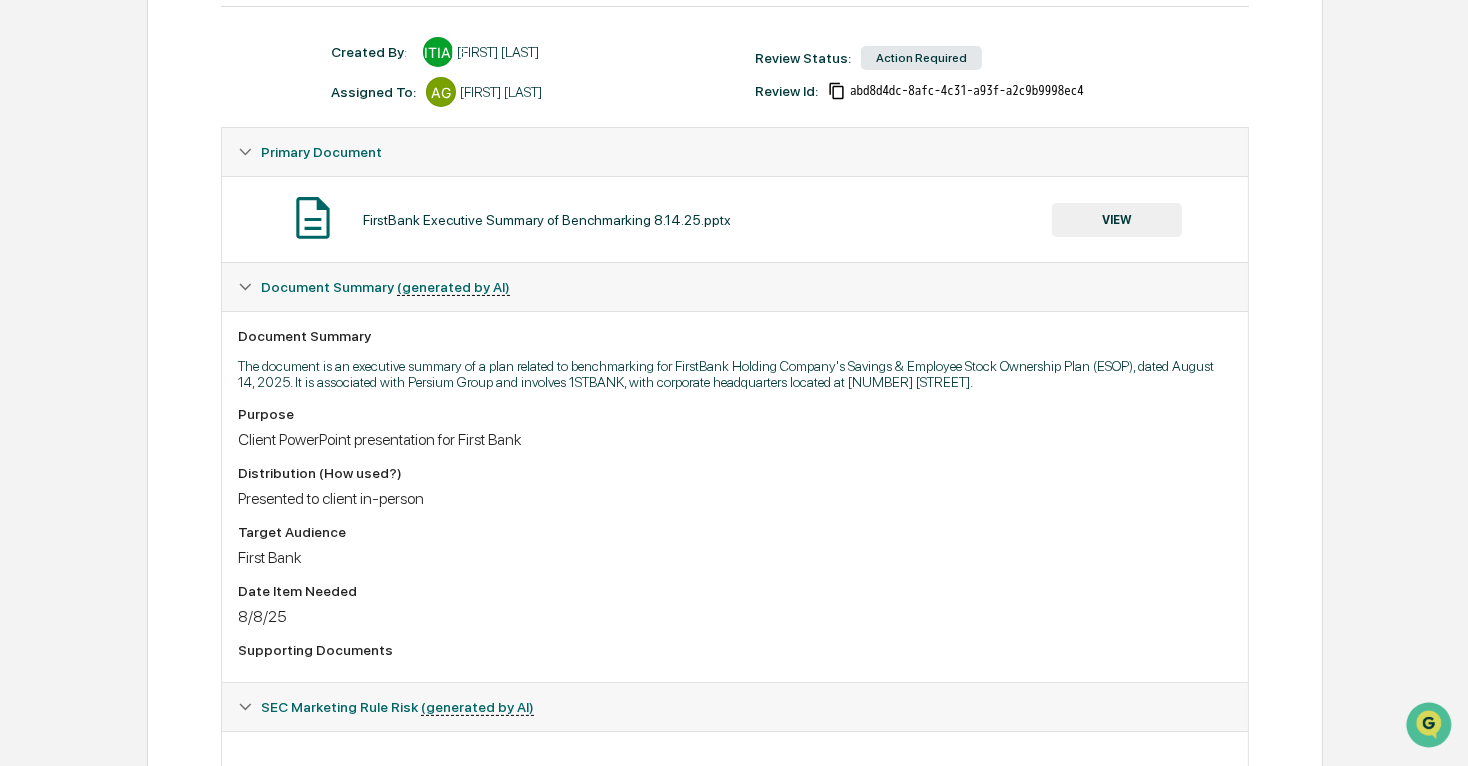 scroll, scrollTop: 15, scrollLeft: 0, axis: vertical 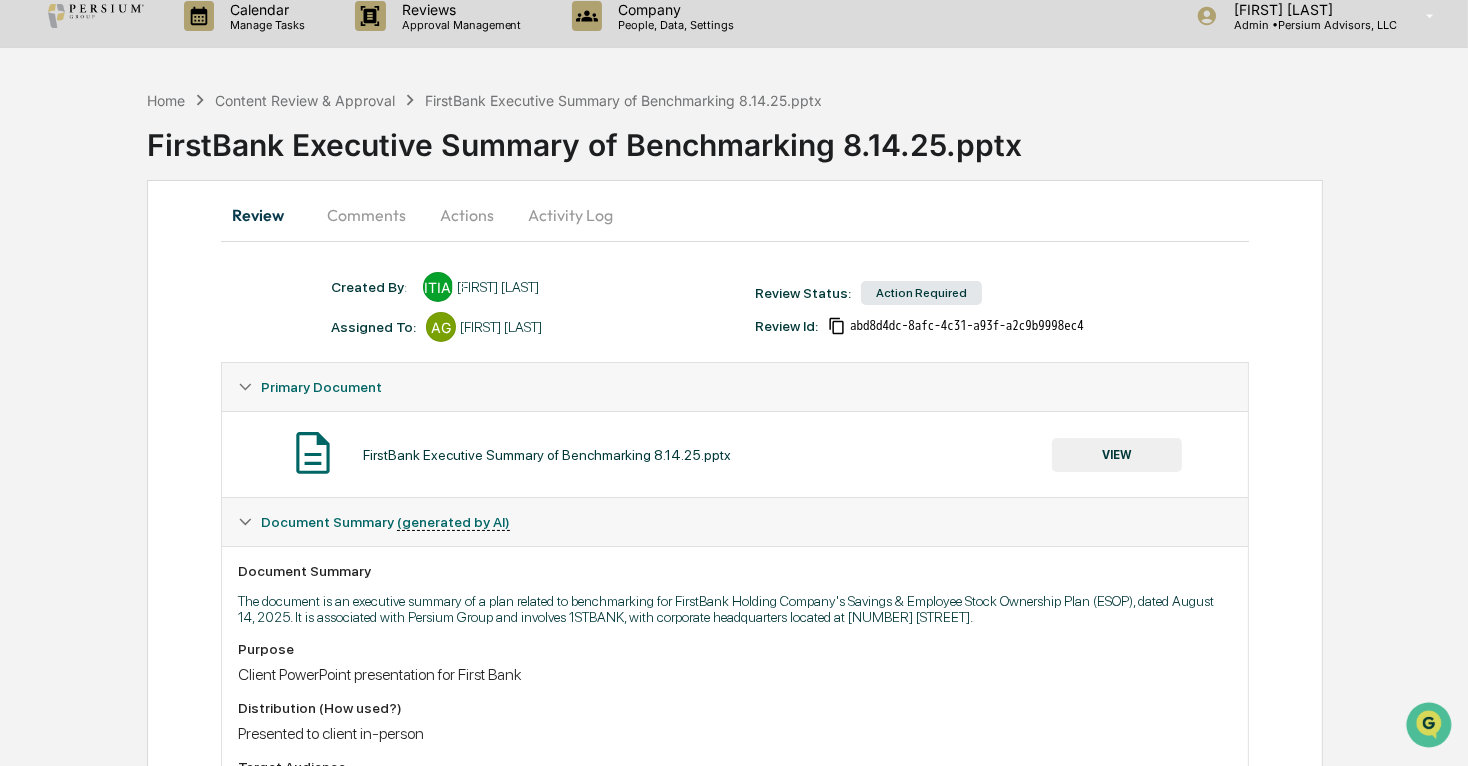 click on "Comments" at bounding box center (366, 215) 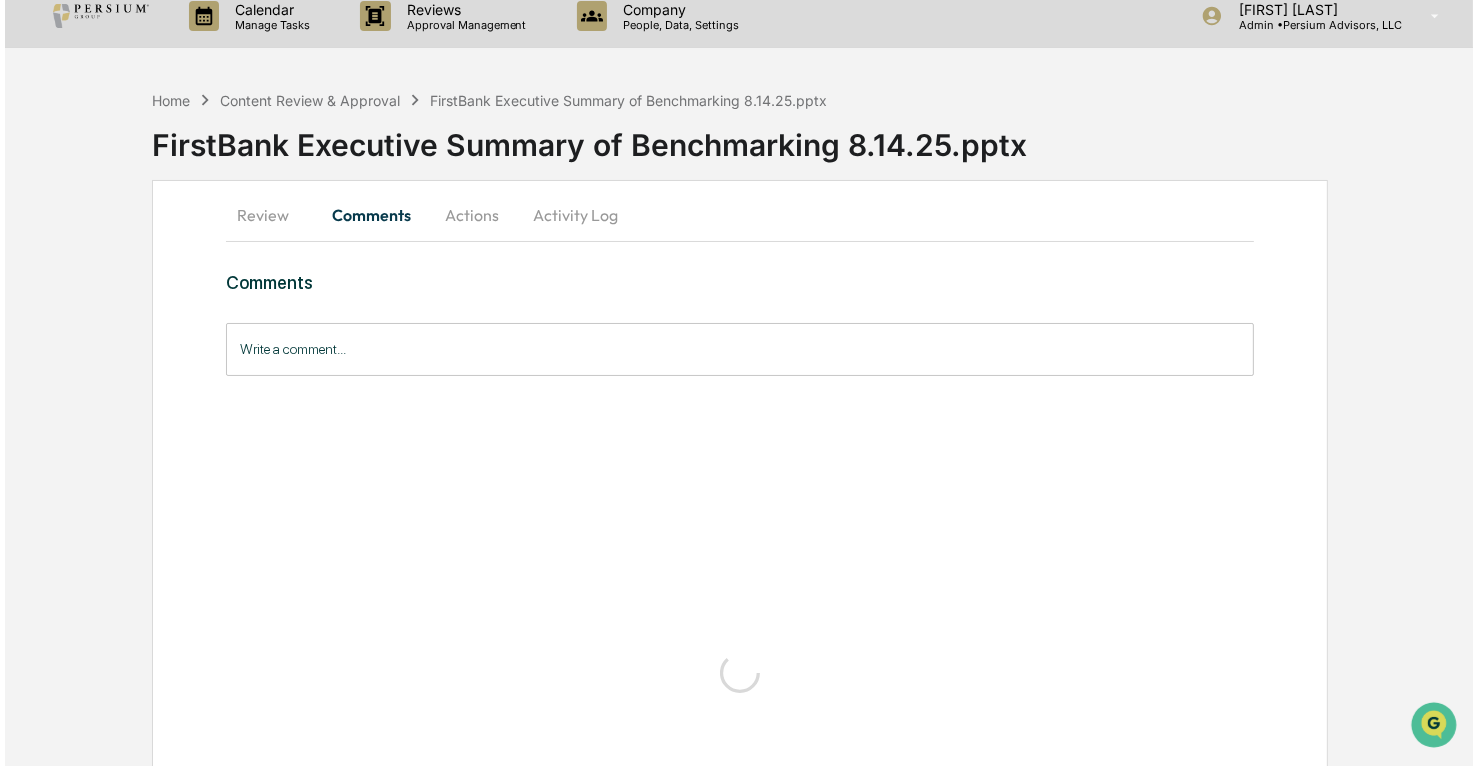 scroll, scrollTop: 0, scrollLeft: 0, axis: both 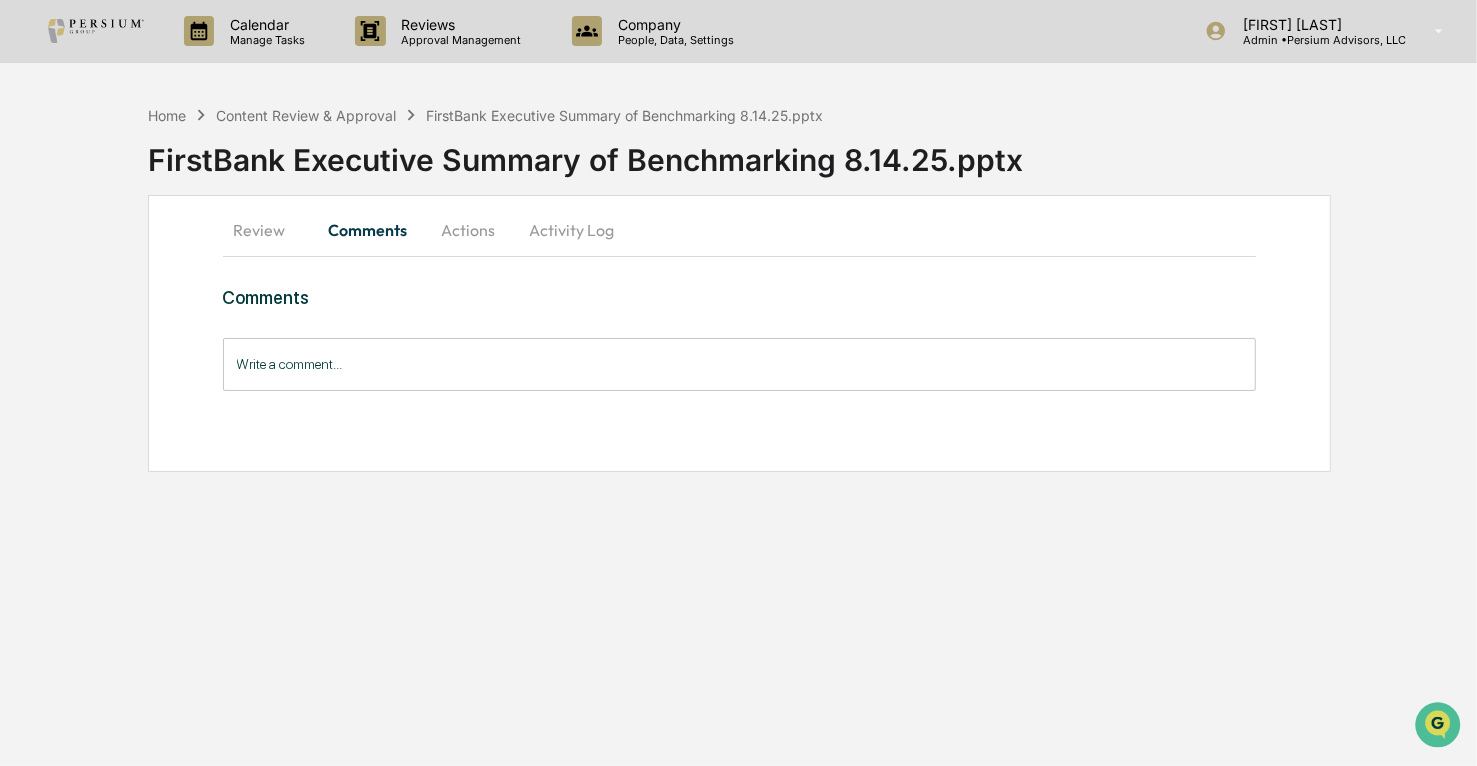 click on "Write a comment..." at bounding box center [740, 364] 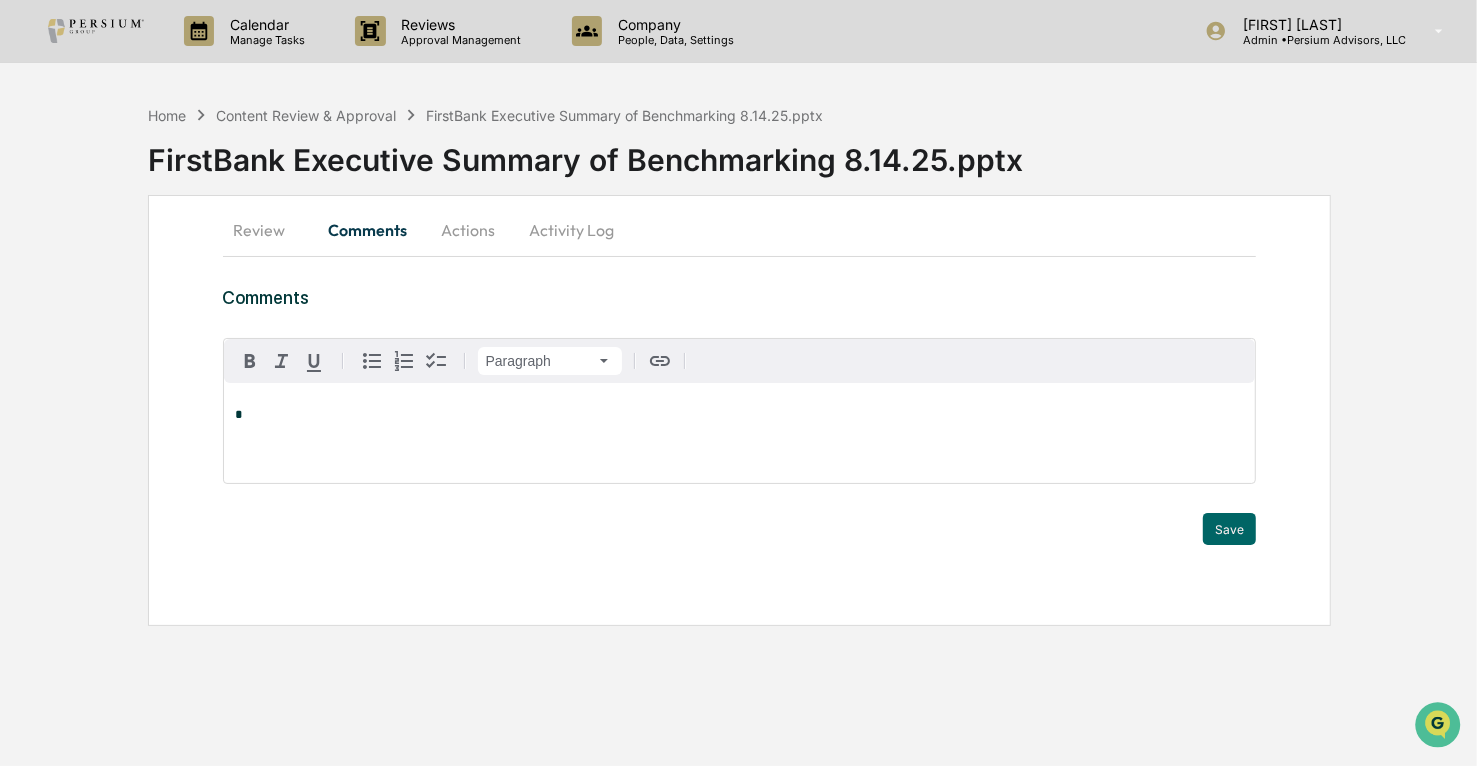 type 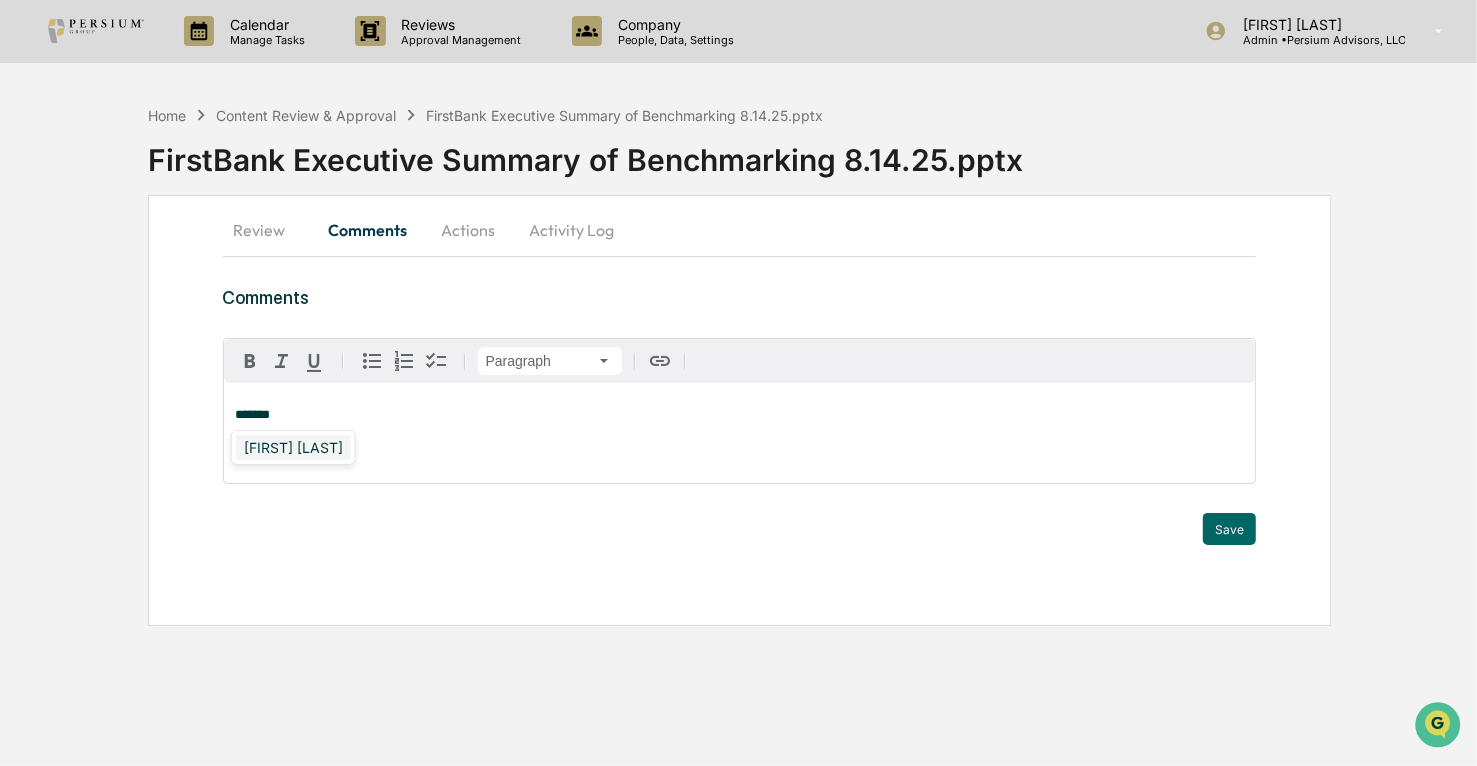 click on "[FIRST] [LAST]" at bounding box center [293, 447] 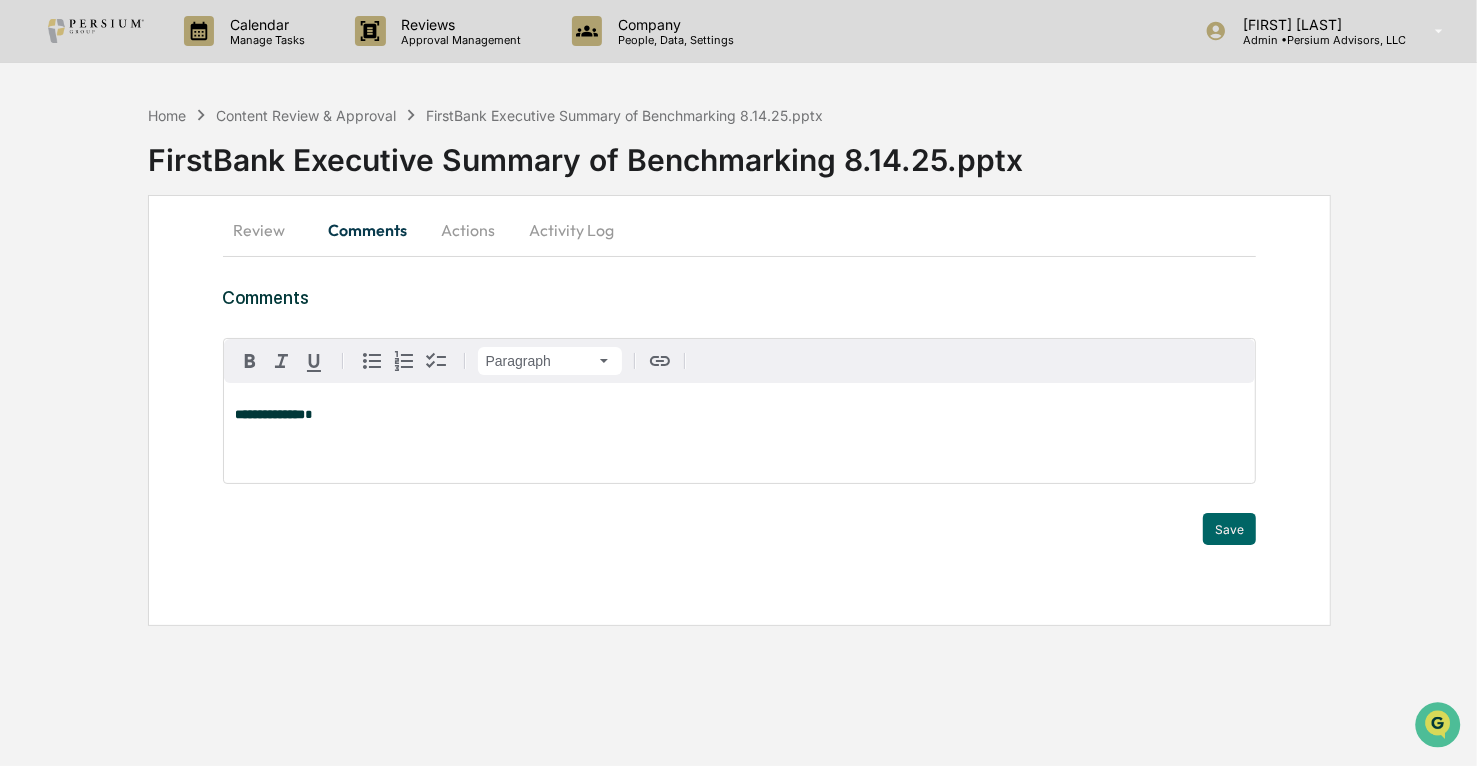 click on "**********" at bounding box center [740, 415] 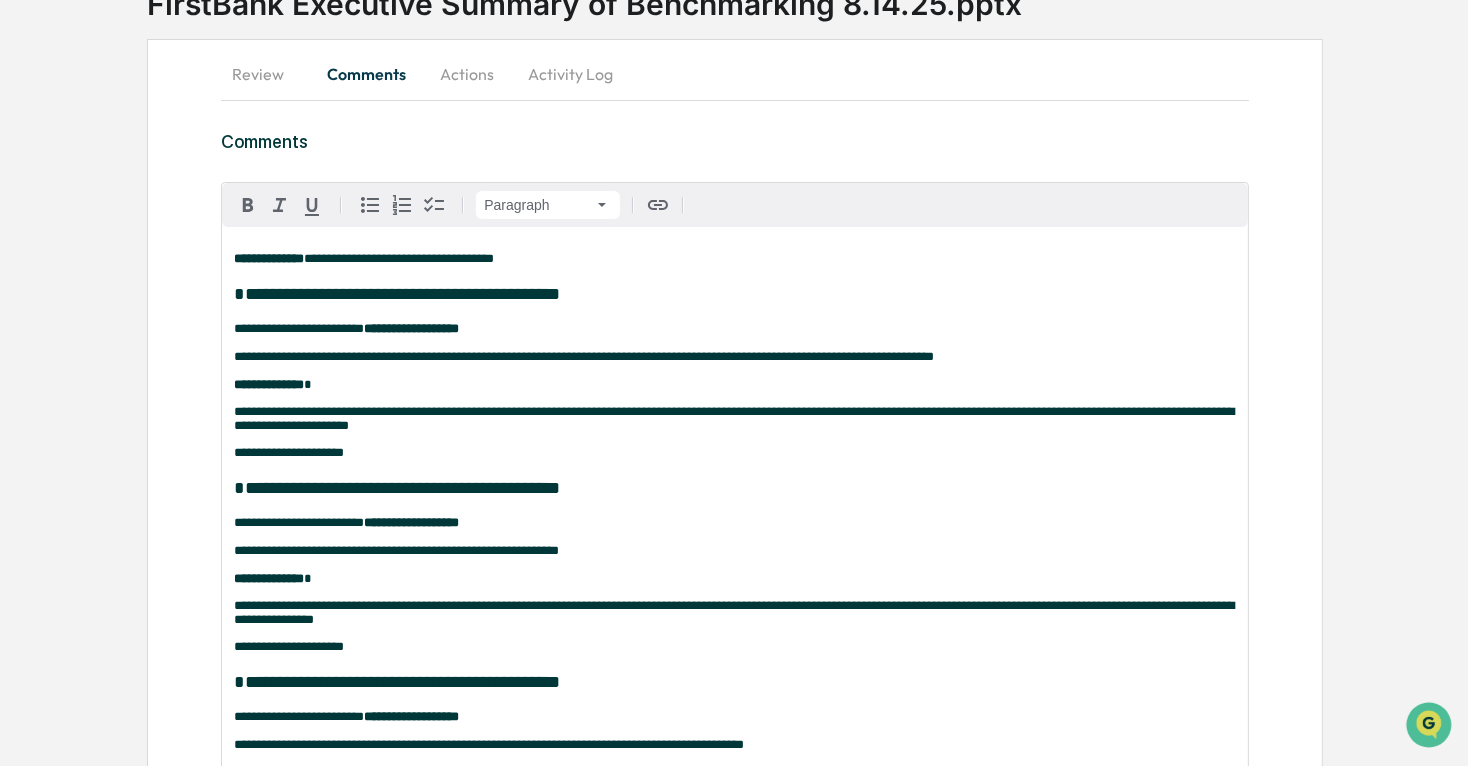scroll, scrollTop: 126, scrollLeft: 0, axis: vertical 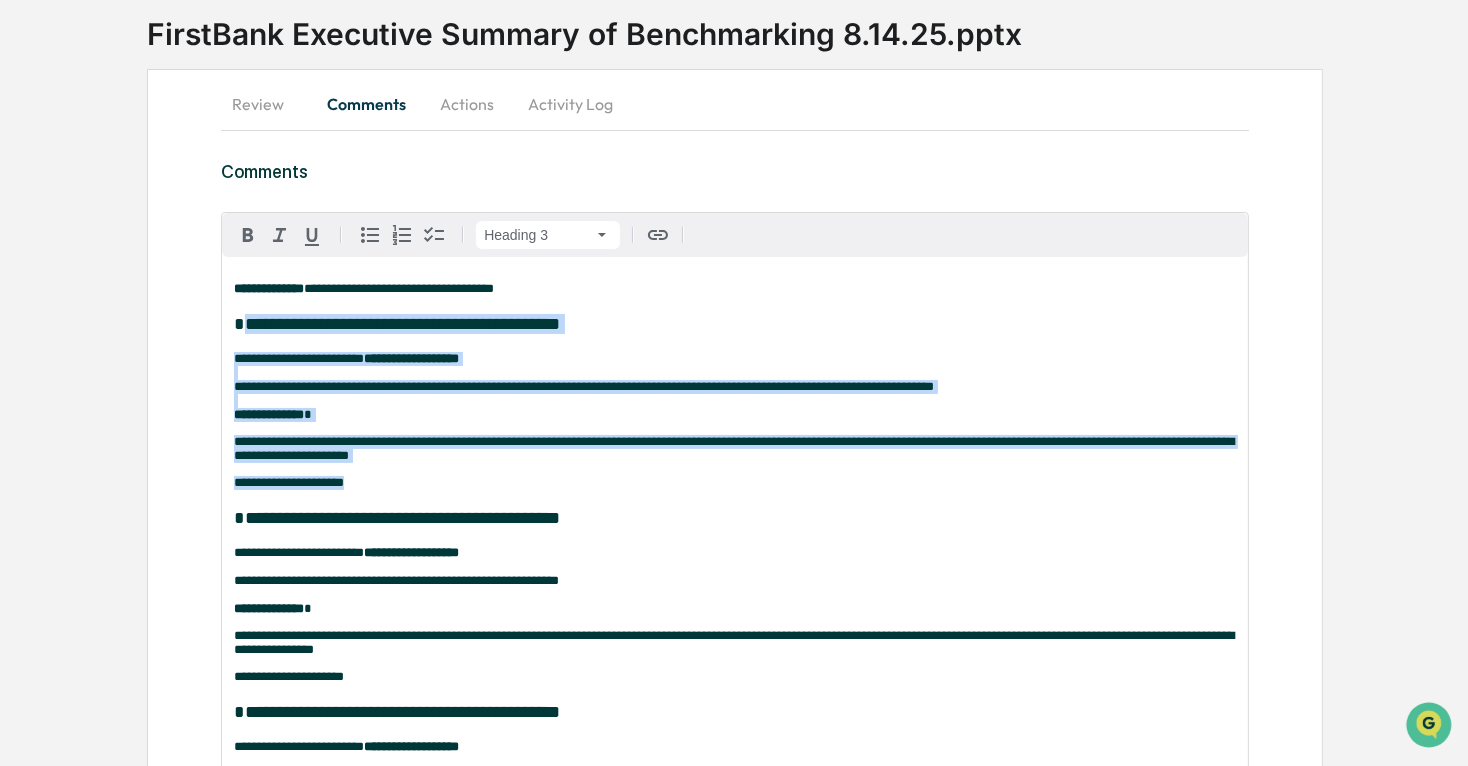 drag, startPoint x: 239, startPoint y: 327, endPoint x: 428, endPoint y: 482, distance: 244.42995 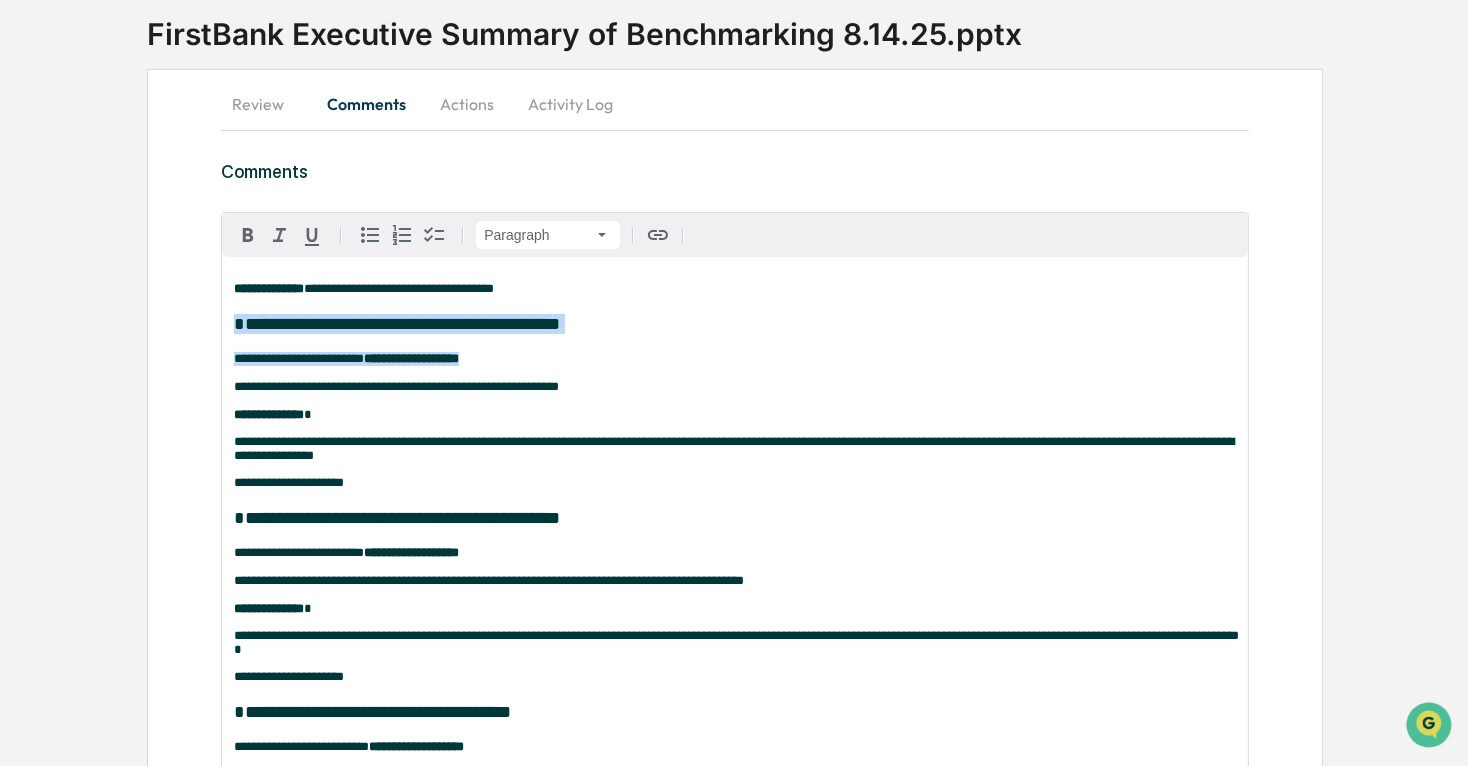 drag, startPoint x: 524, startPoint y: 360, endPoint x: 233, endPoint y: 327, distance: 292.86514 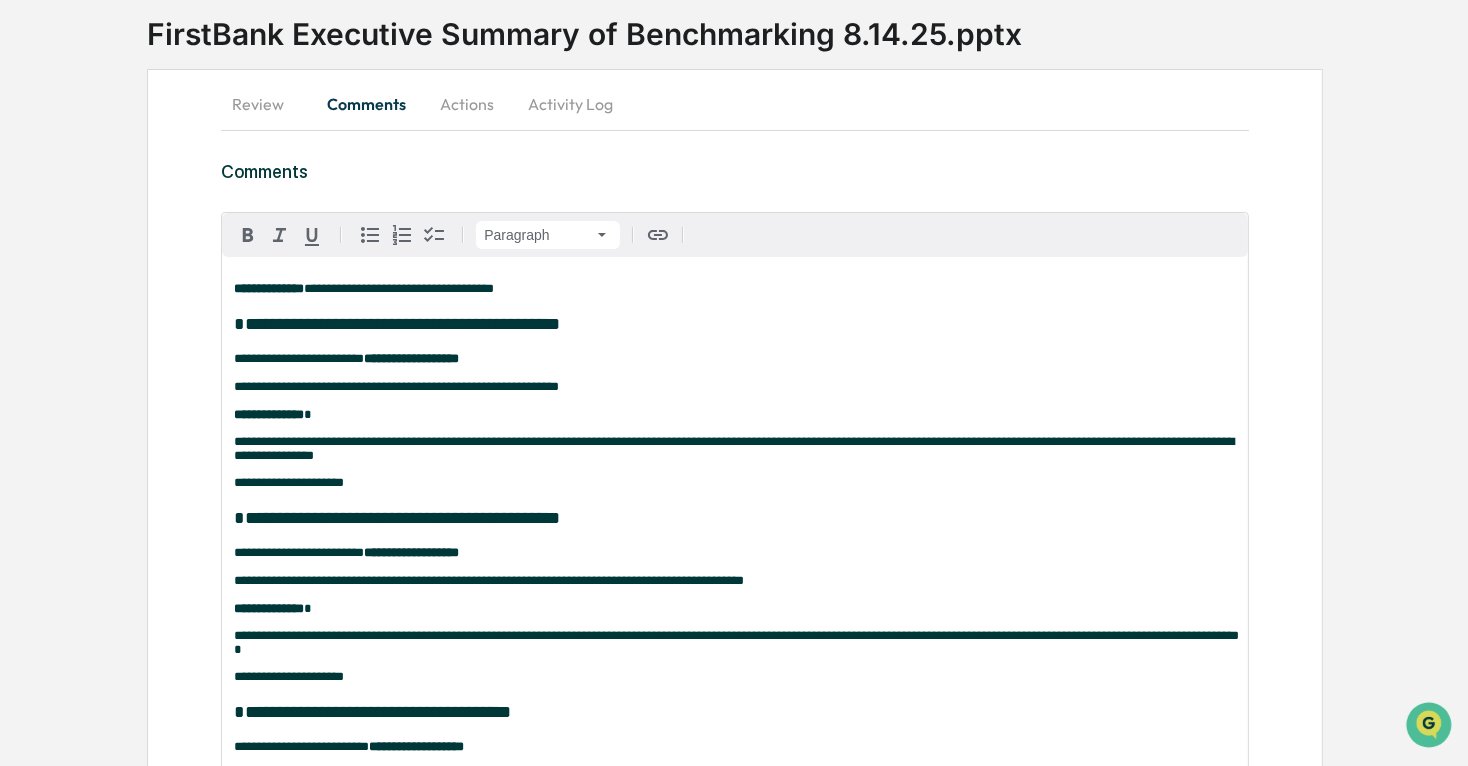 click on "**********" at bounding box center [735, 387] 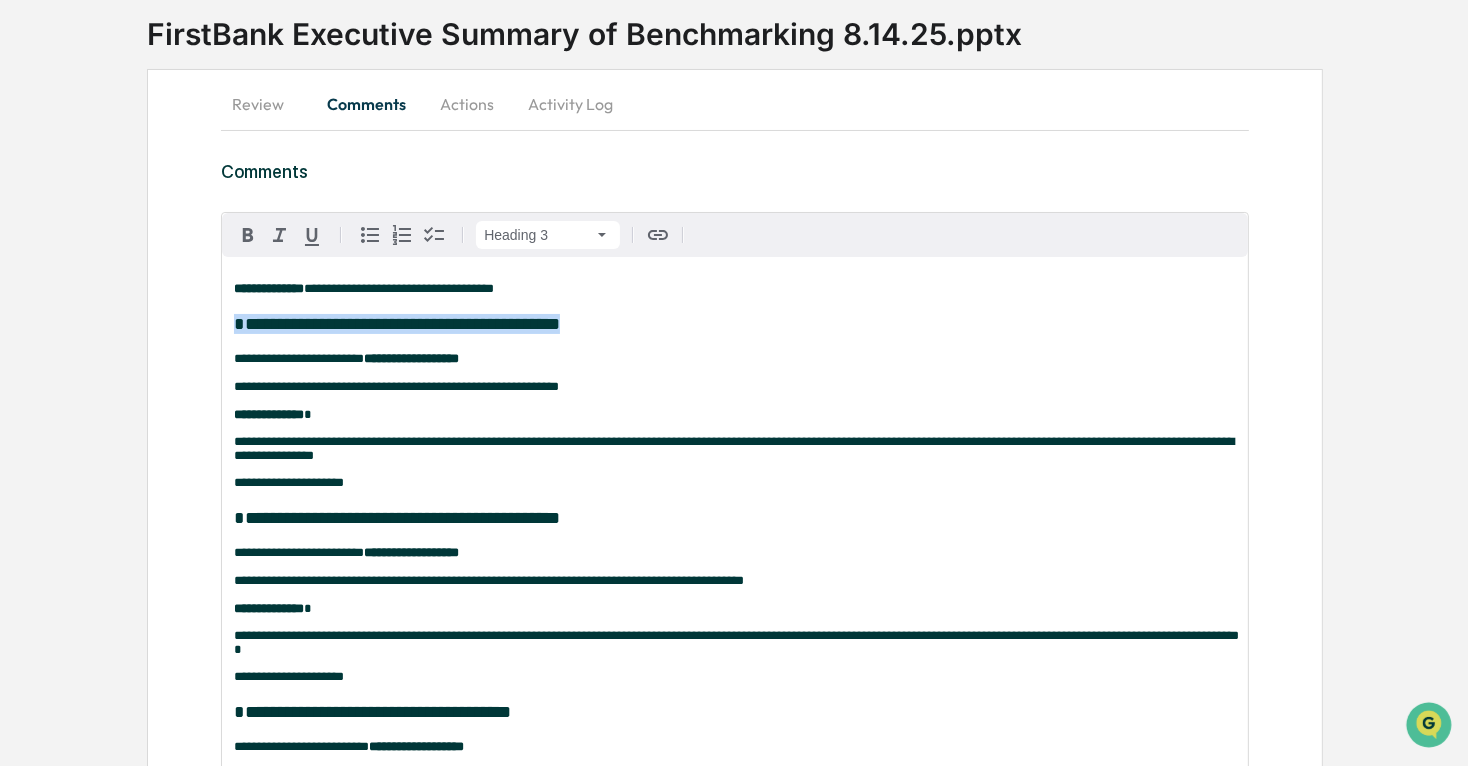 drag, startPoint x: 233, startPoint y: 327, endPoint x: 605, endPoint y: 336, distance: 372.10886 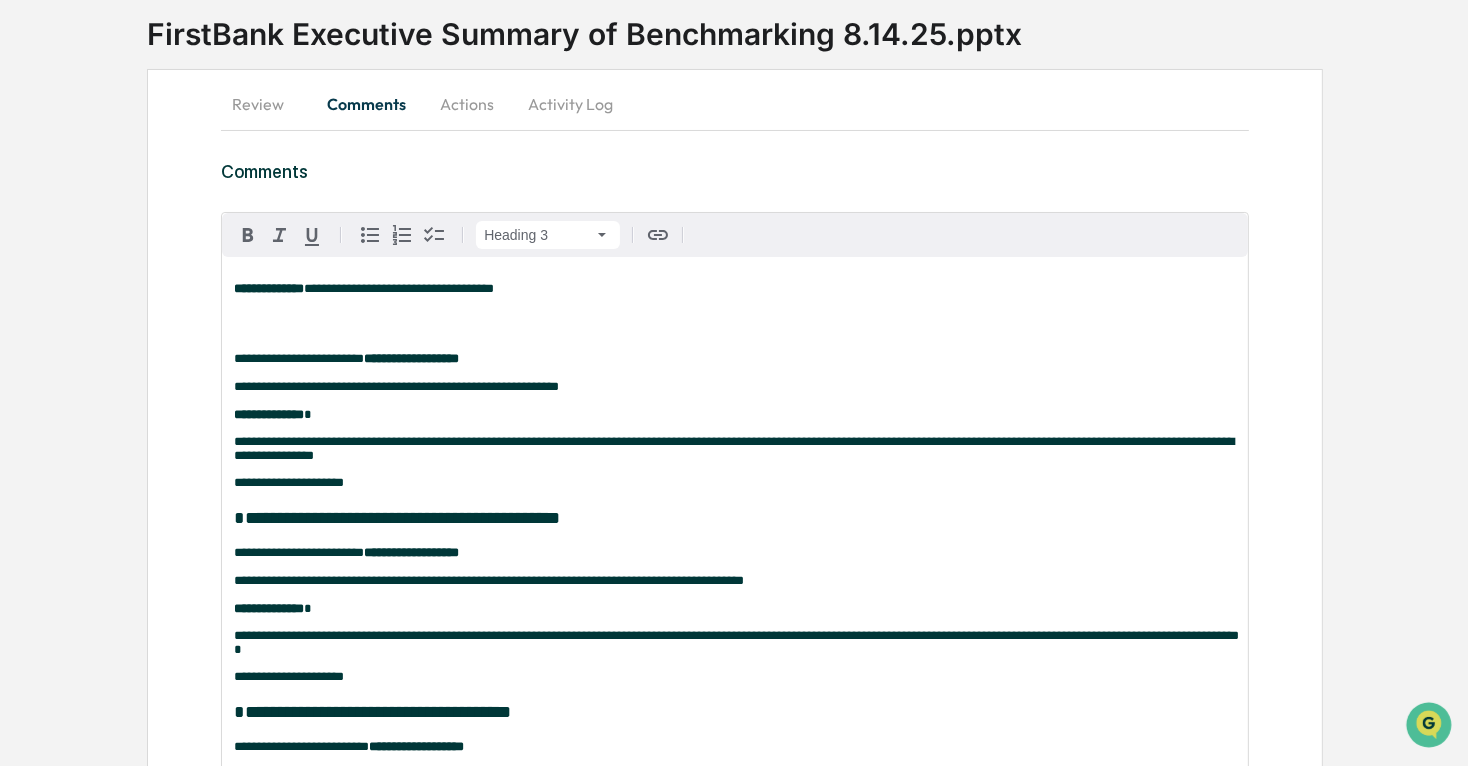 click on "**********" at bounding box center [299, 358] 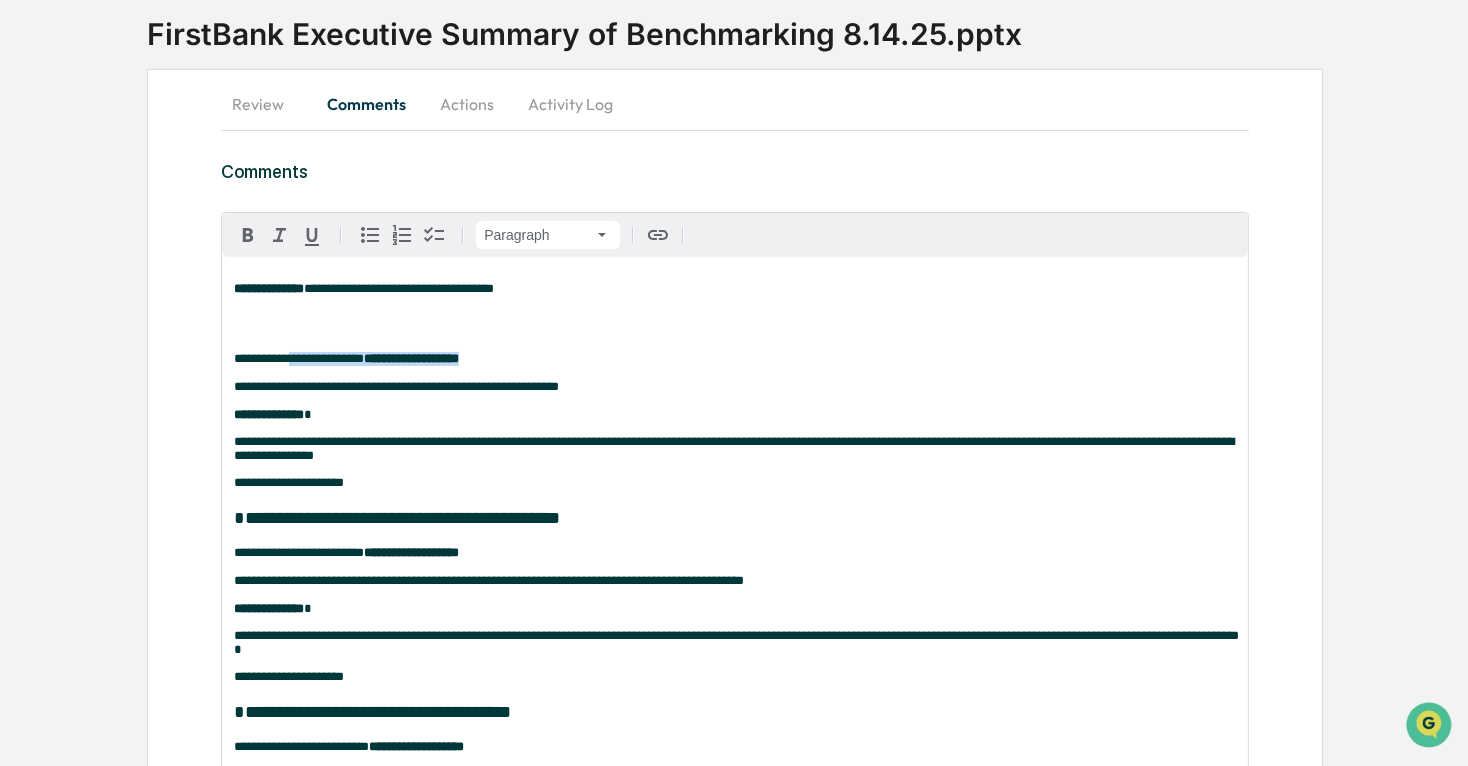 drag, startPoint x: 502, startPoint y: 361, endPoint x: 300, endPoint y: 365, distance: 202.0396 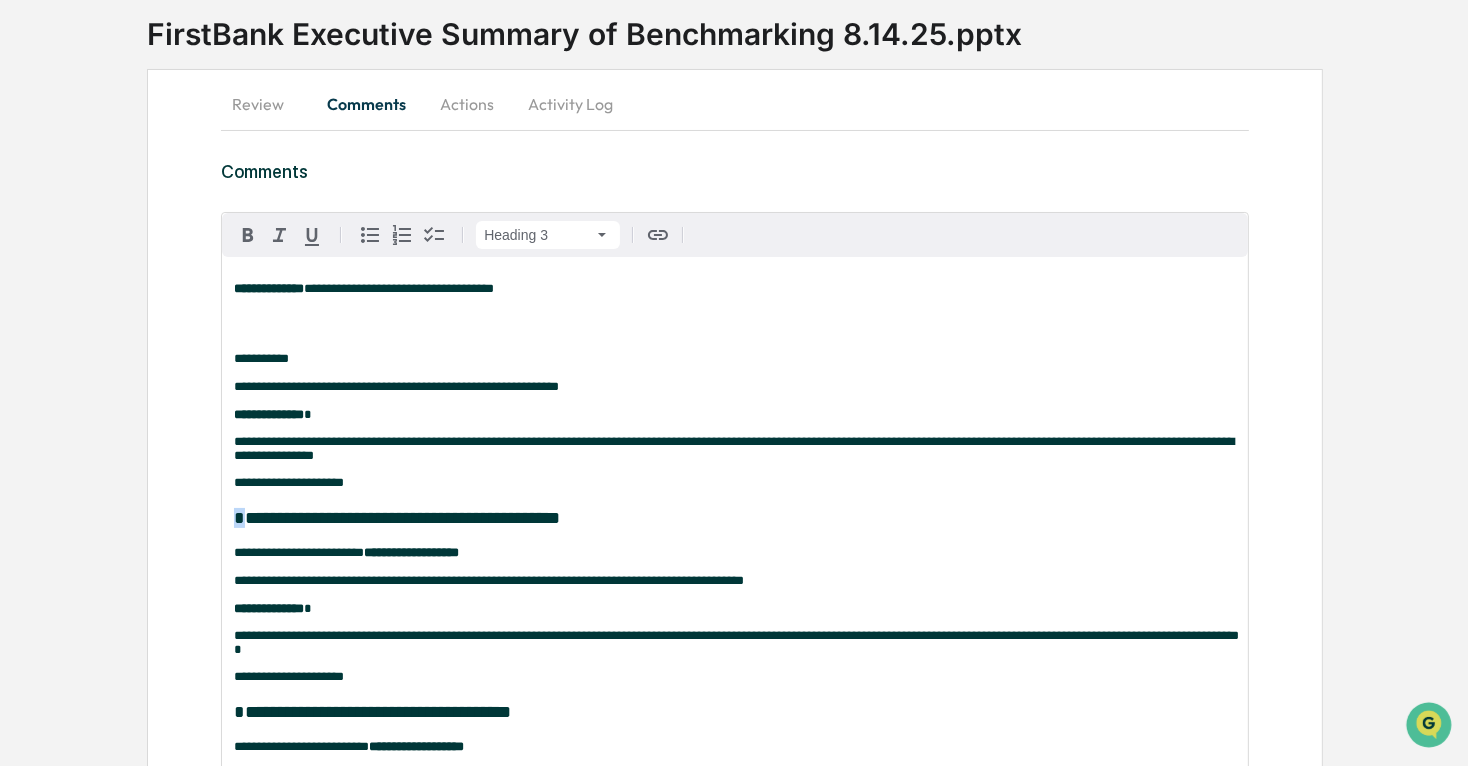 click on "**********" at bounding box center (735, 573) 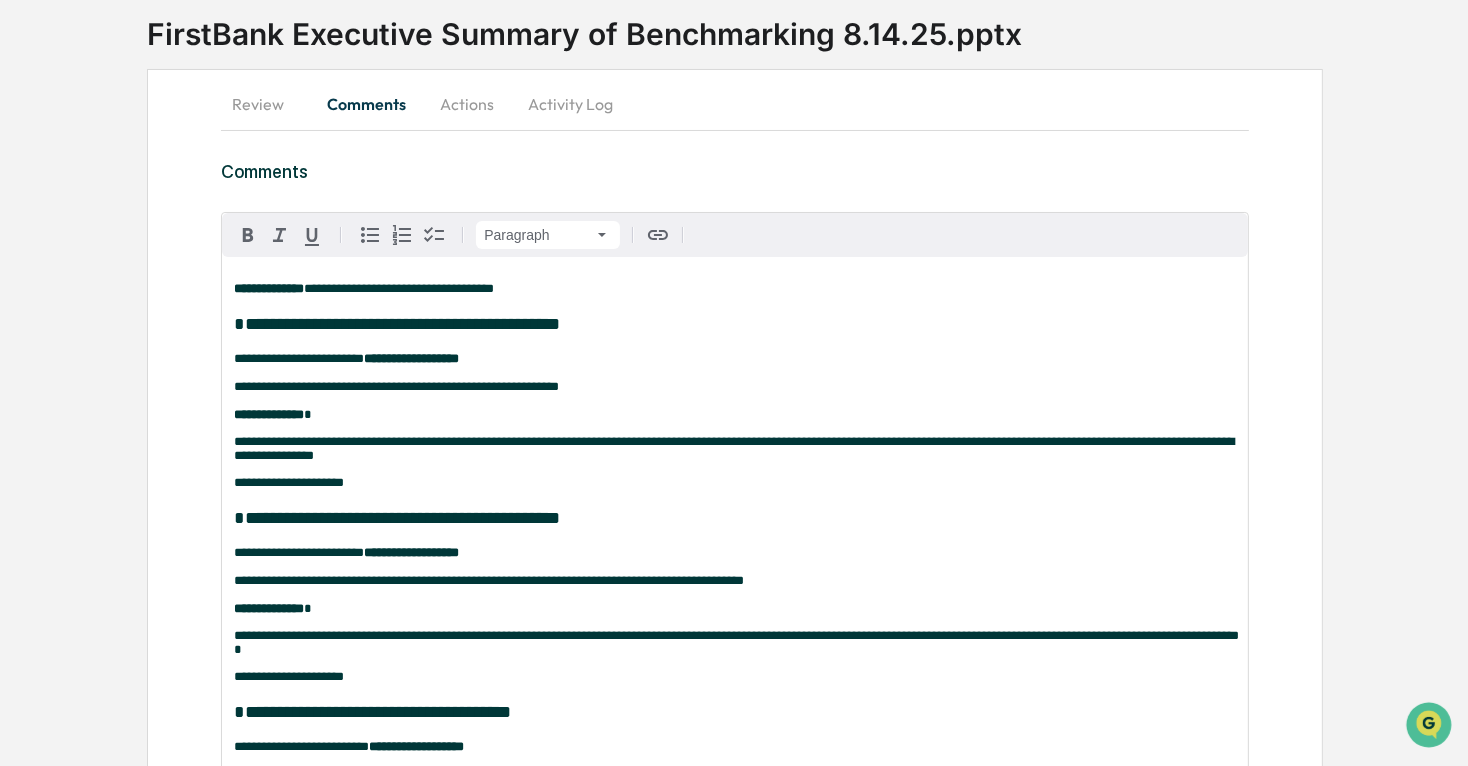 click on "**********" at bounding box center [735, 573] 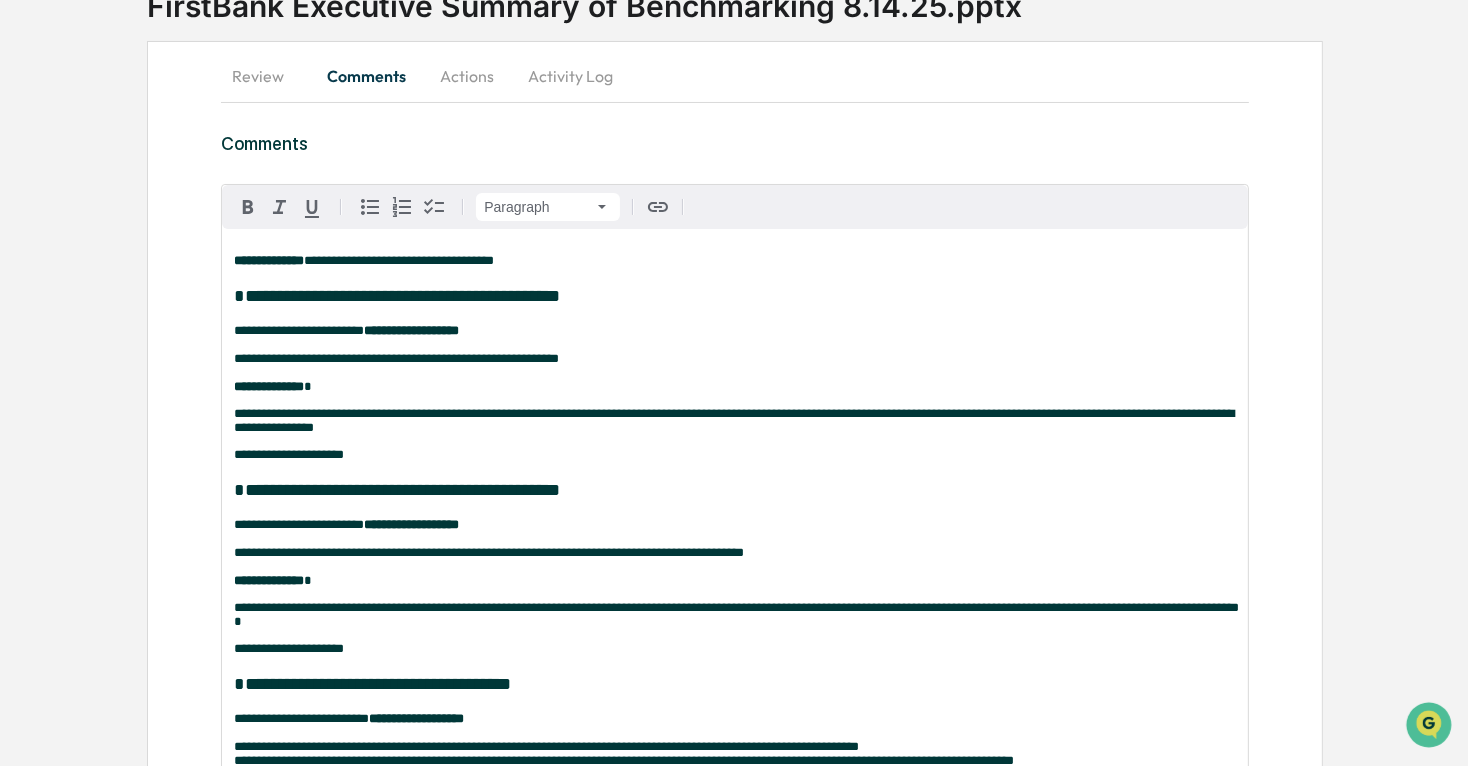 scroll, scrollTop: 126, scrollLeft: 0, axis: vertical 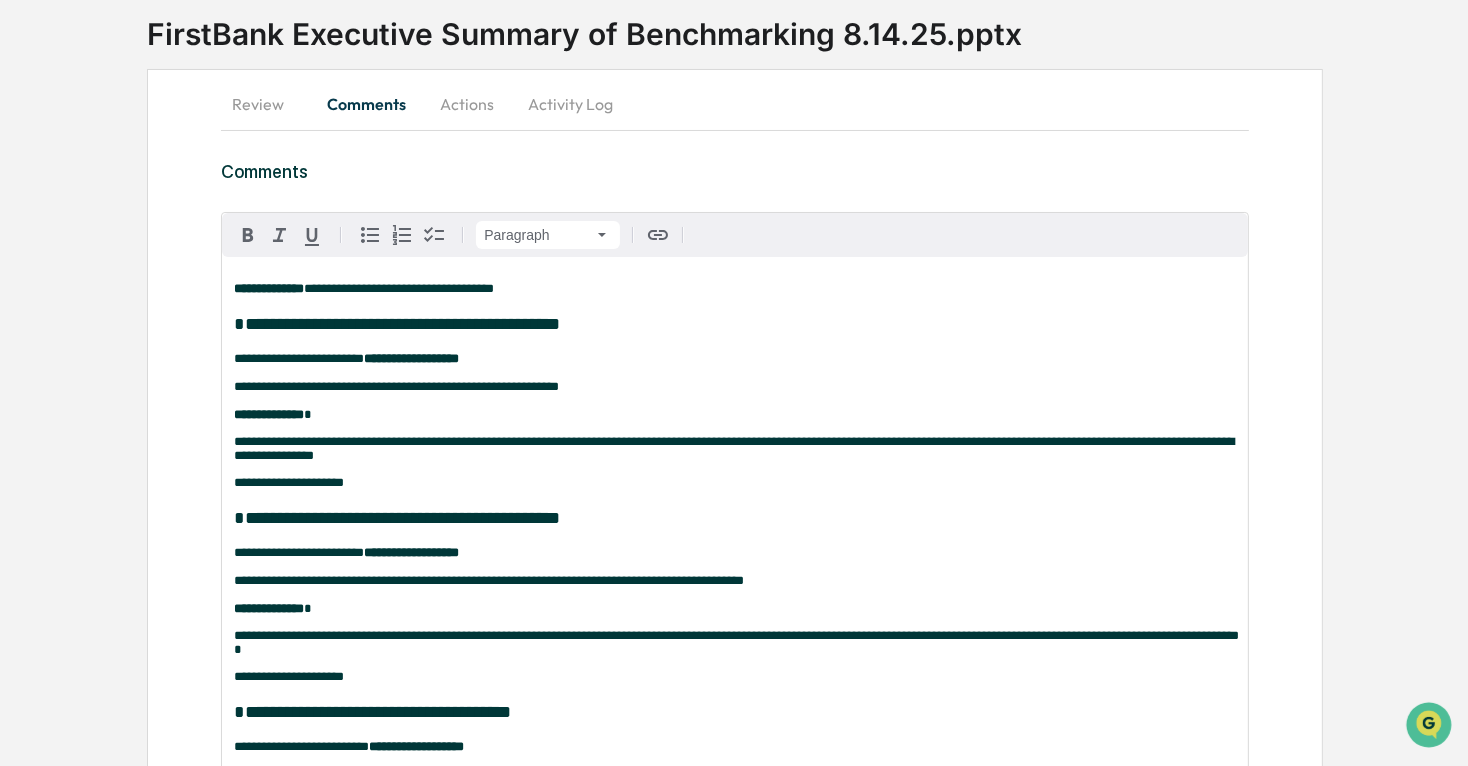 click on "Review" at bounding box center [266, 104] 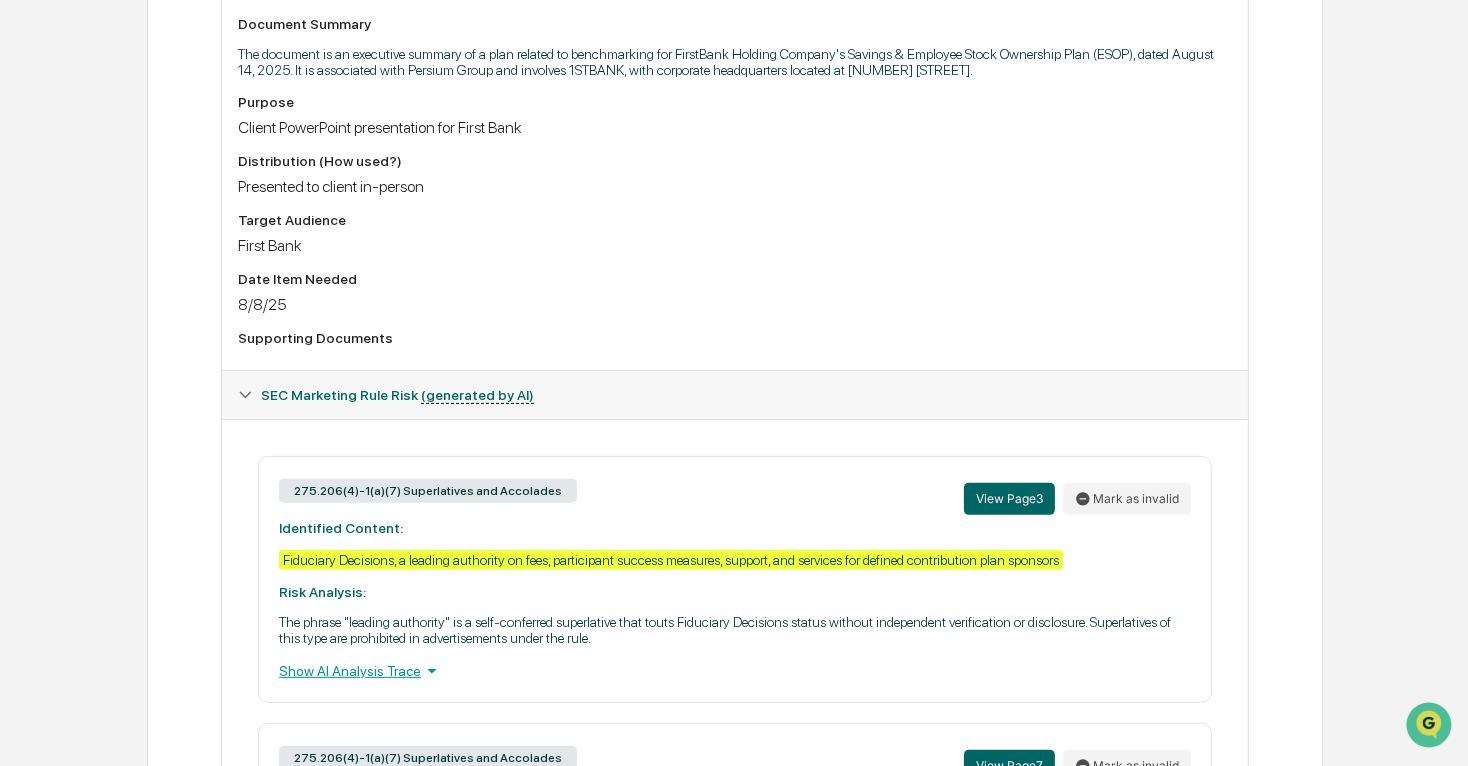 scroll, scrollTop: 580, scrollLeft: 0, axis: vertical 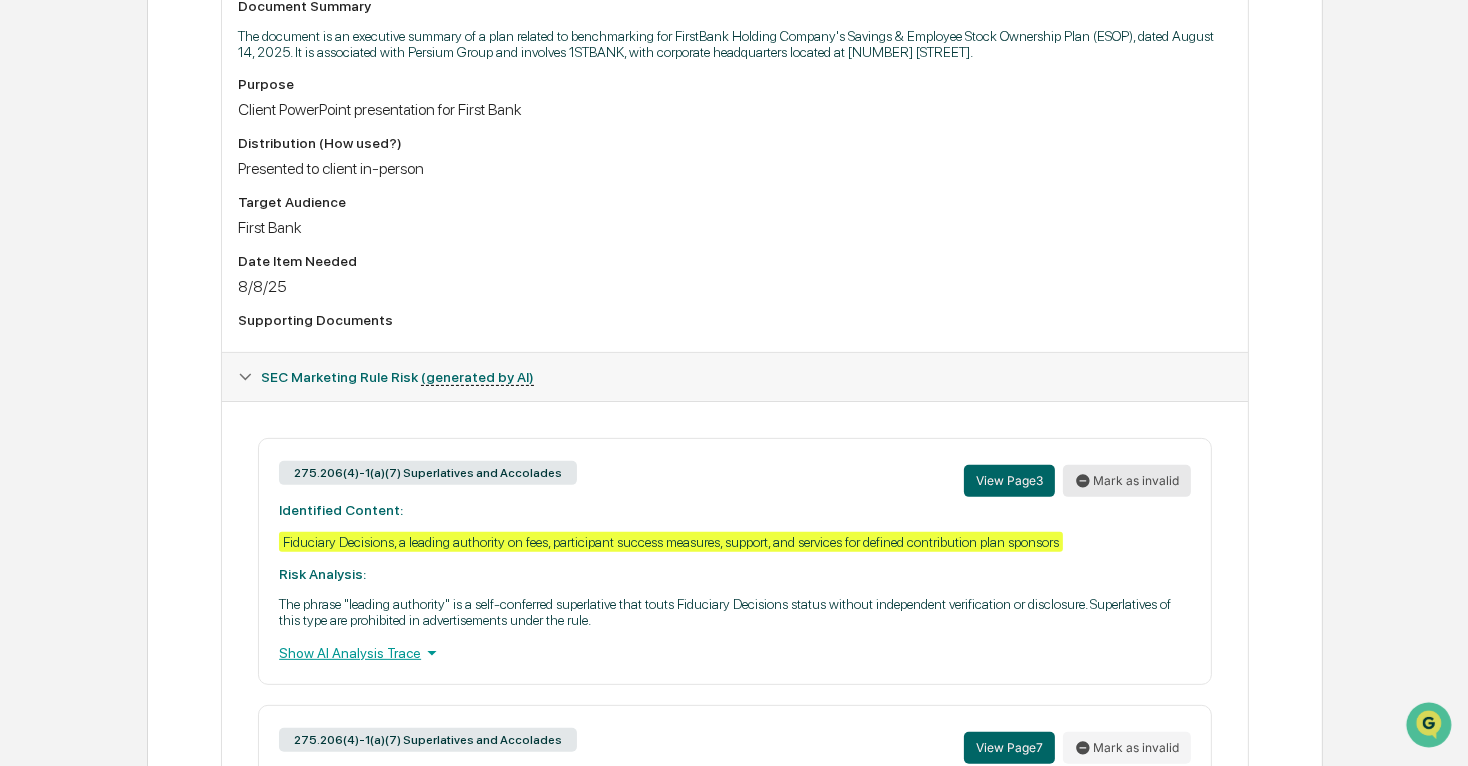click on "Mark as invalid" at bounding box center (1127, 481) 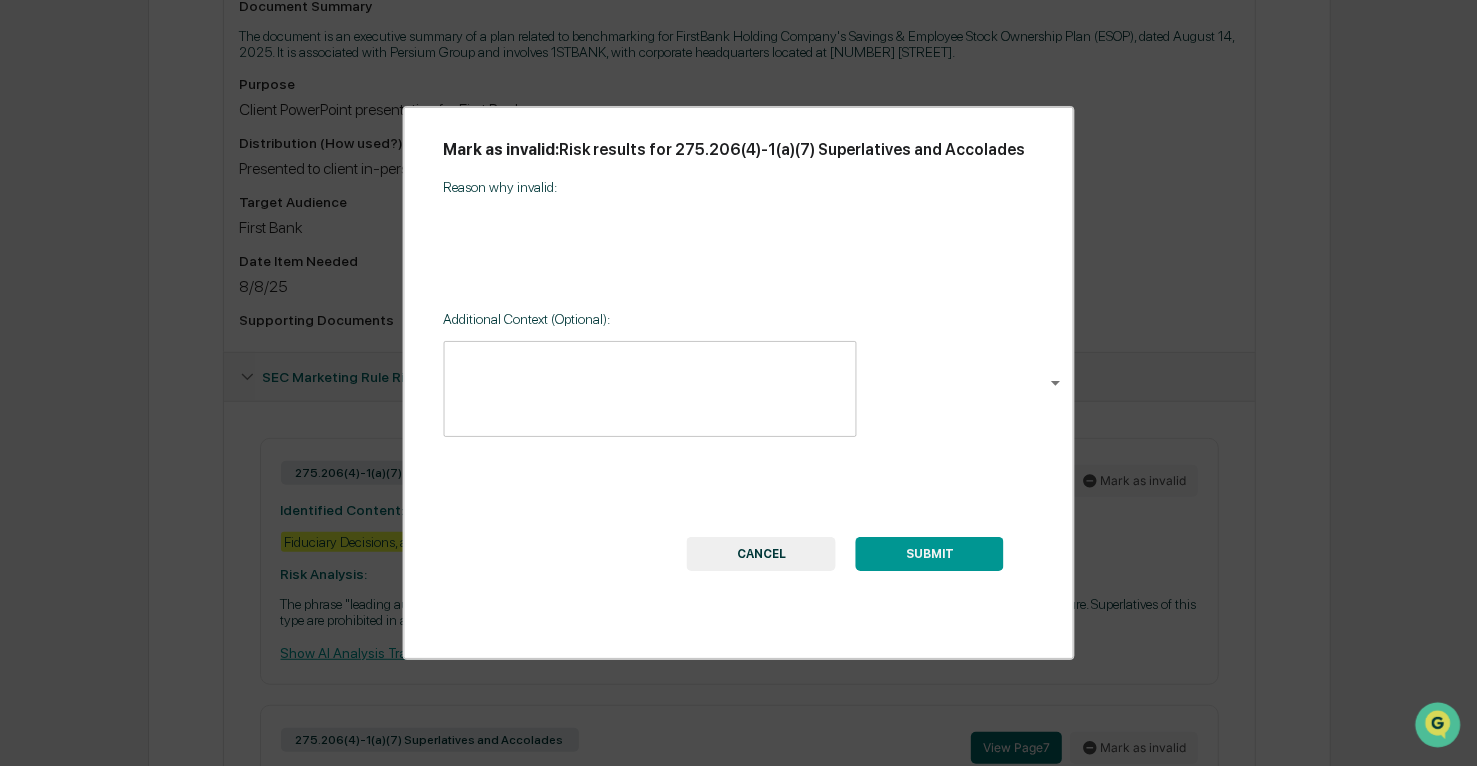 click on "Calendar Manage Tasks Reviews Approval Management Company People, Data, Settings Alison Gould Admin •  Persium Advisors, LLC Home Content Review & Approval FirstBank Executive Summary of Benchmarking 8.14.25.pptx FirstBank Executive Summary of Benchmarking 8.14.25.pptx Review Comments Actions Activity Log Created By: ‎ ‎  WY Warren Yancey   Assigned To:  AG Alison Gould Review Status:  Action Required Review Id:  abd8d4dc-8afc-4c31-a93f-a2c9b9998ec4 Primary Document FirstBank Executive Summary of Benchmarking 8.14.25.pptx VIEW Document Summary   (generated by AI) Document Summary The document is an executive summary of a plan related to benchmarking for FirstBank Holding Company's Savings & Employee Stock Ownership Plan (ESOP), dated August 14, 2025. It is associated with Persium Group and involves 1STBANK, with corporate headquarters located at 12345 W. Colfax. Purpose Client PowerPoint presentation for First Bank Distribution (How used?)  Presented to client in-person Target Audience  First Bank   3" at bounding box center [738, 513] 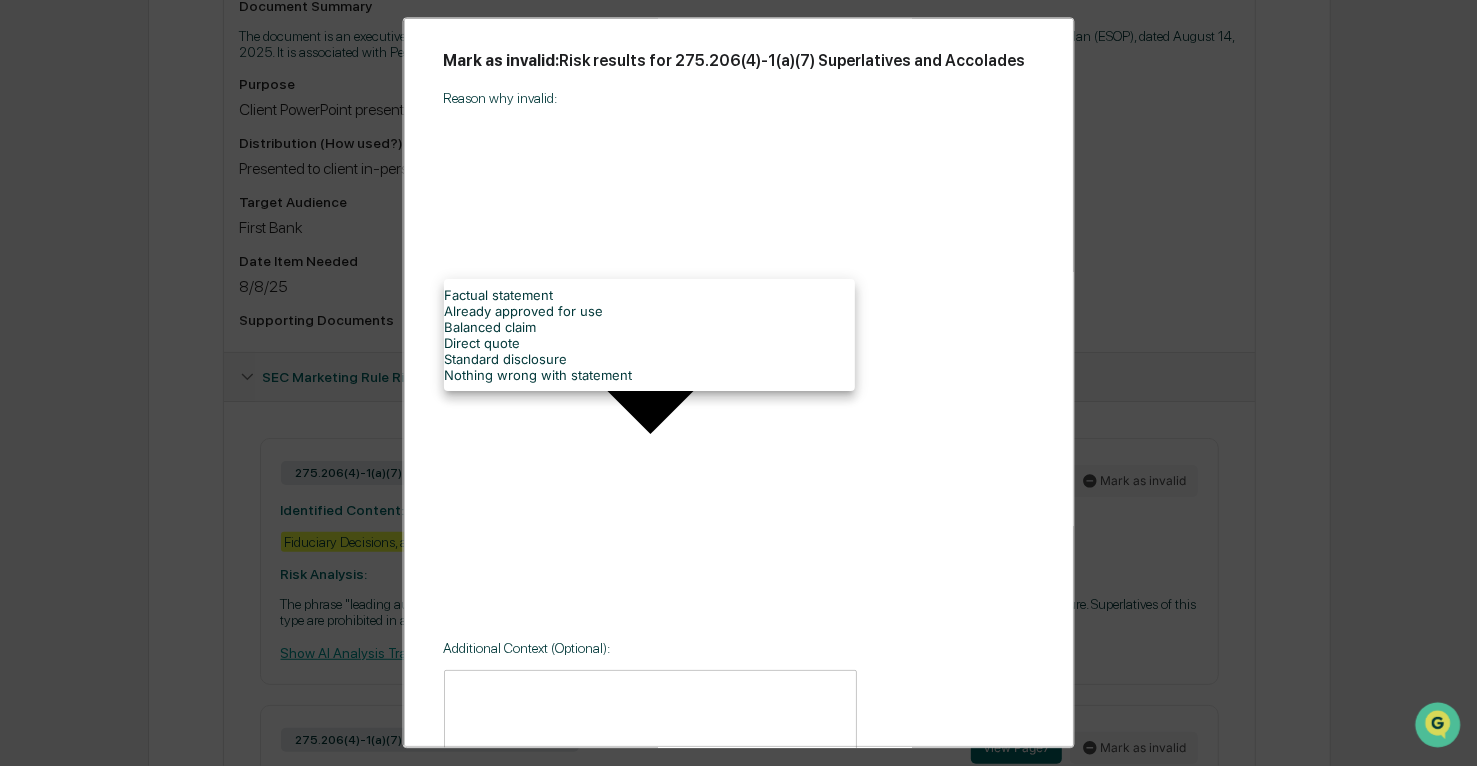 click at bounding box center [738, 383] 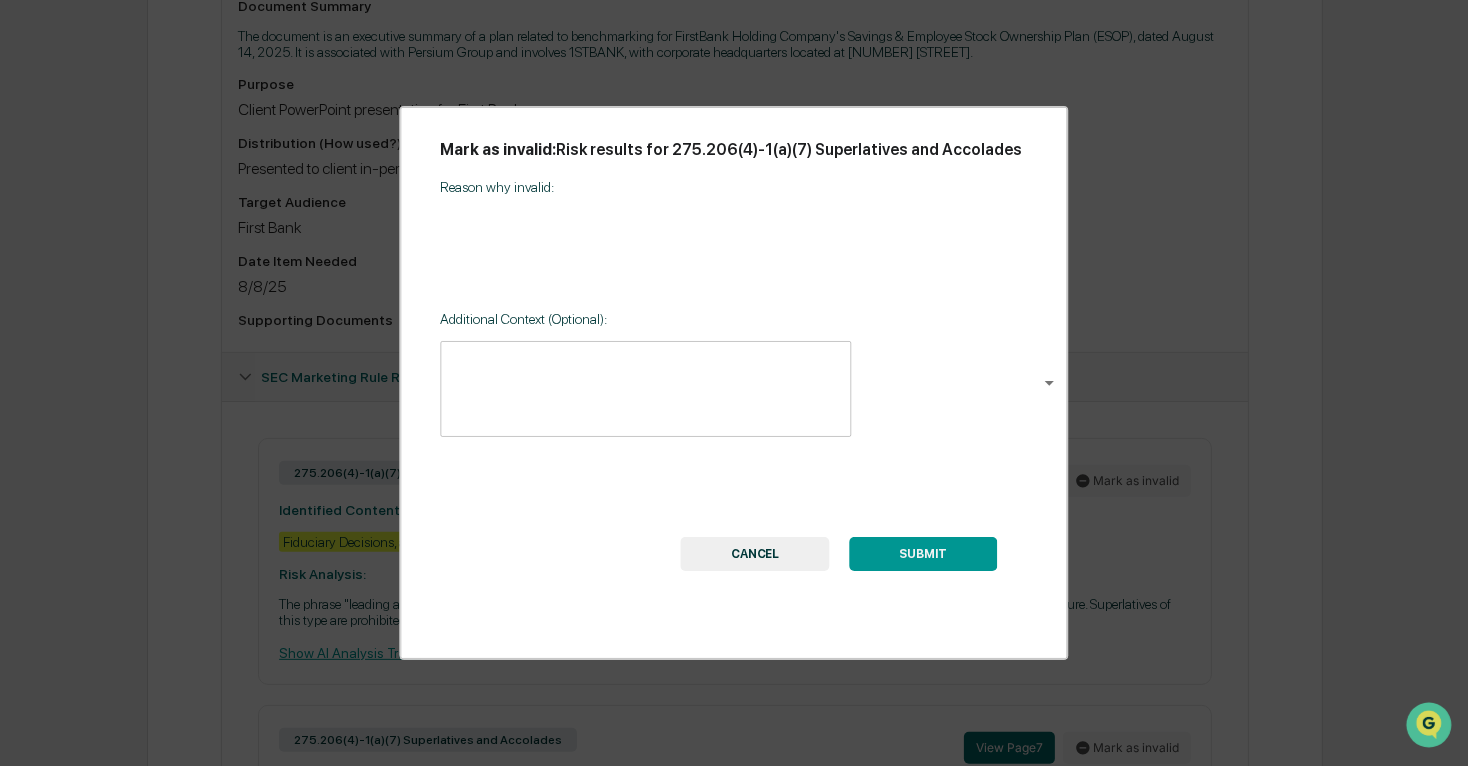 click on "CANCEL" at bounding box center [755, 554] 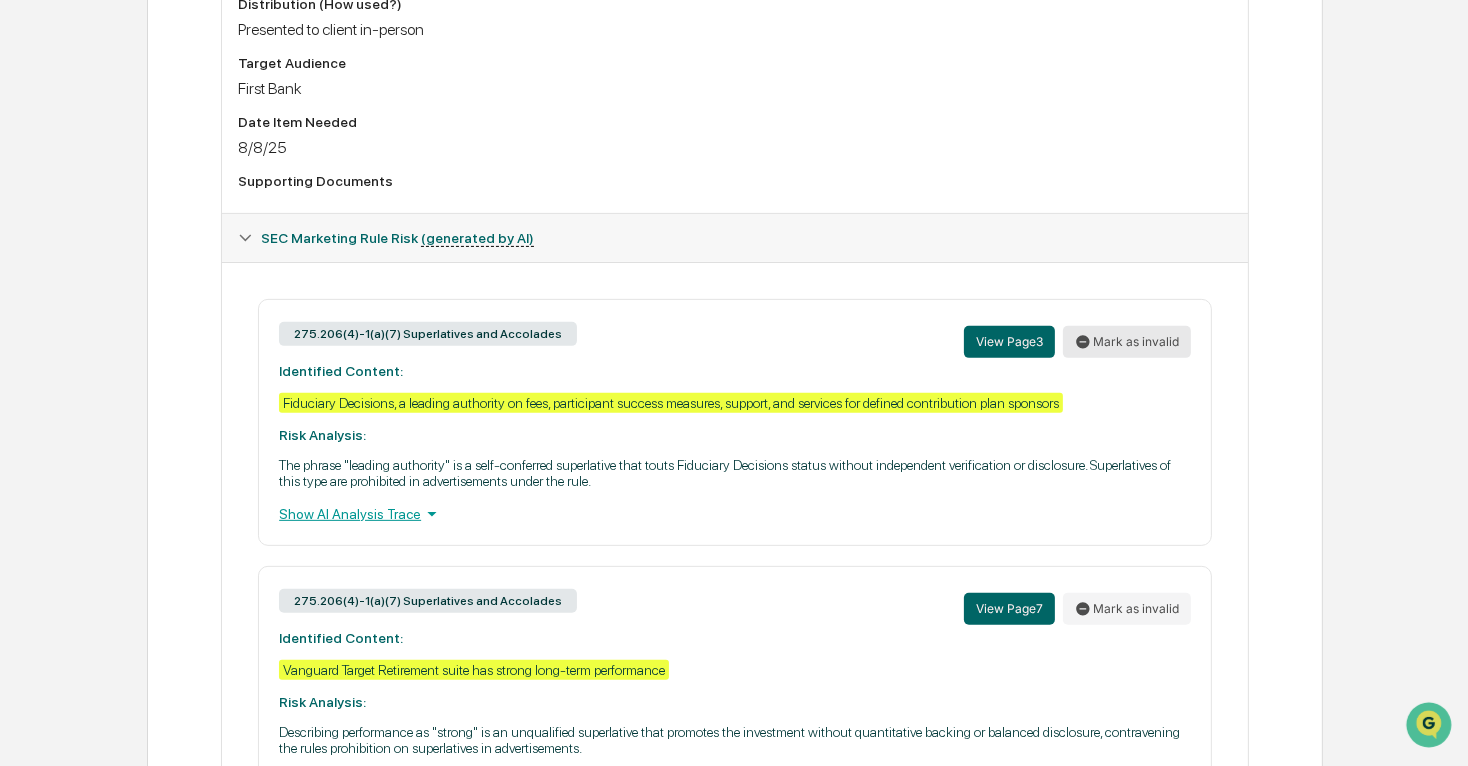 scroll, scrollTop: 853, scrollLeft: 0, axis: vertical 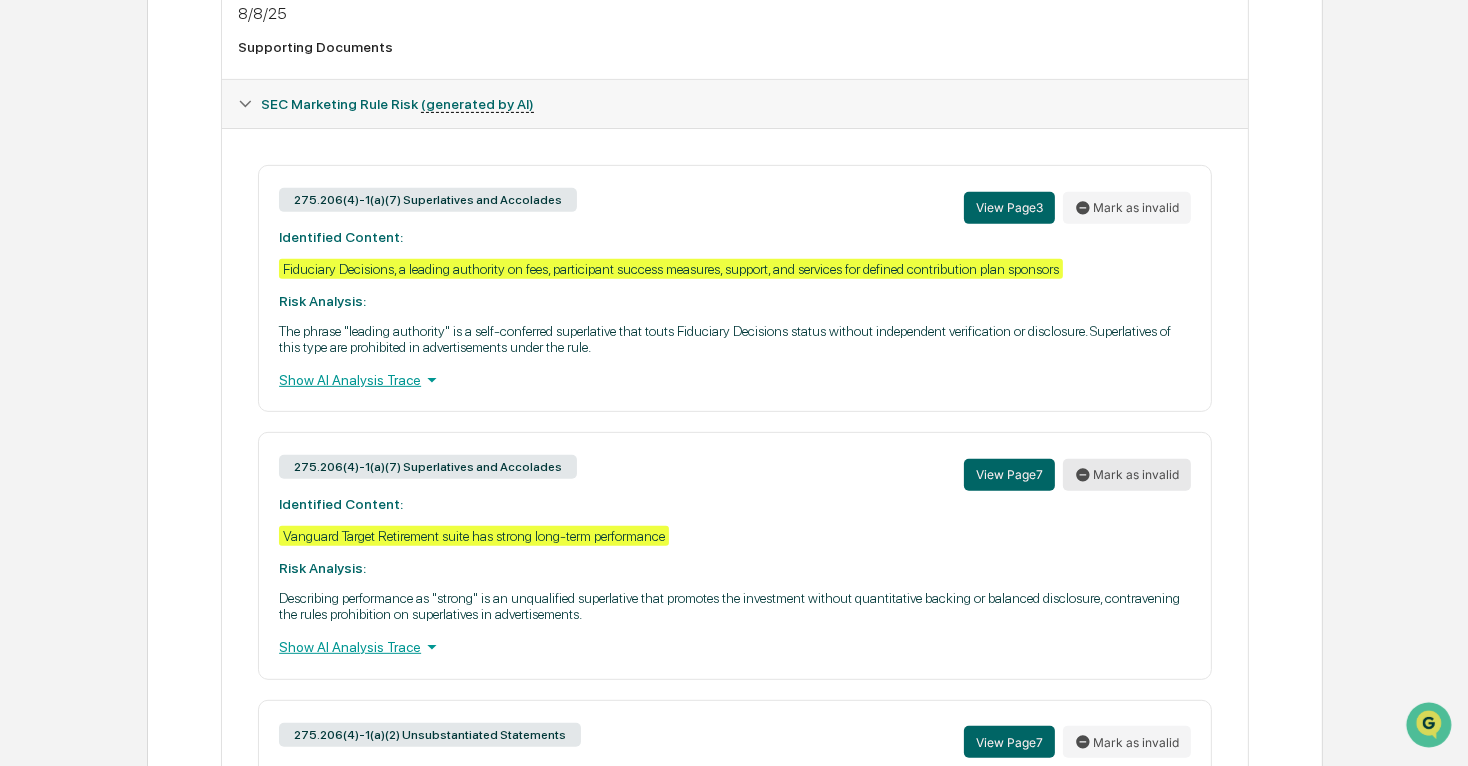 click on "Mark as invalid" at bounding box center (1127, 475) 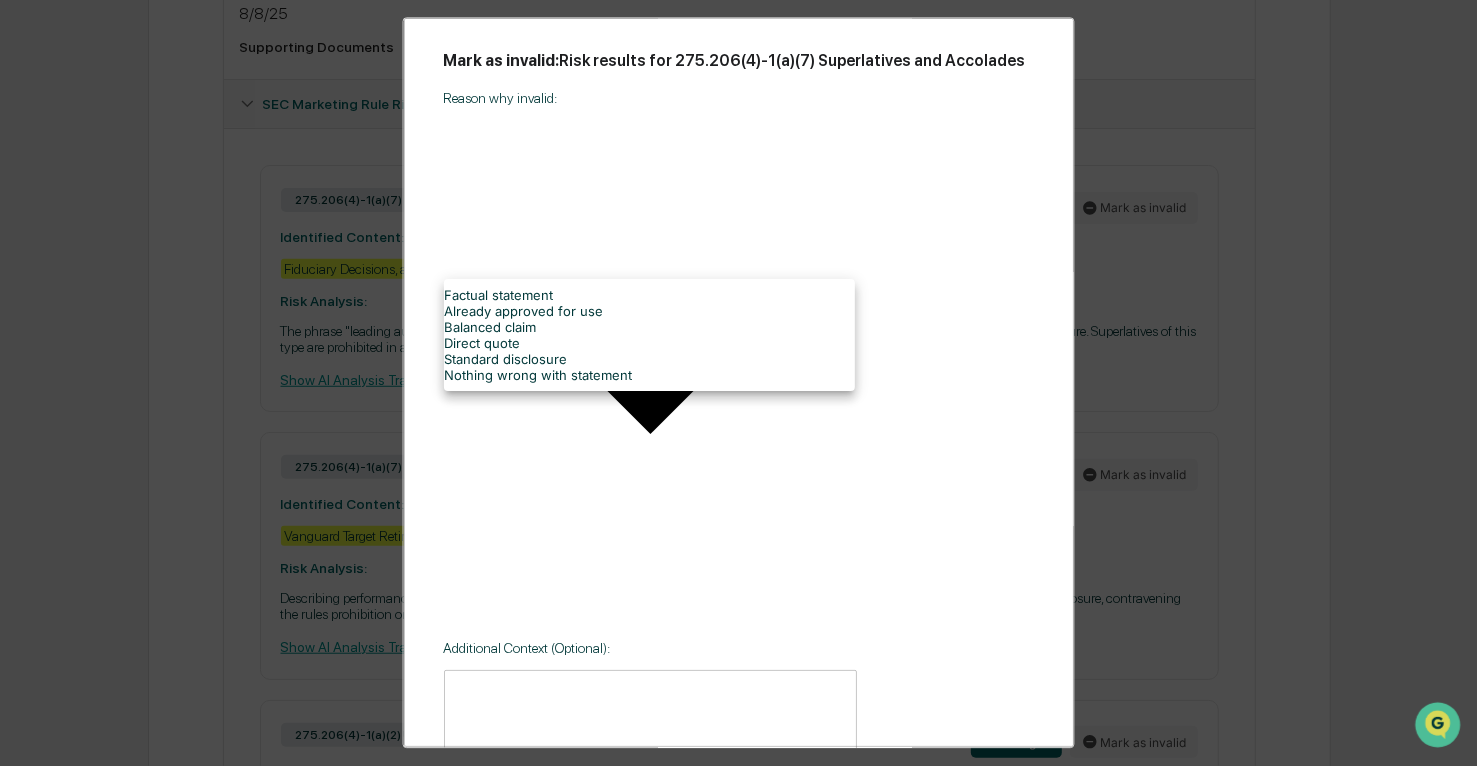 click on "Calendar Manage Tasks Reviews Approval Management Company People, Data, Settings Alison Gould Admin •  Persium Advisors, LLC Home Content Review & Approval FirstBank Executive Summary of Benchmarking 8.14.25.pptx FirstBank Executive Summary of Benchmarking 8.14.25.pptx Review Comments Actions Activity Log Created By: ‎ ‎  WY Warren Yancey   Assigned To:  AG Alison Gould Review Status:  Action Required Review Id:  abd8d4dc-8afc-4c31-a93f-a2c9b9998ec4 Primary Document FirstBank Executive Summary of Benchmarking 8.14.25.pptx VIEW Document Summary   (generated by AI) Document Summary The document is an executive summary of a plan related to benchmarking for FirstBank Holding Company's Savings & Employee Stock Ownership Plan (ESOP), dated August 14, 2025. It is associated with Persium Group and involves 1STBANK, with corporate headquarters located at 12345 W. Colfax. Purpose Client PowerPoint presentation for First Bank Distribution (How used?)  Presented to client in-person Target Audience  First Bank   3" at bounding box center (738, 240) 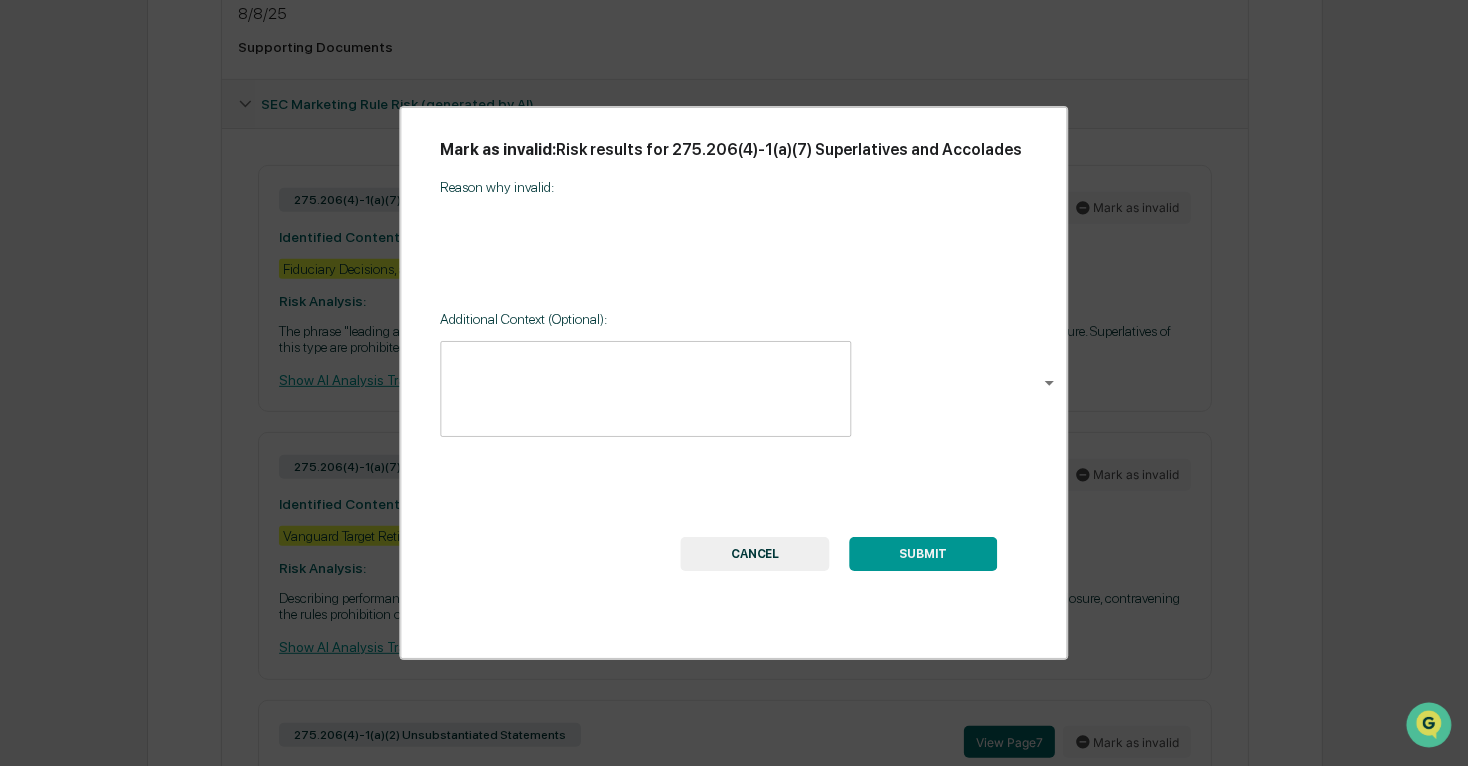 click on "CANCEL" at bounding box center (755, 554) 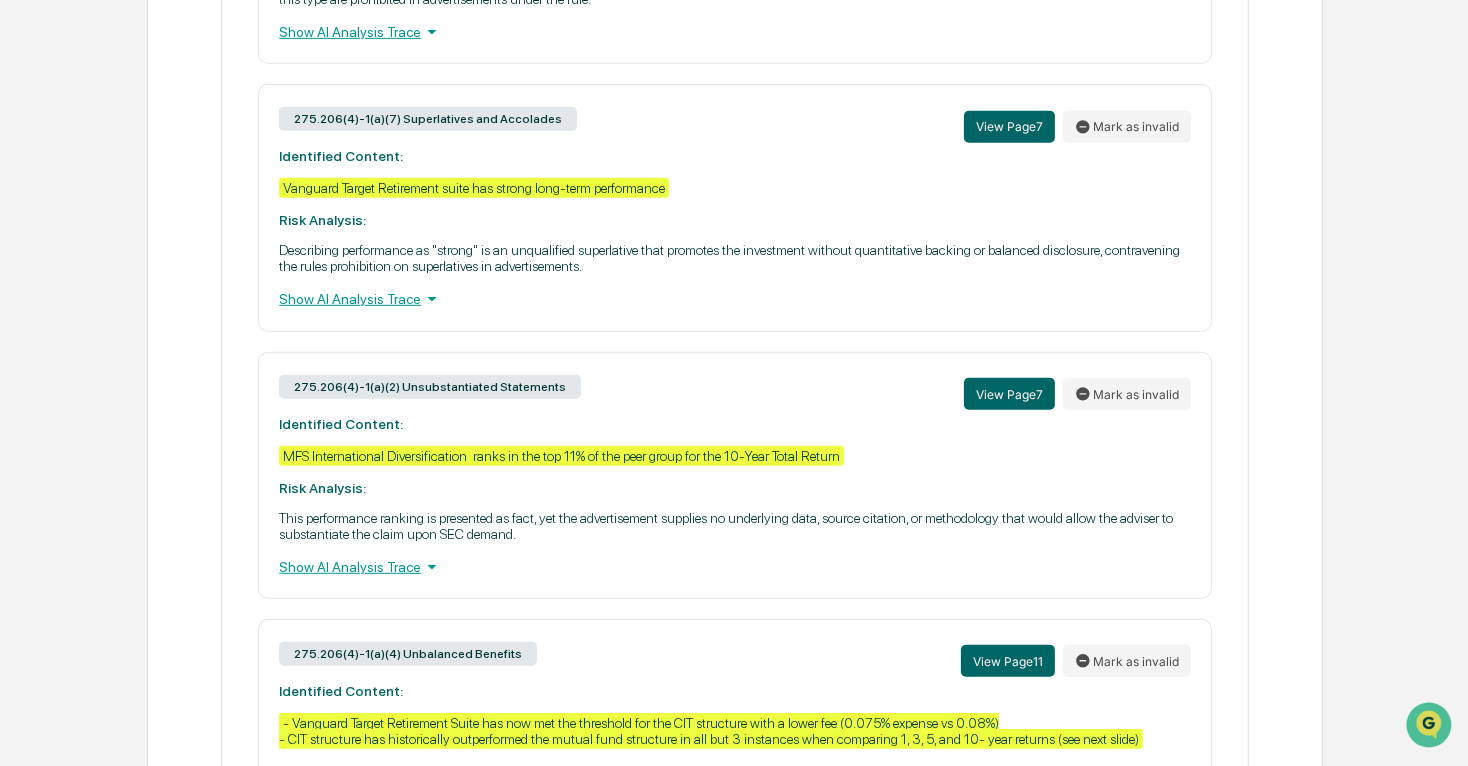 scroll, scrollTop: 1217, scrollLeft: 0, axis: vertical 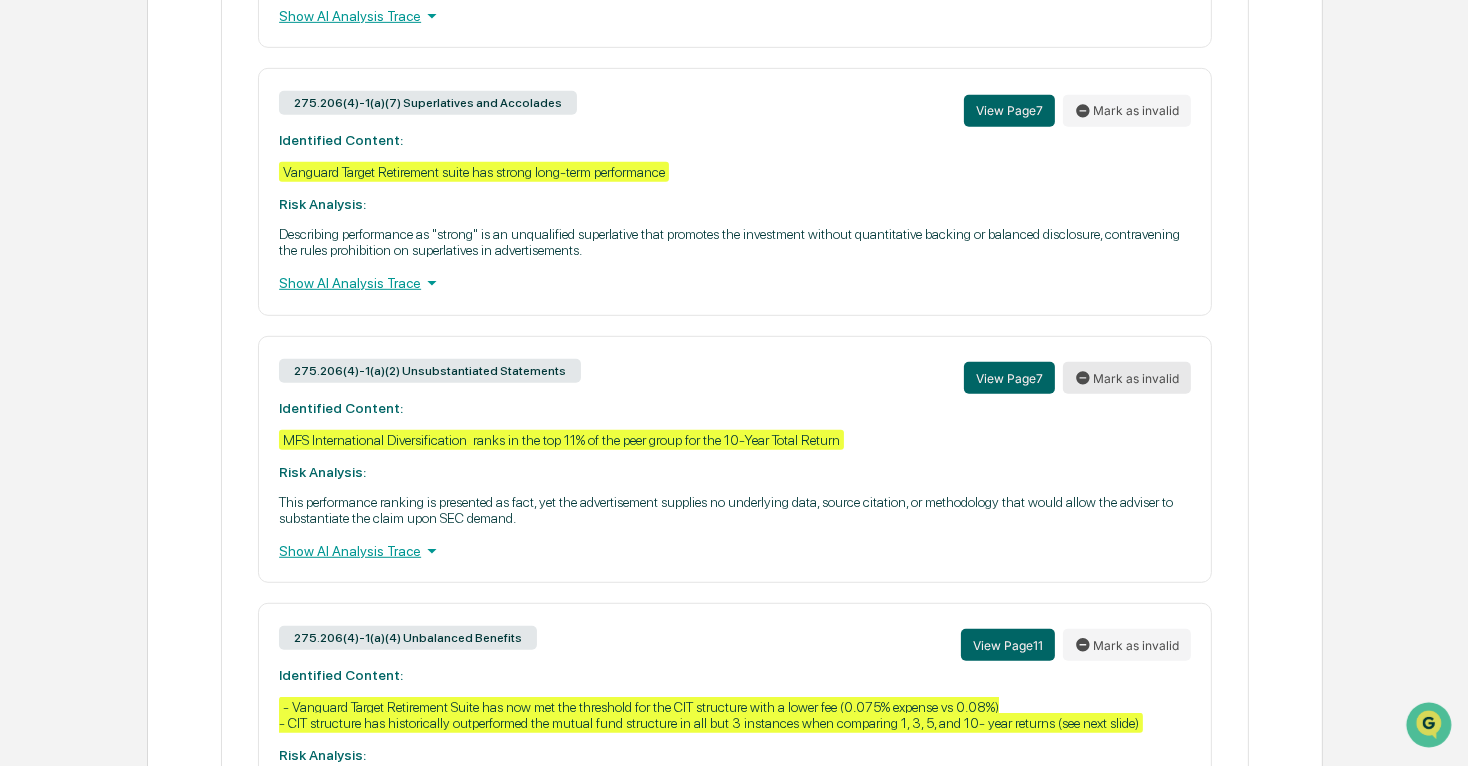 click on "Mark as invalid" at bounding box center [1127, 378] 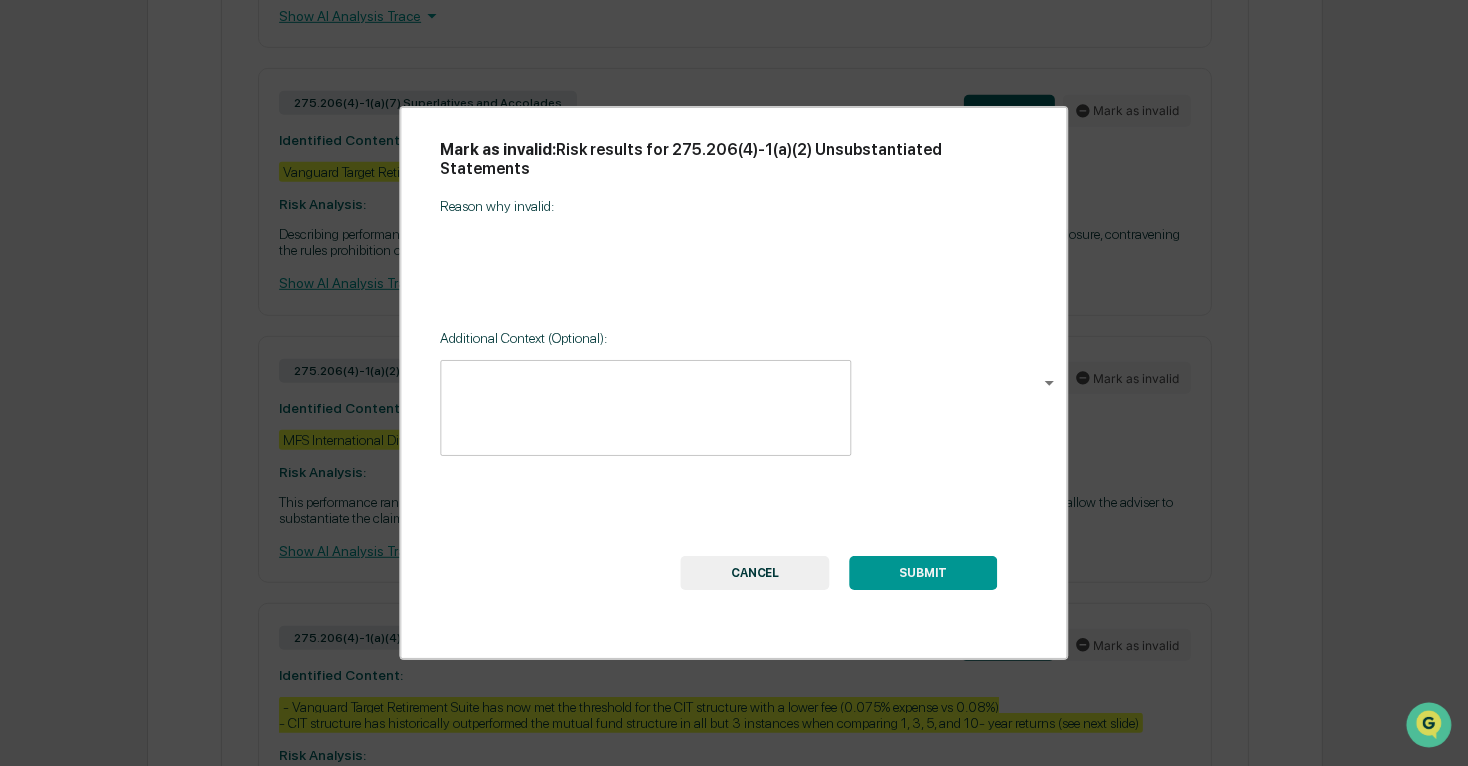 click on "Calendar Manage Tasks Reviews Approval Management Company People, Data, Settings Alison Gould Admin •  Persium Advisors, LLC Home Content Review & Approval FirstBank Executive Summary of Benchmarking 8.14.25.pptx FirstBank Executive Summary of Benchmarking 8.14.25.pptx Review Comments Actions Activity Log Created By: ‎ ‎  WY Warren Yancey   Assigned To:  AG Alison Gould Review Status:  Action Required Review Id:  abd8d4dc-8afc-4c31-a93f-a2c9b9998ec4 Primary Document FirstBank Executive Summary of Benchmarking 8.14.25.pptx VIEW Document Summary   (generated by AI) Document Summary The document is an executive summary of a plan related to benchmarking for FirstBank Holding Company's Savings & Employee Stock Ownership Plan (ESOP), dated August 14, 2025. It is associated with Persium Group and involves 1STBANK, with corporate headquarters located at 12345 W. Colfax. Purpose Client PowerPoint presentation for First Bank Distribution (How used?)  Presented to client in-person Target Audience  First Bank   3" at bounding box center [734, -124] 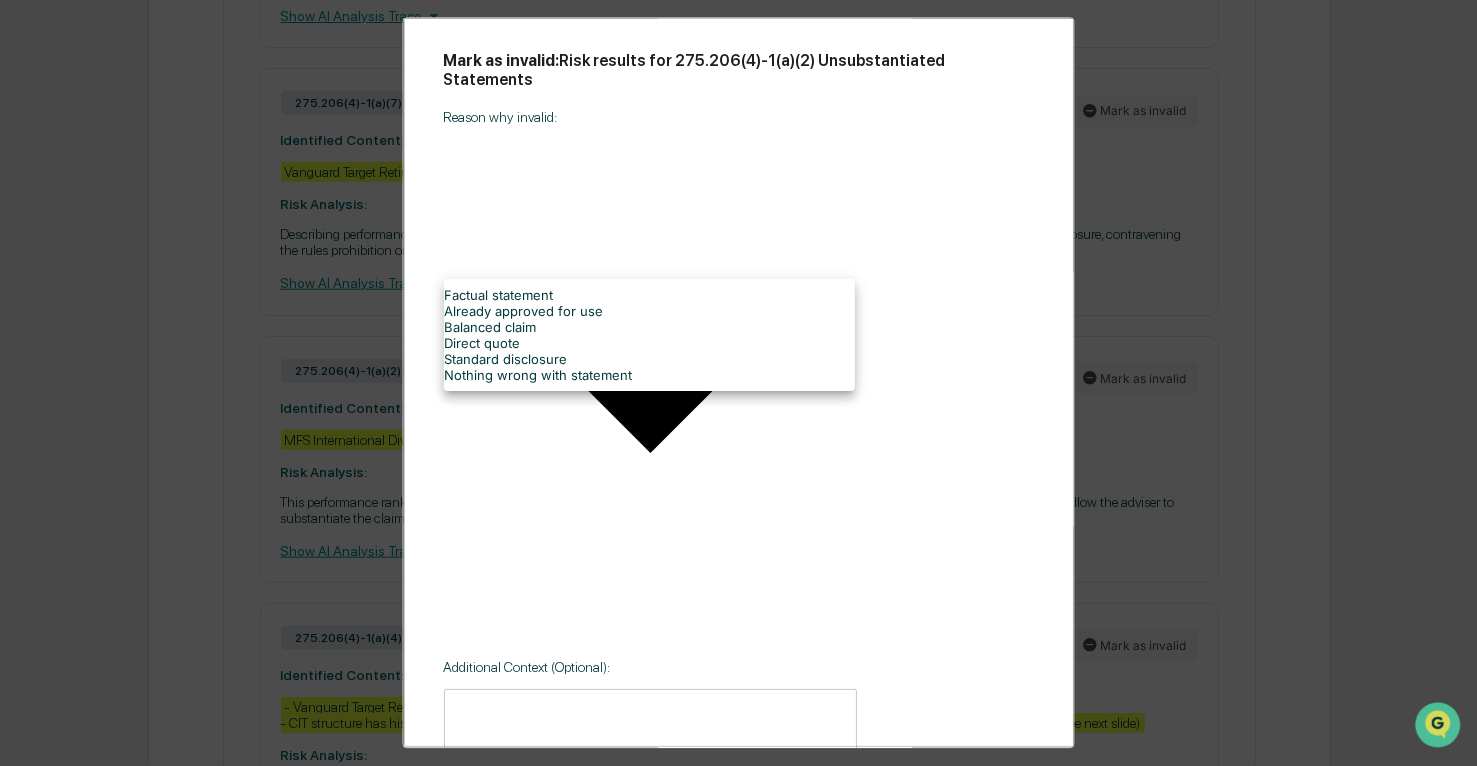 click on "Factual statement" at bounding box center (649, 295) 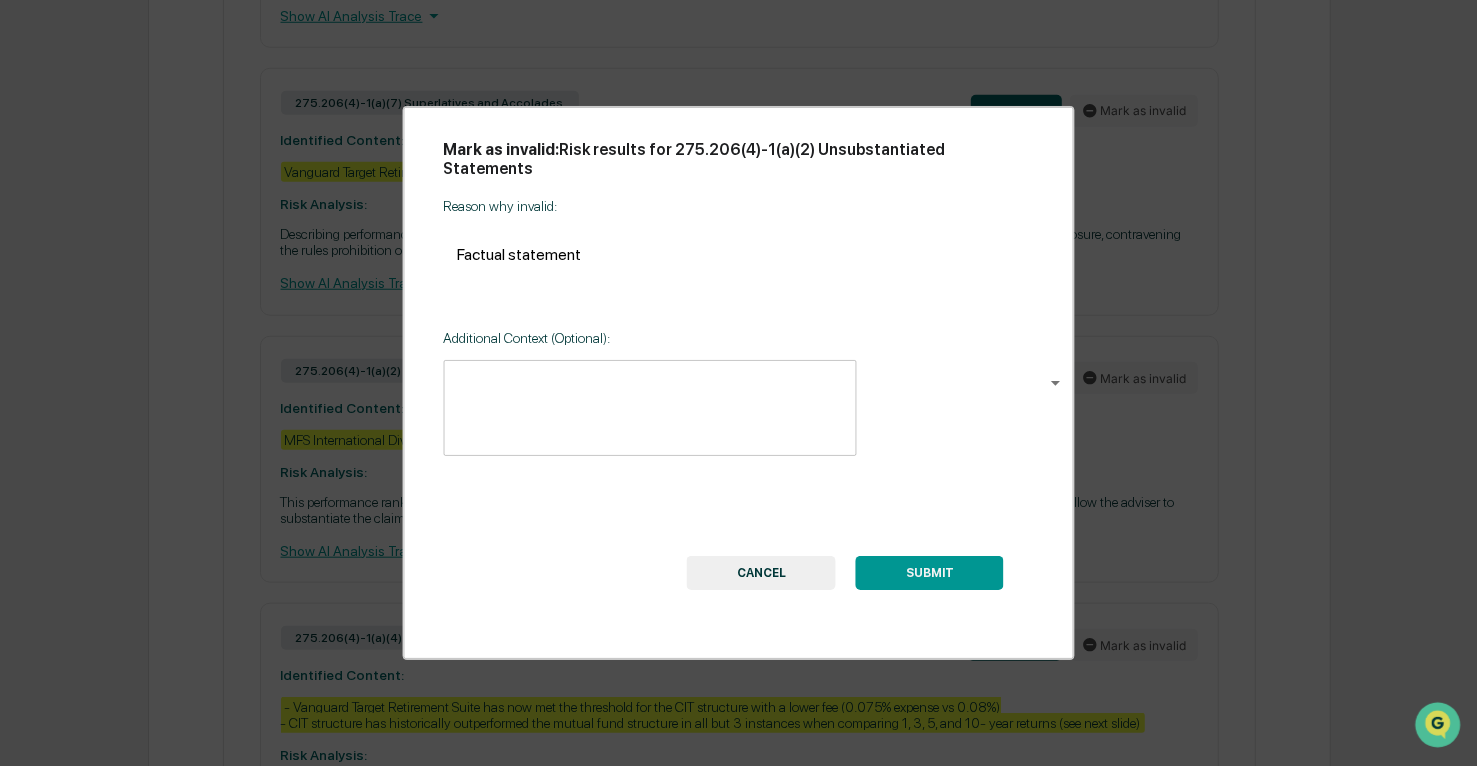 click on "Calendar Manage Tasks Reviews Approval Management Company People, Data, Settings Alison Gould Admin •  Persium Advisors, LLC Home Content Review & Approval FirstBank Executive Summary of Benchmarking 8.14.25.pptx FirstBank Executive Summary of Benchmarking 8.14.25.pptx Review Comments Actions Activity Log Created By: ‎ ‎  WY Warren Yancey   Assigned To:  AG Alison Gould Review Status:  Action Required Review Id:  abd8d4dc-8afc-4c31-a93f-a2c9b9998ec4 Primary Document FirstBank Executive Summary of Benchmarking 8.14.25.pptx VIEW Document Summary   (generated by AI) Document Summary The document is an executive summary of a plan related to benchmarking for FirstBank Holding Company's Savings & Employee Stock Ownership Plan (ESOP), dated August 14, 2025. It is associated with Persium Group and involves 1STBANK, with corporate headquarters located at 12345 W. Colfax. Purpose Client PowerPoint presentation for First Bank Distribution (How used?)  Presented to client in-person Target Audience  First Bank   3" at bounding box center (738, -124) 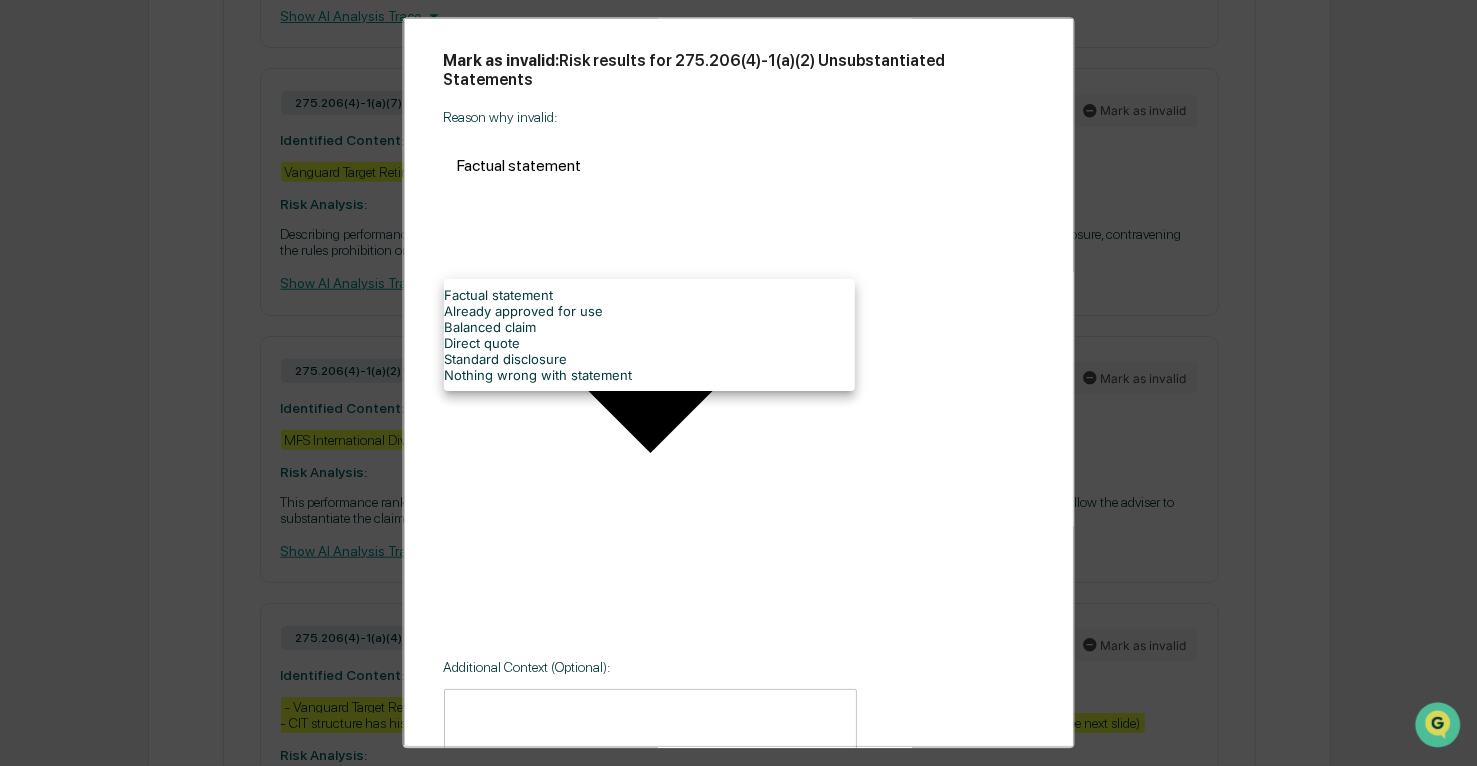 click at bounding box center [738, 383] 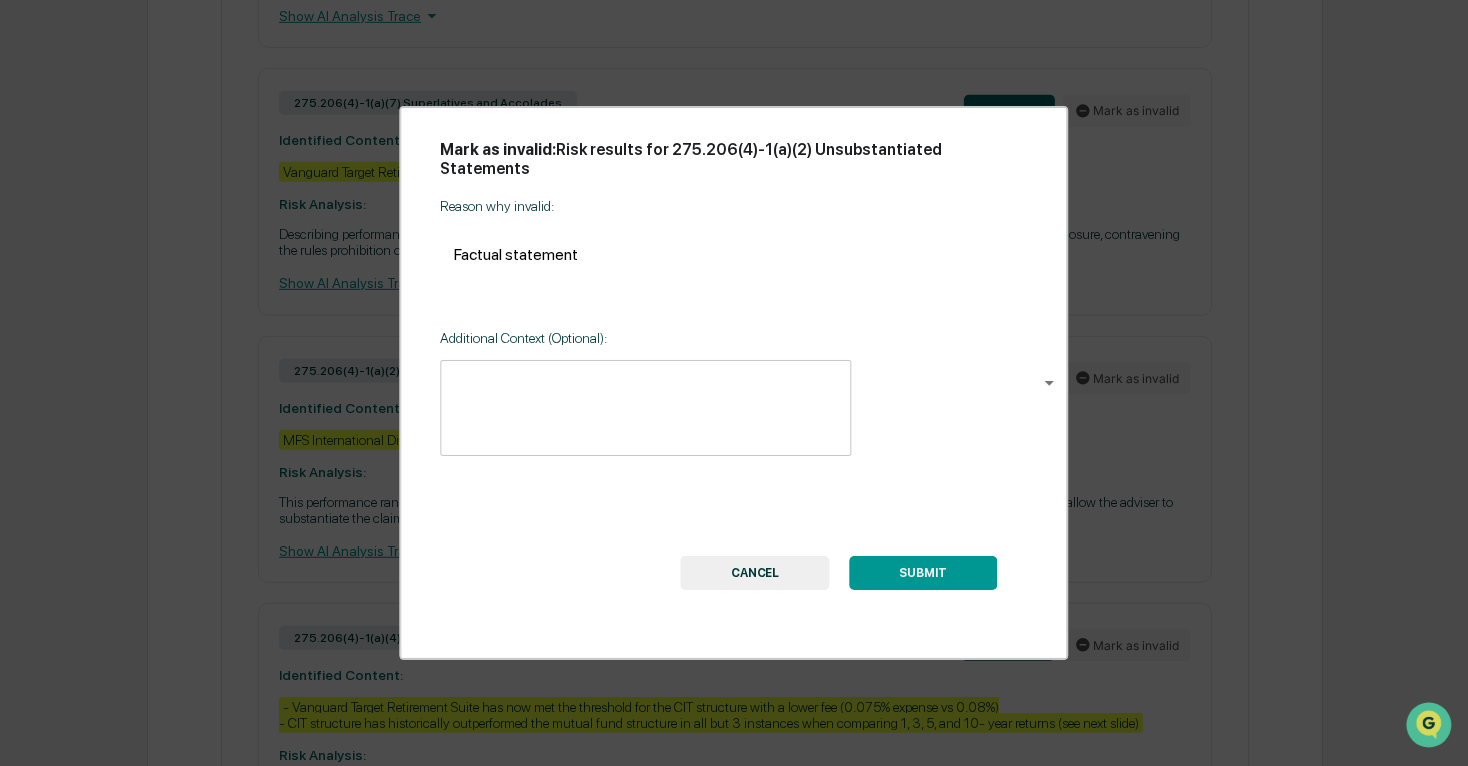 click on "SUBMIT CANCEL" at bounding box center (839, 533) 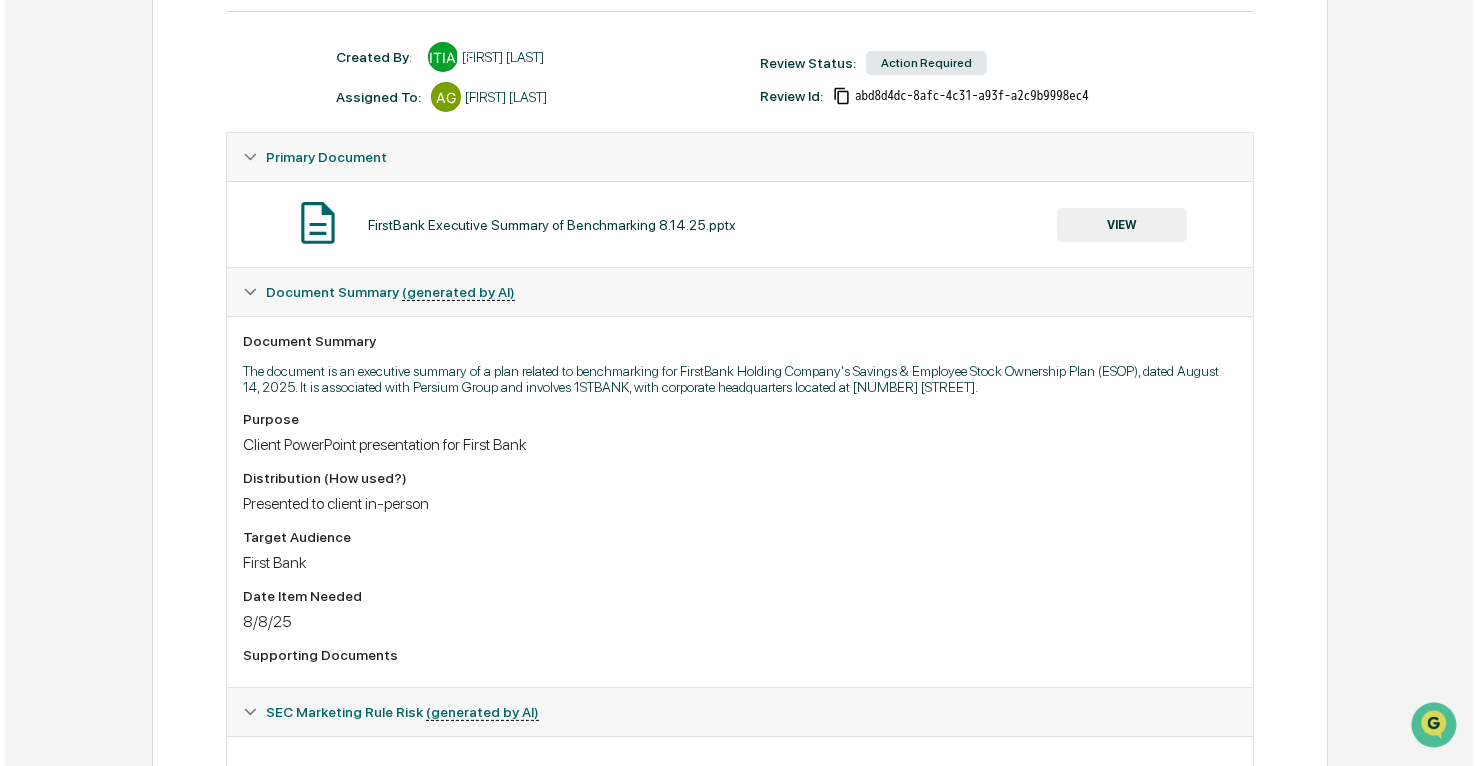 scroll, scrollTop: 0, scrollLeft: 0, axis: both 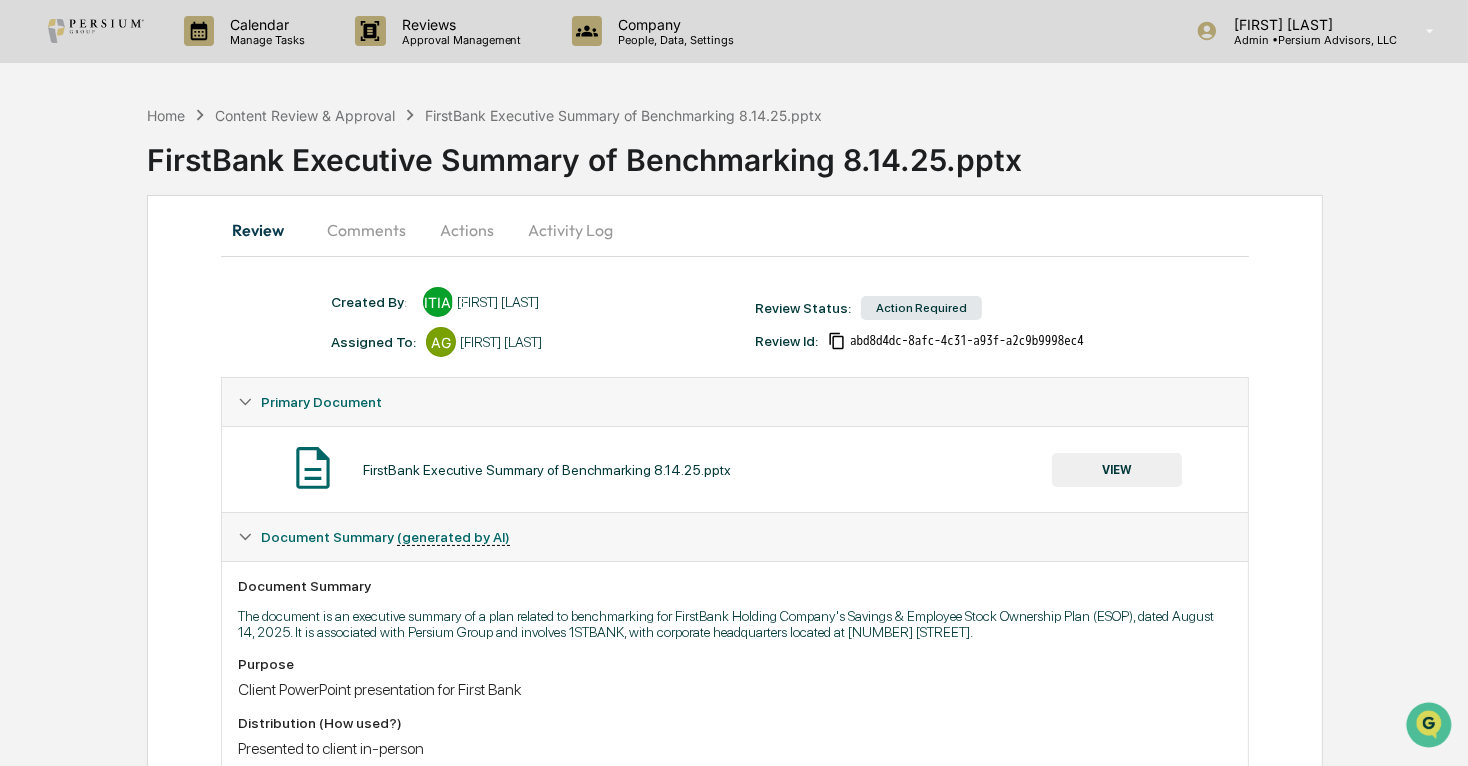 click on "VIEW" at bounding box center (1117, 470) 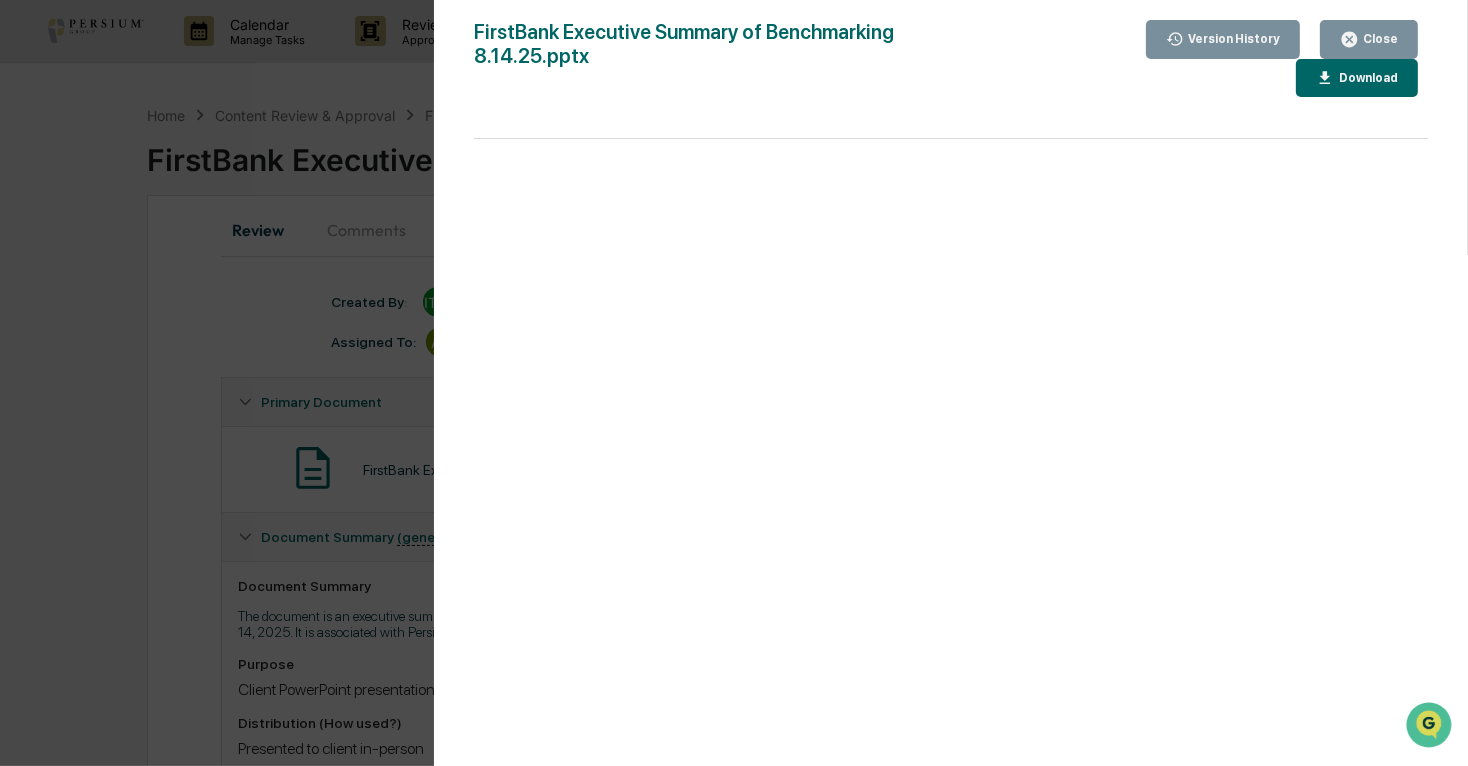 click on "Version History 08/06/2025, 03:17 AM Warren Yancey FirstBank Executive Summary of Benchmarking 8.14.25.pptx   Close   Version History   Download Page  1   100%" at bounding box center [734, 383] 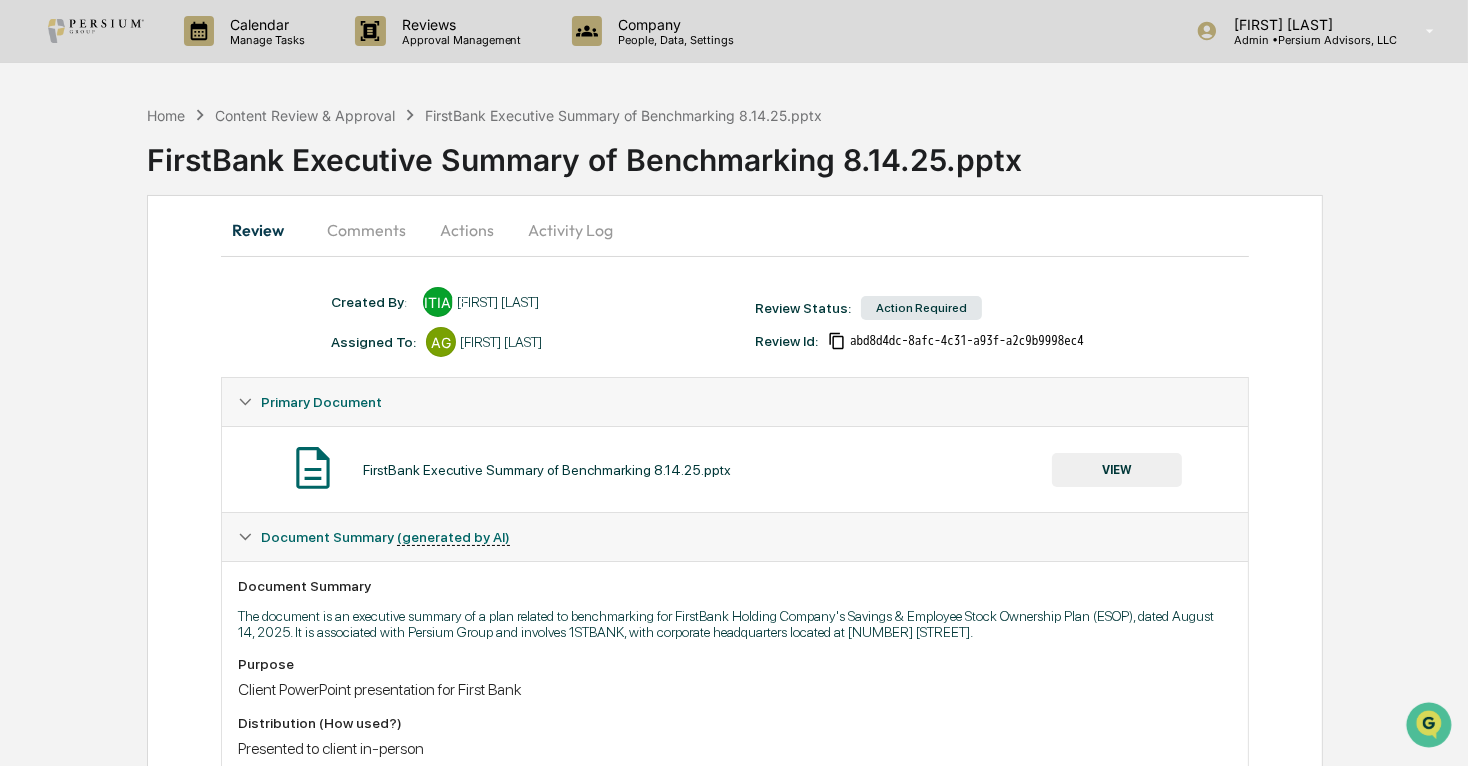 click on "Comments" at bounding box center [366, 230] 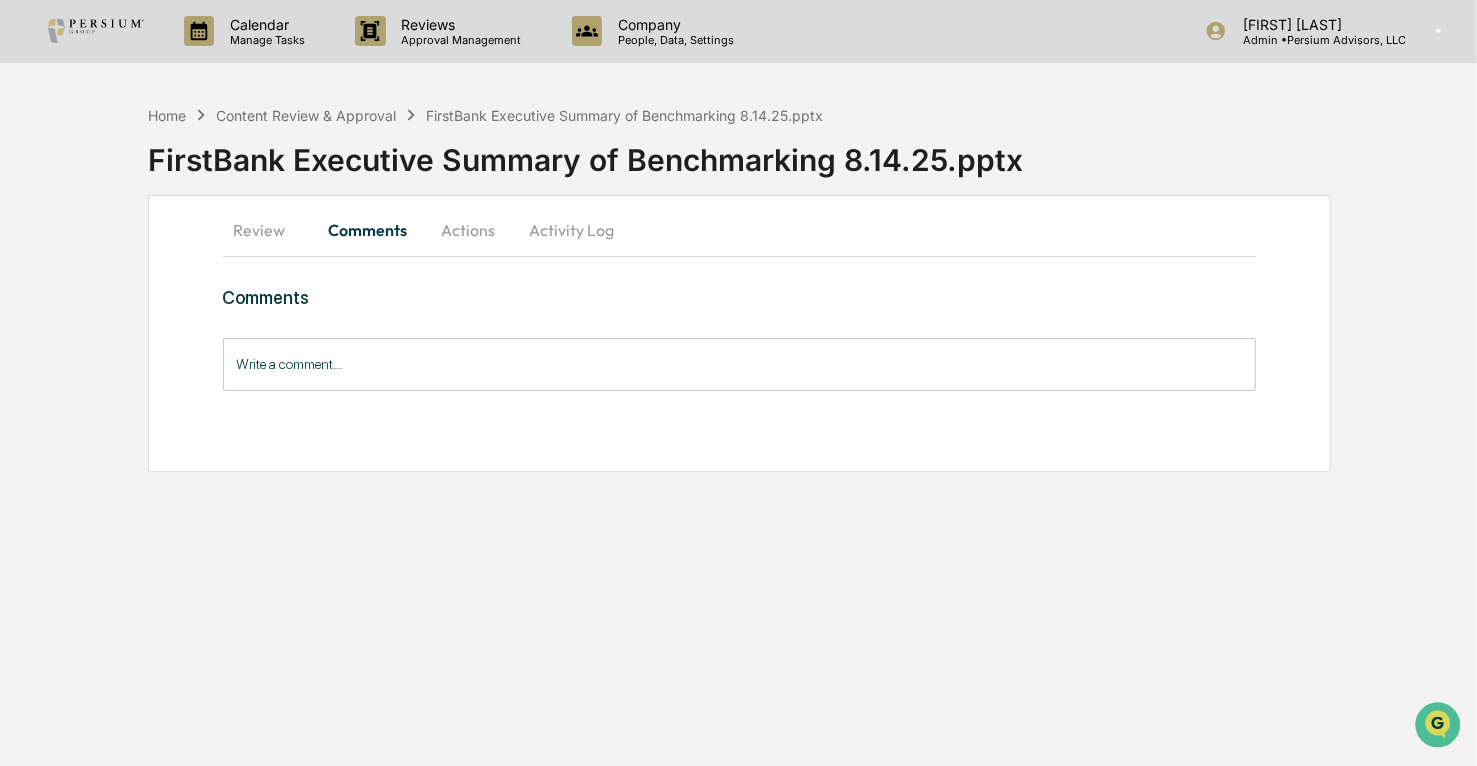 click on "Write a comment..." at bounding box center (740, 364) 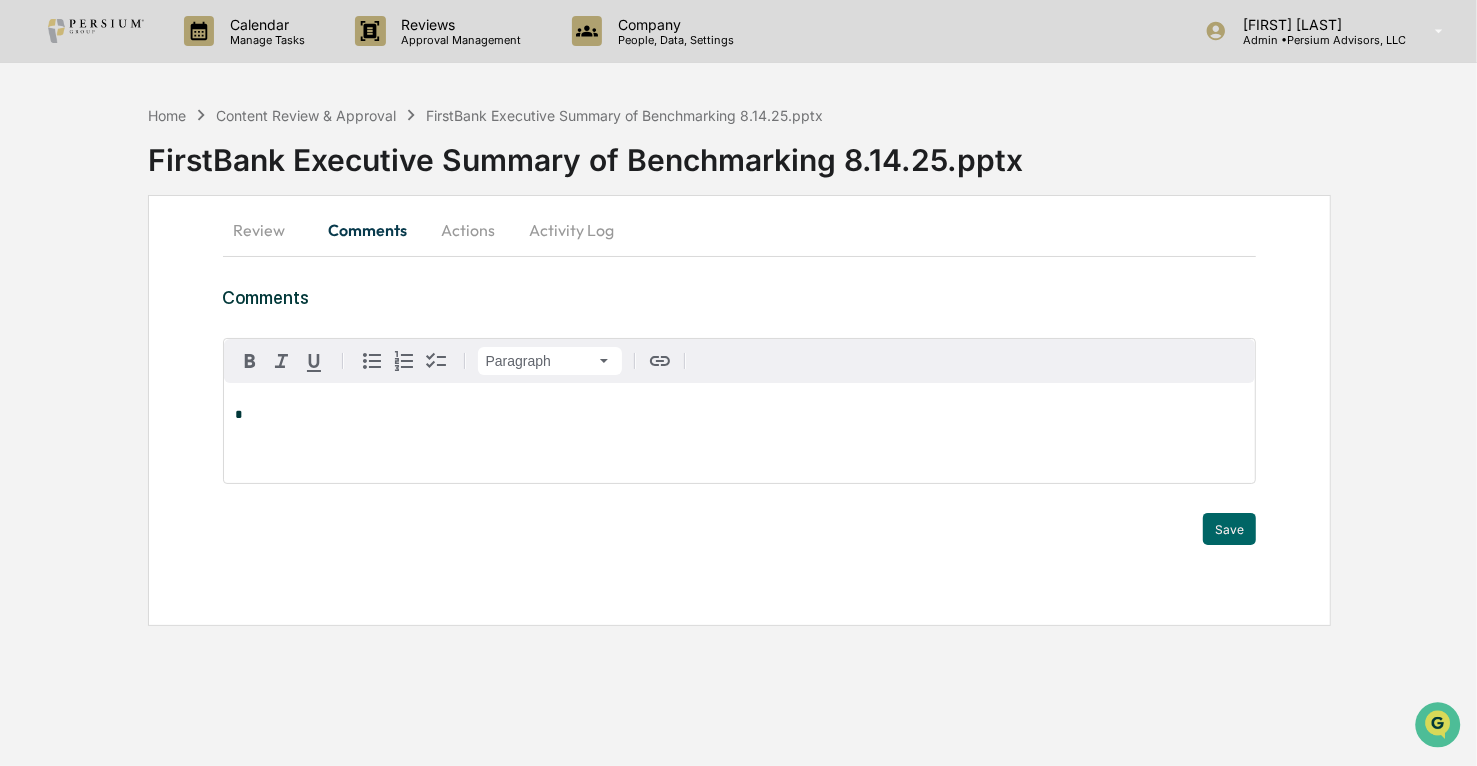 click on "*" at bounding box center [740, 415] 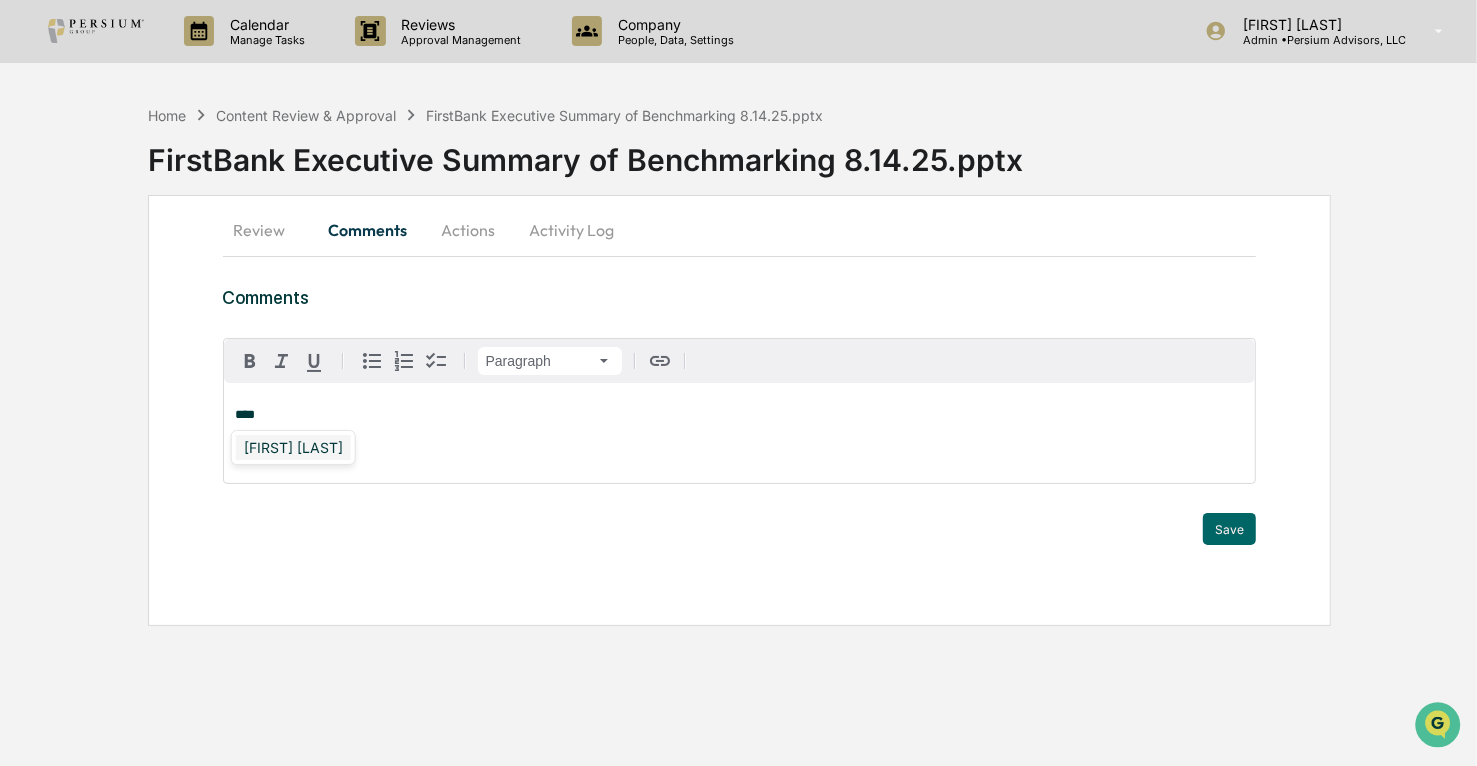 click on "[FIRST] [LAST]" at bounding box center [293, 447] 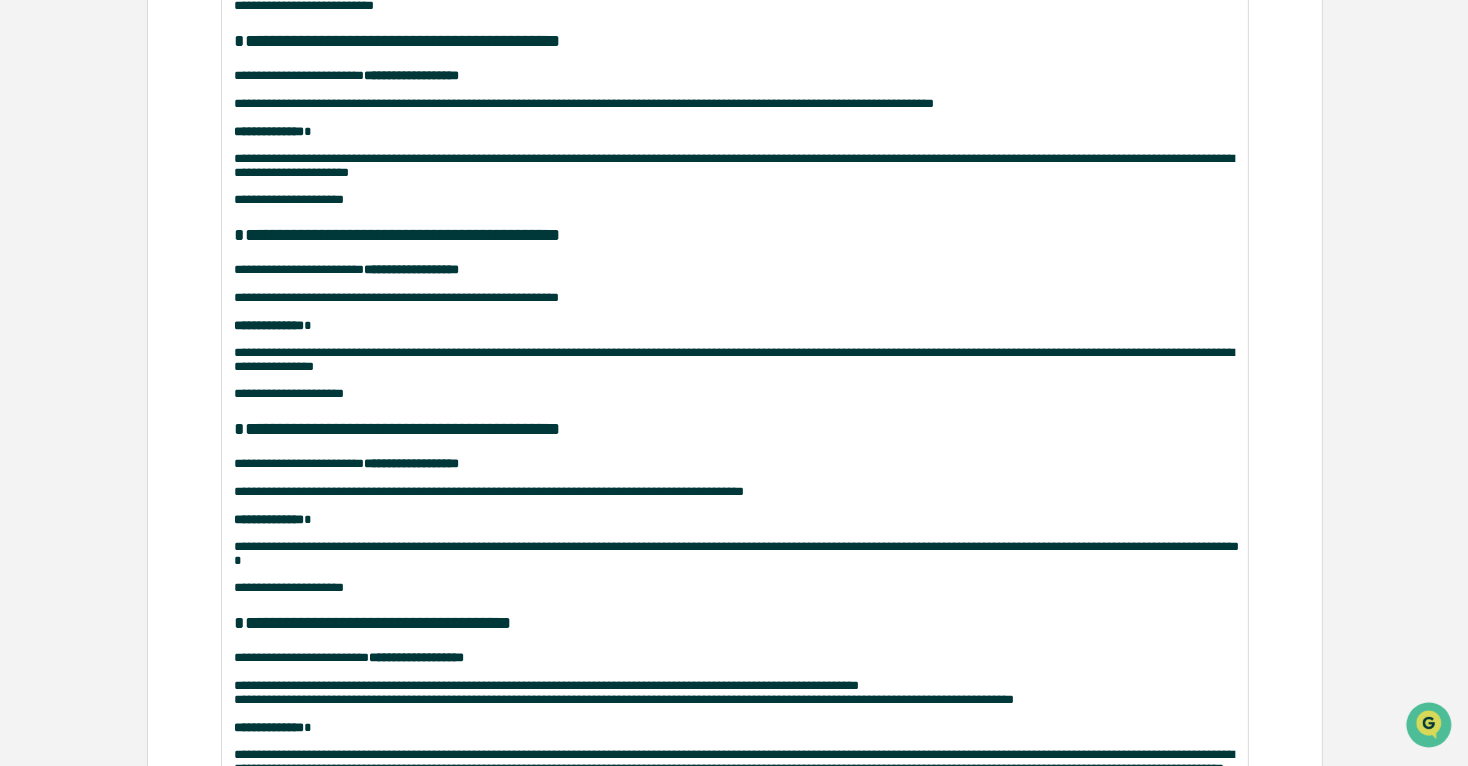 scroll, scrollTop: 63, scrollLeft: 0, axis: vertical 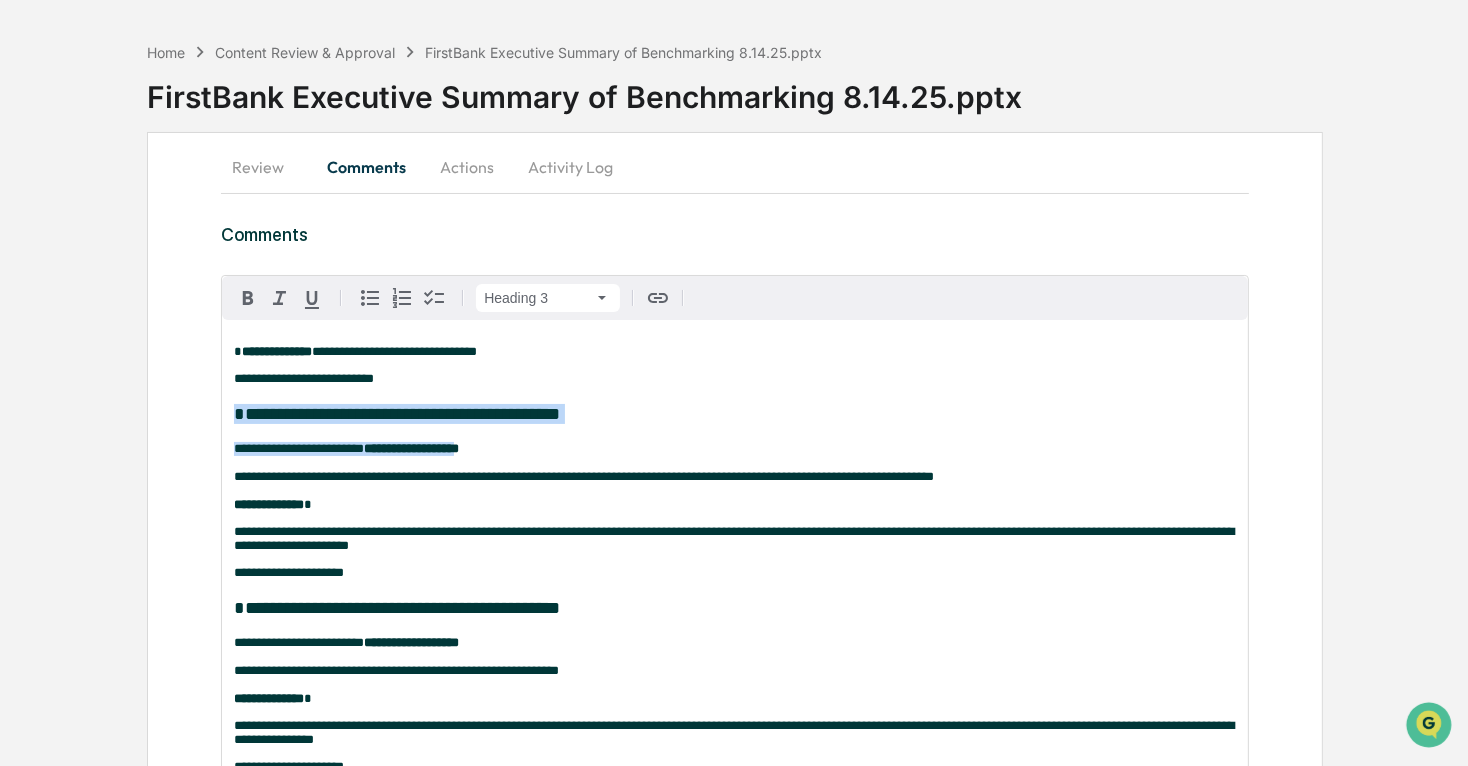 drag, startPoint x: 229, startPoint y: 420, endPoint x: 485, endPoint y: 440, distance: 256.78006 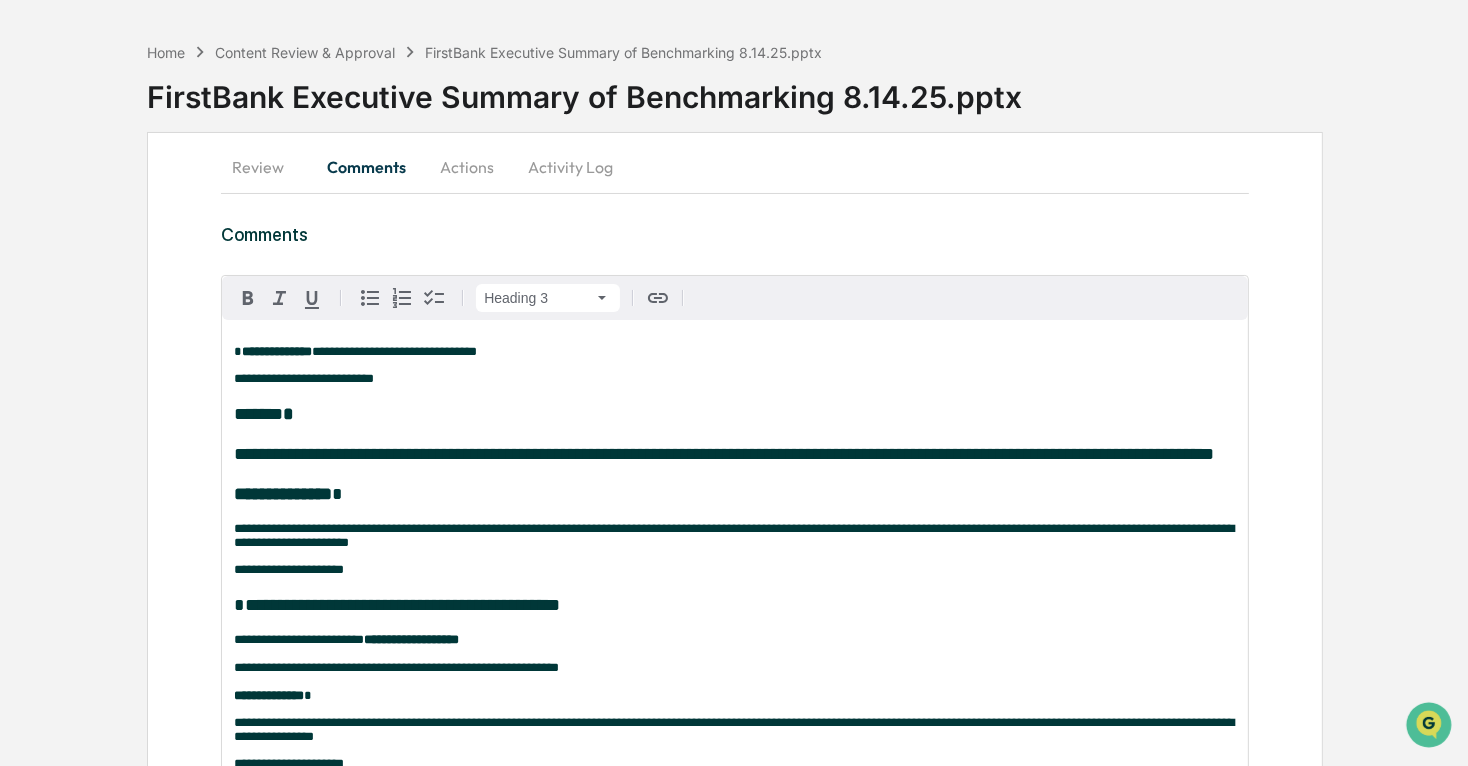click on "**********" at bounding box center (735, 454) 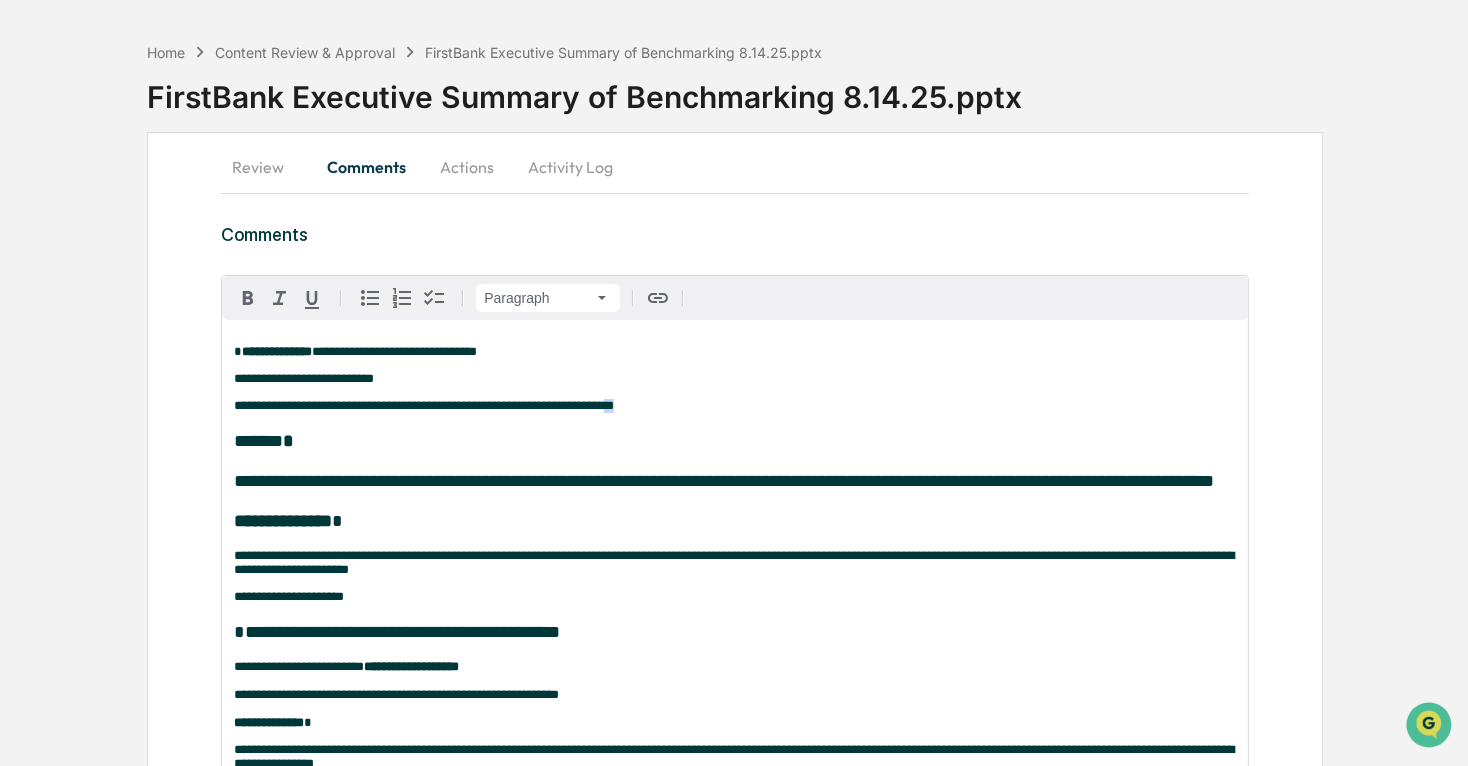 drag, startPoint x: 653, startPoint y: 410, endPoint x: 628, endPoint y: 414, distance: 25.317978 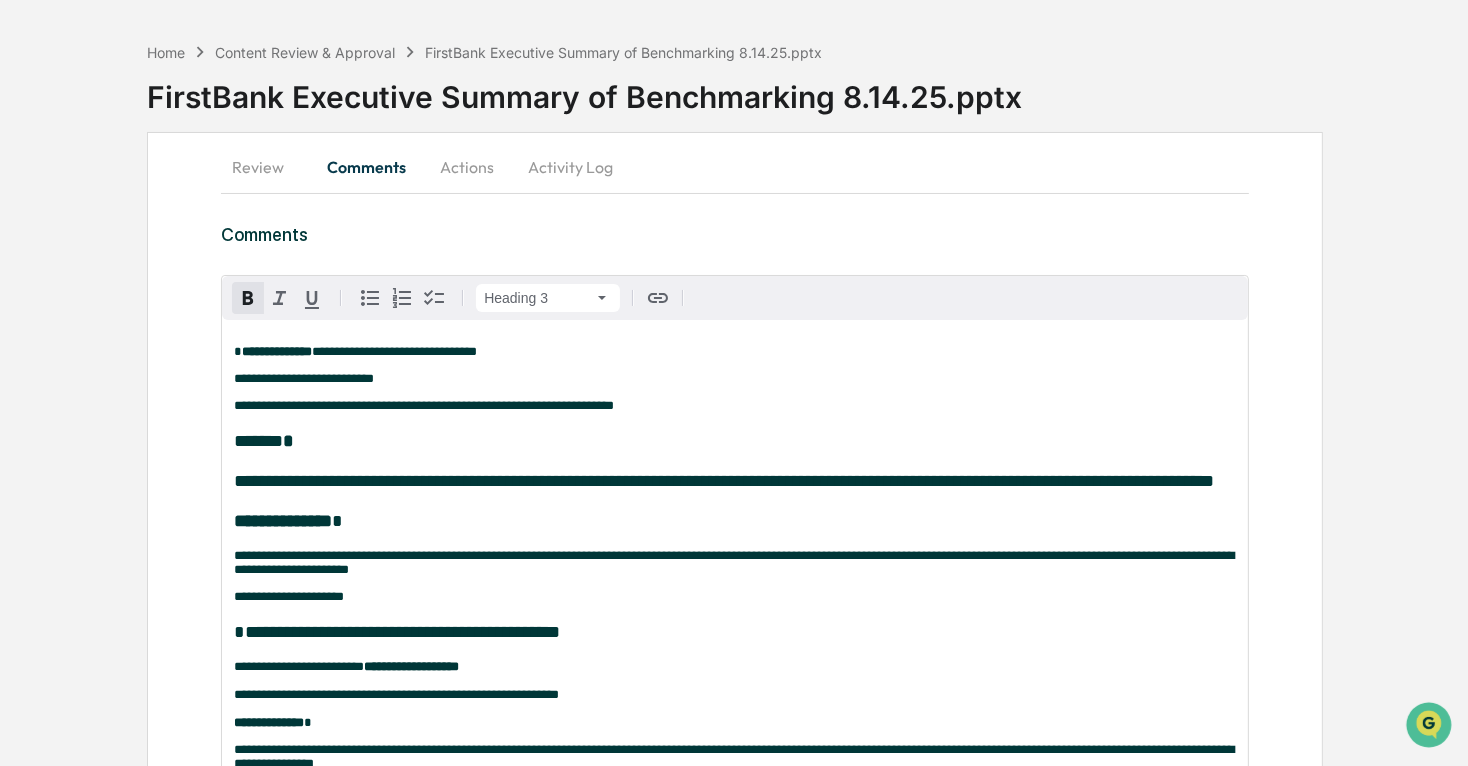 click on "**********" at bounding box center [735, 759] 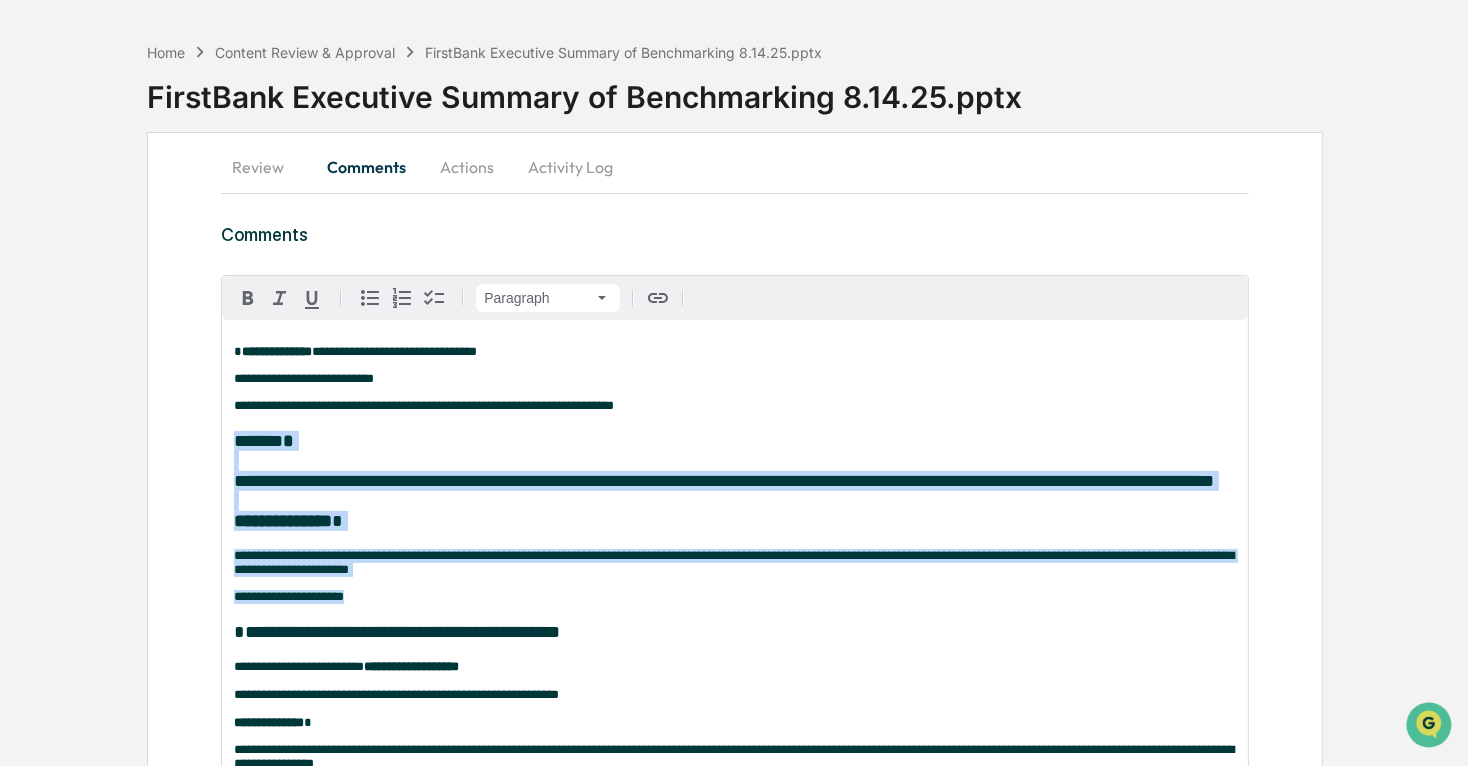 drag, startPoint x: 385, startPoint y: 630, endPoint x: 230, endPoint y: 441, distance: 244.42995 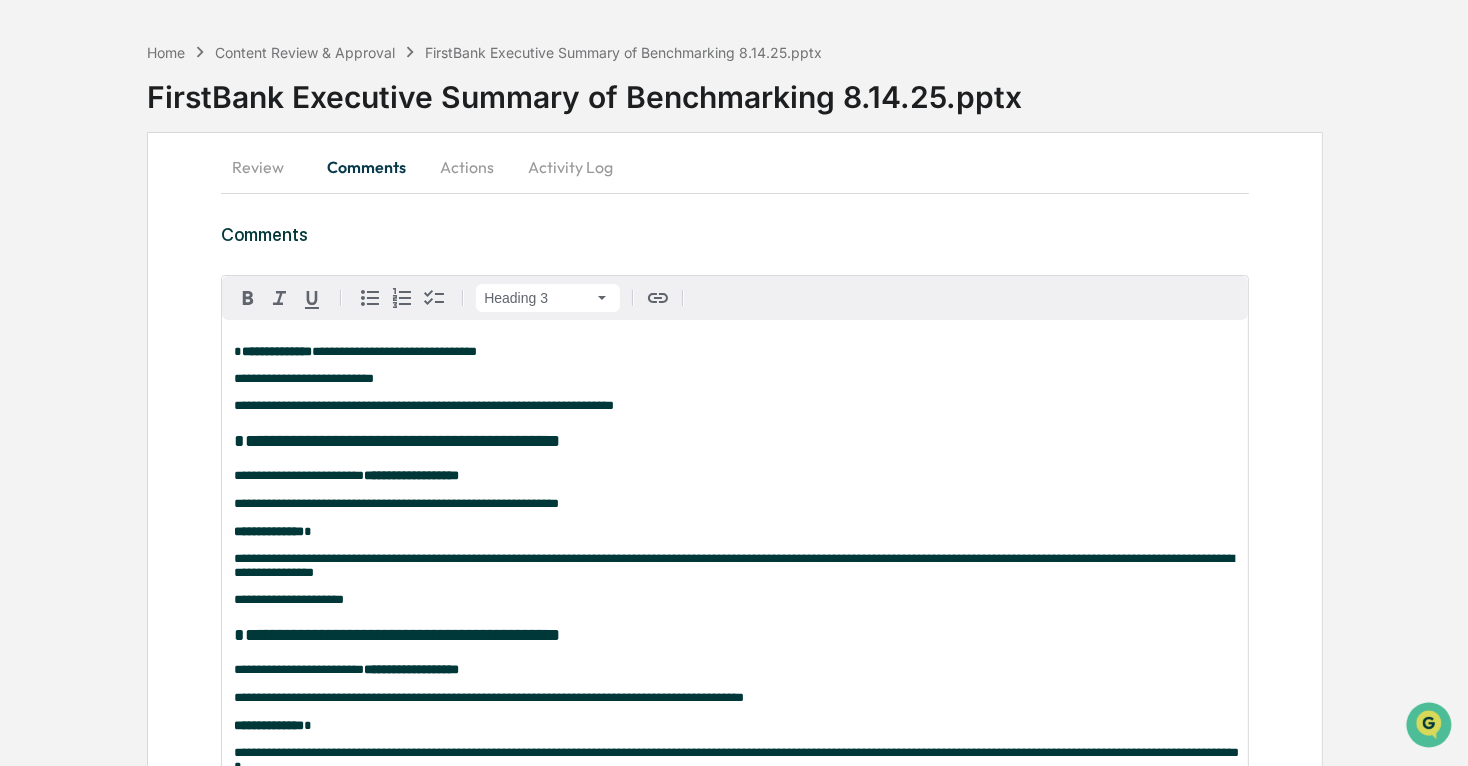 click on "**********" at bounding box center (735, 663) 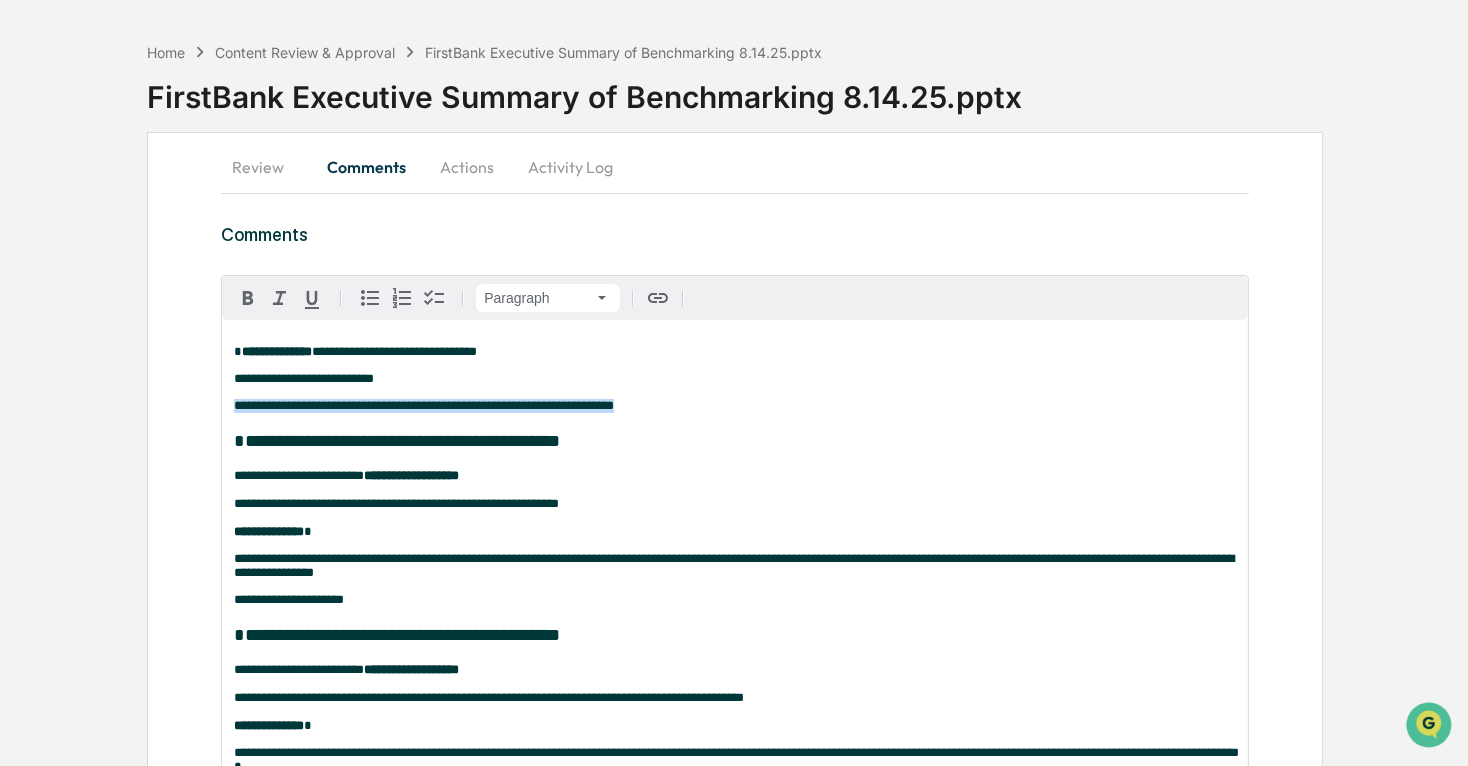 drag, startPoint x: 229, startPoint y: 408, endPoint x: 710, endPoint y: 405, distance: 481.00937 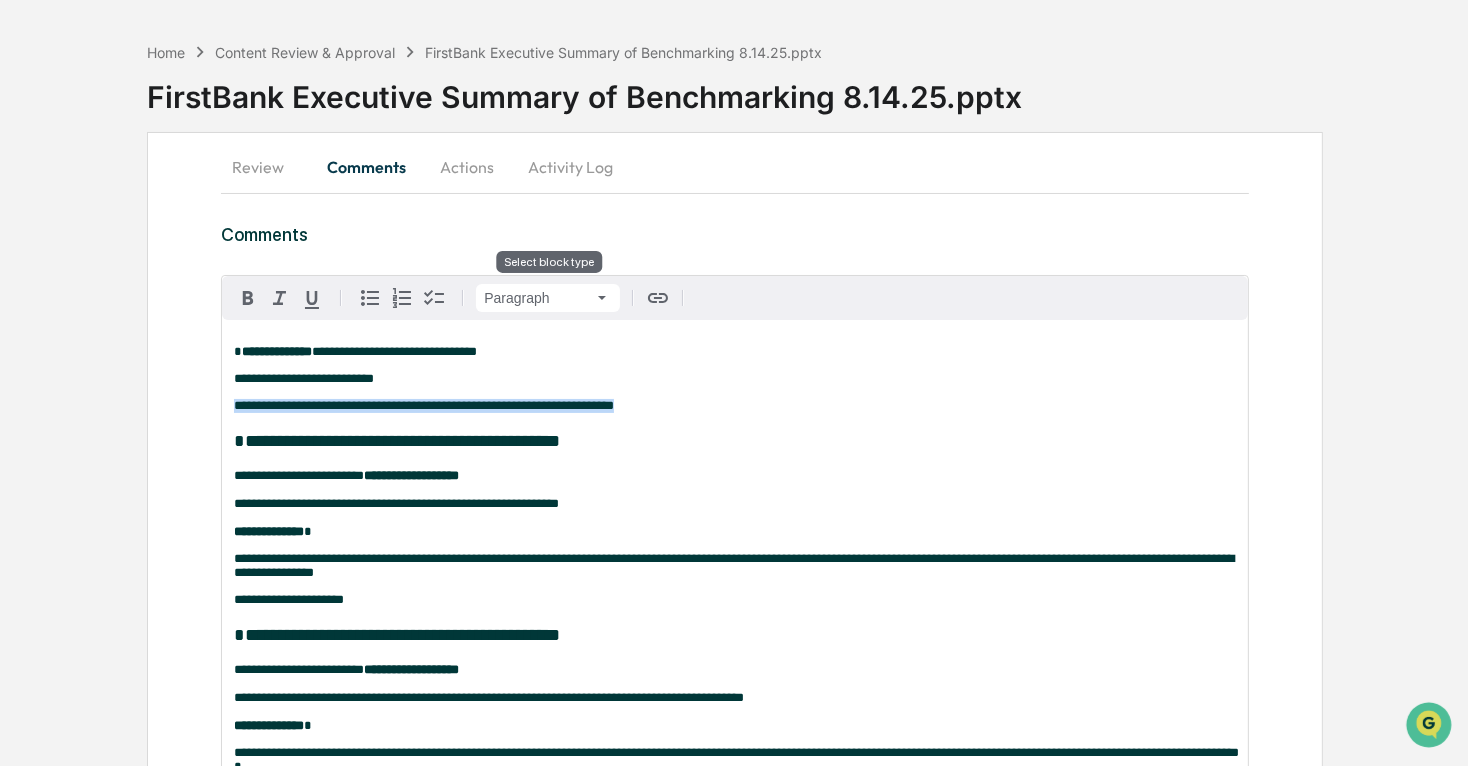 click on "**********" at bounding box center [734, 320] 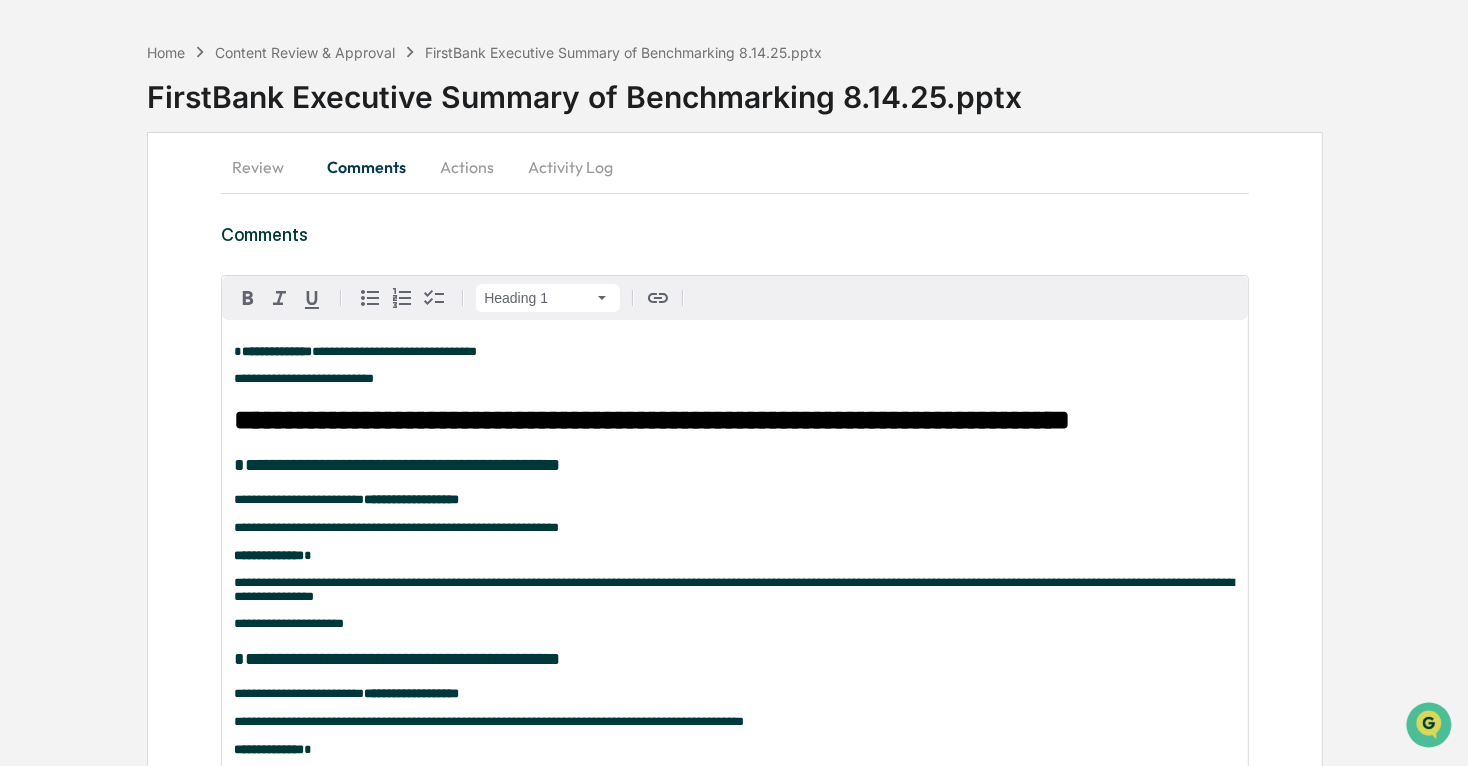 click on "**********" at bounding box center (734, 320) 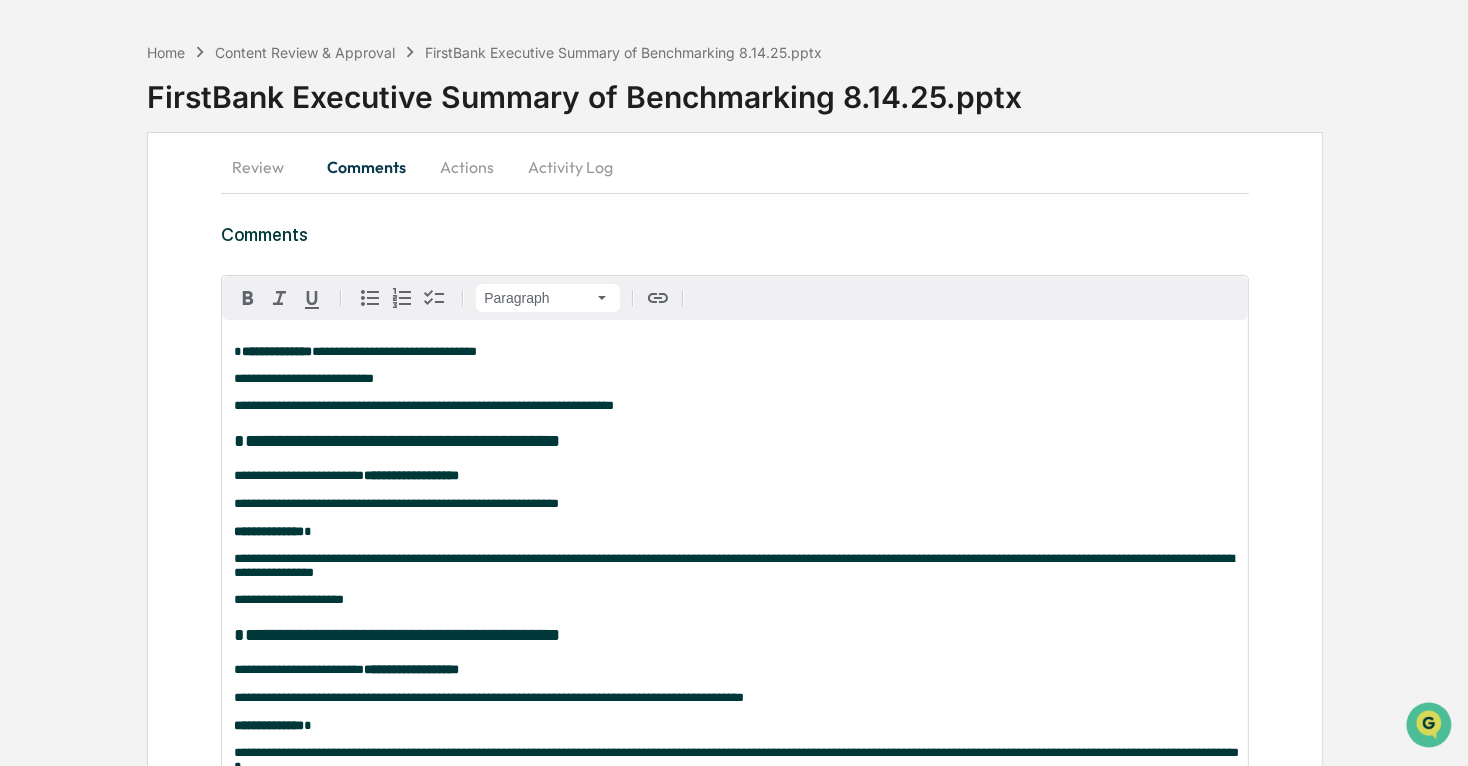 click on "**********" at bounding box center [735, 504] 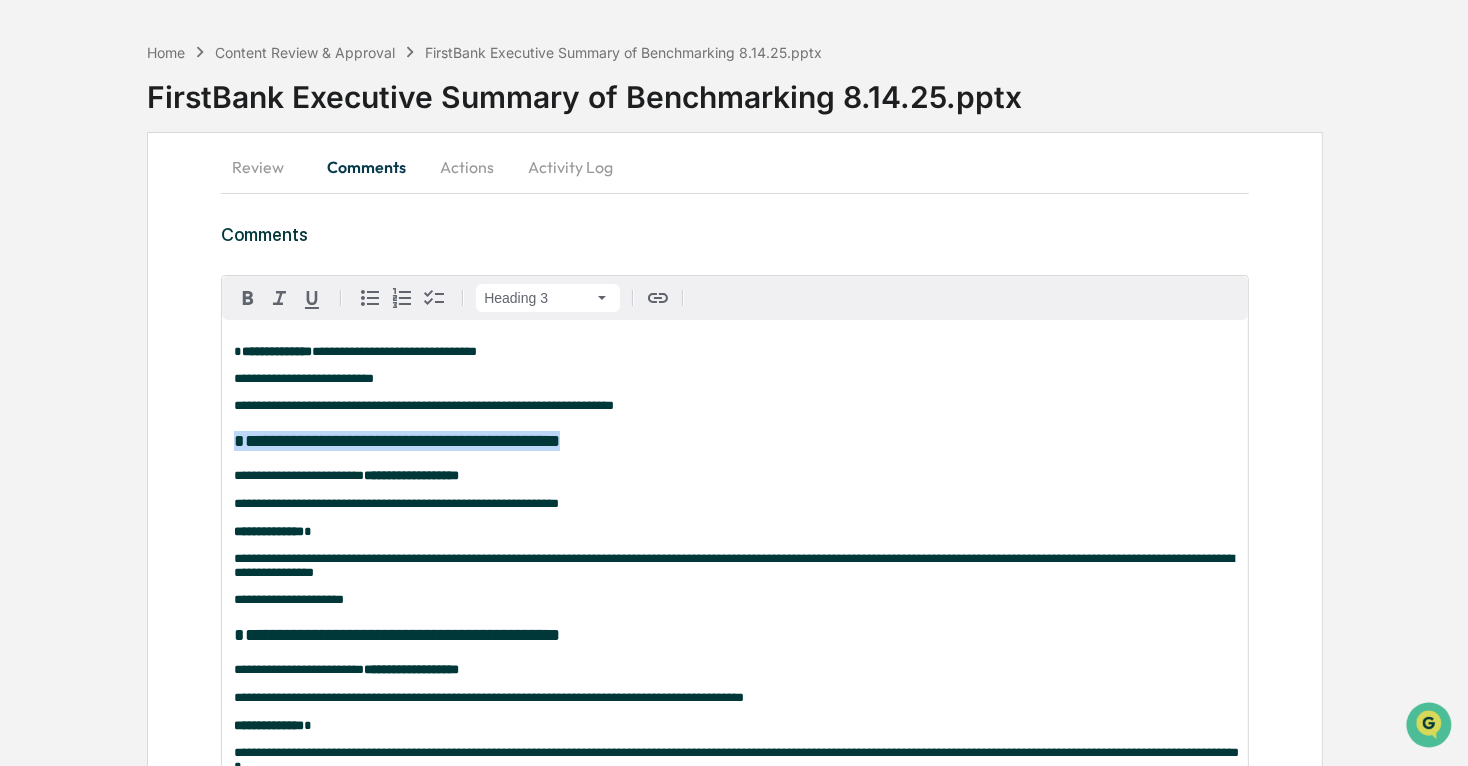 drag, startPoint x: 623, startPoint y: 440, endPoint x: 229, endPoint y: 440, distance: 394 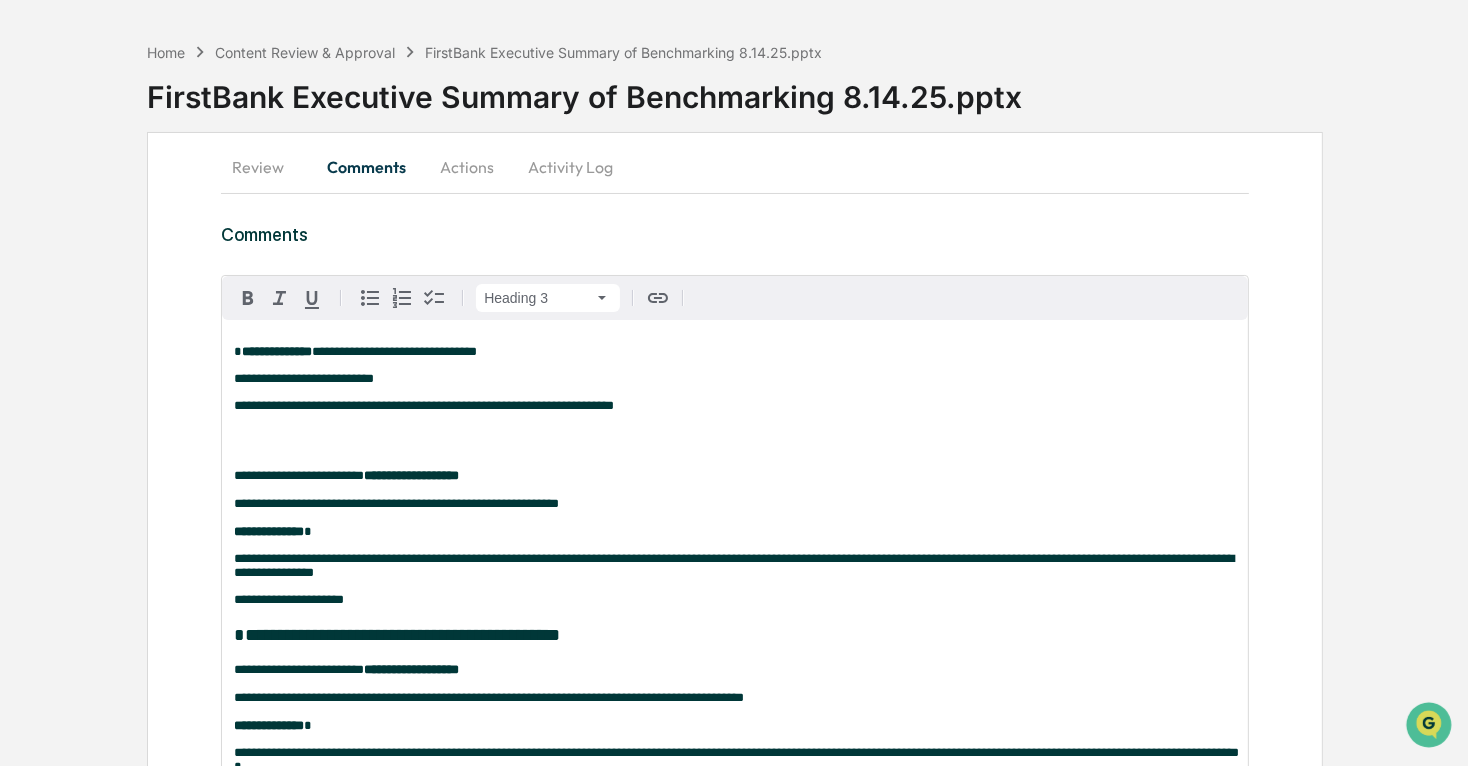 click on "**********" at bounding box center [299, 475] 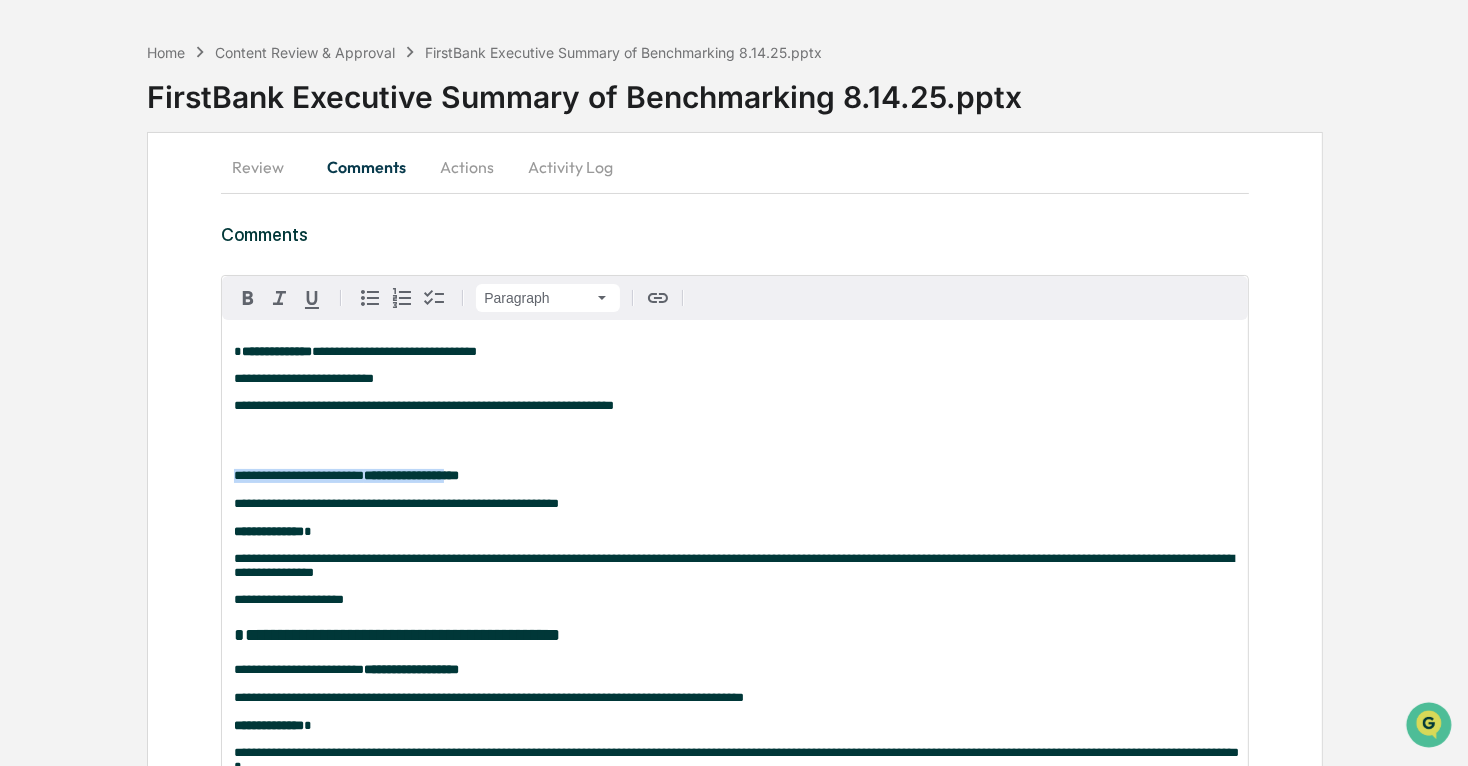 drag, startPoint x: 472, startPoint y: 479, endPoint x: 237, endPoint y: 487, distance: 235.13612 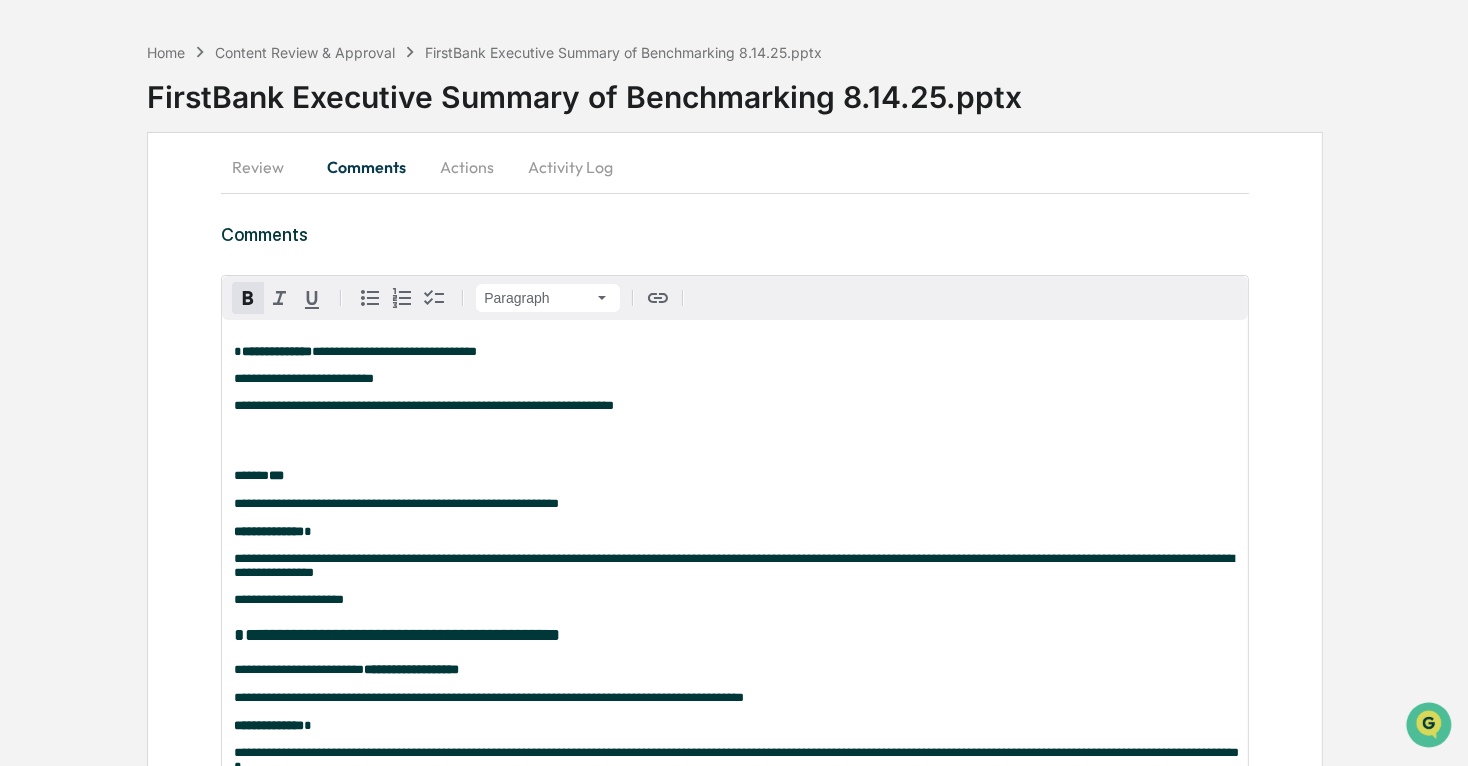 click on "**********" at bounding box center [735, 504] 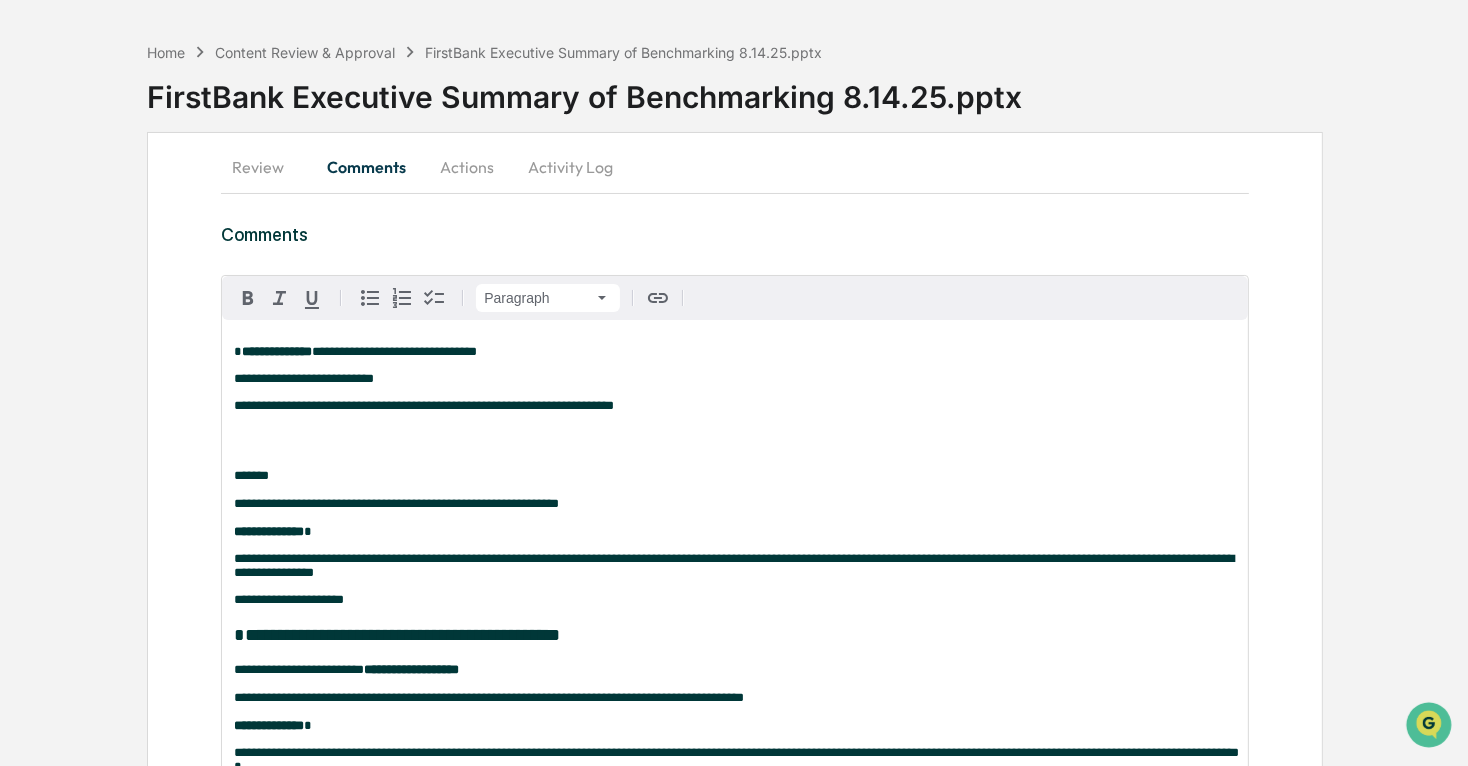 click on "**********" at bounding box center (735, 663) 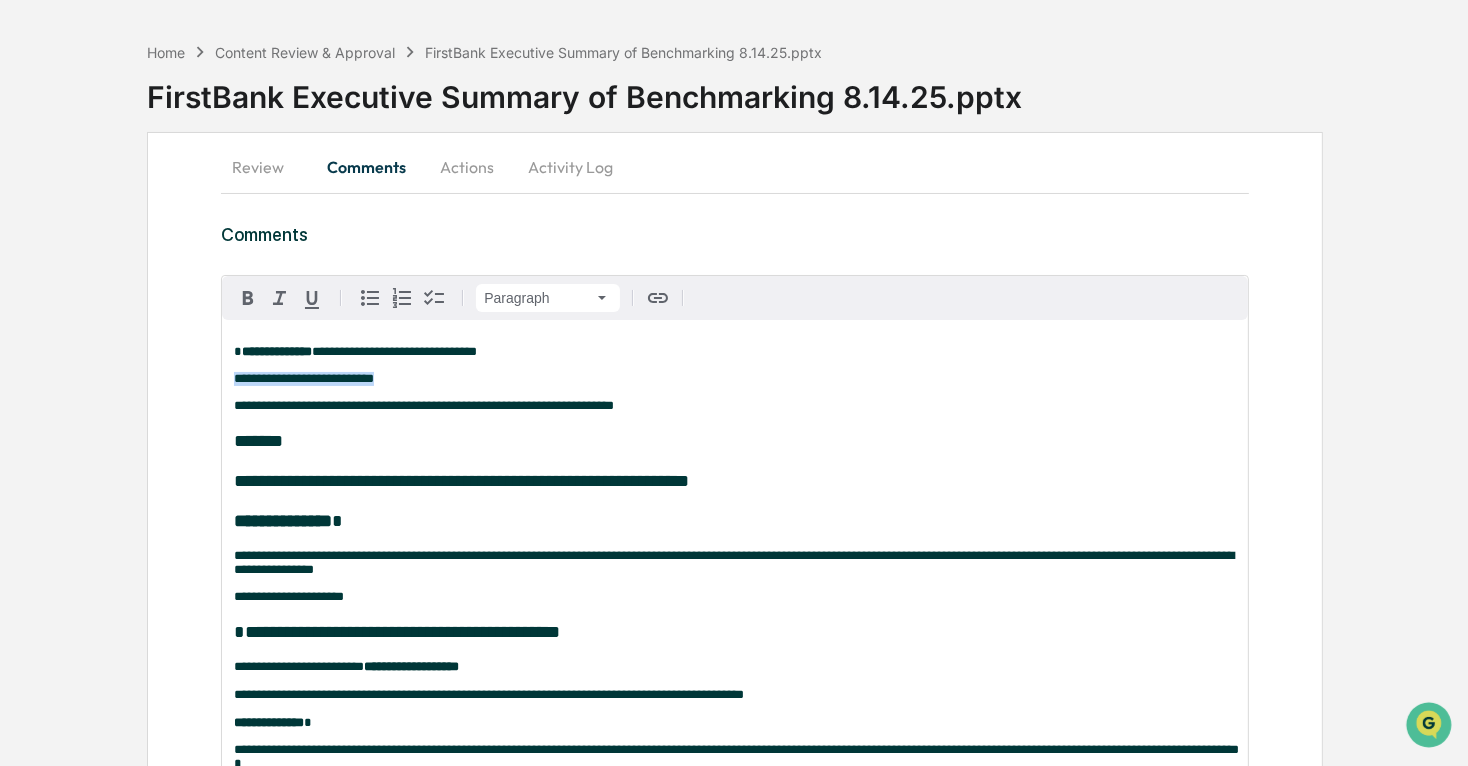 drag, startPoint x: 229, startPoint y: 380, endPoint x: 489, endPoint y: 370, distance: 260.19223 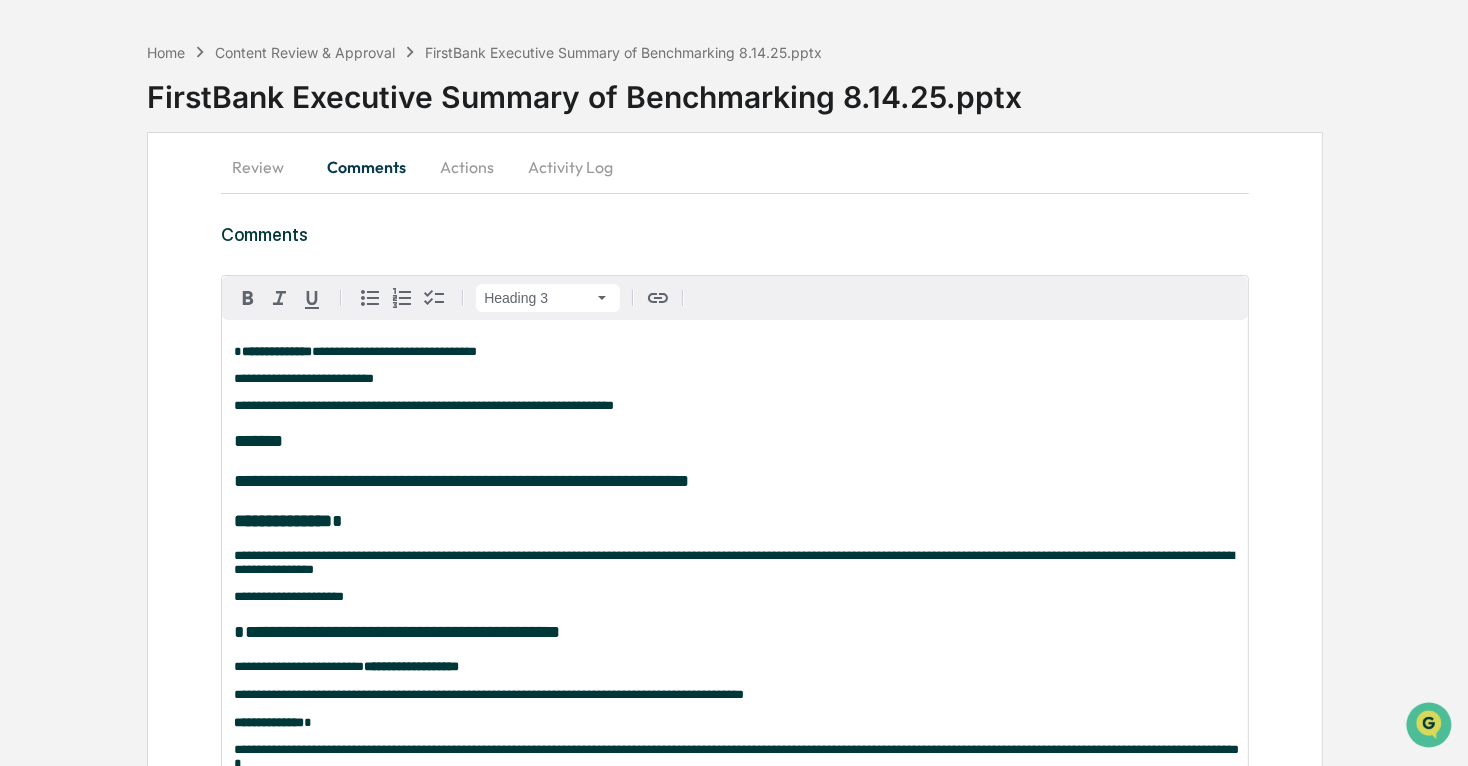 click on "*******" at bounding box center [258, 441] 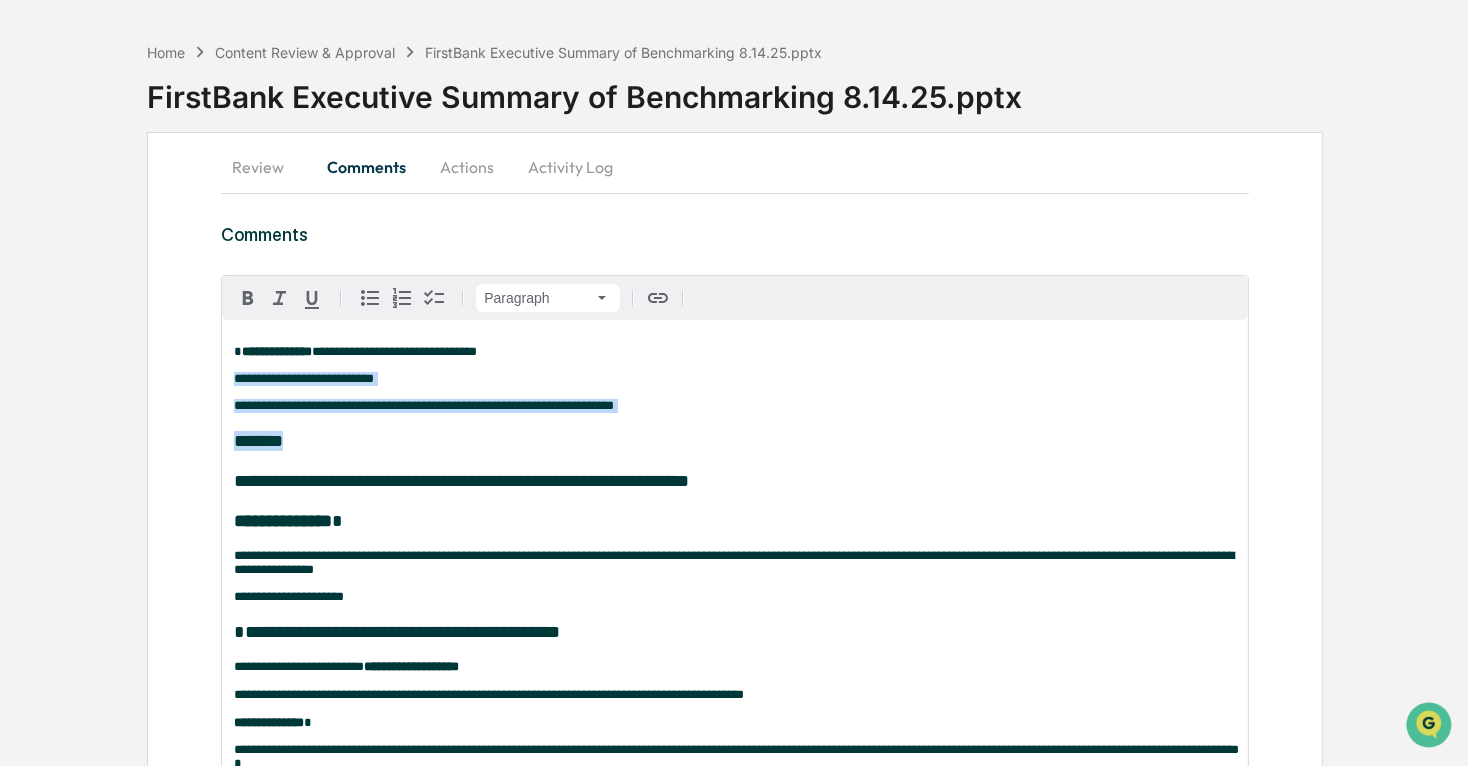 drag, startPoint x: 229, startPoint y: 382, endPoint x: 733, endPoint y: 441, distance: 507.44162 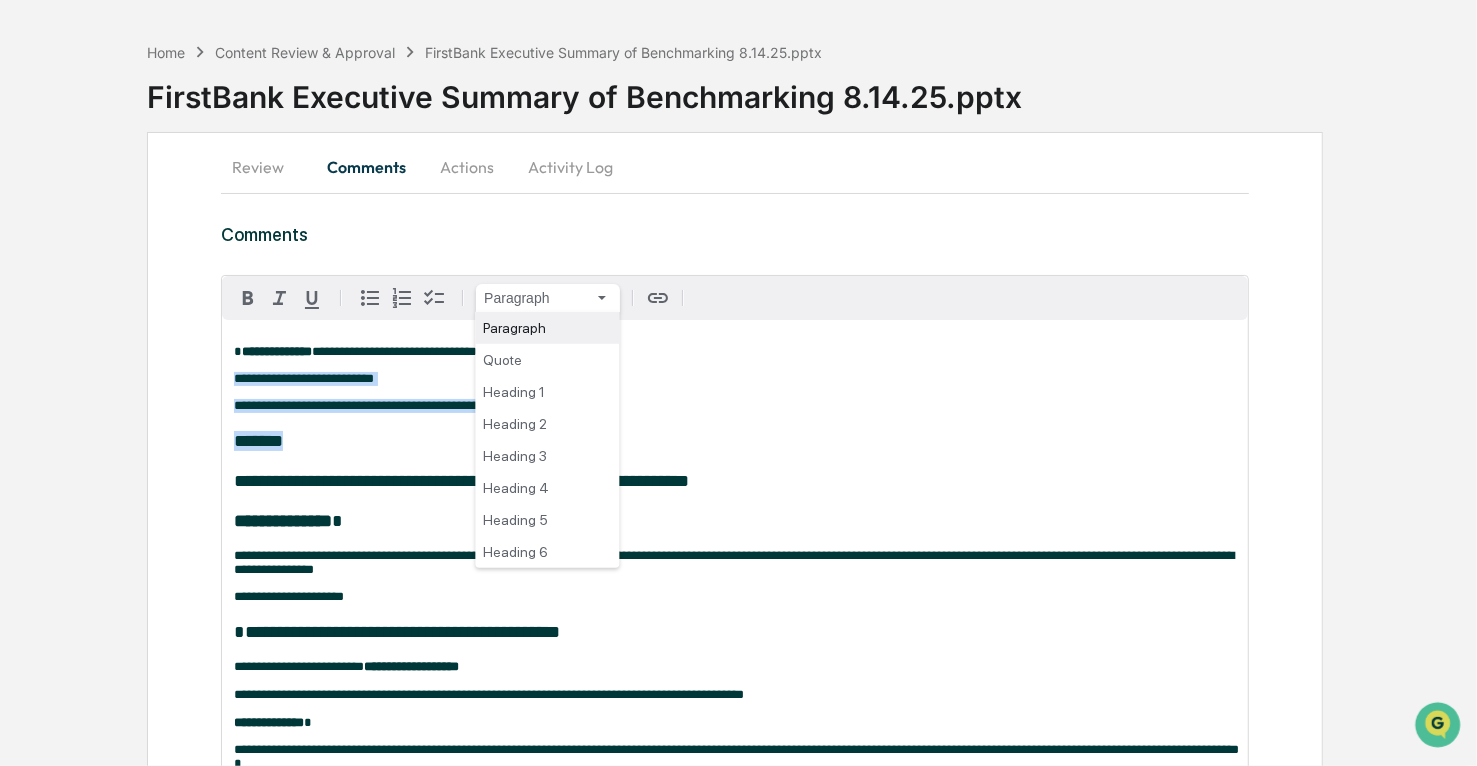 click on "**********" at bounding box center (738, 320) 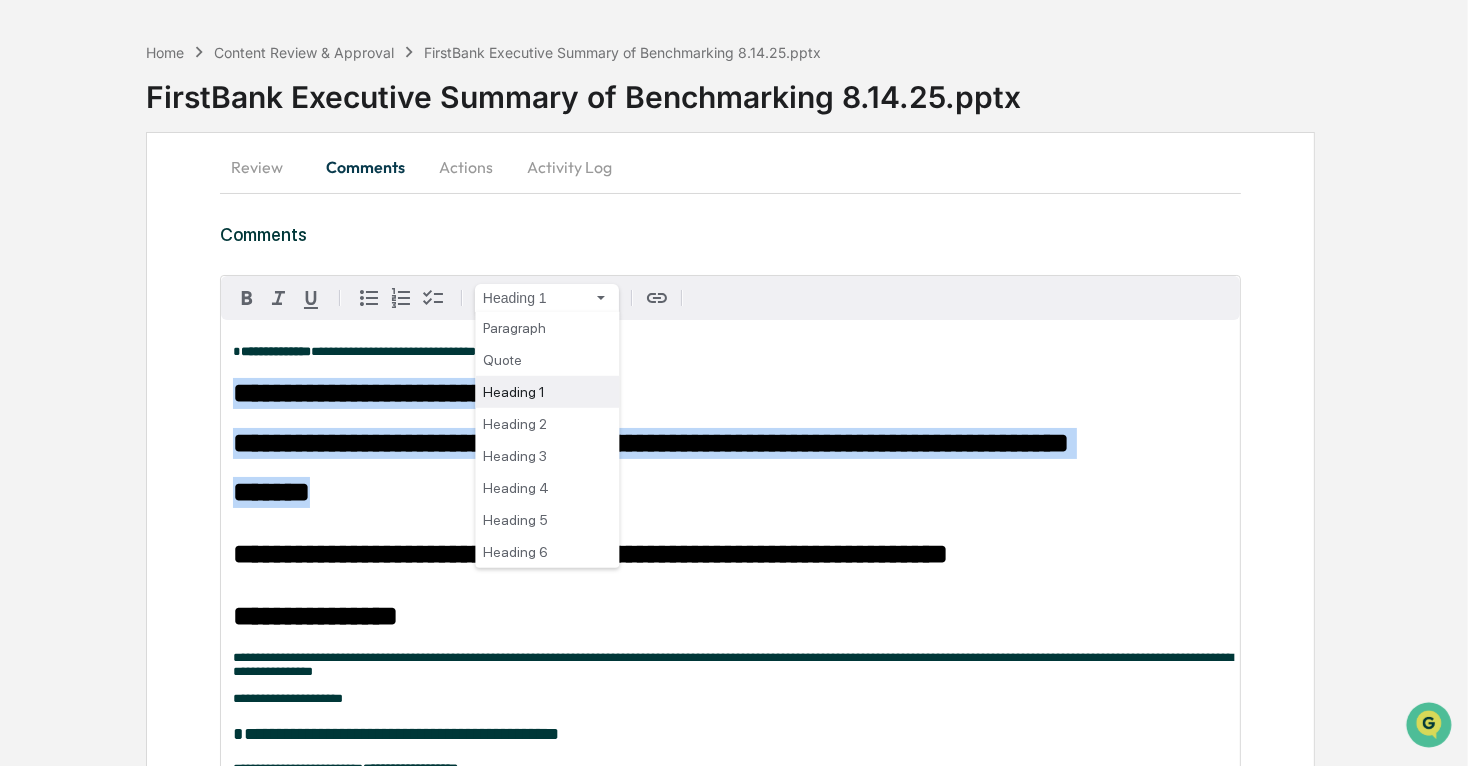 click on "**********" at bounding box center (734, 320) 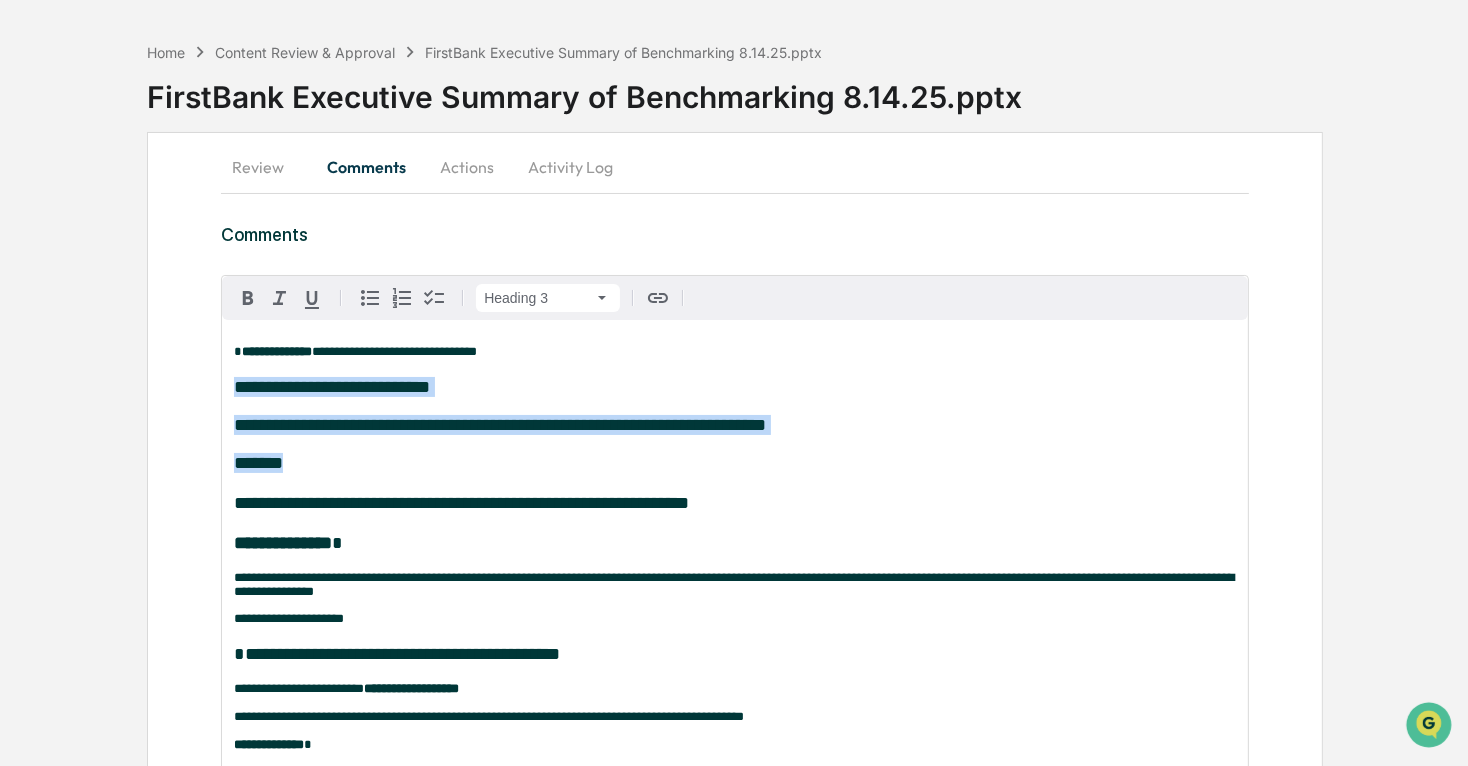 click on "**********" at bounding box center [735, 503] 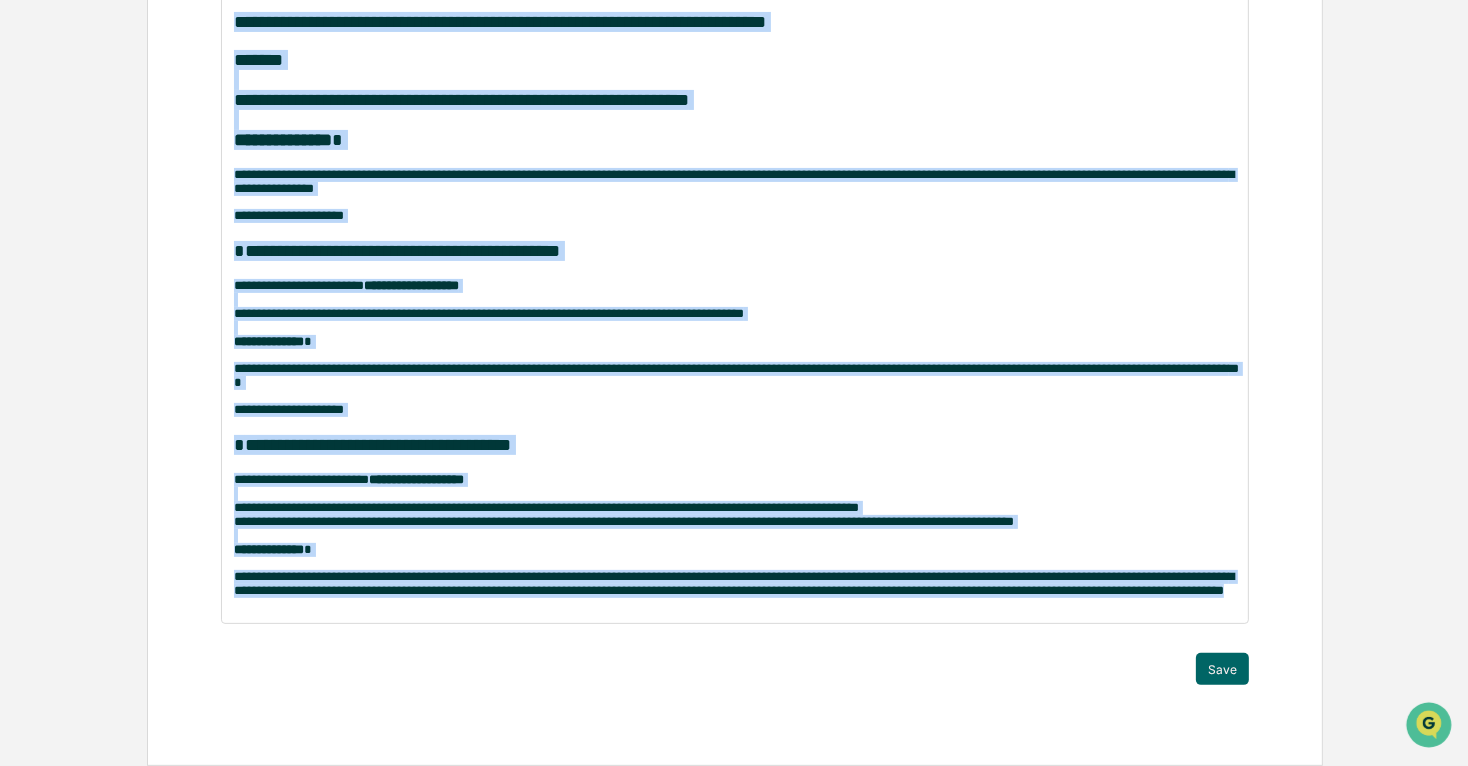drag, startPoint x: 226, startPoint y: 381, endPoint x: 606, endPoint y: 838, distance: 594.34753 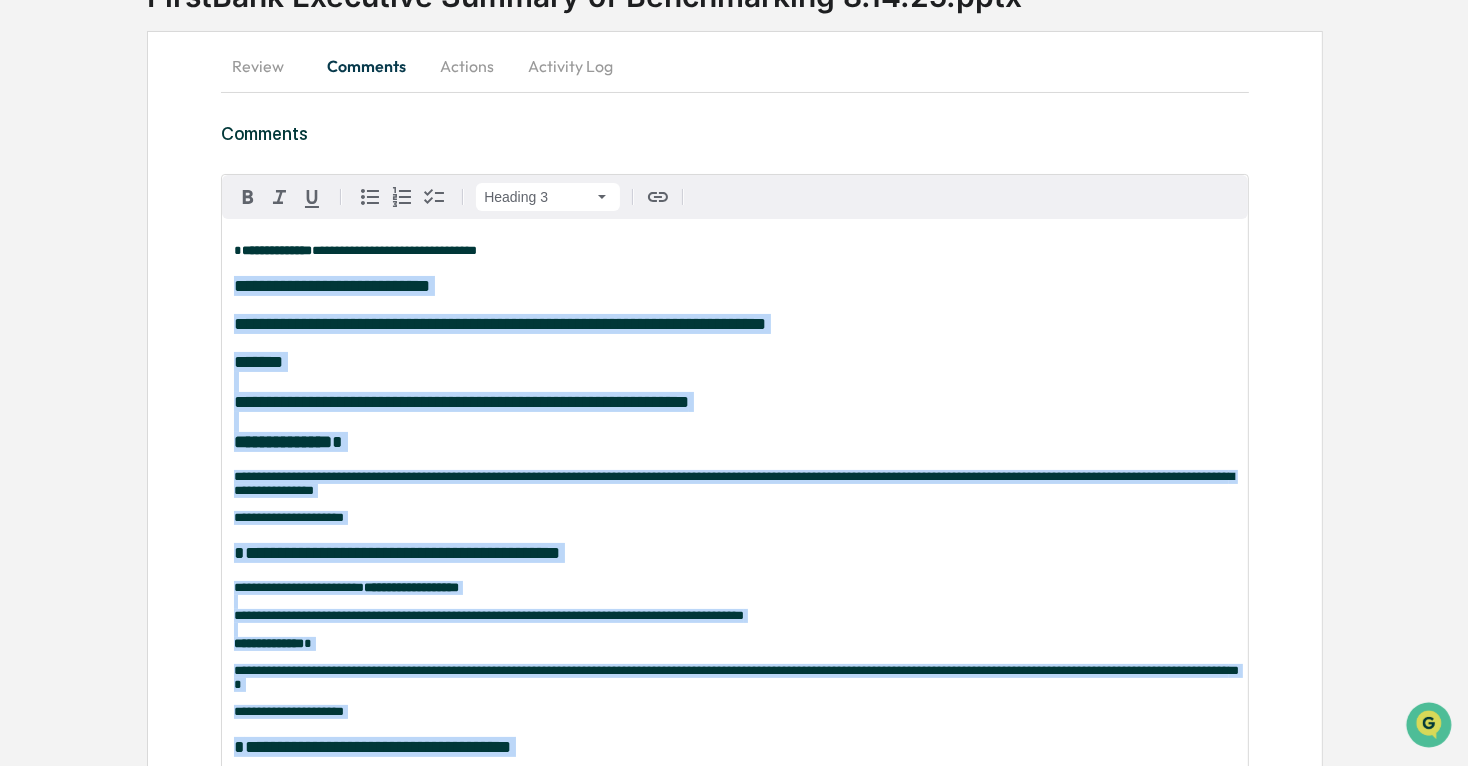 scroll, scrollTop: 163, scrollLeft: 0, axis: vertical 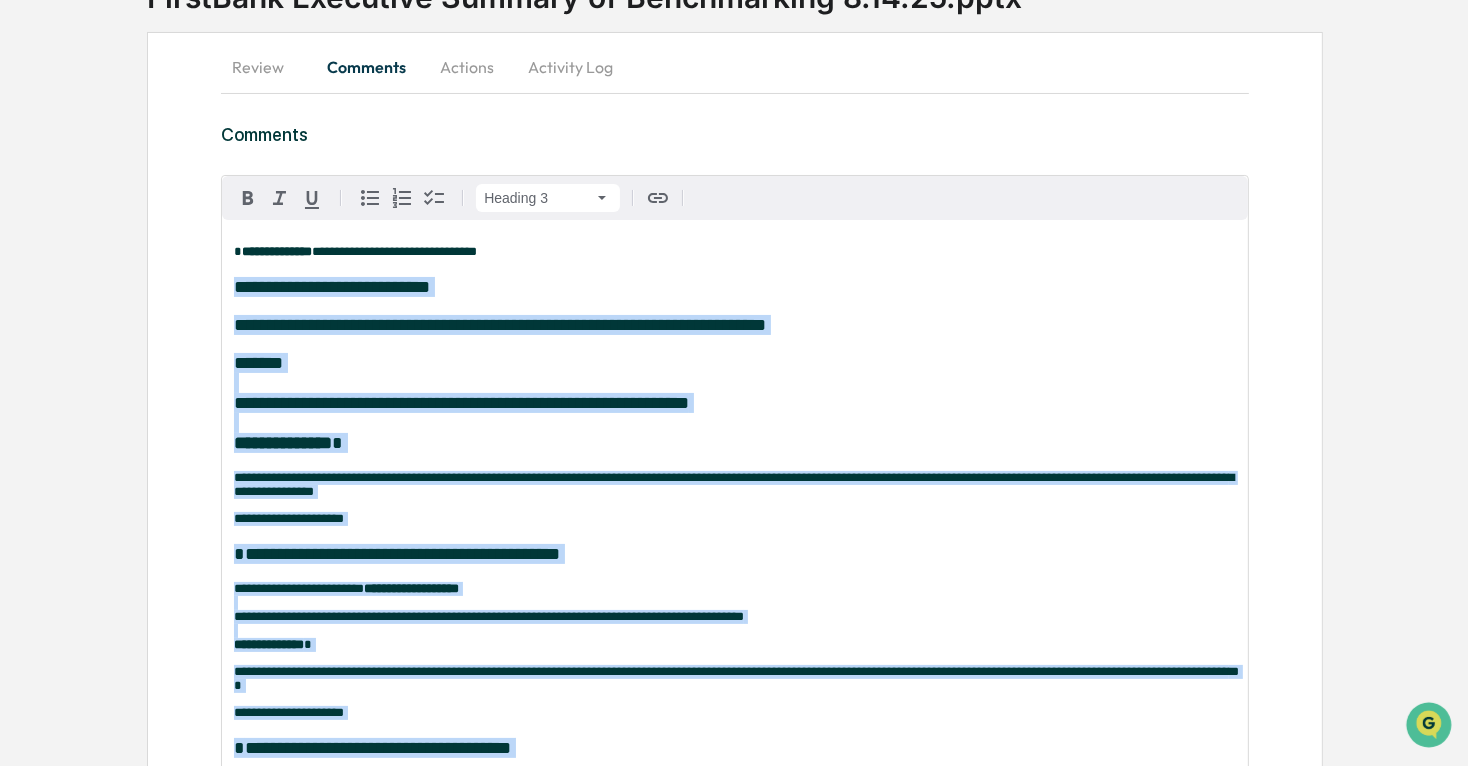 click on "**********" at bounding box center (734, 220) 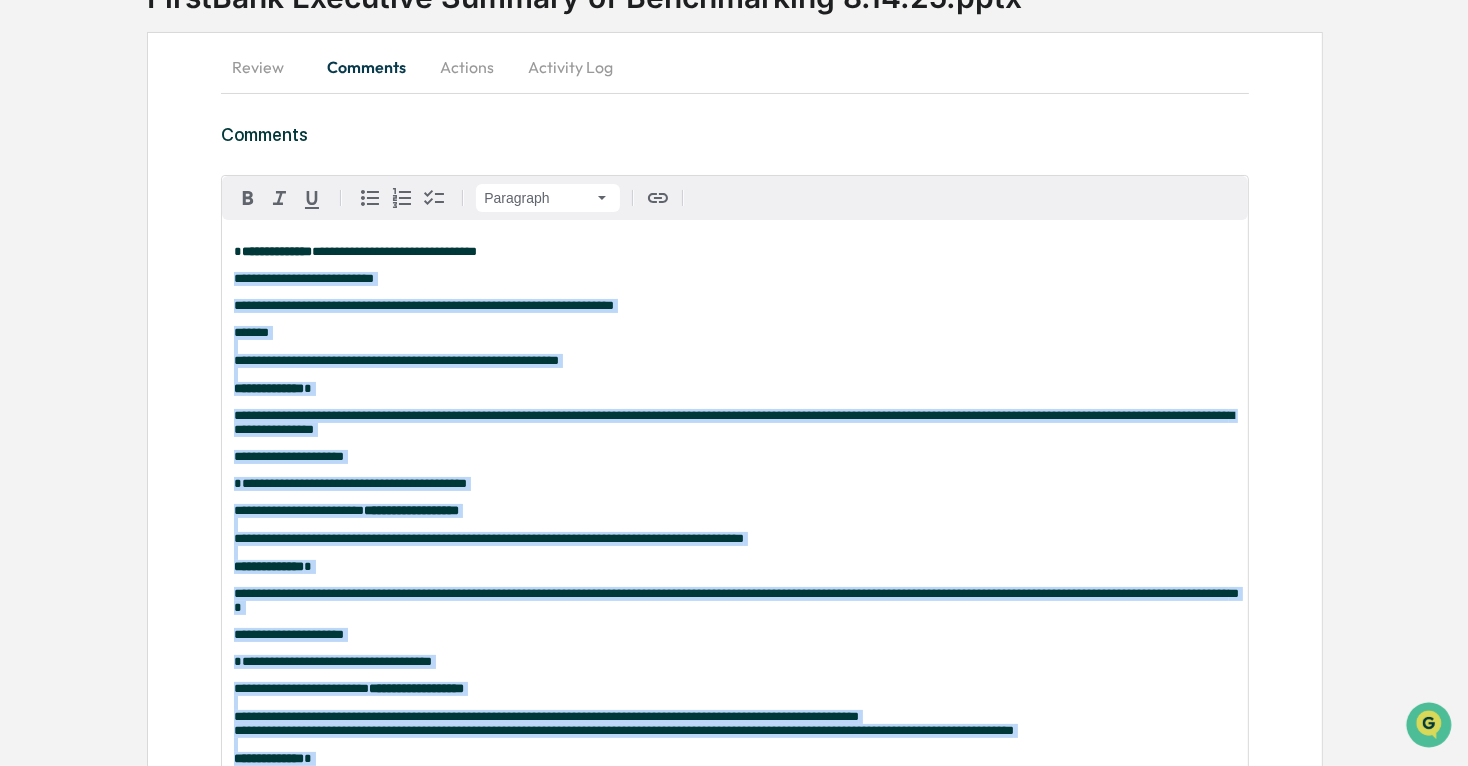 click on "**********" at bounding box center [396, 360] 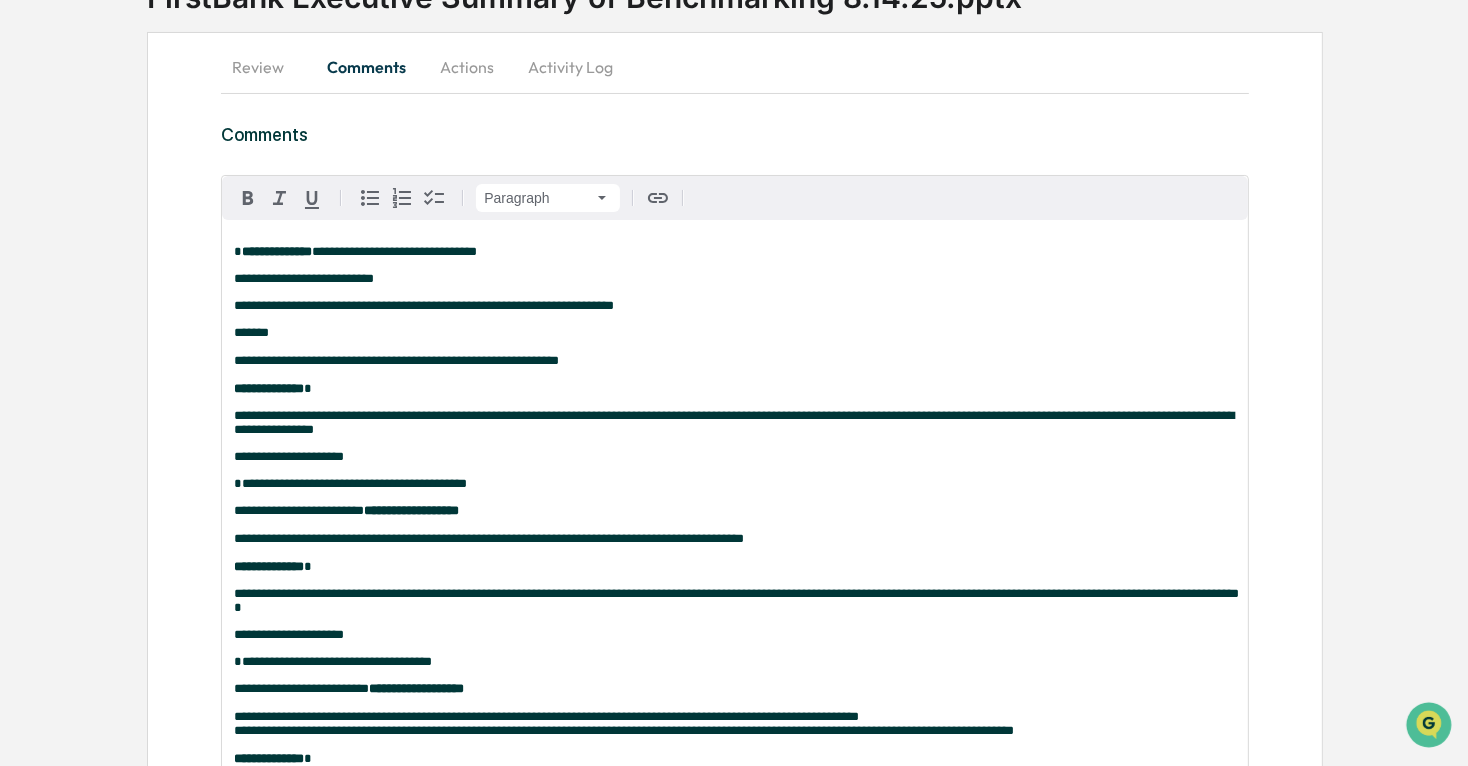 click on "**********" at bounding box center [735, 361] 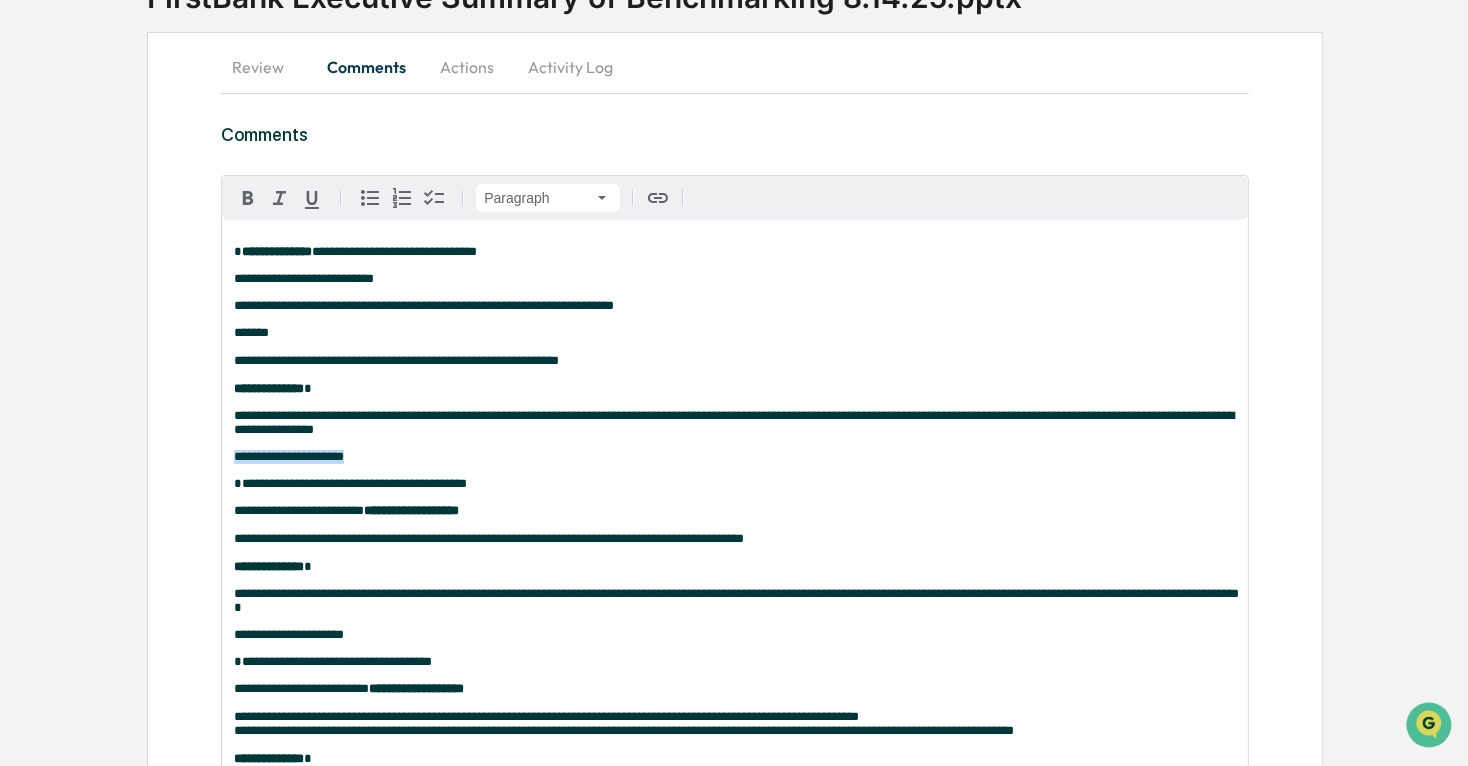 drag, startPoint x: 370, startPoint y: 472, endPoint x: 212, endPoint y: 472, distance: 158 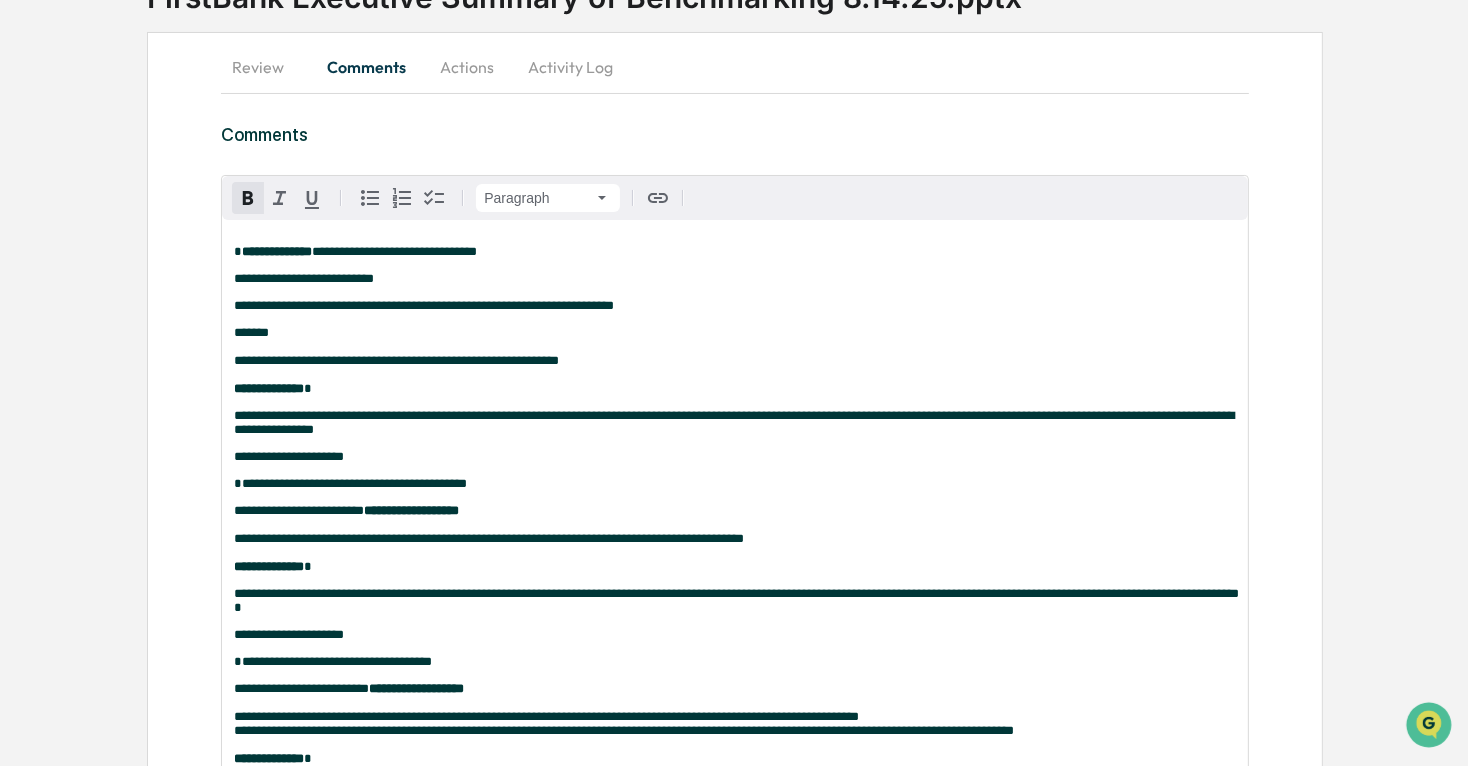 click on "**********" at bounding box center [735, 539] 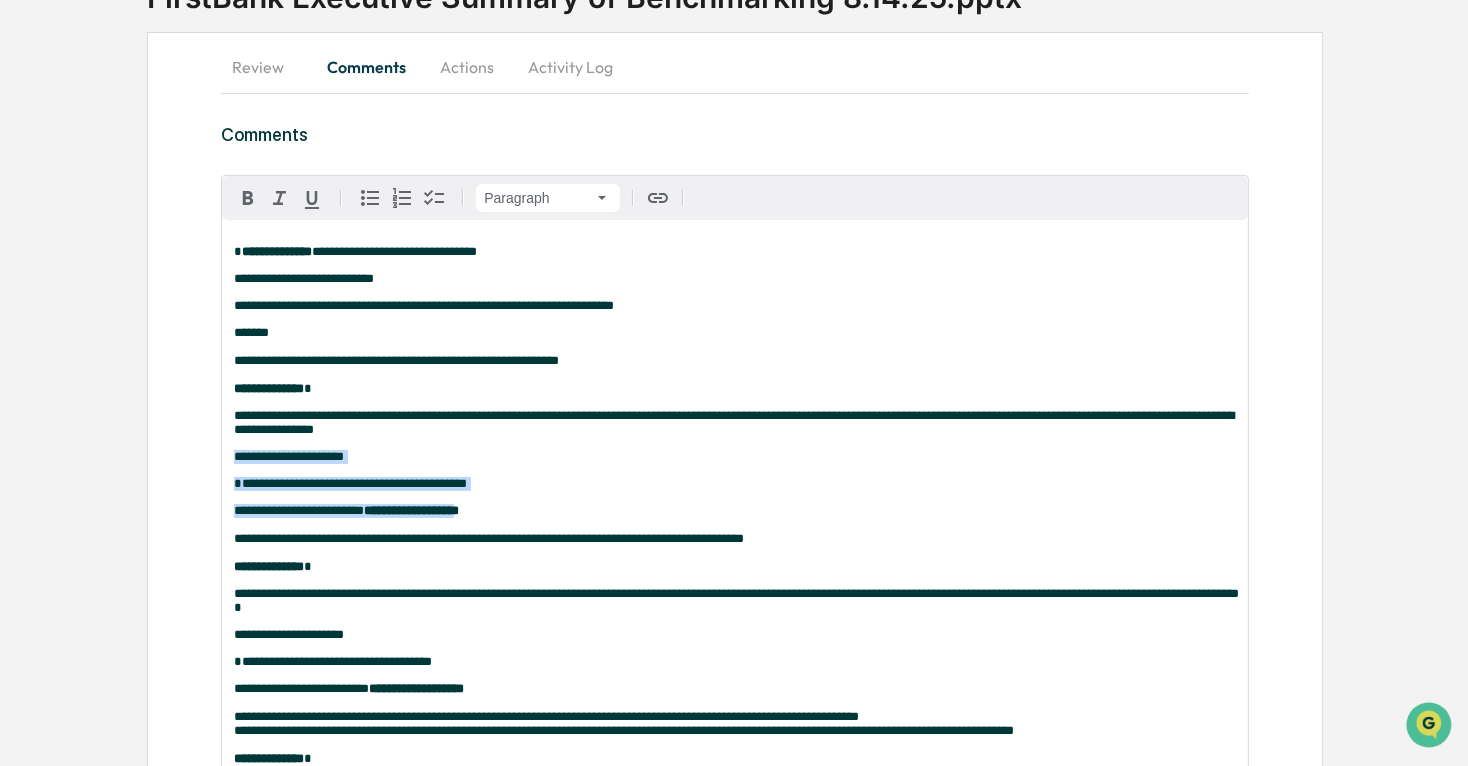 drag, startPoint x: 481, startPoint y: 524, endPoint x: 228, endPoint y: 469, distance: 258.90924 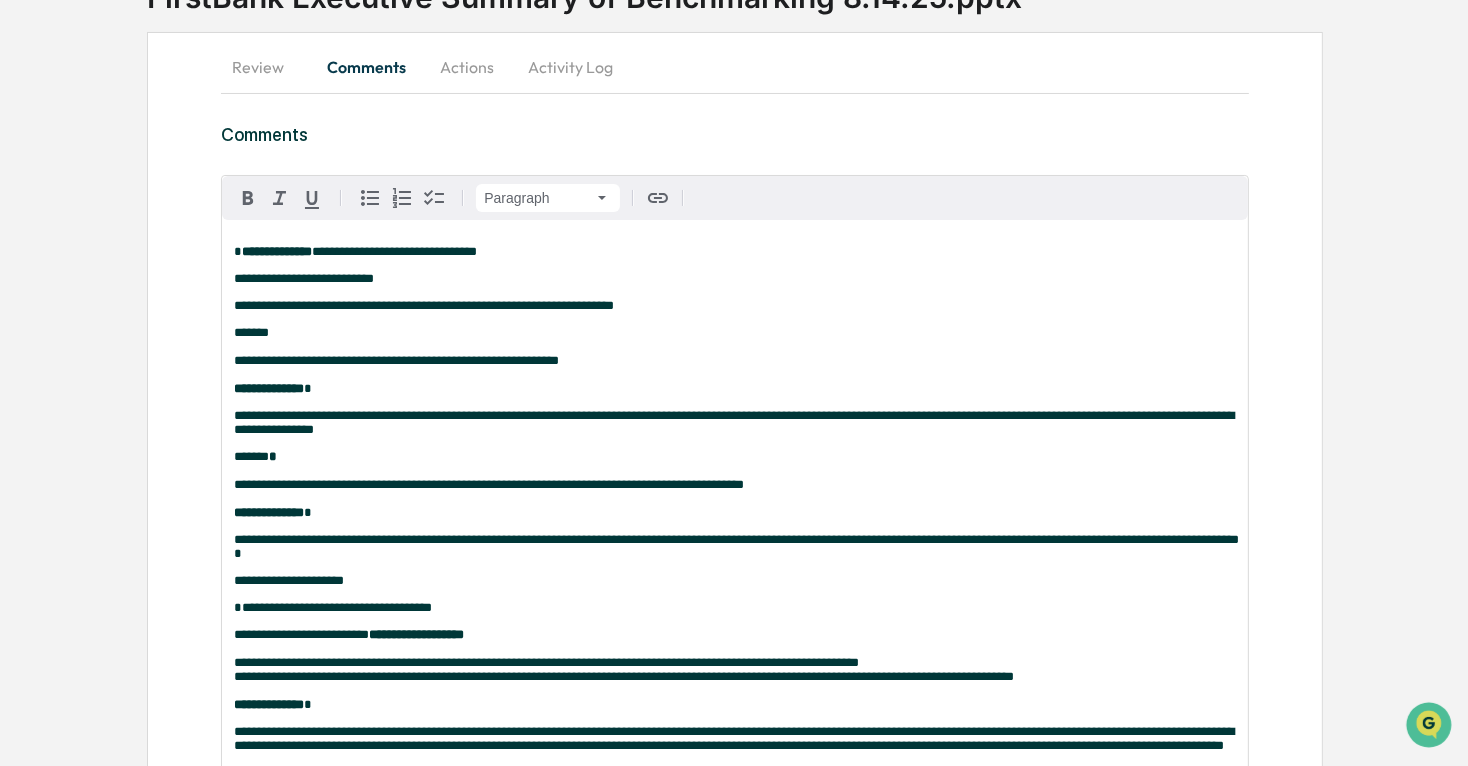 click on "**********" at bounding box center (735, 499) 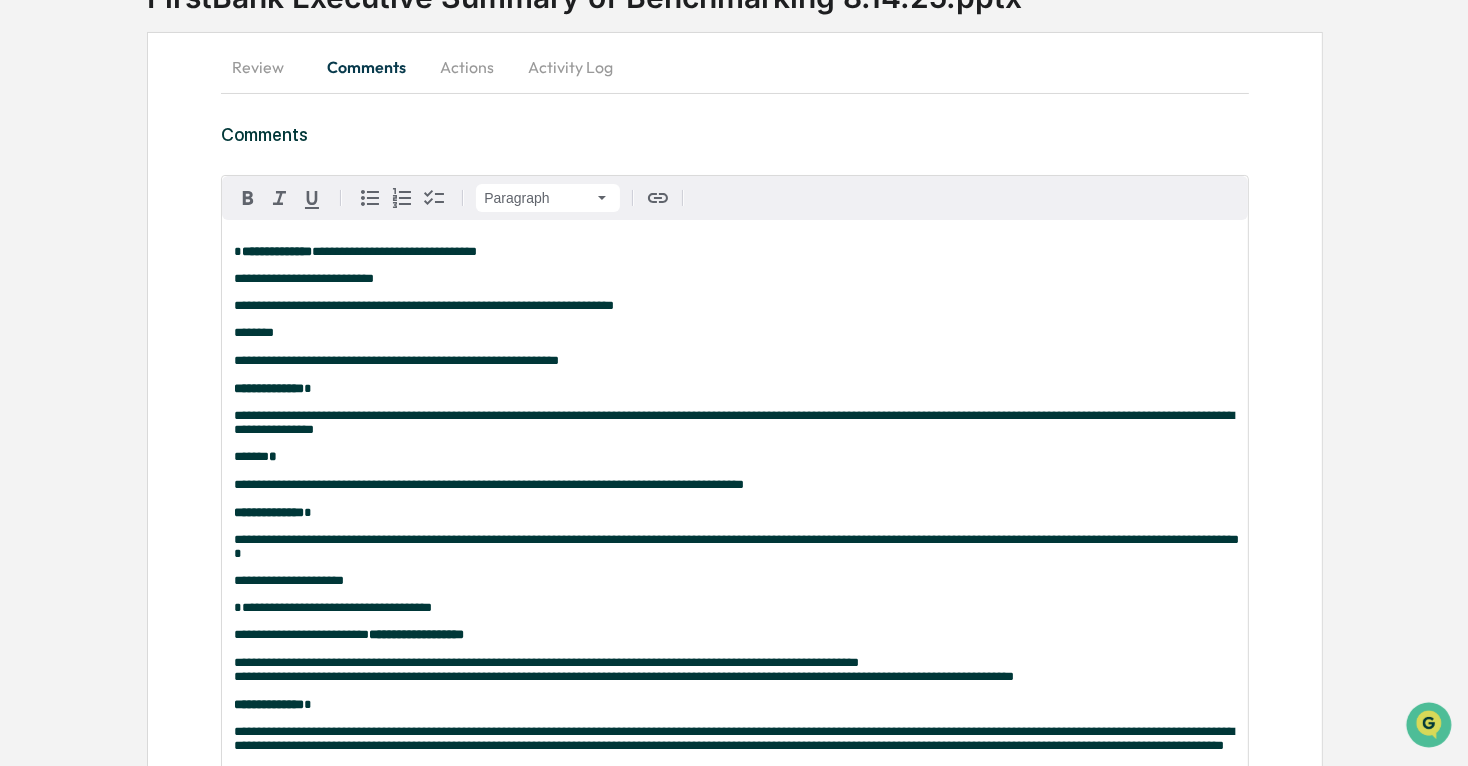 click on "**********" at bounding box center [304, 278] 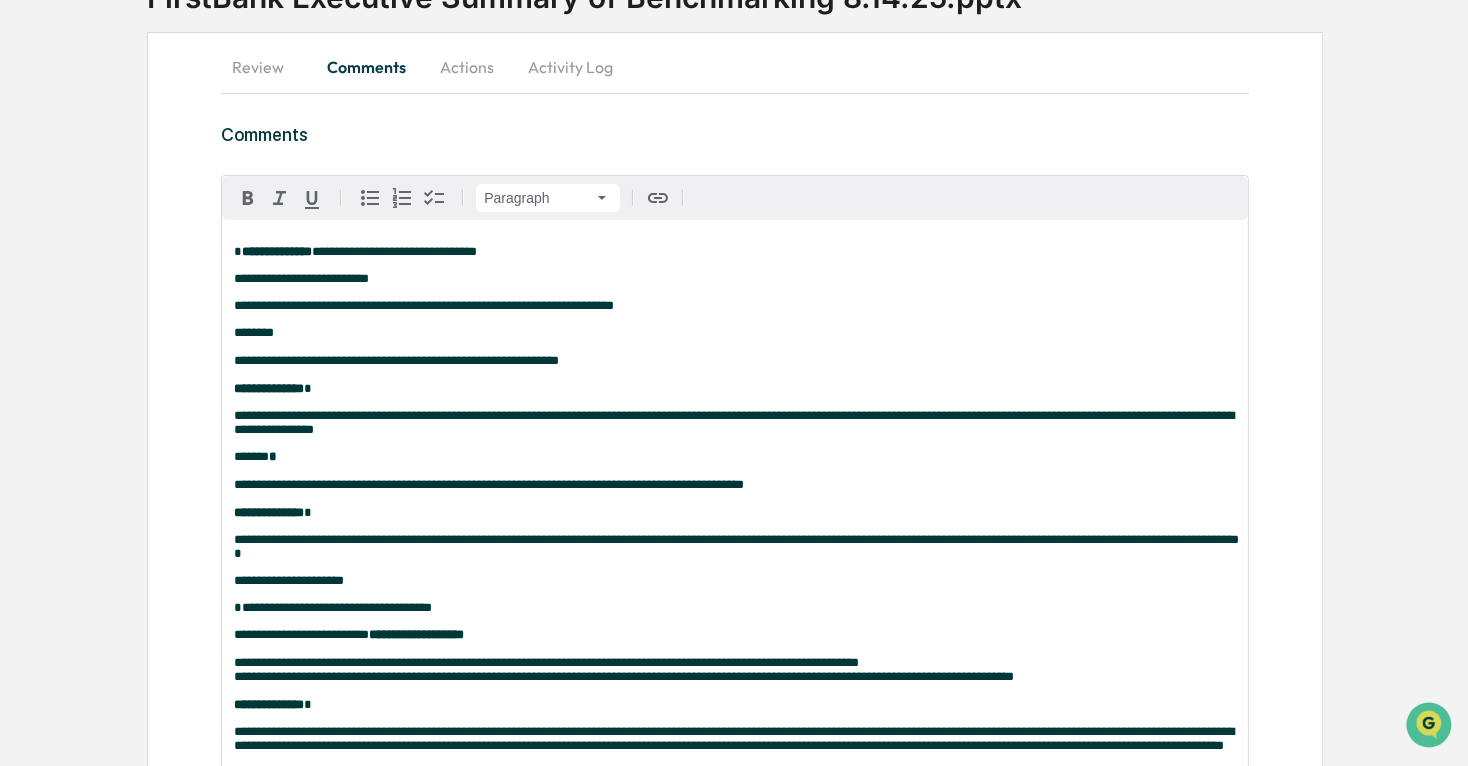 click on "**********" at bounding box center [735, 361] 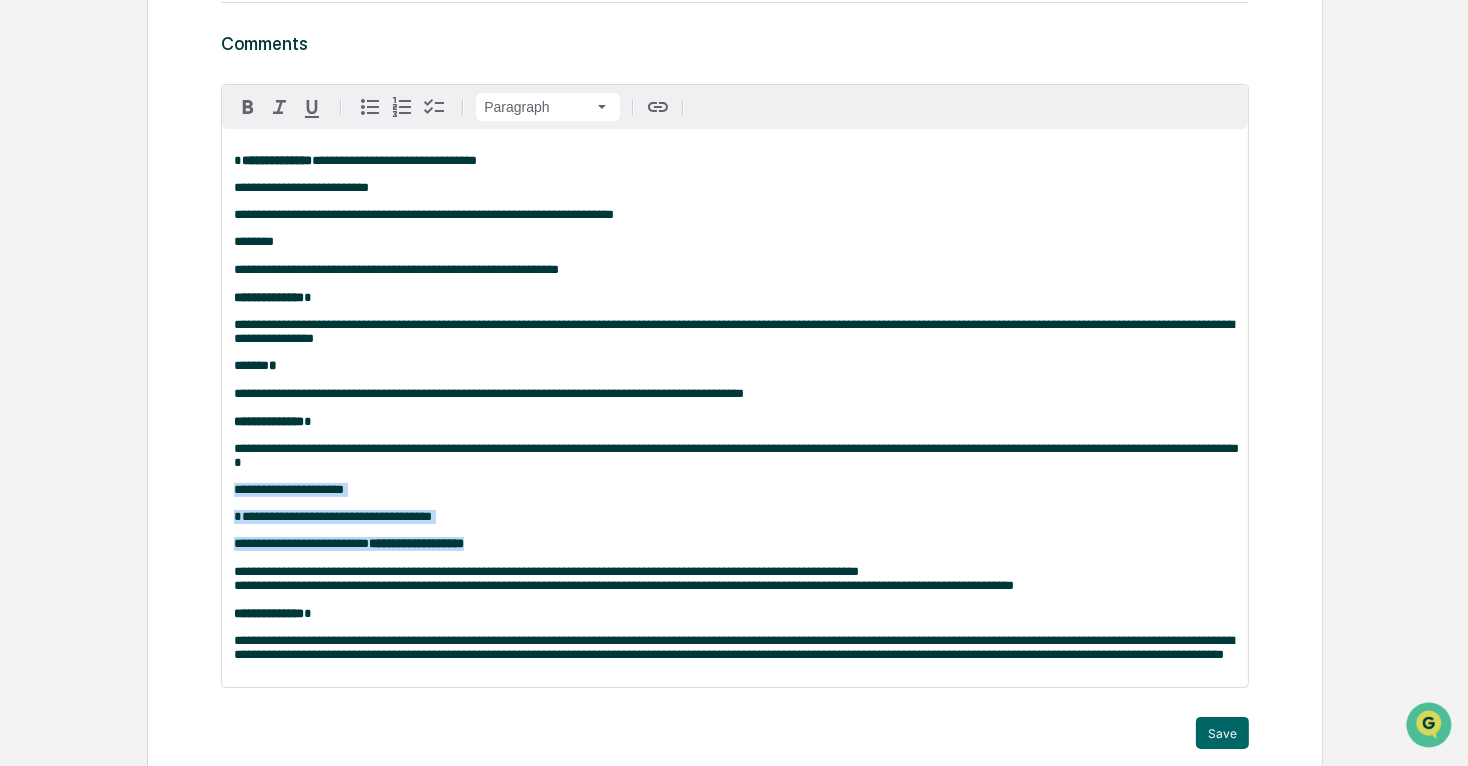 drag, startPoint x: 233, startPoint y: 516, endPoint x: 503, endPoint y: 566, distance: 274.5906 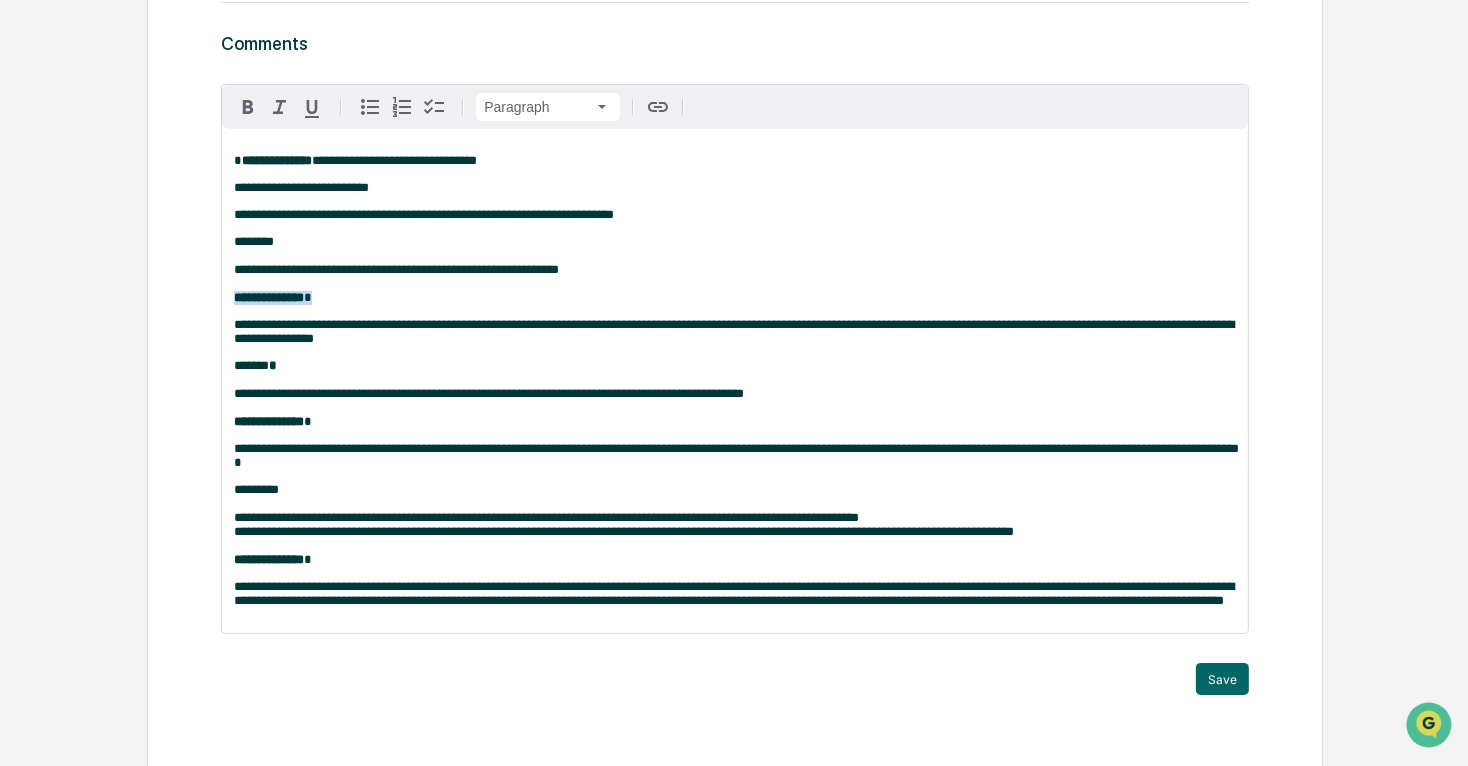 drag, startPoint x: 322, startPoint y: 311, endPoint x: 233, endPoint y: 306, distance: 89.140335 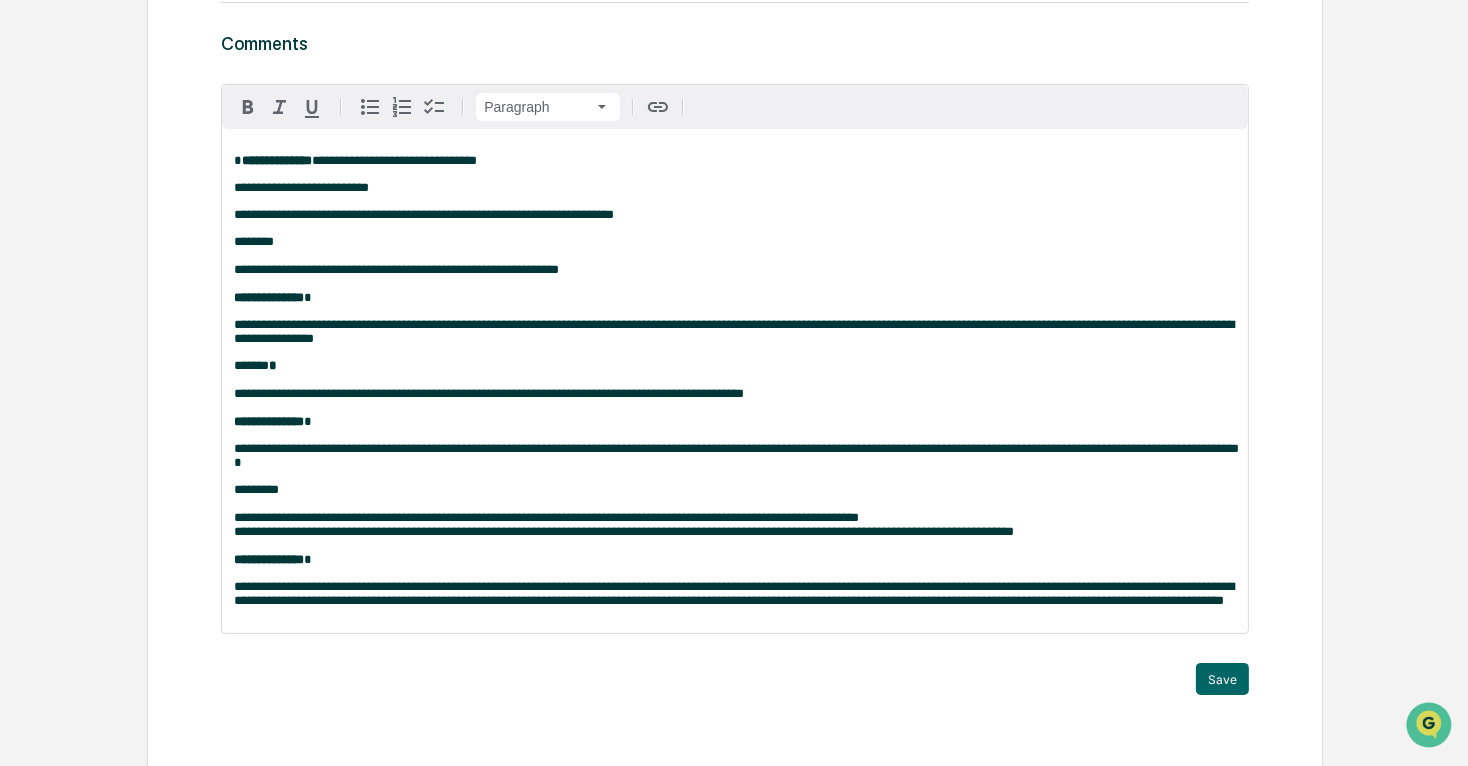 click on "**********" at bounding box center [735, 270] 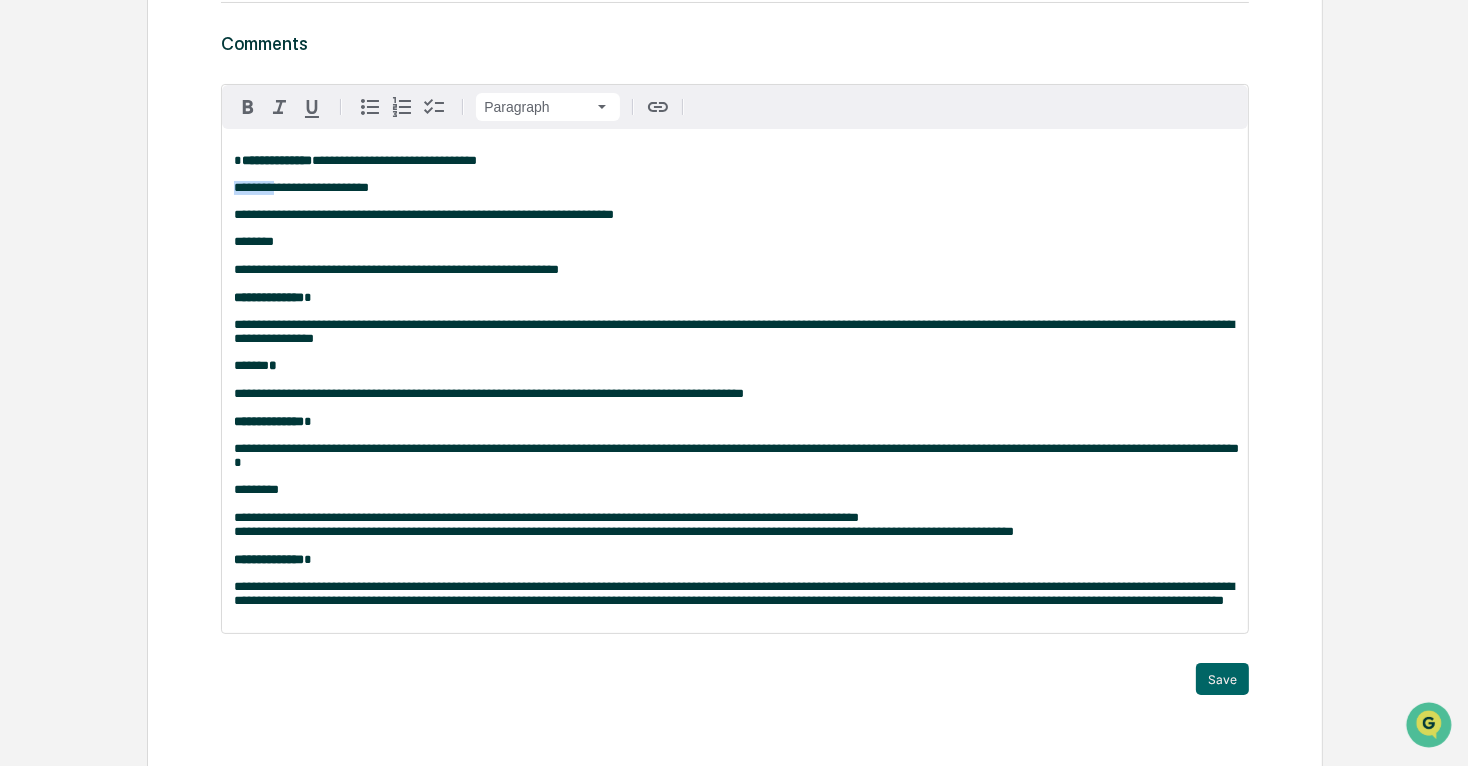 drag, startPoint x: 276, startPoint y: 196, endPoint x: 217, endPoint y: 190, distance: 59.3043 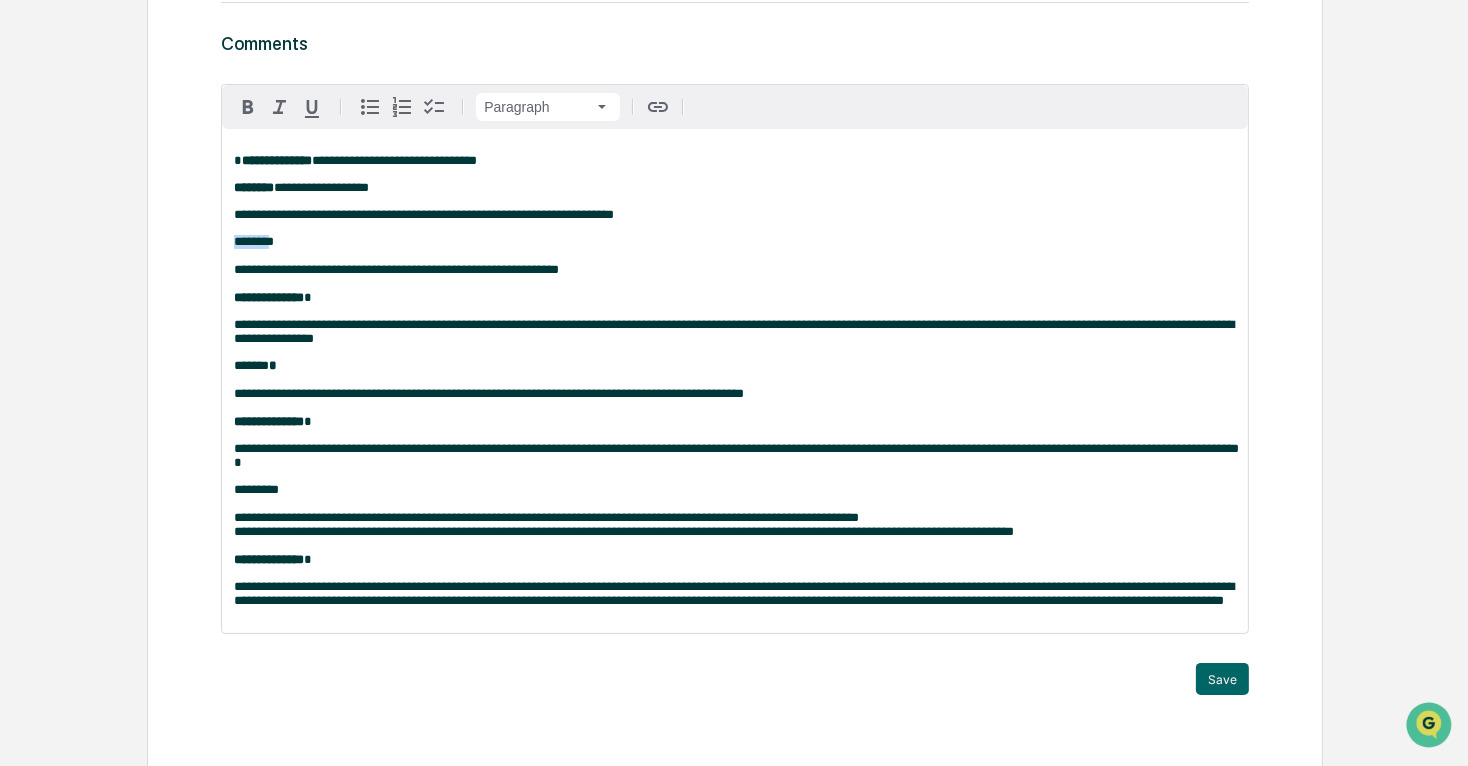 drag, startPoint x: 255, startPoint y: 245, endPoint x: 212, endPoint y: 249, distance: 43.185646 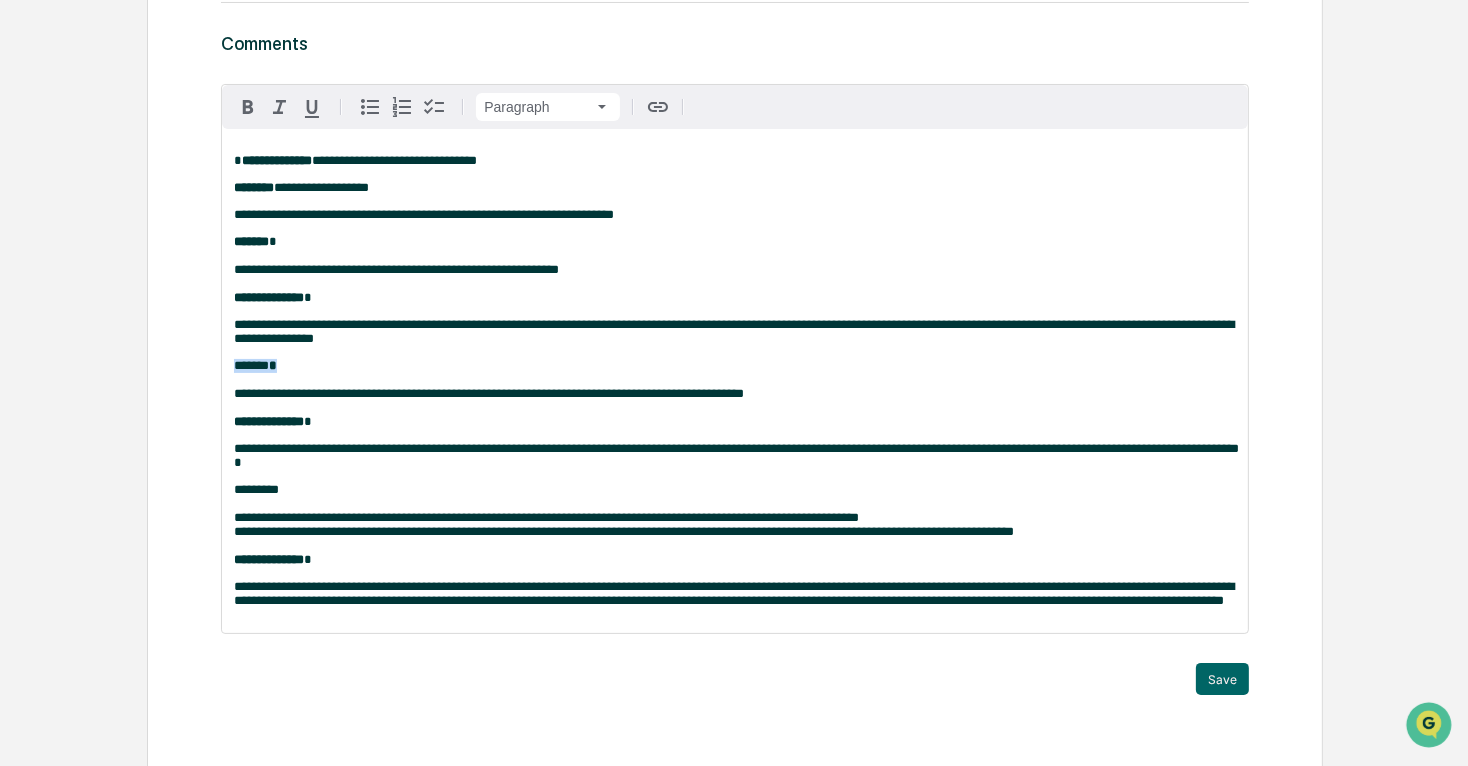click on "**********" at bounding box center (735, 358) 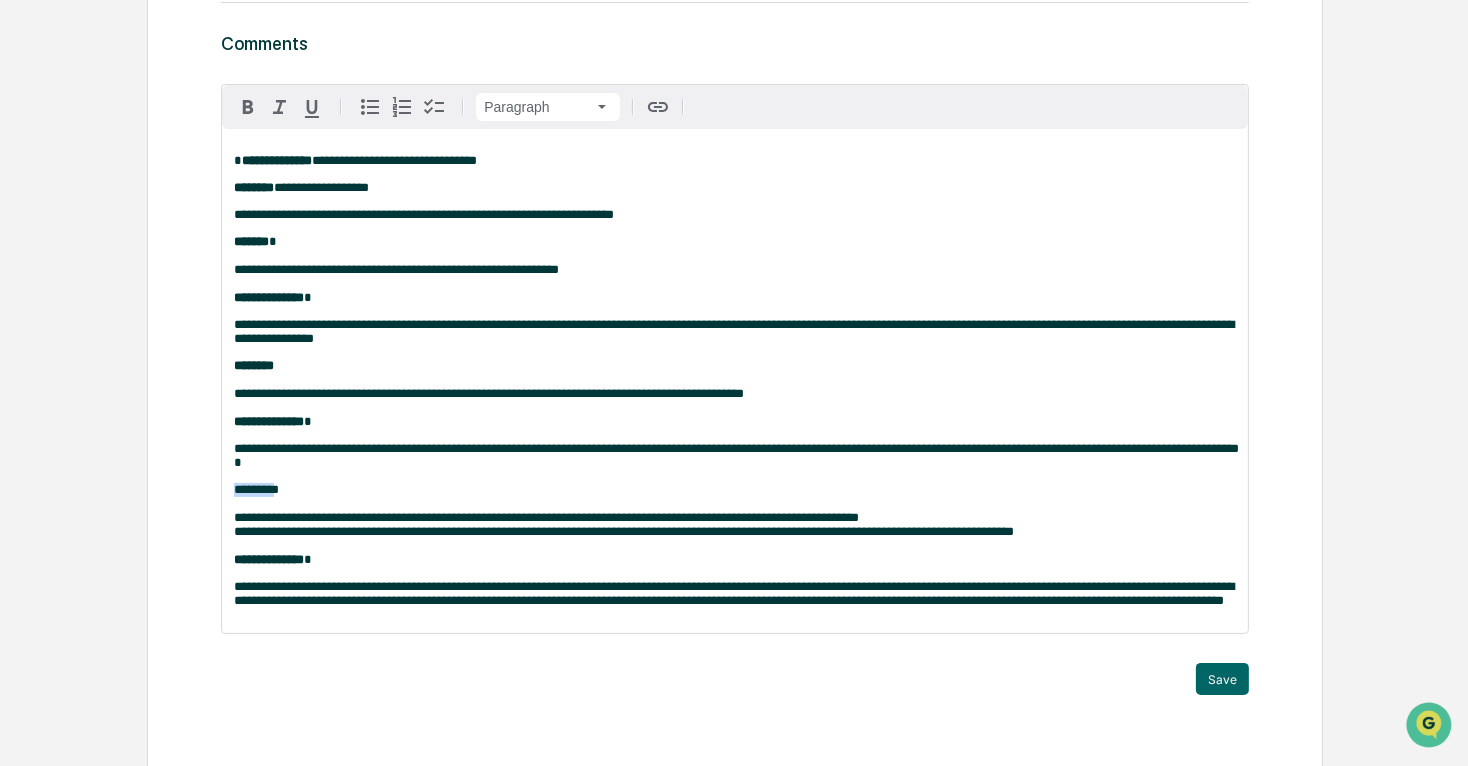 drag, startPoint x: 260, startPoint y: 514, endPoint x: 211, endPoint y: 515, distance: 49.010204 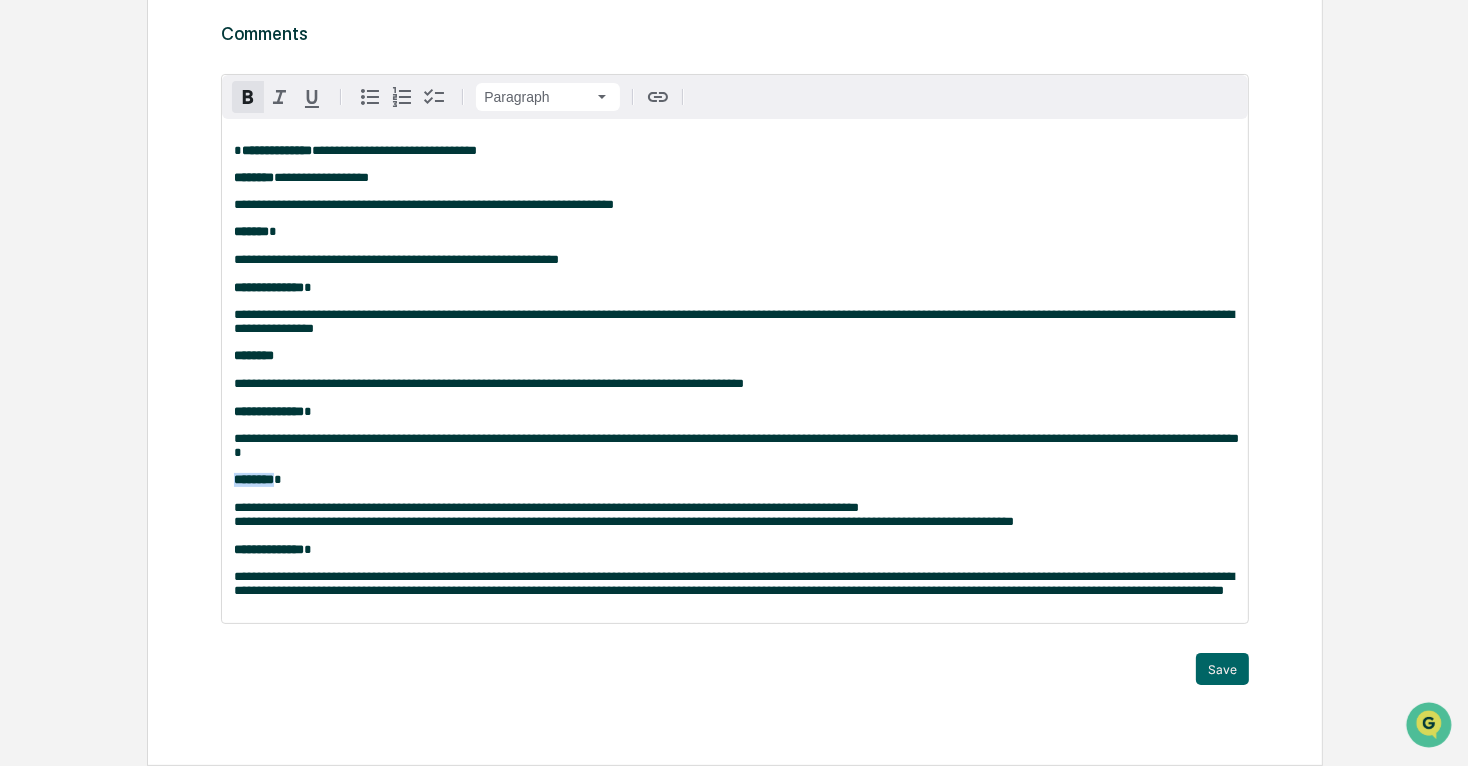 scroll, scrollTop: 315, scrollLeft: 0, axis: vertical 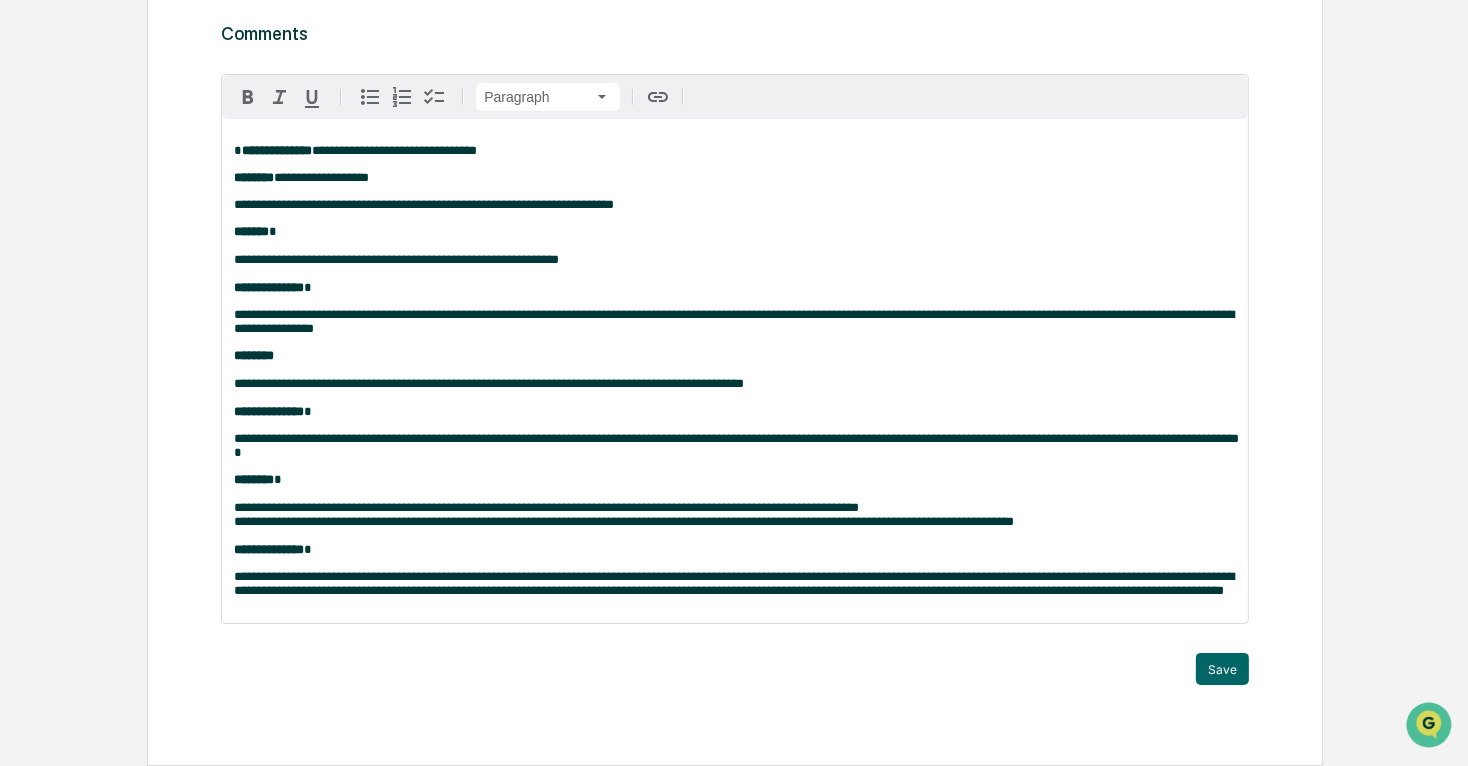 click on "**********" at bounding box center (735, 371) 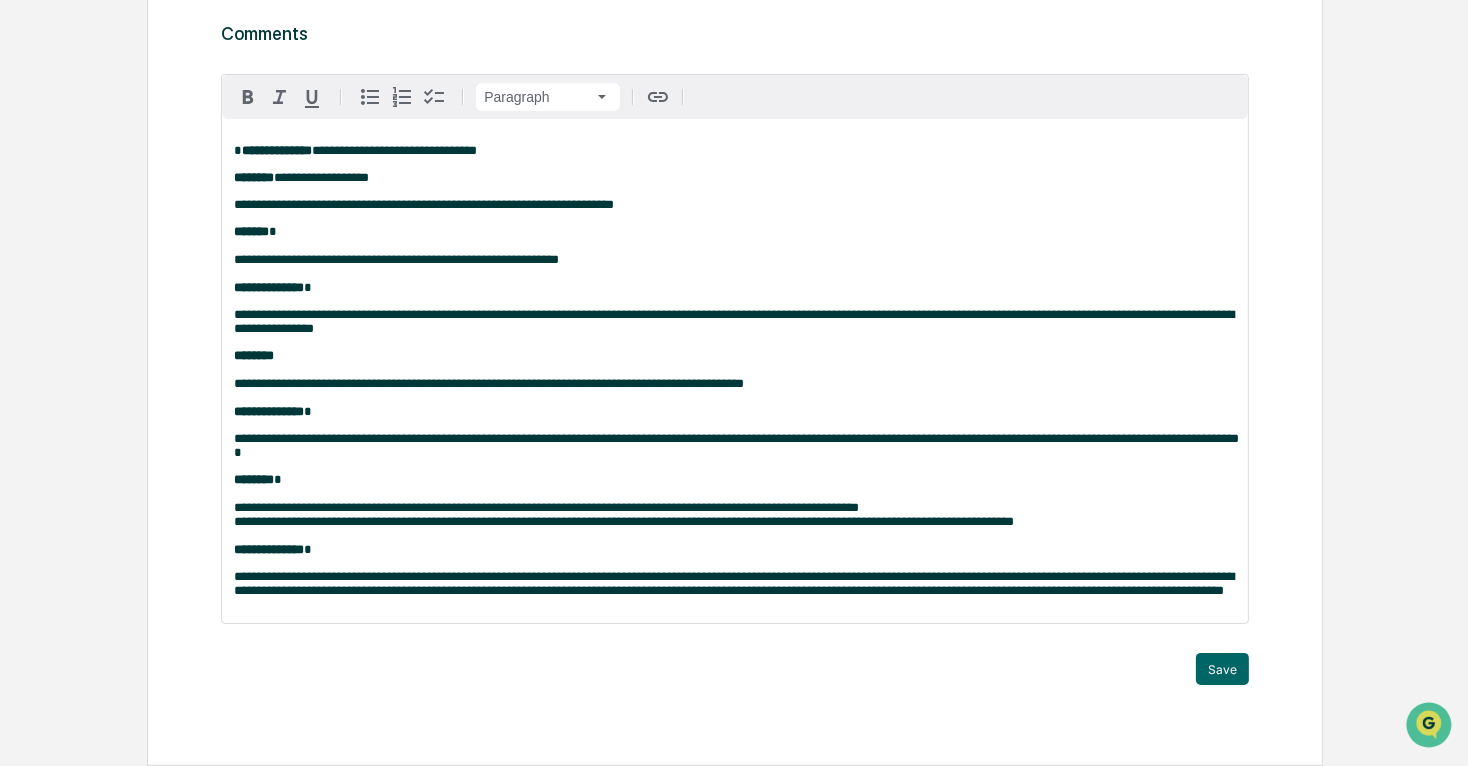 click on "**********" at bounding box center (735, 446) 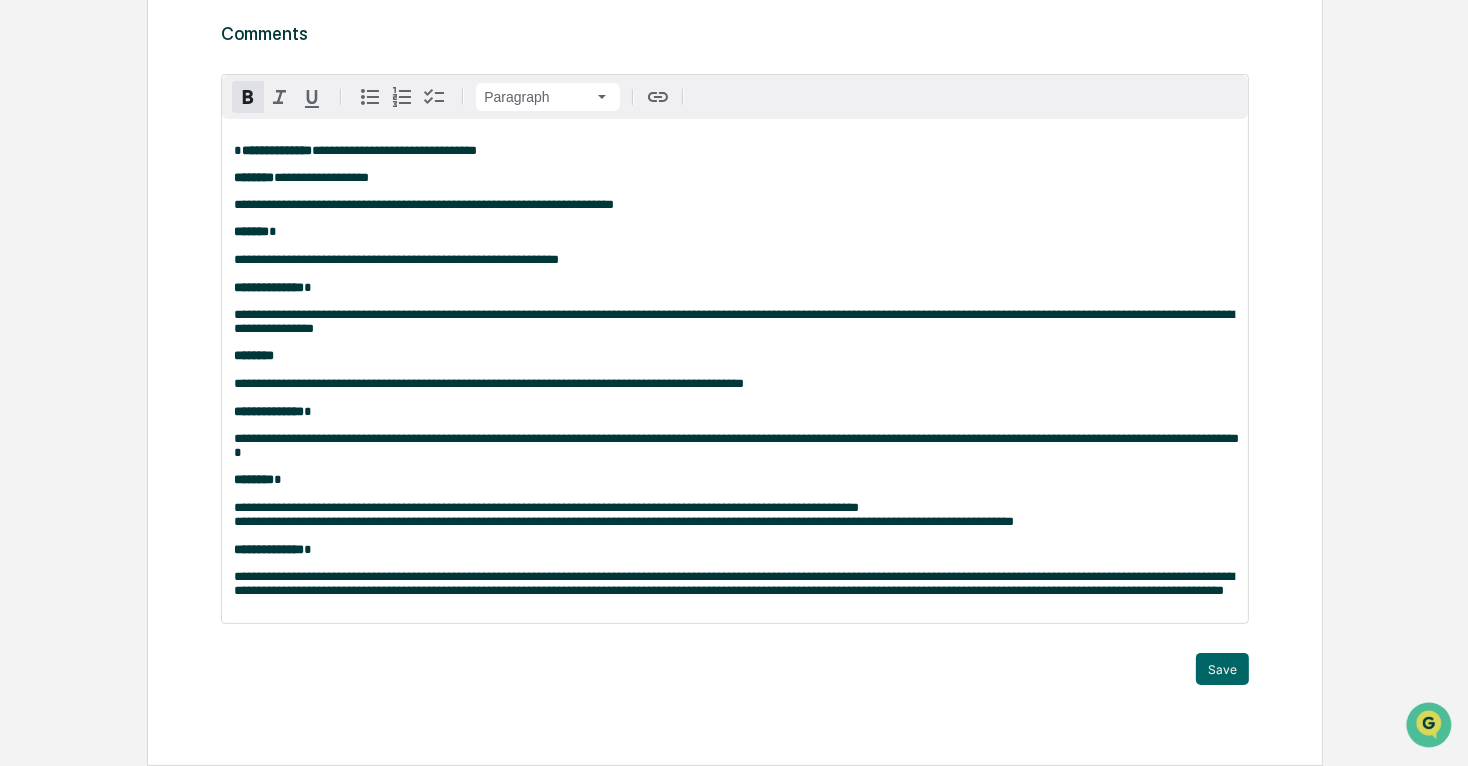 click on "**********" at bounding box center (735, 371) 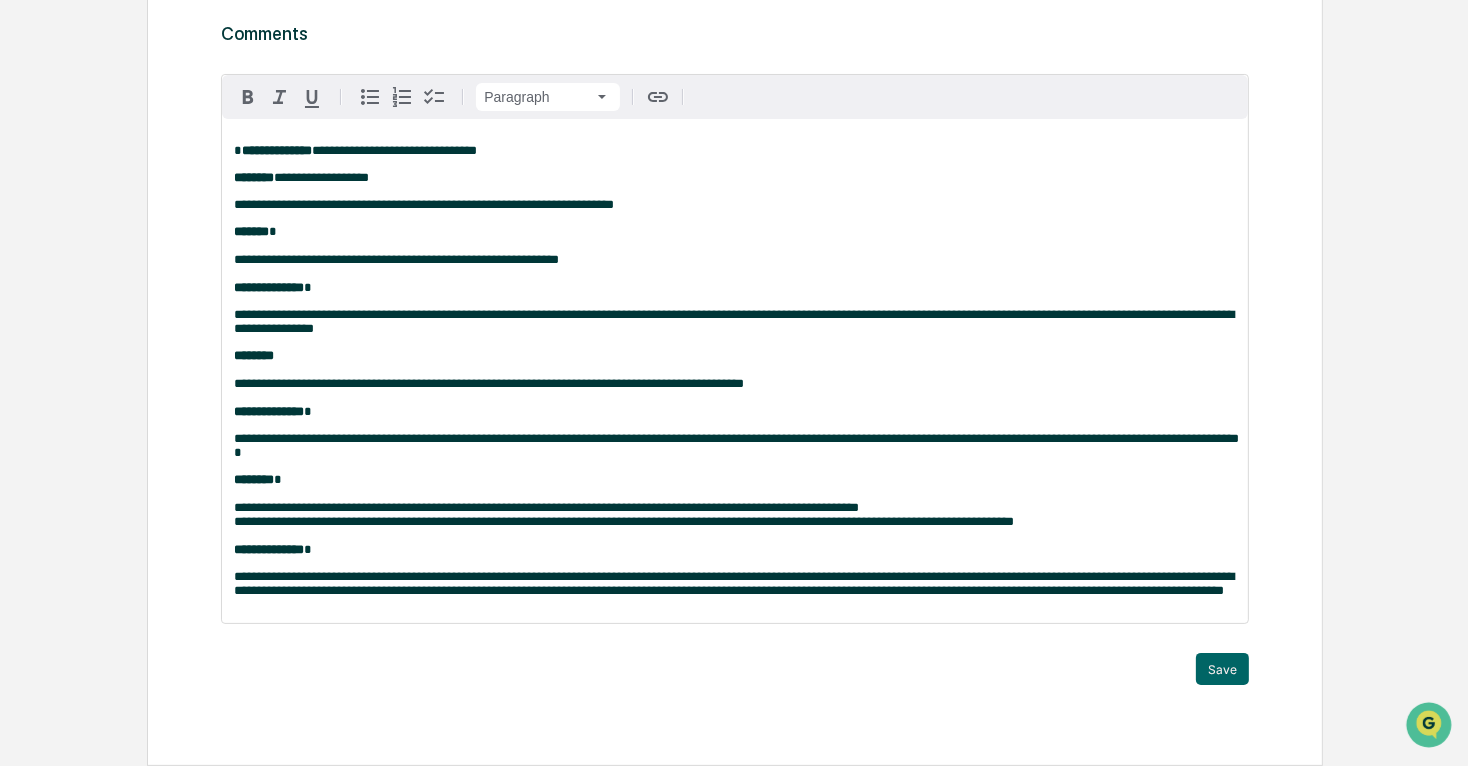 click on "**********" at bounding box center [735, 371] 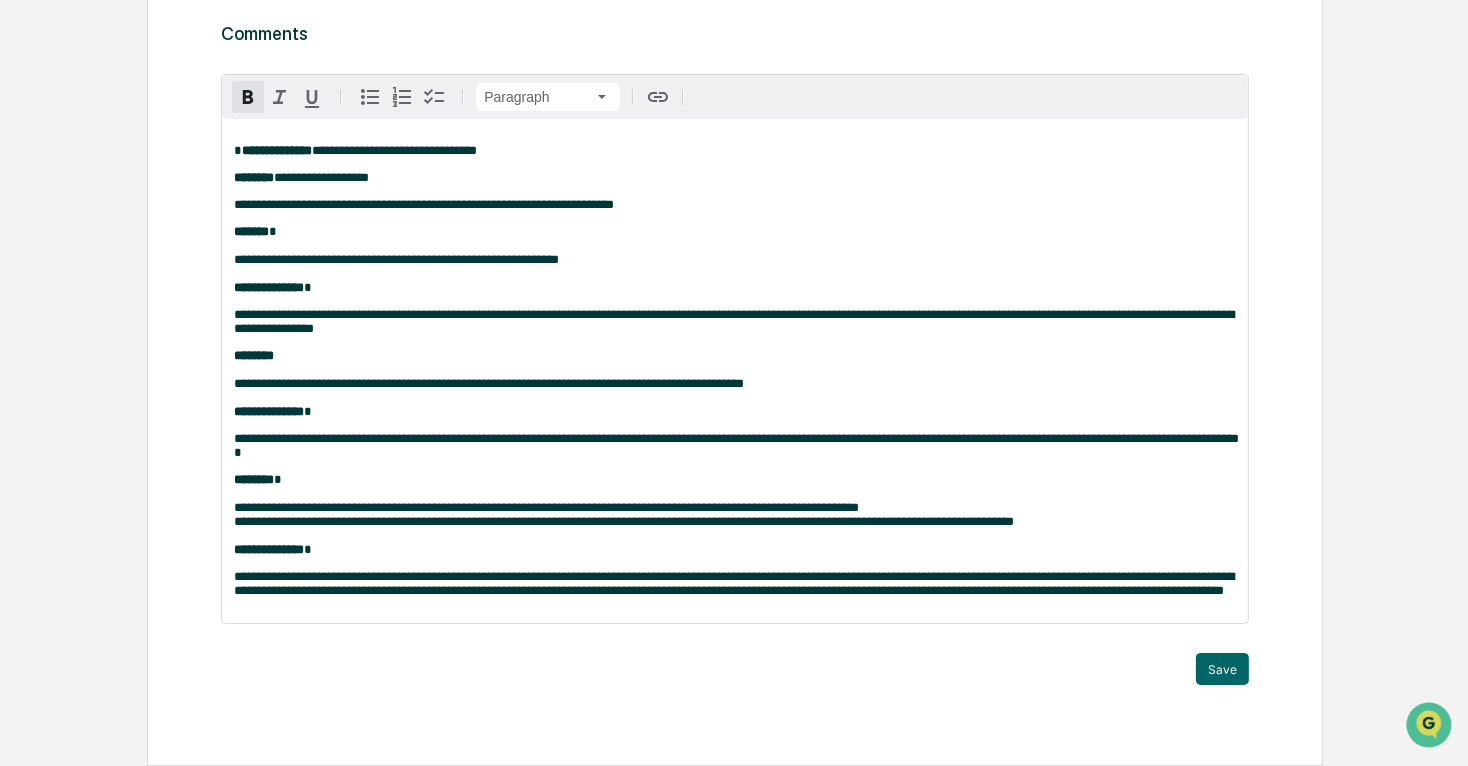 click on "*******" at bounding box center (251, 231) 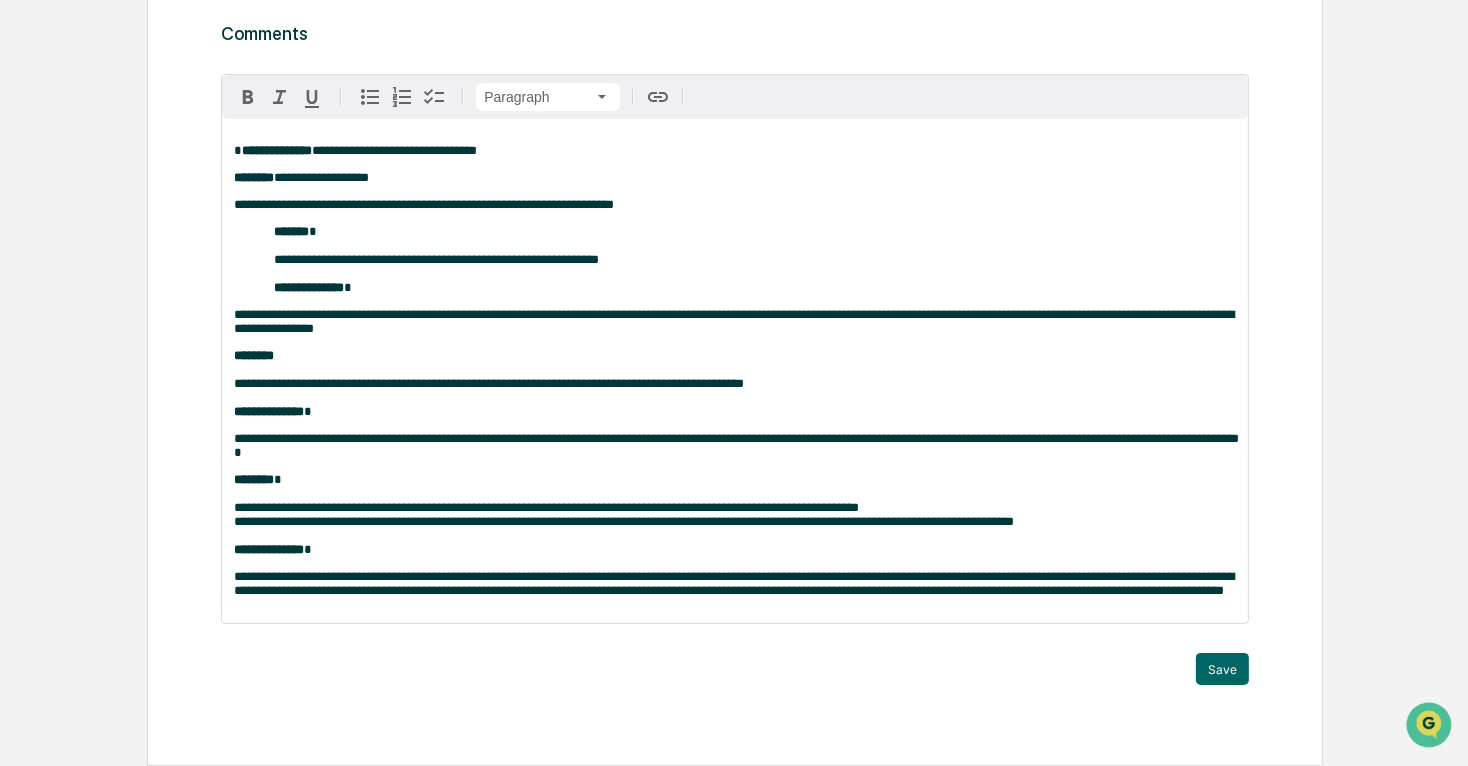 click on "**********" at bounding box center [735, 371] 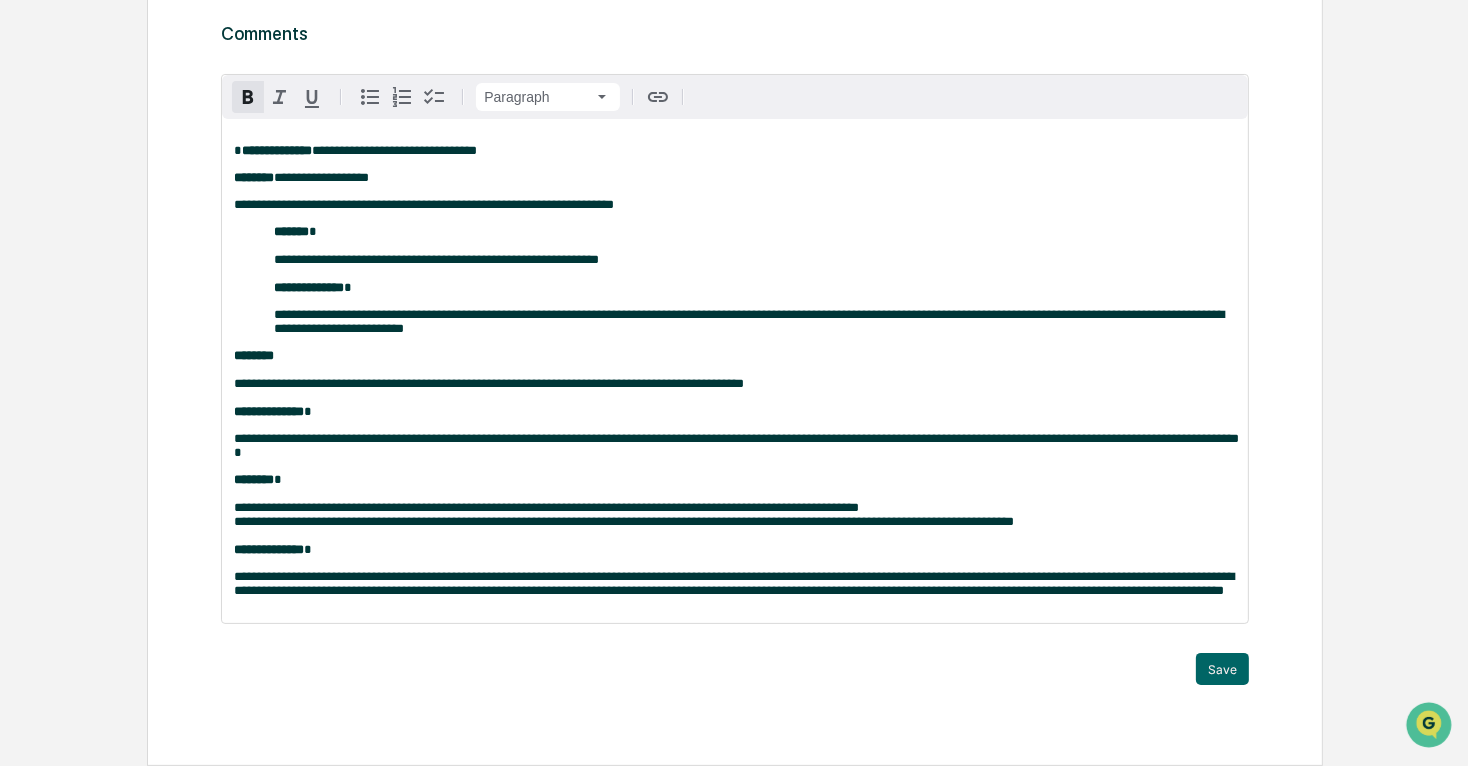 click on "**********" at bounding box center (735, 371) 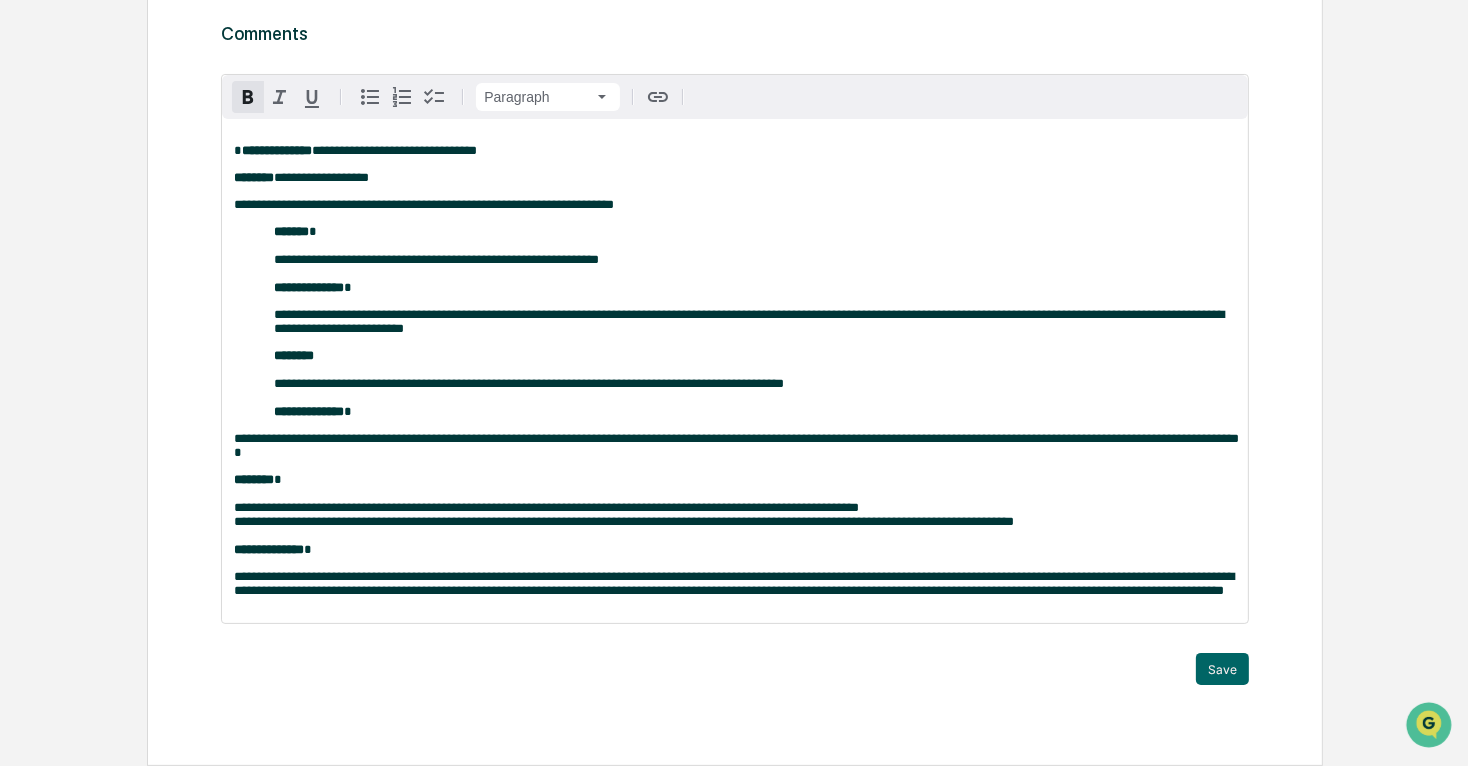 click on "**********" at bounding box center [735, 371] 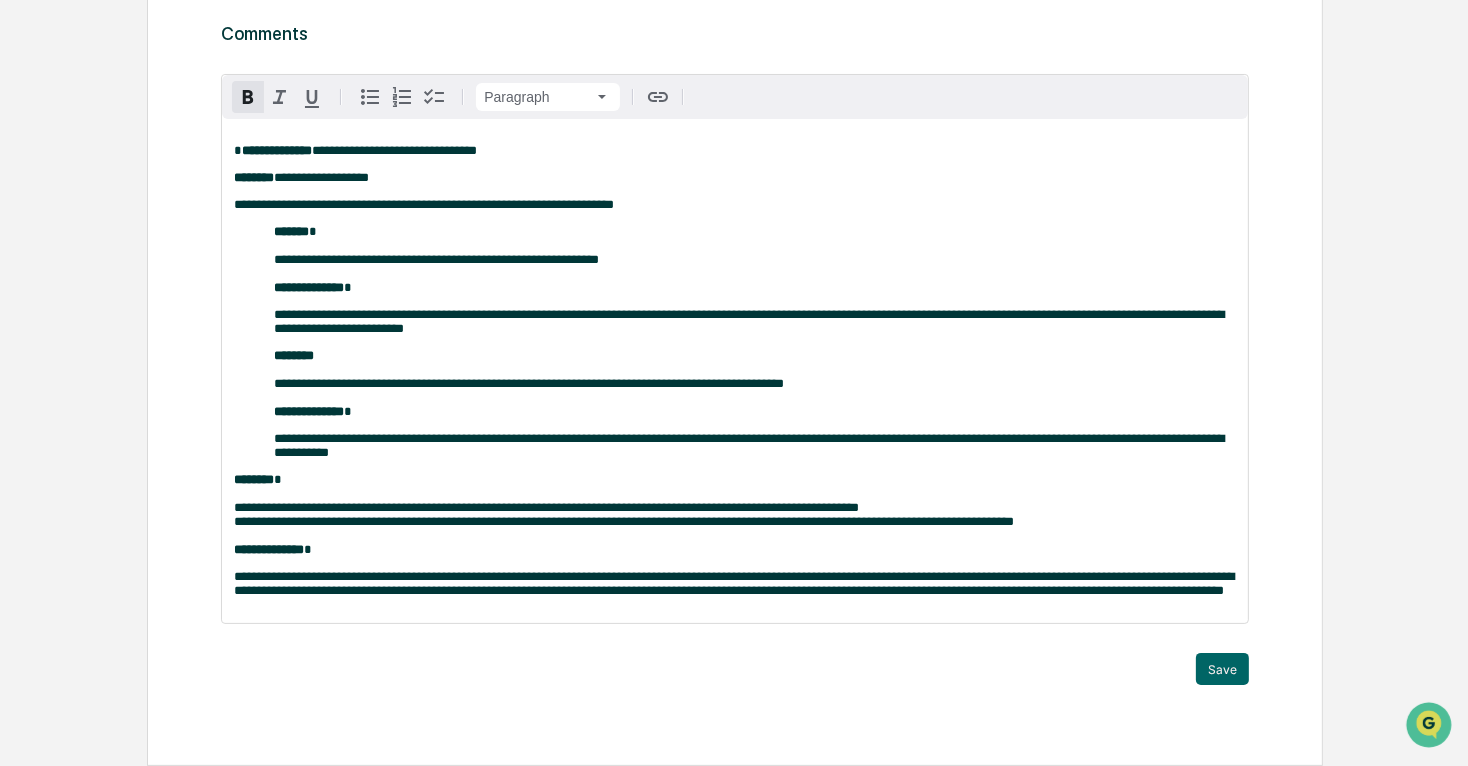 click on "********" at bounding box center [254, 479] 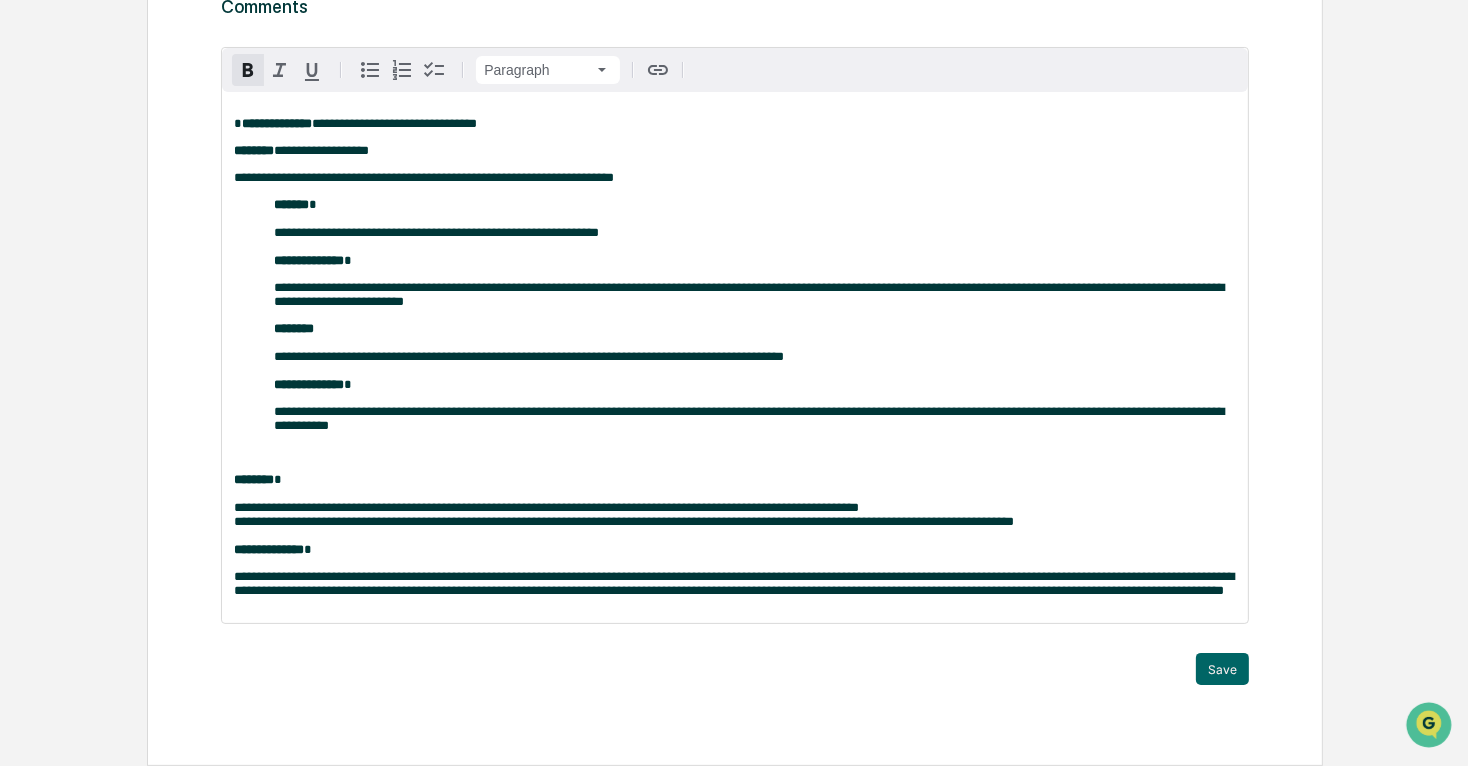 click on "**********" at bounding box center (735, 357) 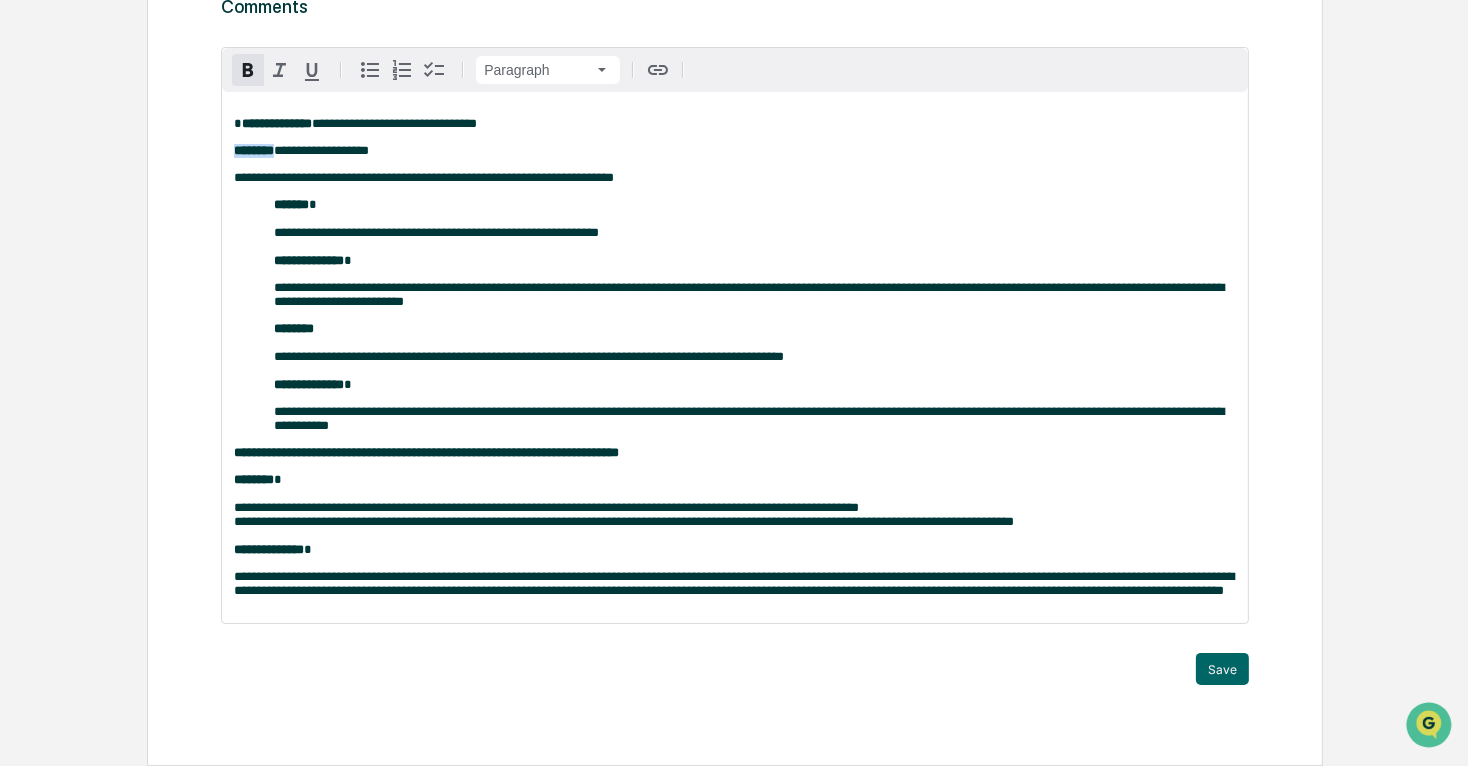 drag, startPoint x: 231, startPoint y: 128, endPoint x: 281, endPoint y: 125, distance: 50.08992 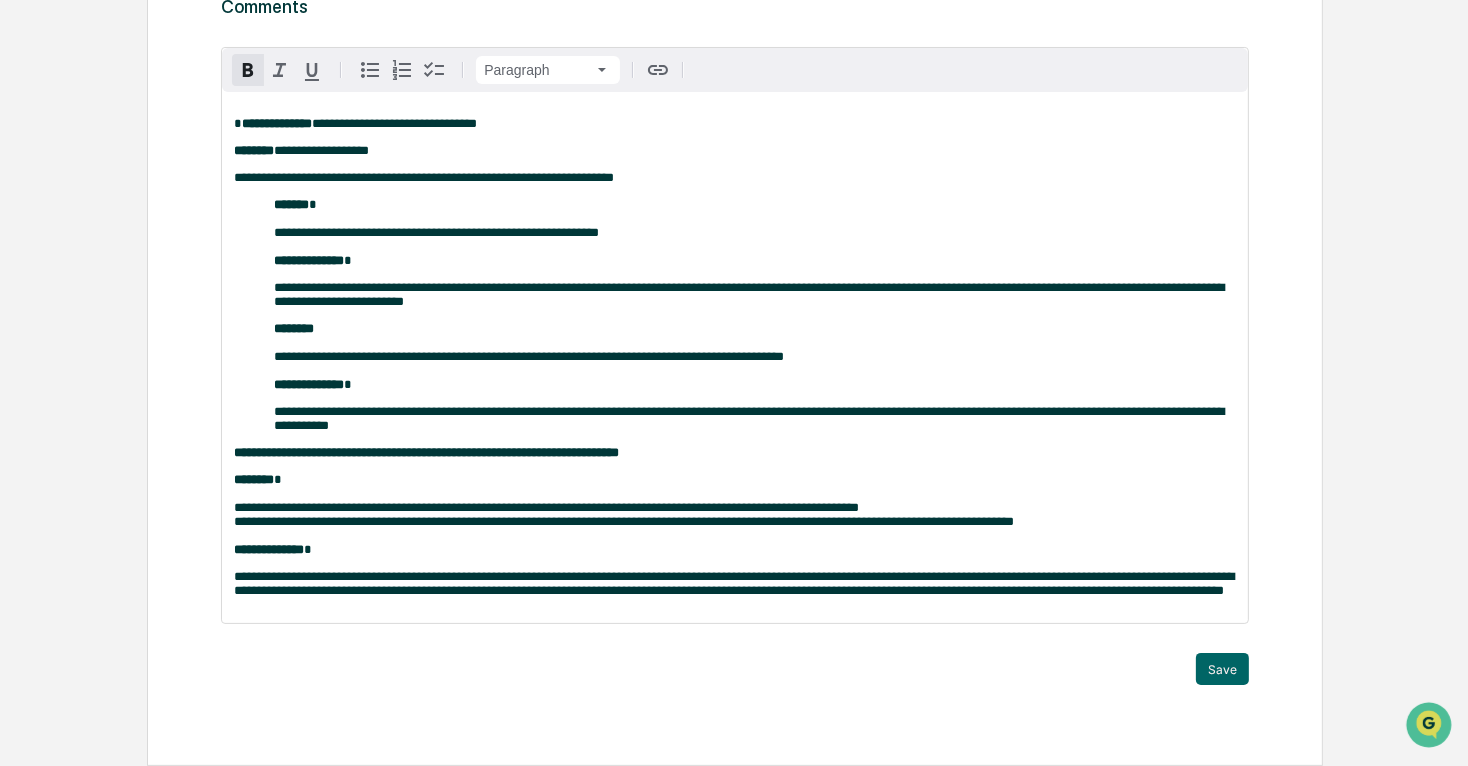 click on "*******" at bounding box center (291, 204) 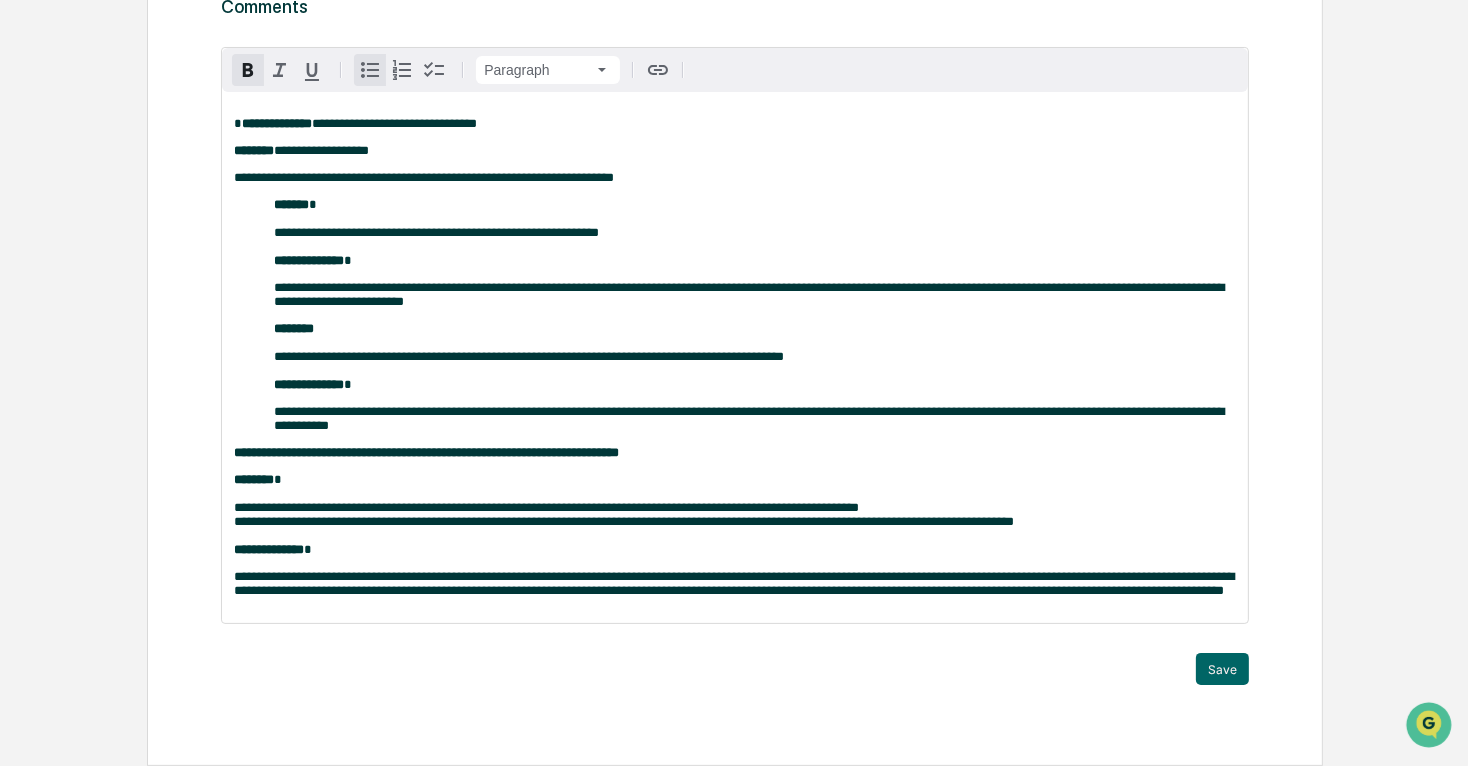 click at bounding box center [370, 70] 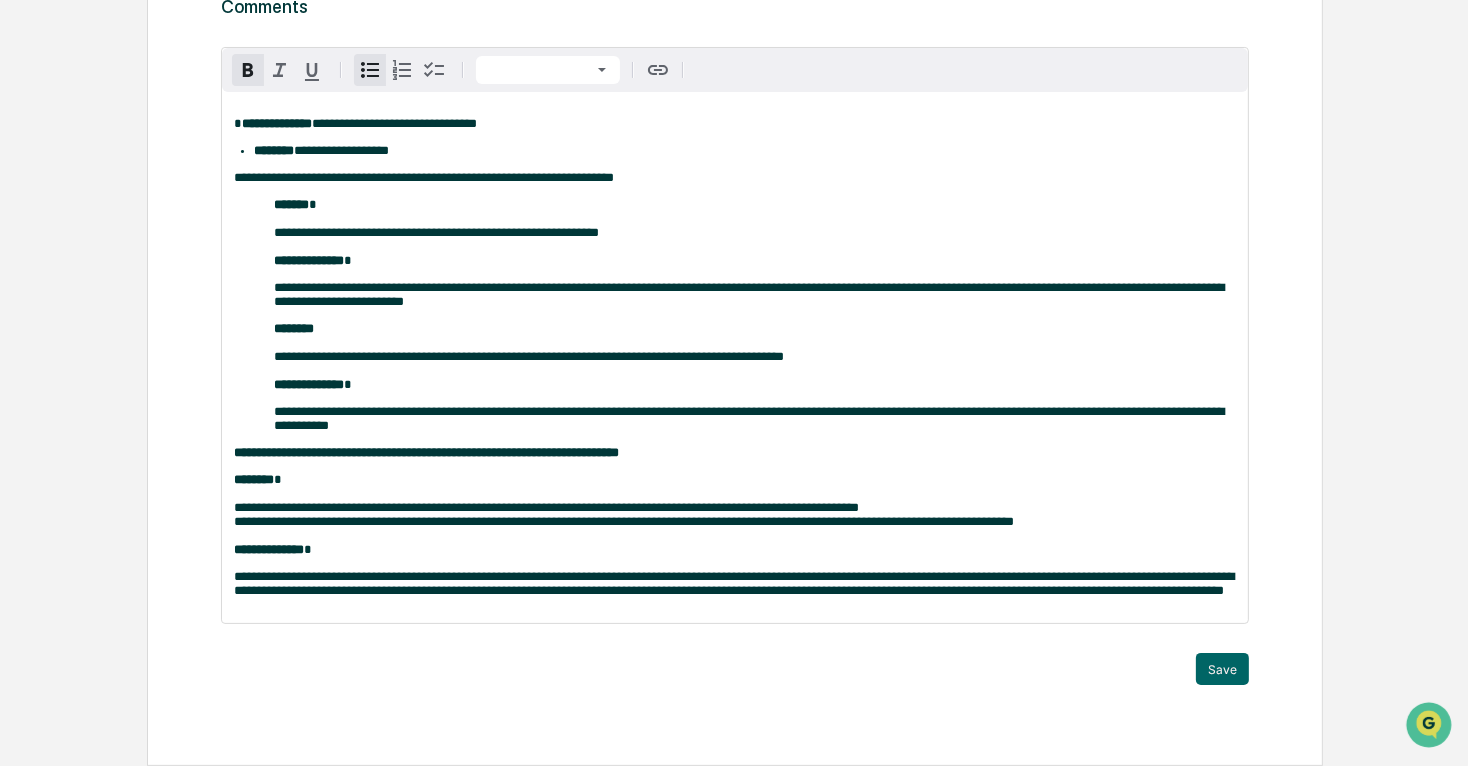 click on "**********" at bounding box center (735, 233) 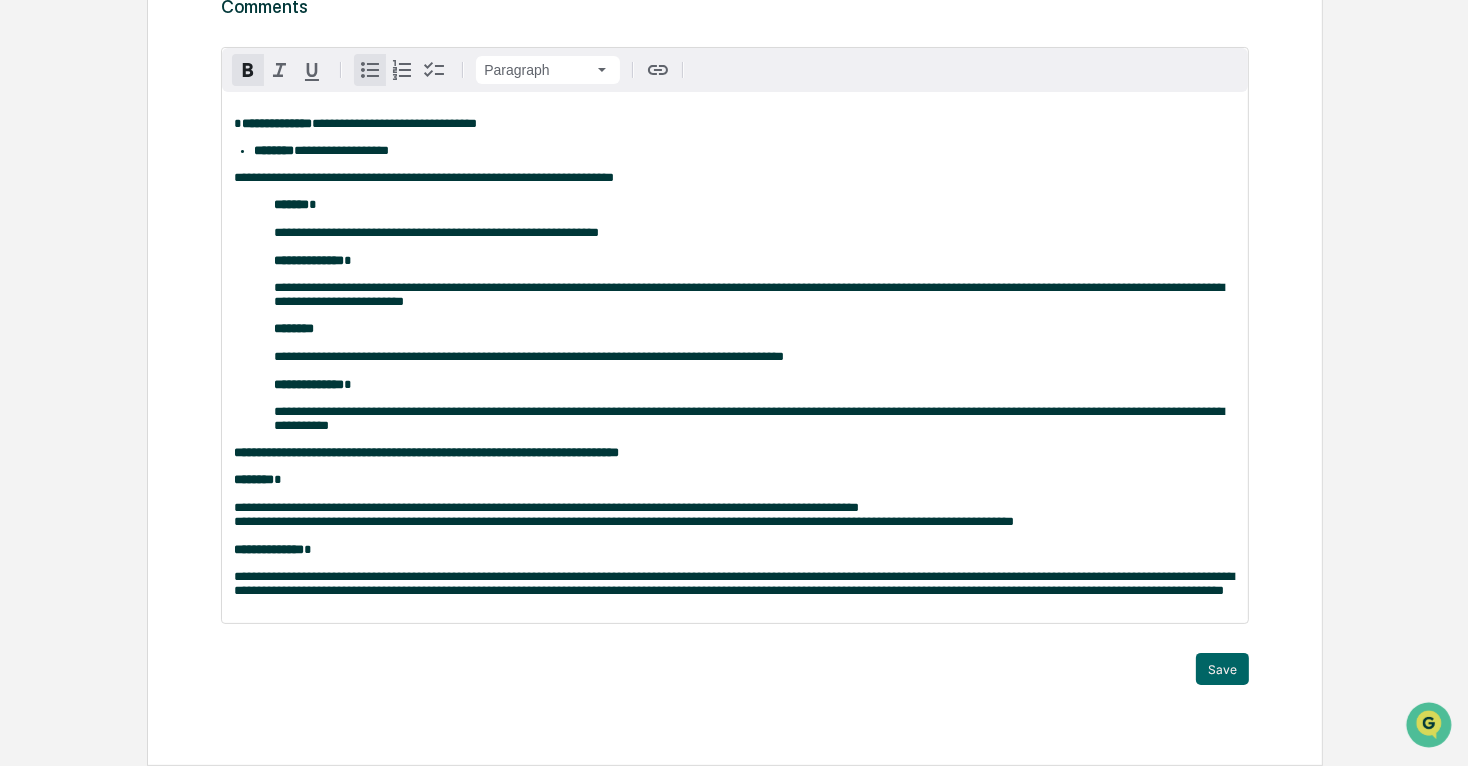 click 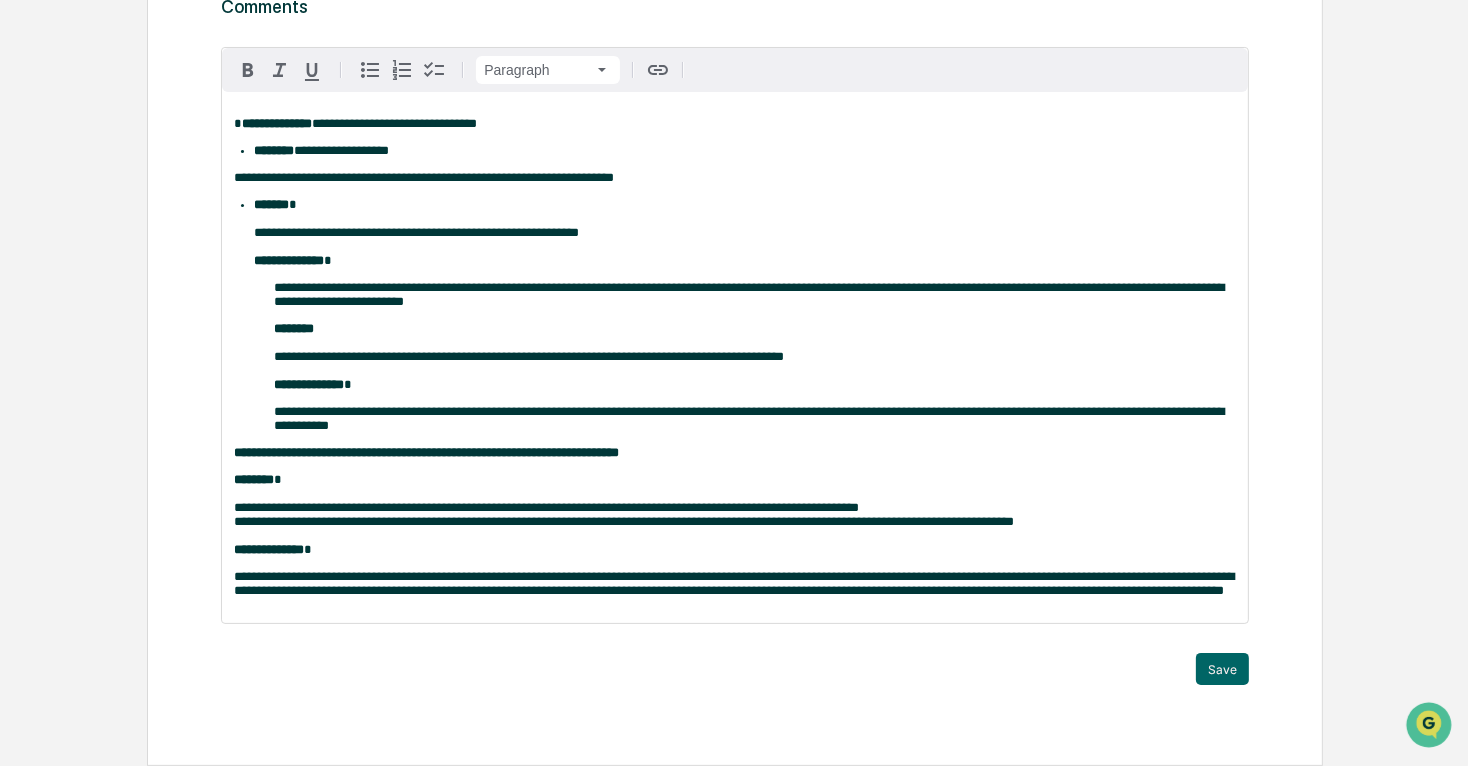click on "**********" at bounding box center (735, 295) 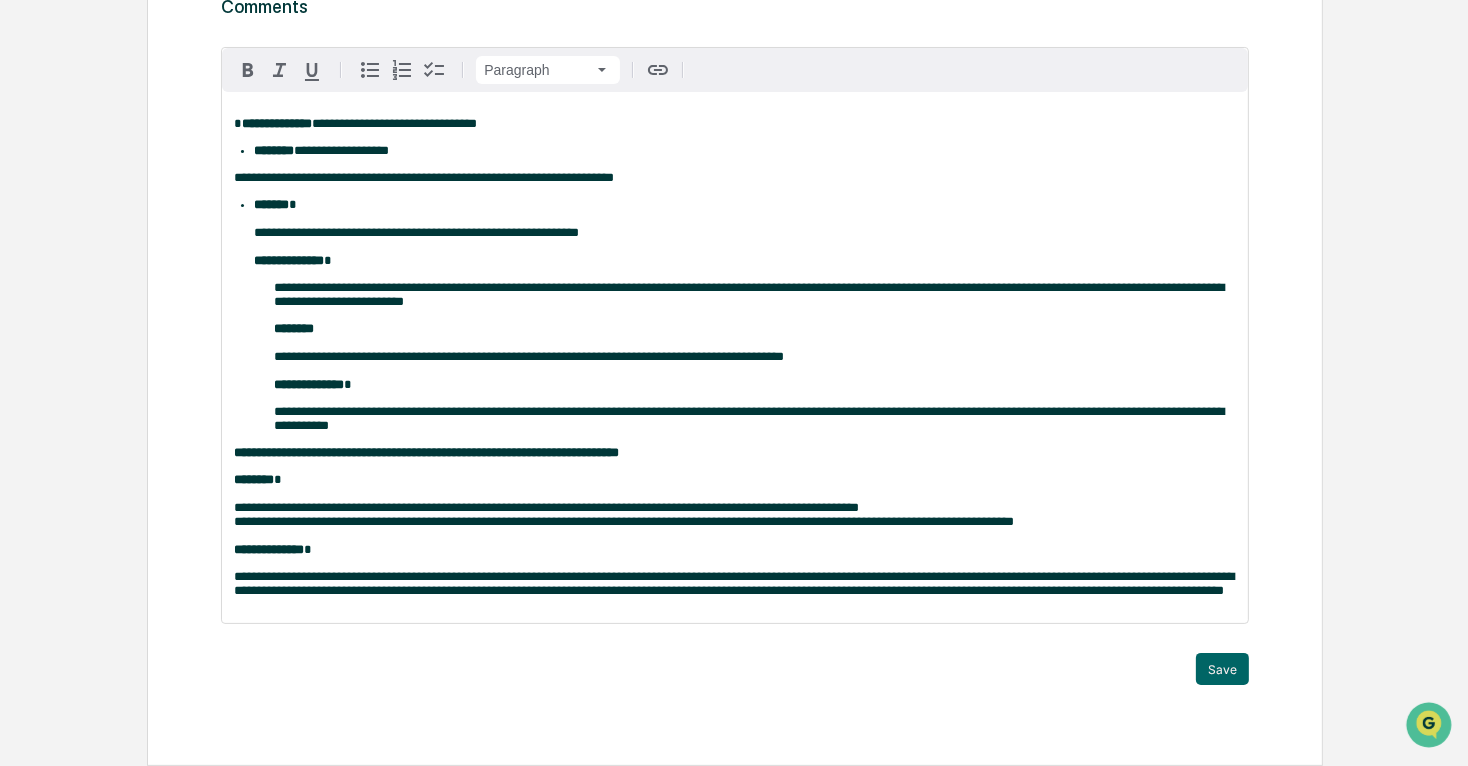 click on "**********" at bounding box center [735, 357] 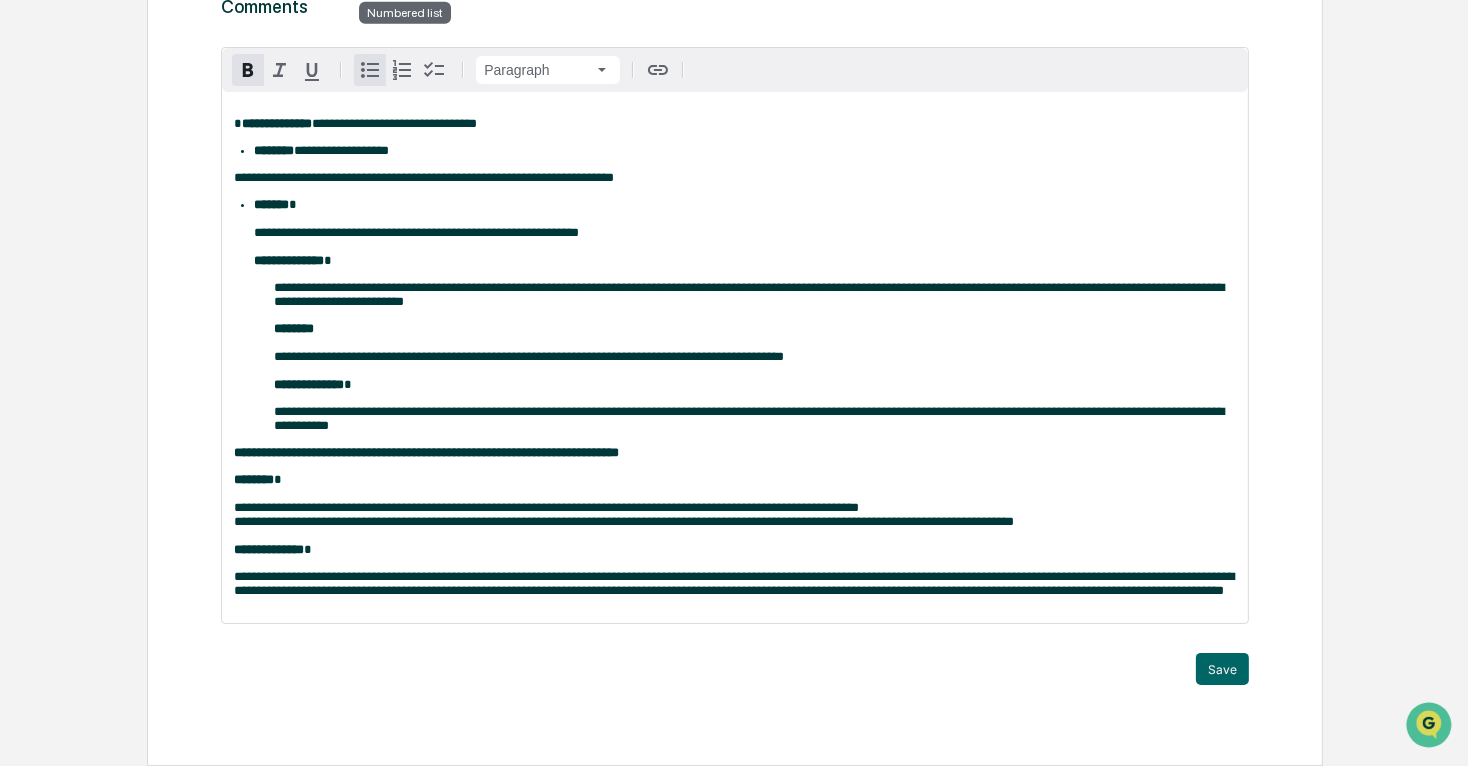 click 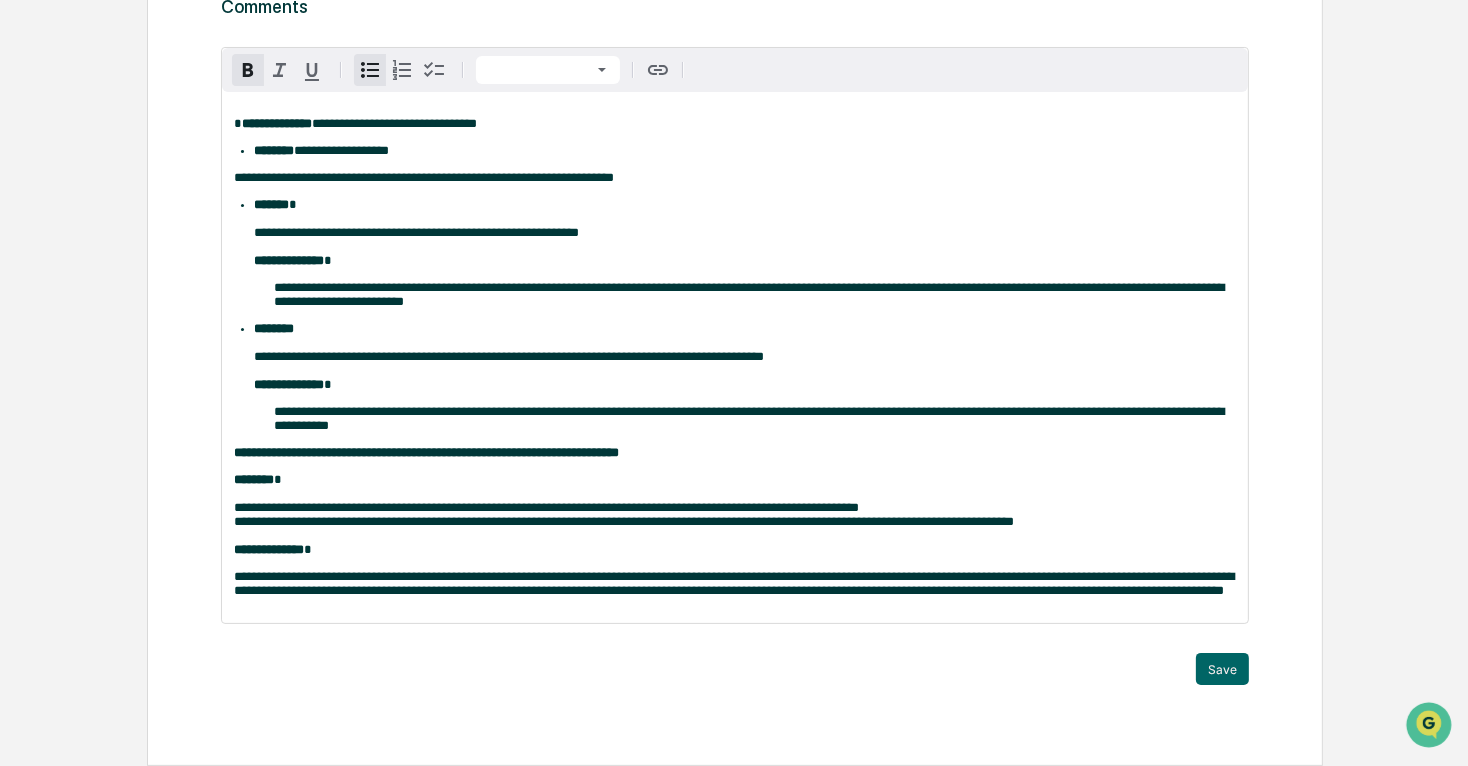 click on "**********" at bounding box center (735, 357) 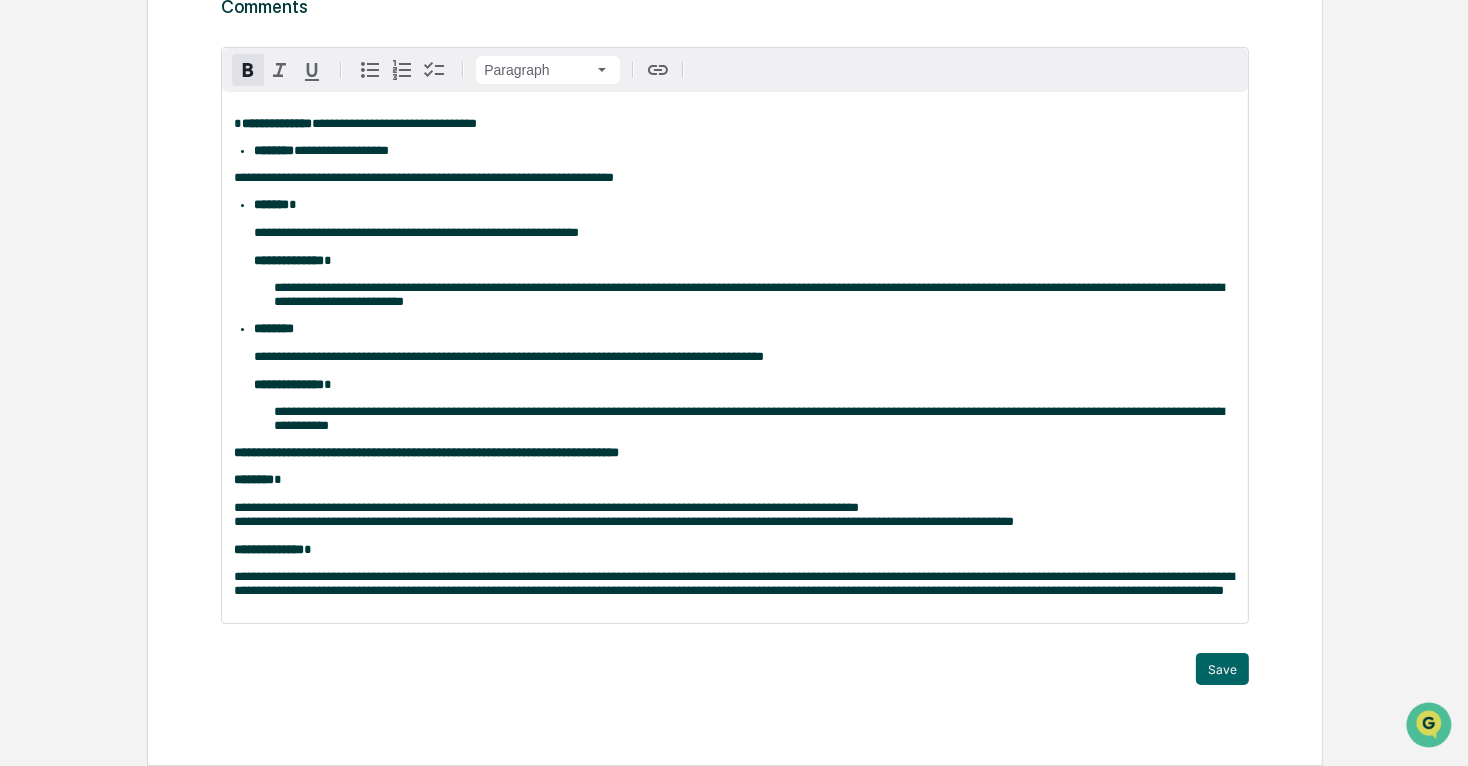 click on "**********" at bounding box center [735, 357] 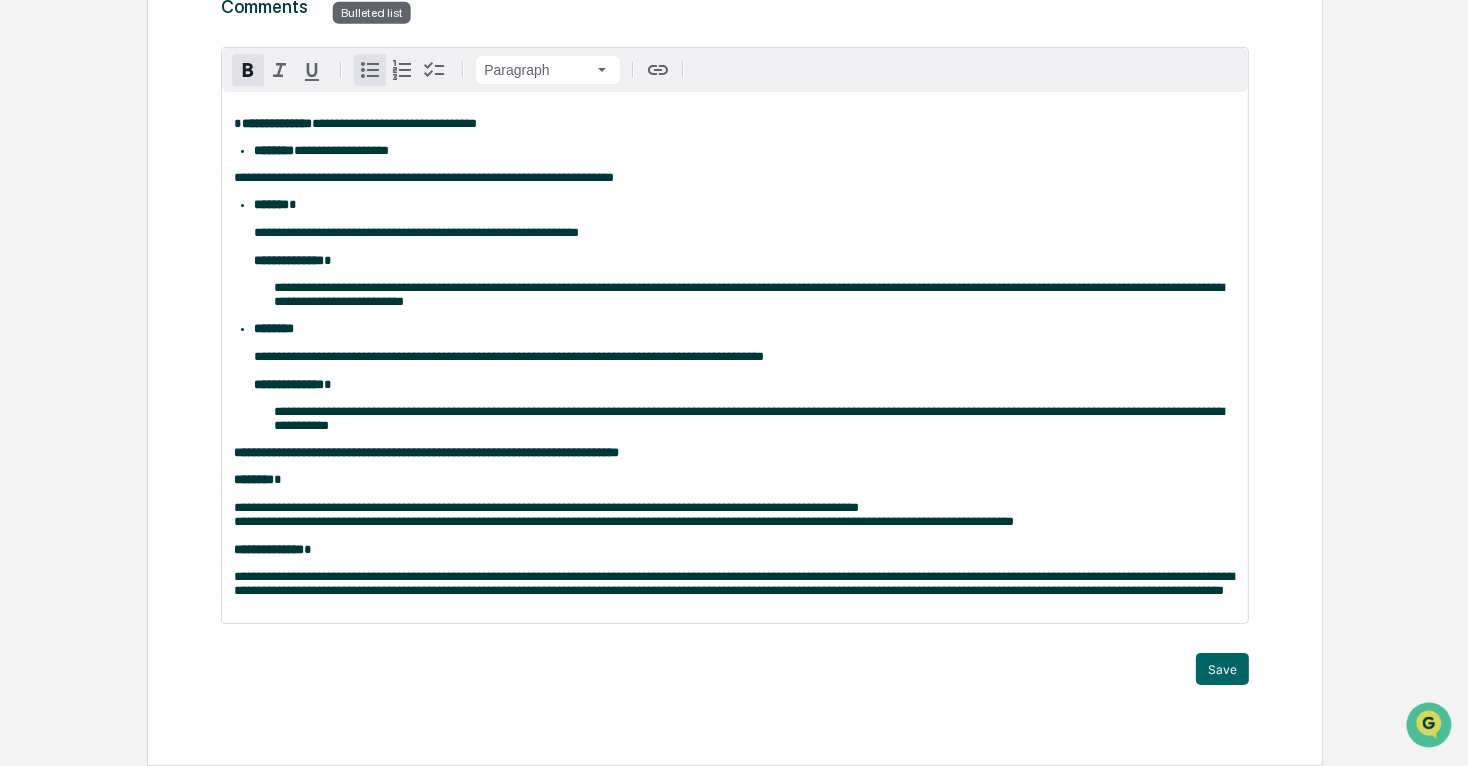 click 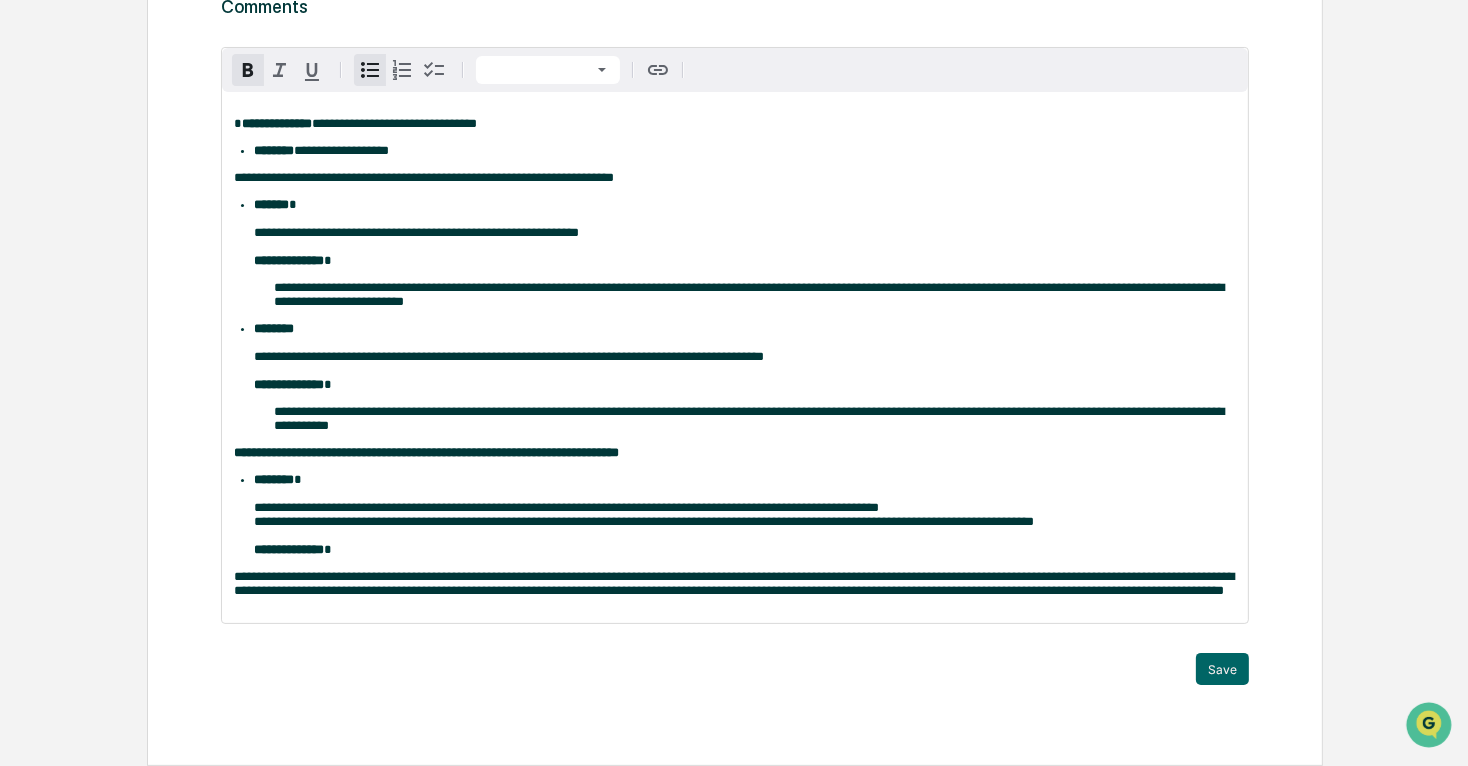 click on "**********" at bounding box center (735, 357) 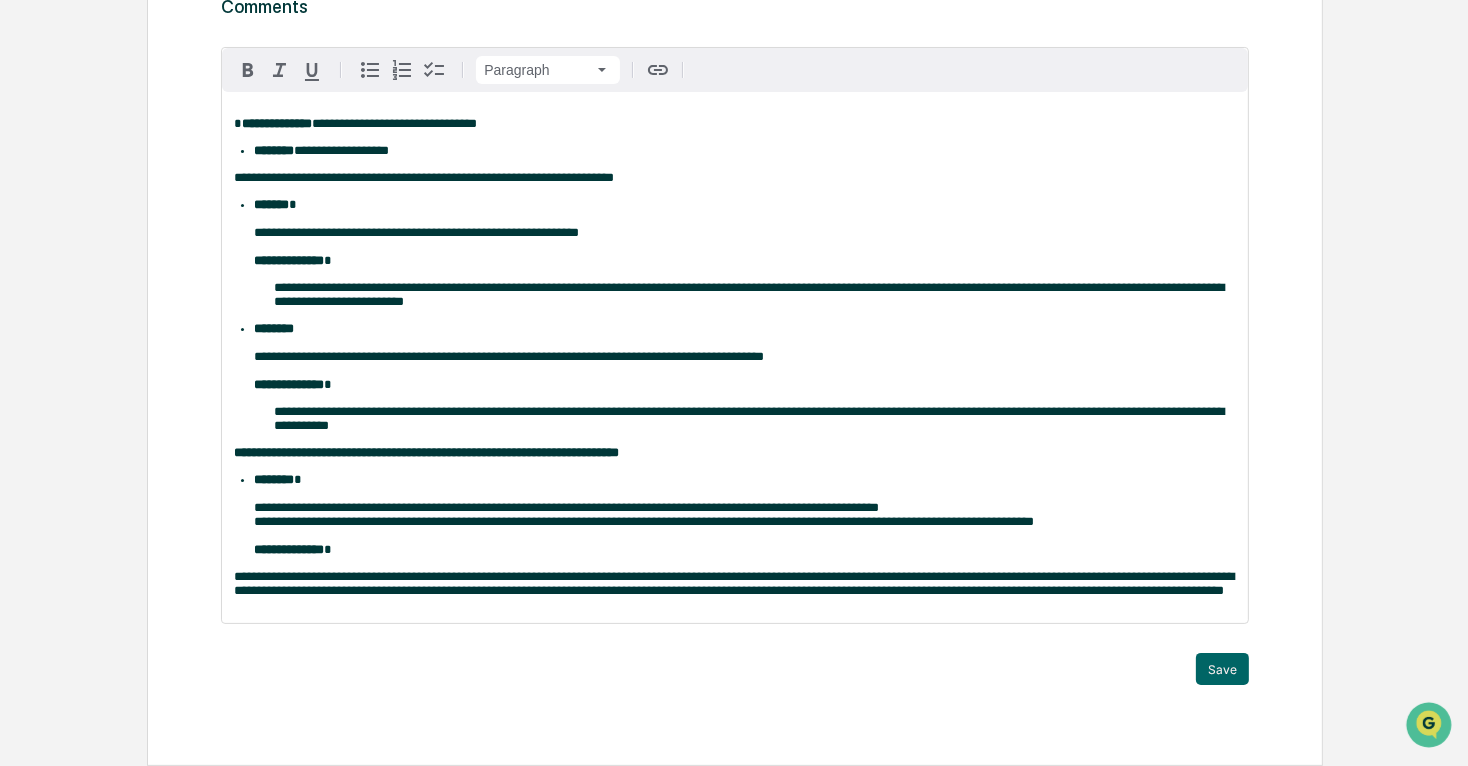 click on "**********" at bounding box center [745, 233] 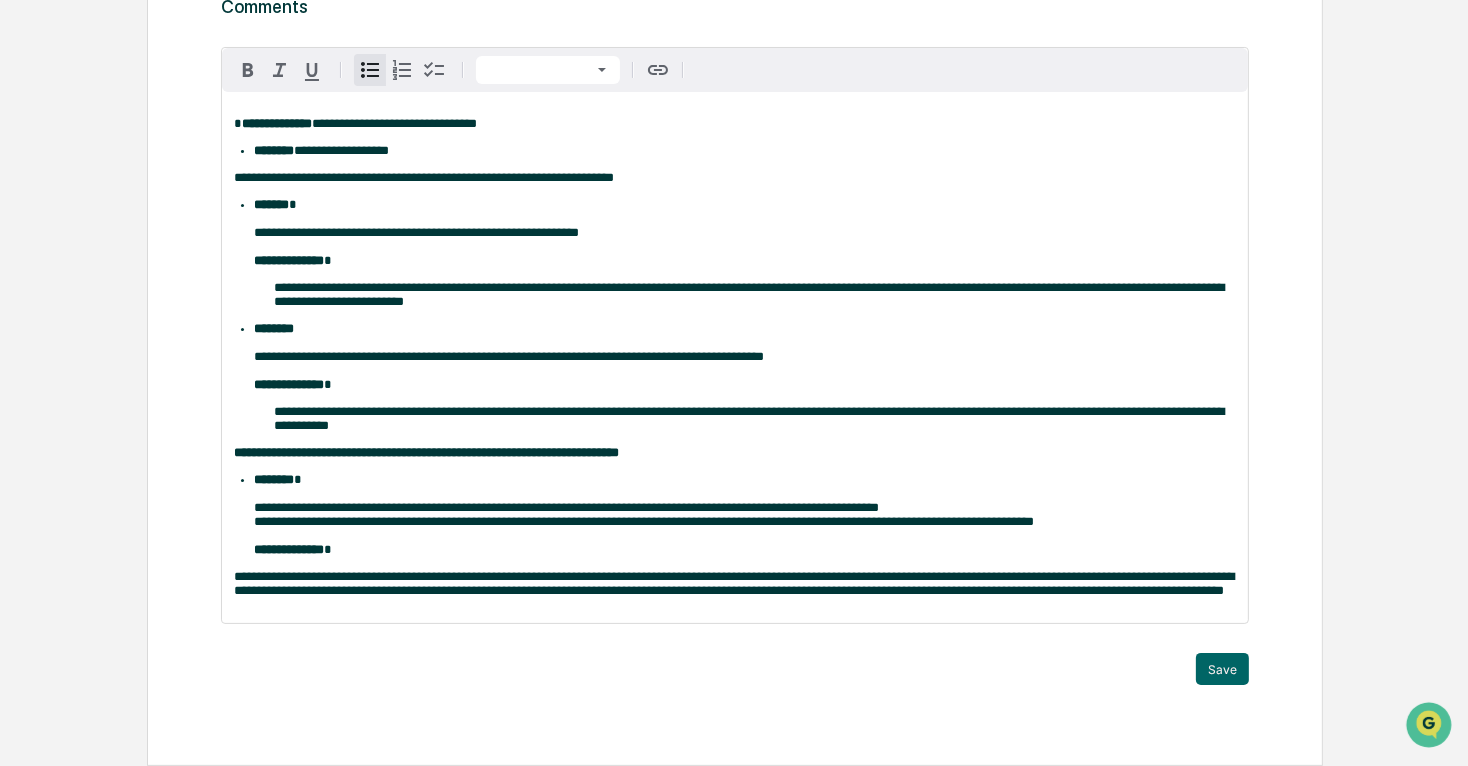 click on "**********" at bounding box center (735, 357) 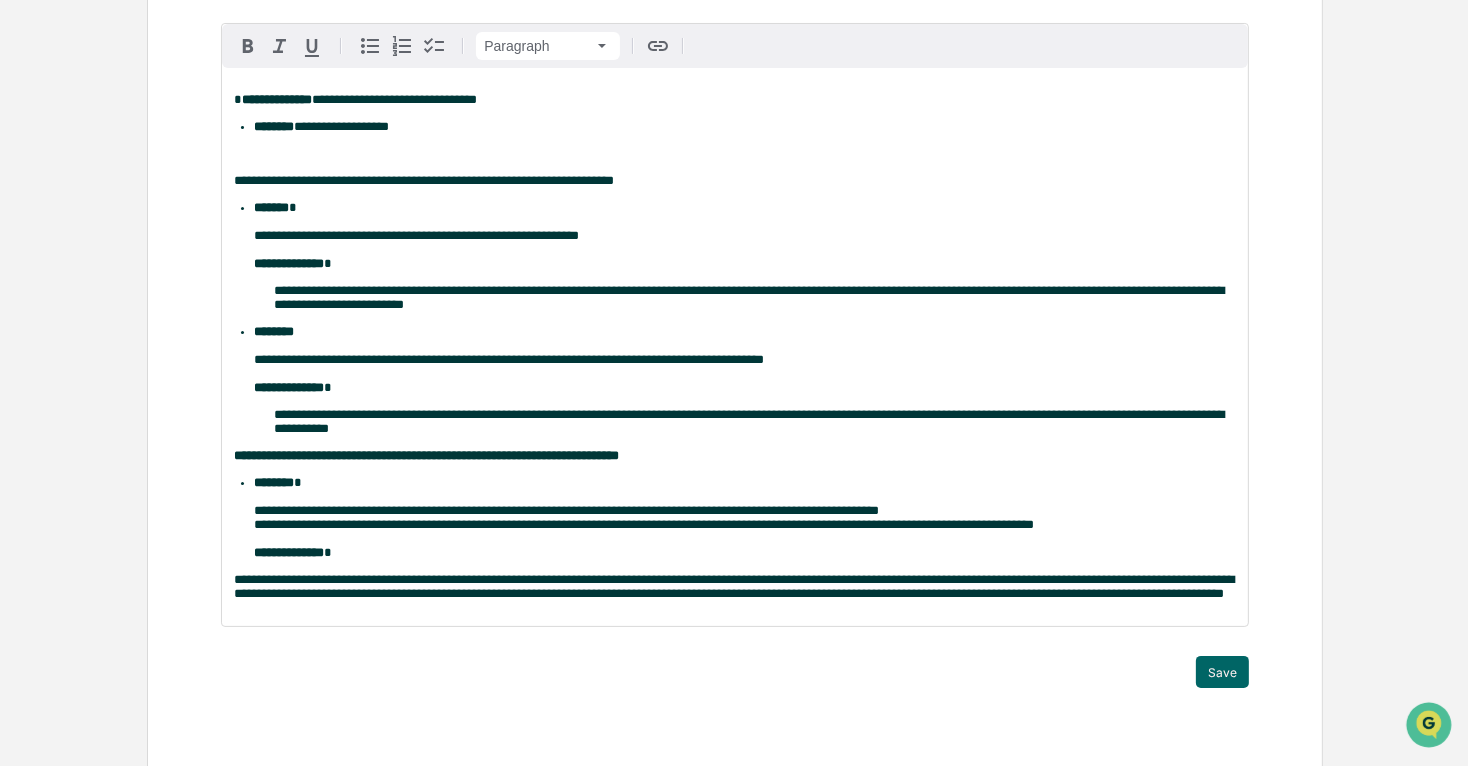 click on "**********" at bounding box center [424, 180] 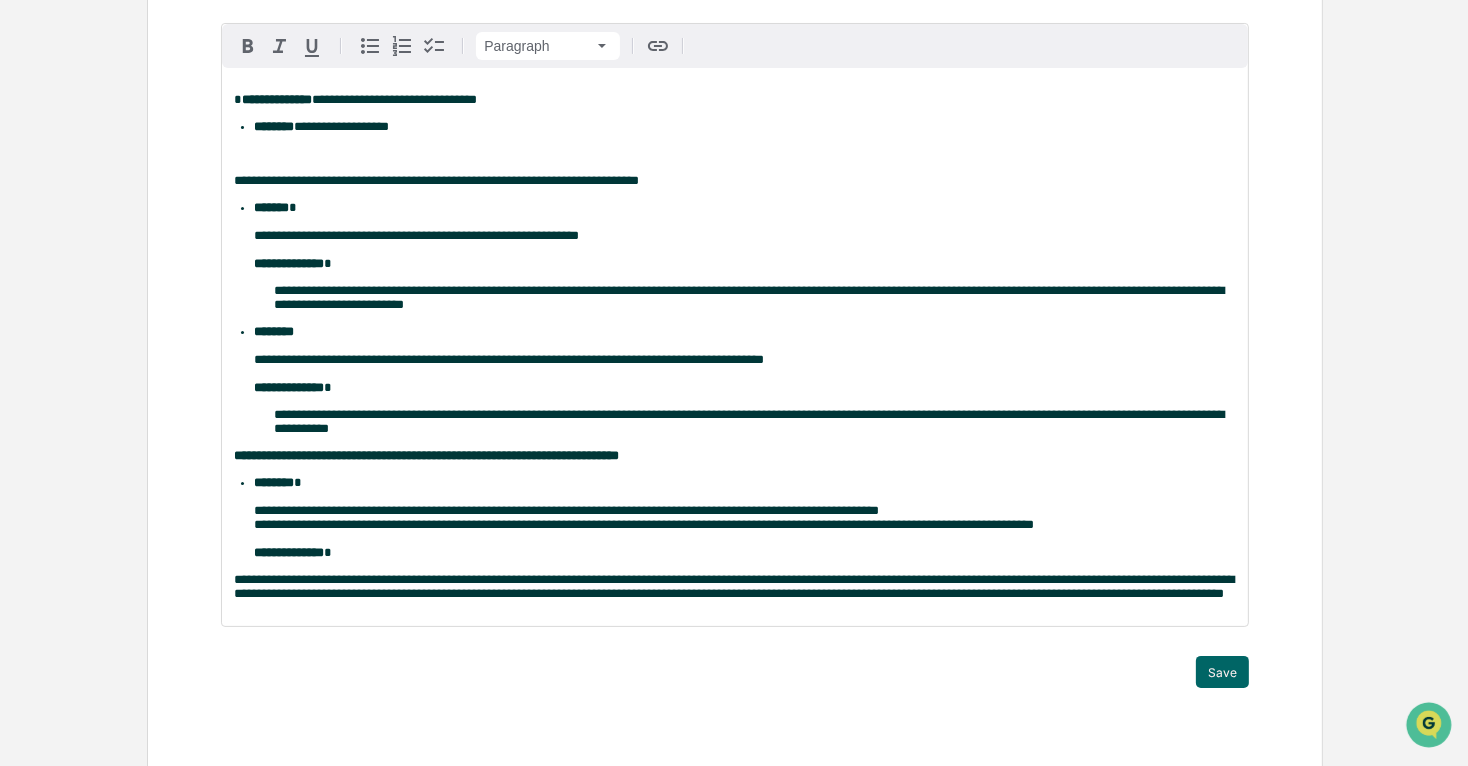 click on "**********" at bounding box center [749, 297] 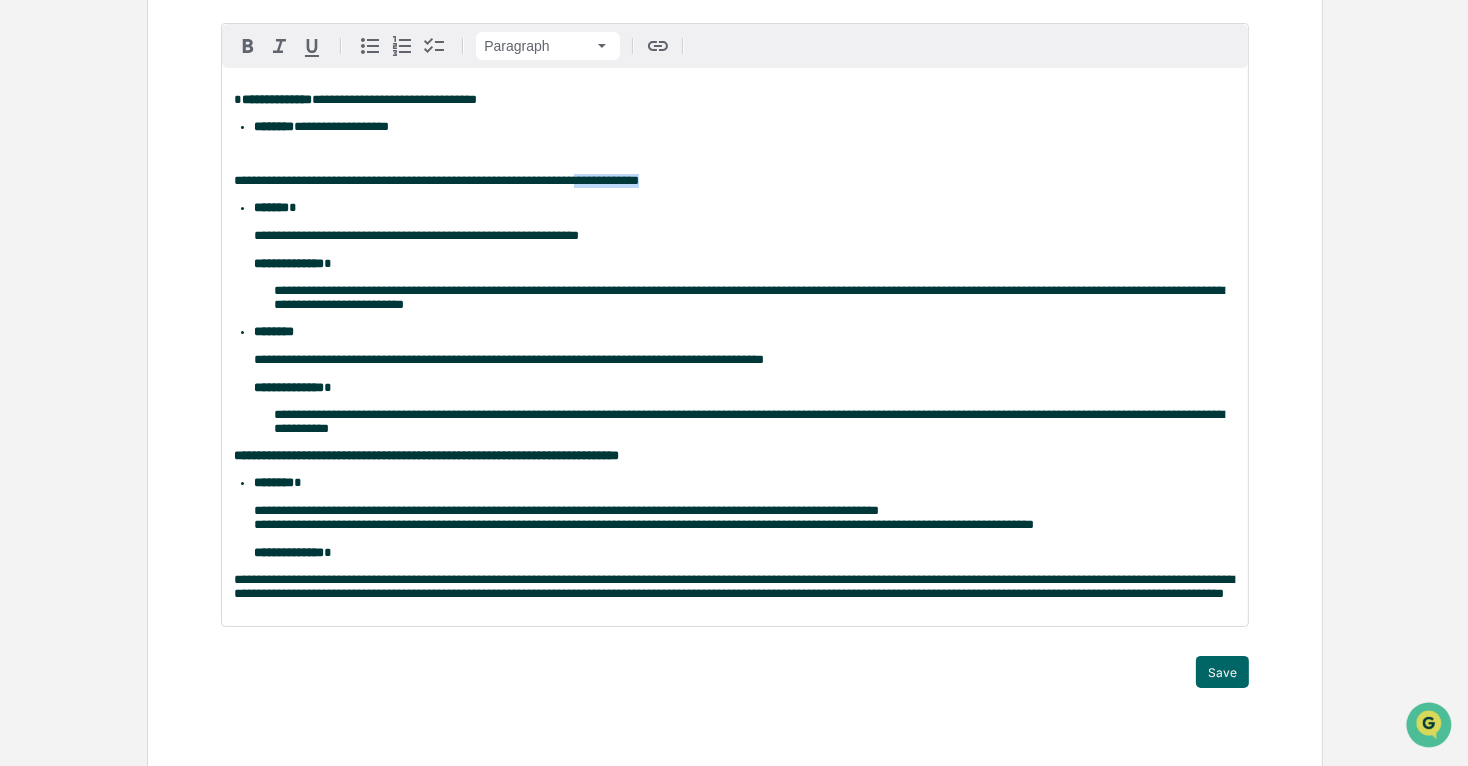 drag, startPoint x: 663, startPoint y: 183, endPoint x: 596, endPoint y: 186, distance: 67.06713 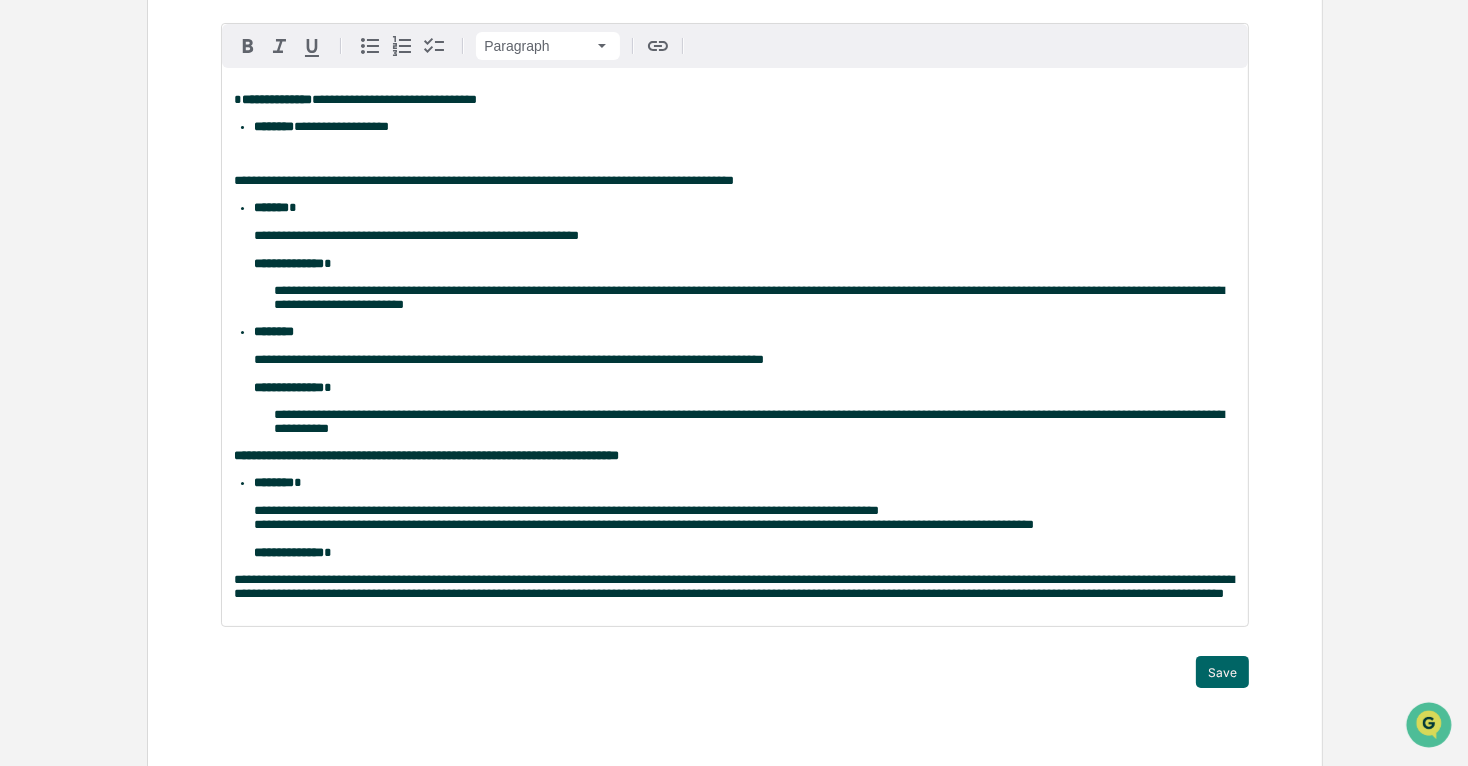 click on "**********" at bounding box center [416, 235] 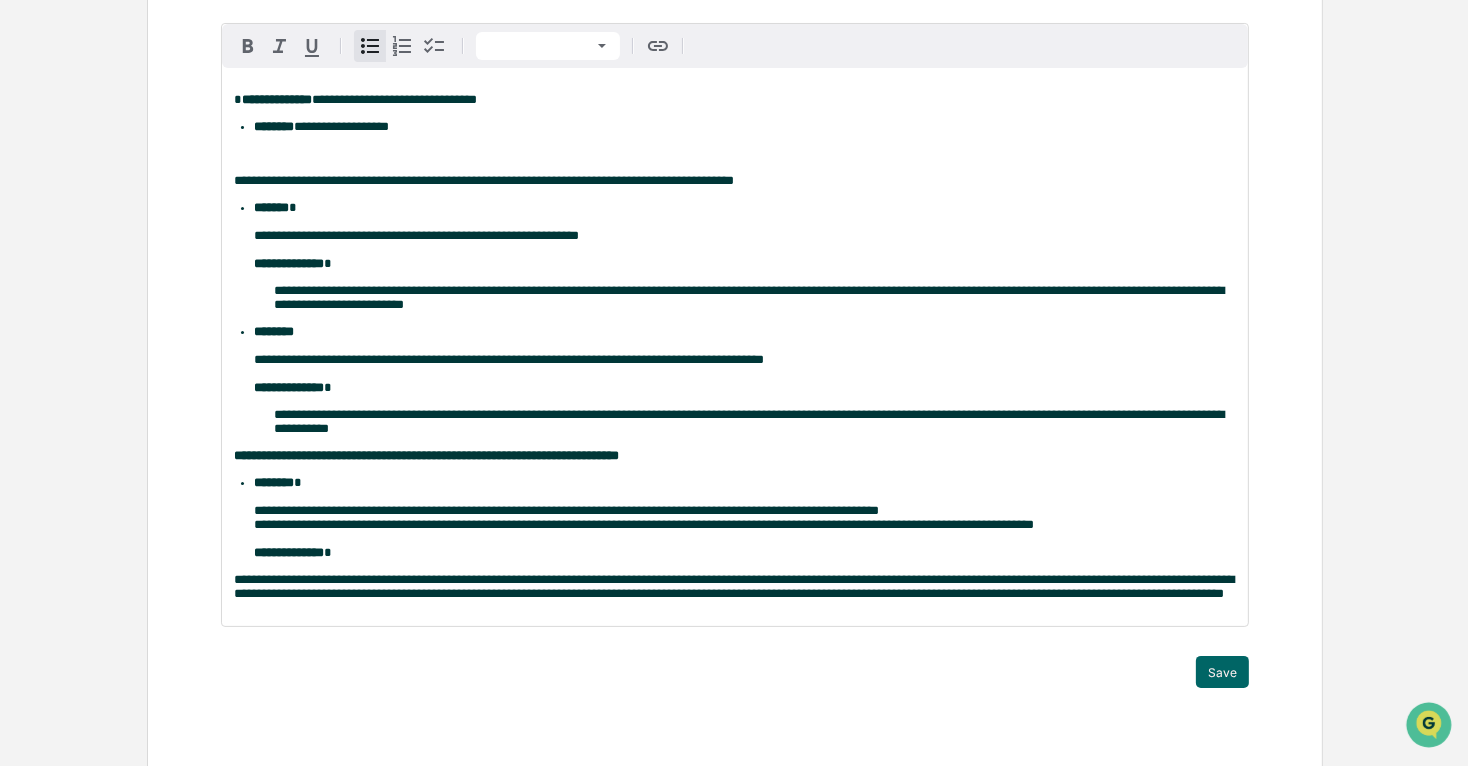 click on "**********" at bounding box center [735, 347] 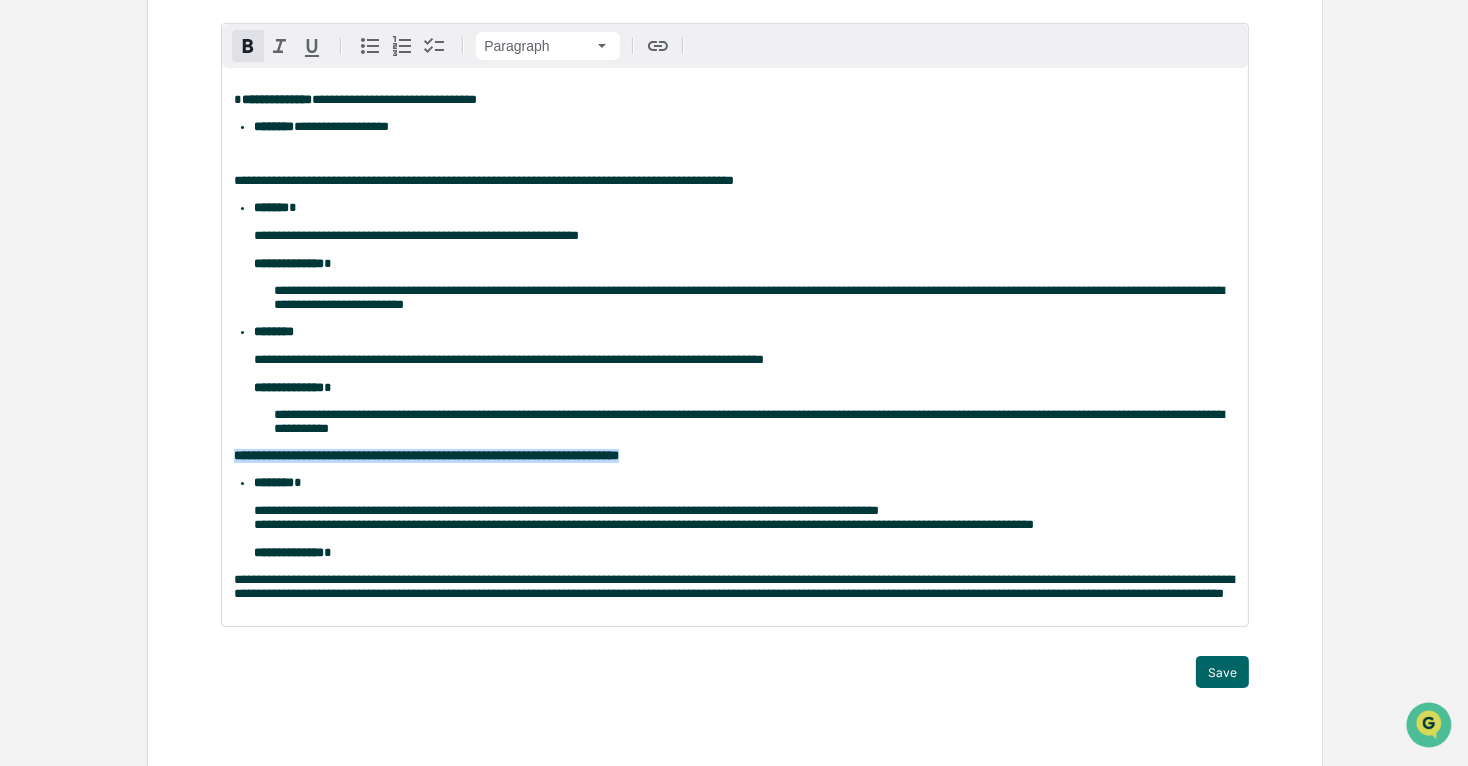drag, startPoint x: 687, startPoint y: 478, endPoint x: 225, endPoint y: 474, distance: 462.0173 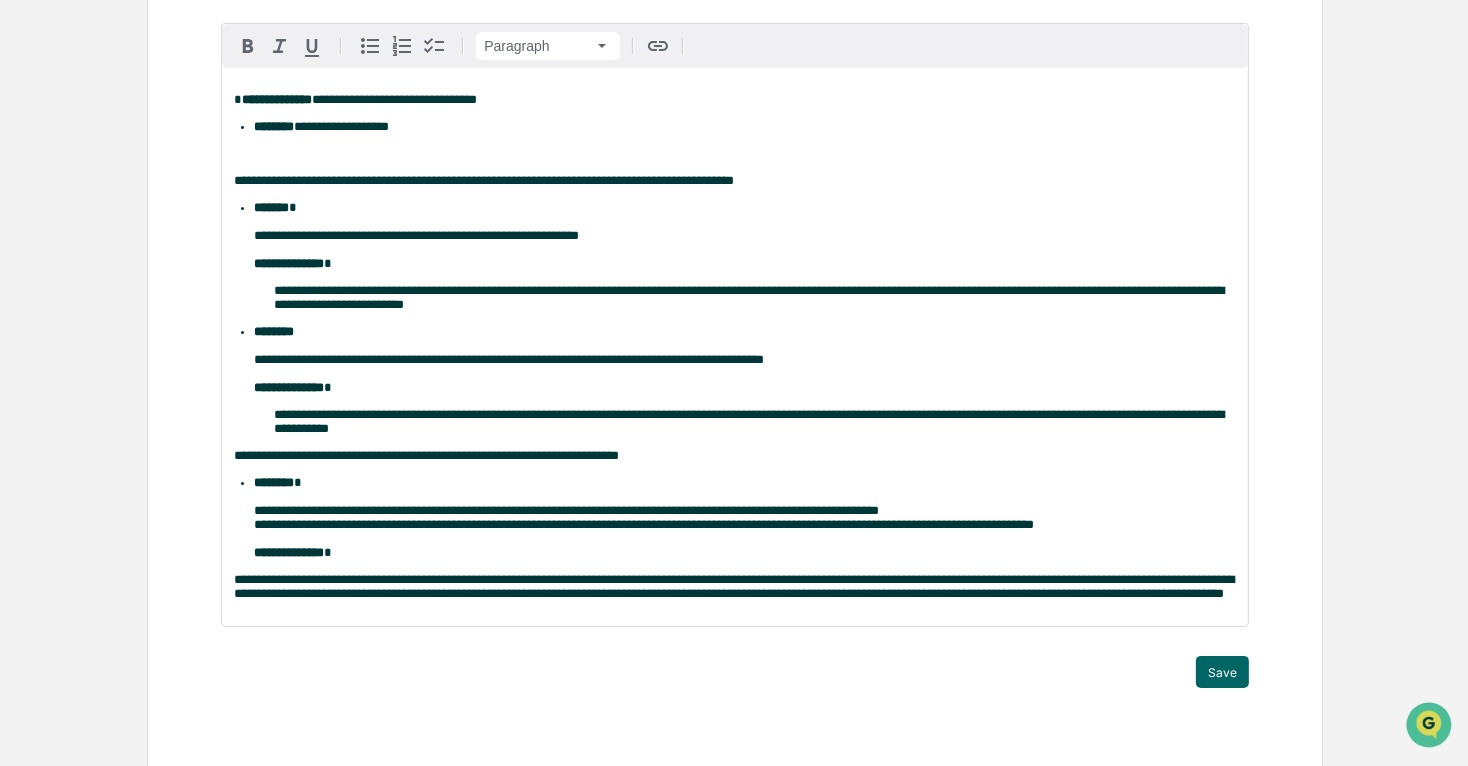 click on "**********" at bounding box center [484, 180] 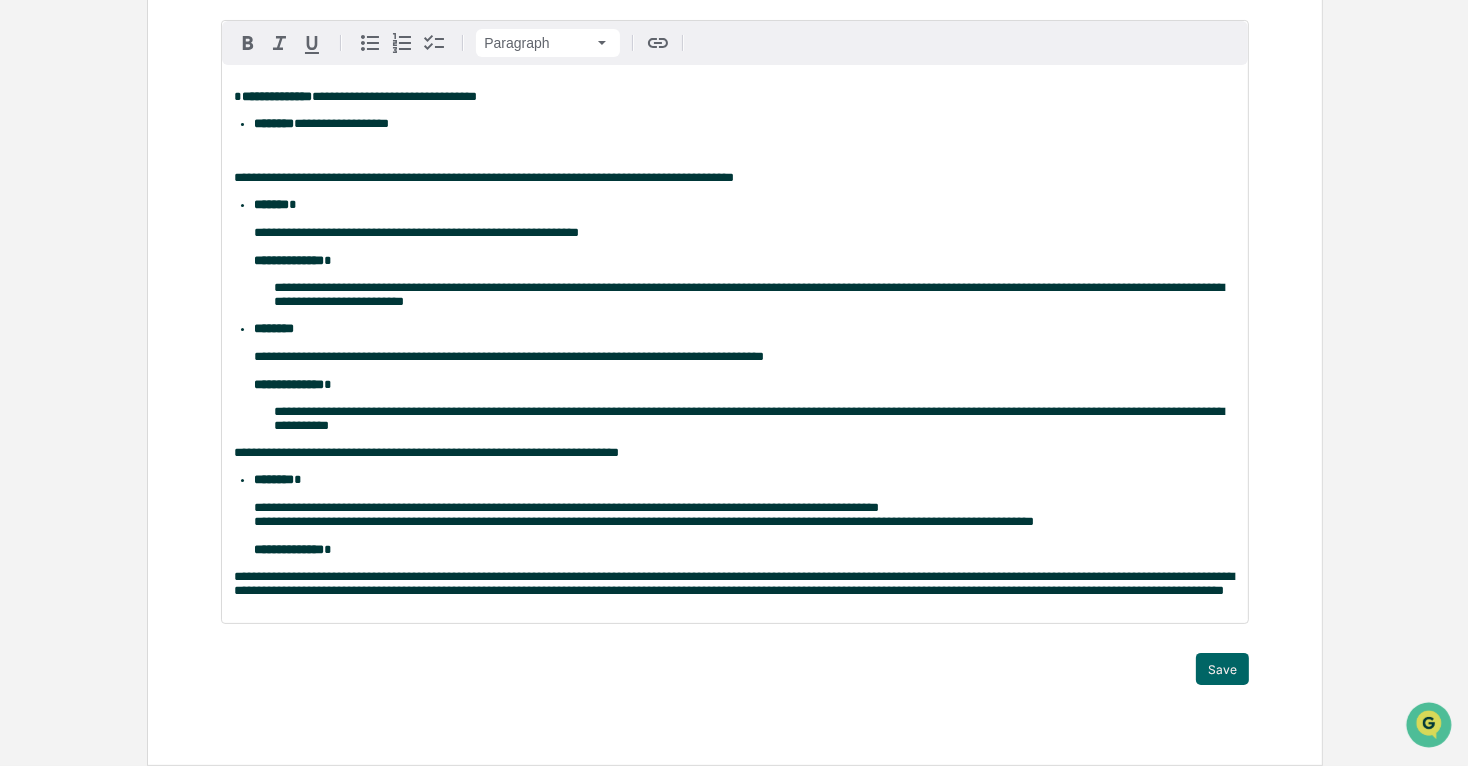 scroll, scrollTop: 372, scrollLeft: 0, axis: vertical 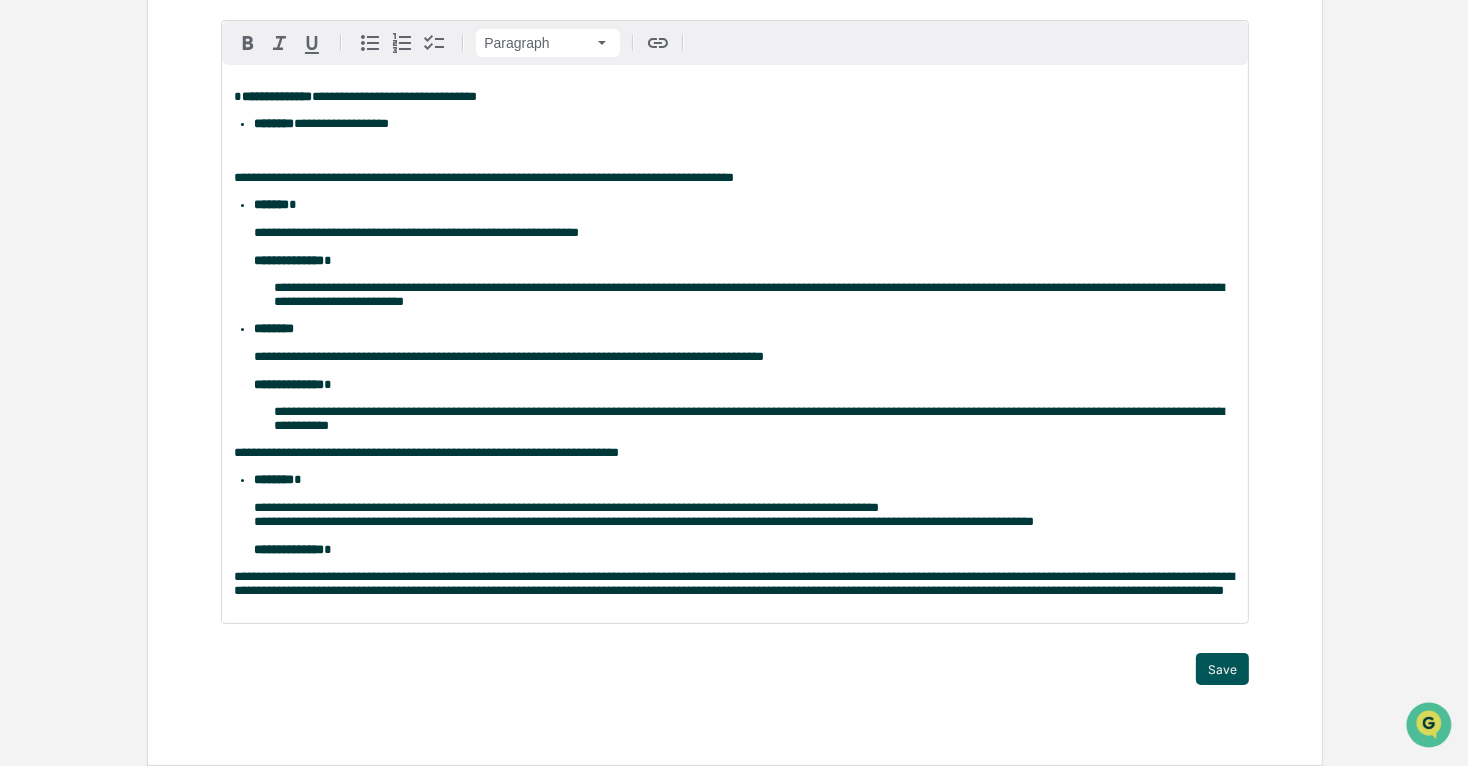 click on "Save" at bounding box center (1222, 669) 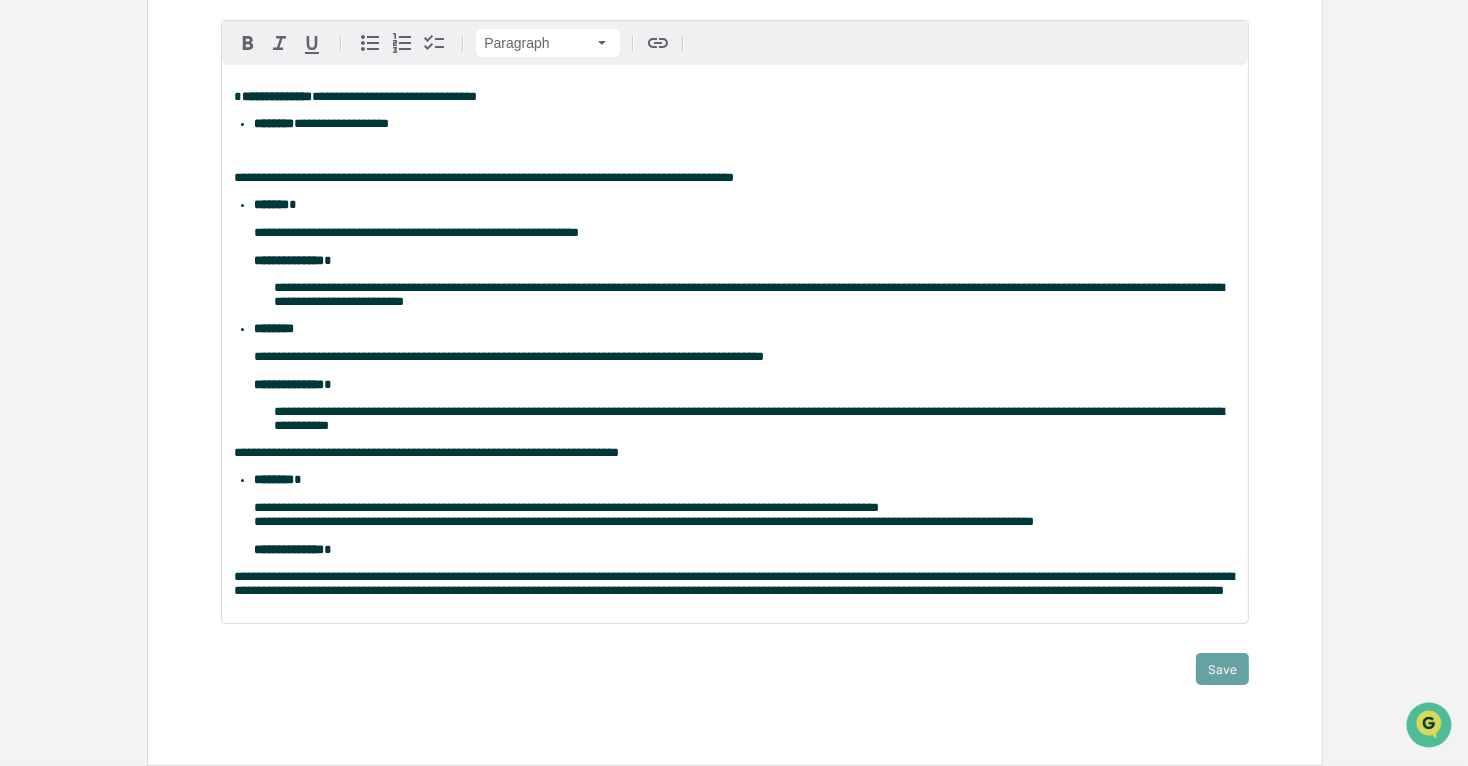 scroll, scrollTop: 0, scrollLeft: 0, axis: both 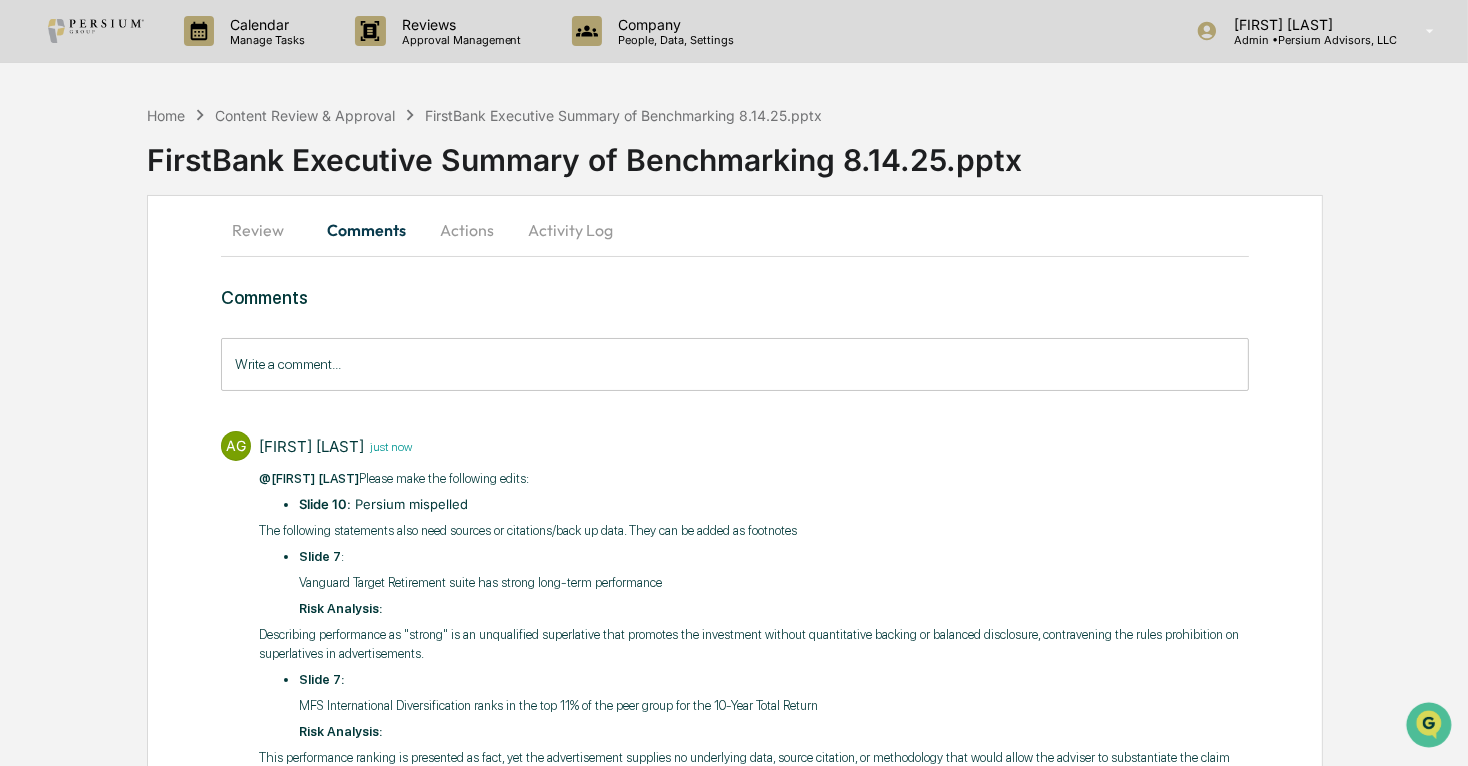 click on "Actions" at bounding box center (467, 230) 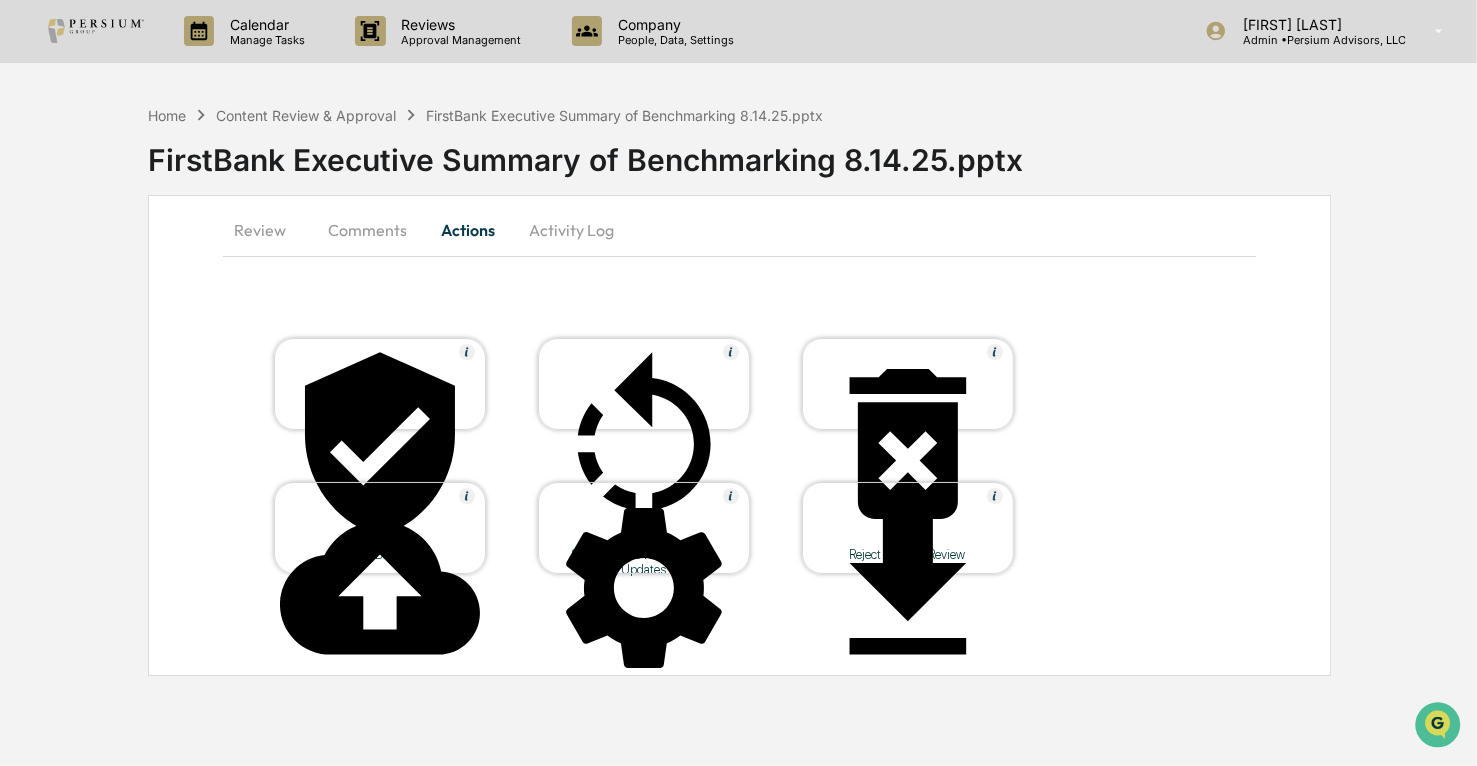 click on "Review" at bounding box center (268, 230) 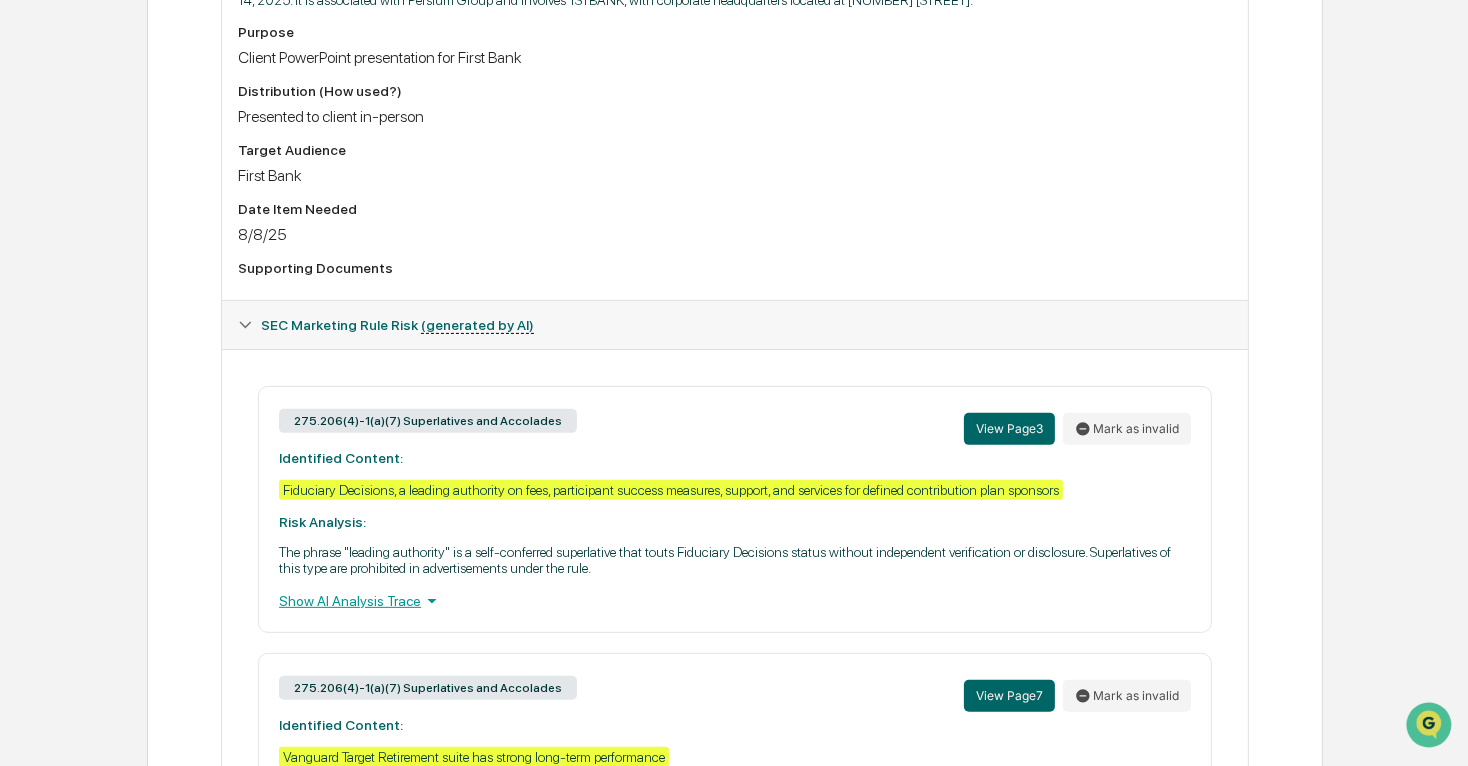scroll, scrollTop: 636, scrollLeft: 0, axis: vertical 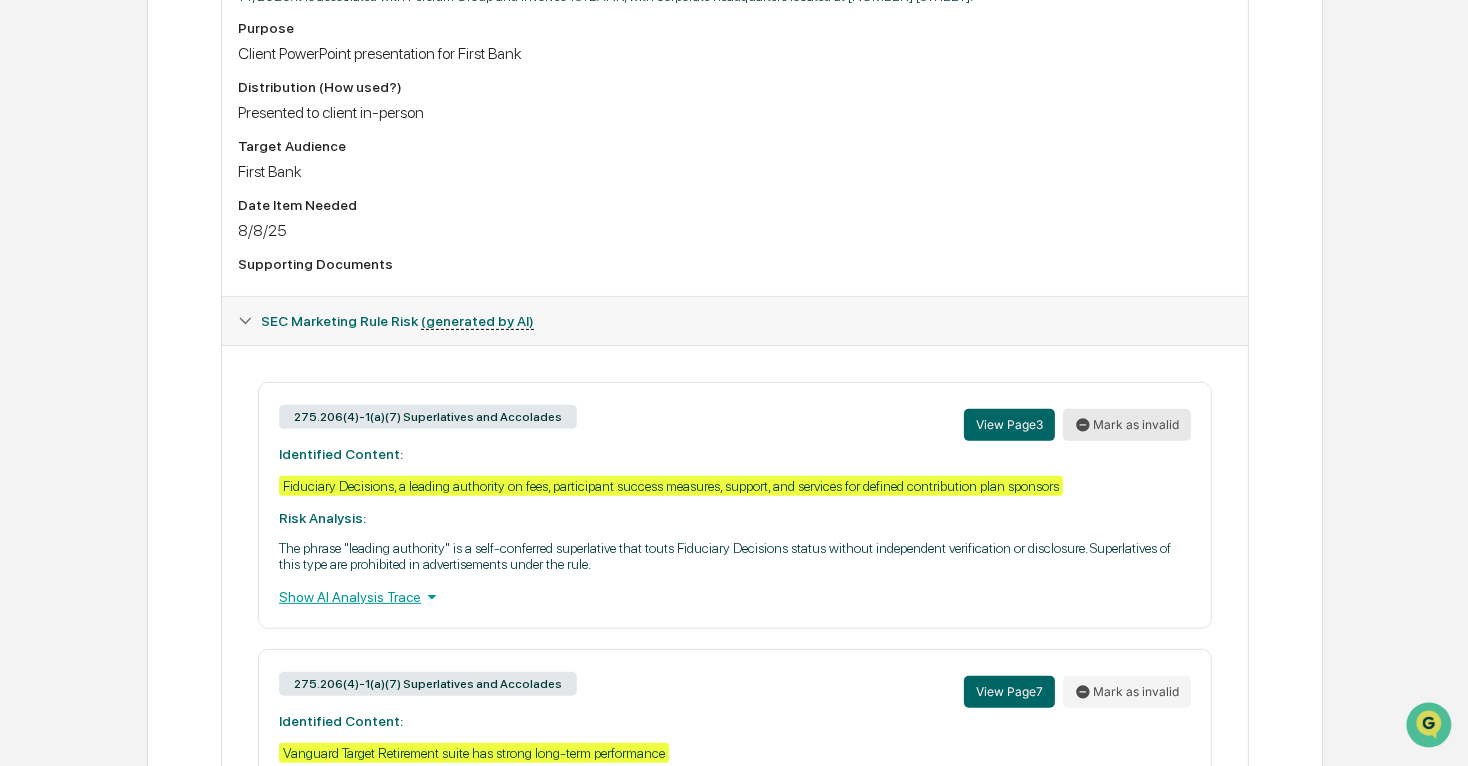 click 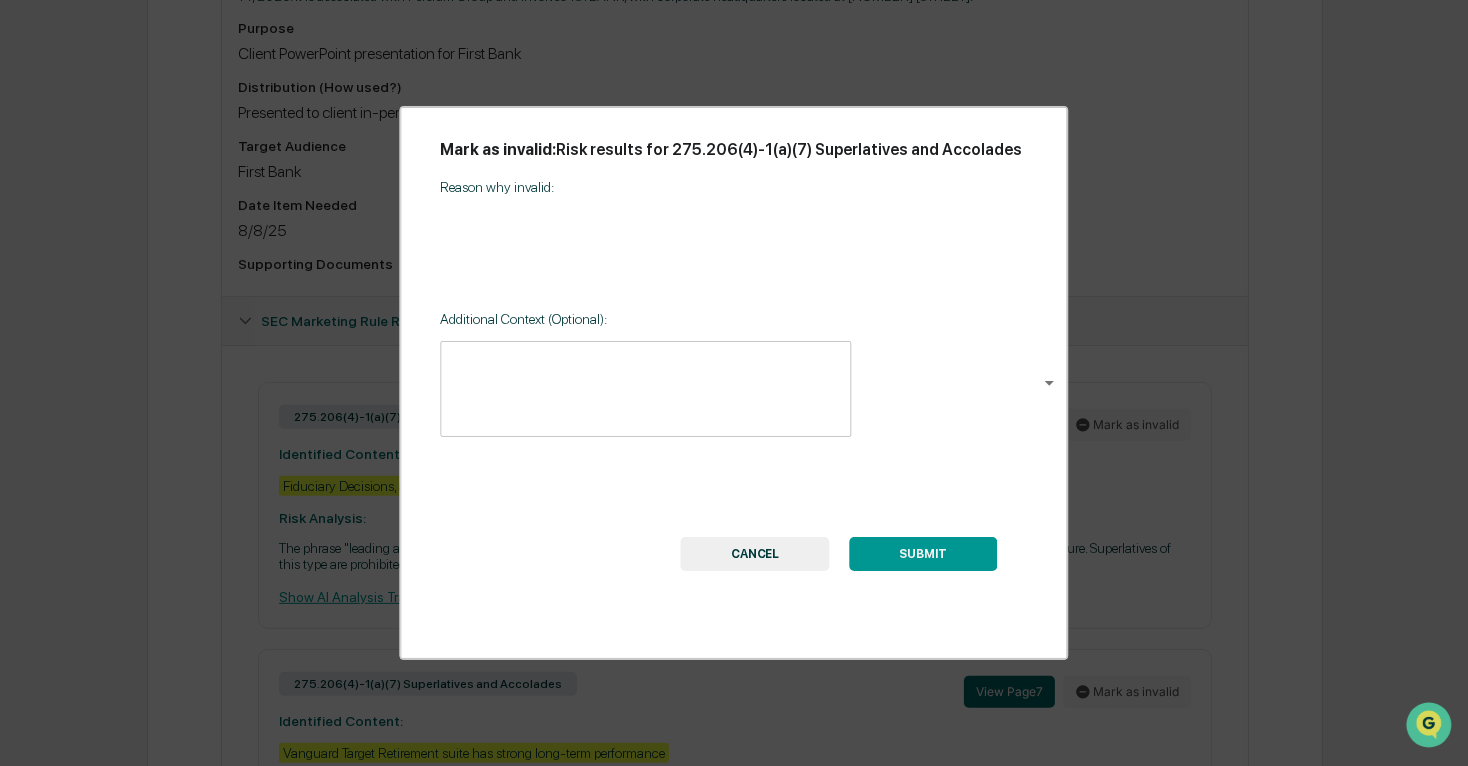 click on "Calendar Manage Tasks Reviews Approval Management Company People, Data, Settings Alison Gould Admin •  Persium Advisors, LLC Home Content Review & Approval FirstBank Executive Summary of Benchmarking 8.14.25.pptx FirstBank Executive Summary of Benchmarking 8.14.25.pptx Review Comments Actions Activity Log Created By: ‎ ‎  WY Warren Yancey   Assigned To:  AG Alison Gould Review Status:  Action Required Review Id:  abd8d4dc-8afc-4c31-a93f-a2c9b9998ec4 Primary Document FirstBank Executive Summary of Benchmarking 8.14.25.pptx VIEW Document Summary   (generated by AI) Document Summary The document is an executive summary of a plan related to benchmarking for FirstBank Holding Company's Savings & Employee Stock Ownership Plan (ESOP), dated August 14, 2025. It is associated with Persium Group and involves 1STBANK, with corporate headquarters located at 12345 W. Colfax. Purpose Client PowerPoint presentation for First Bank Distribution (How used?)  Presented to client in-person Target Audience  First Bank   3" at bounding box center (734, 457) 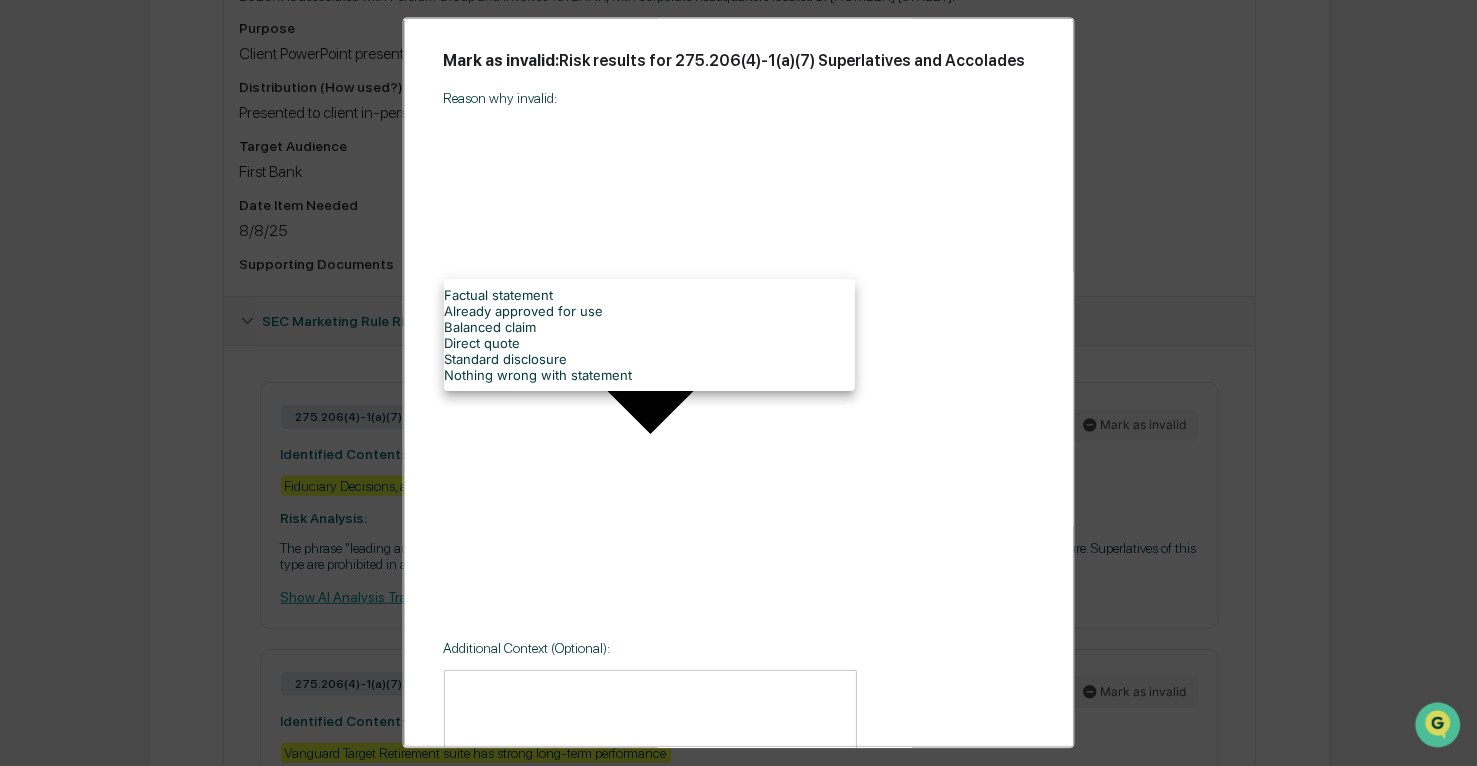 click on "Factual statement" at bounding box center (649, 295) 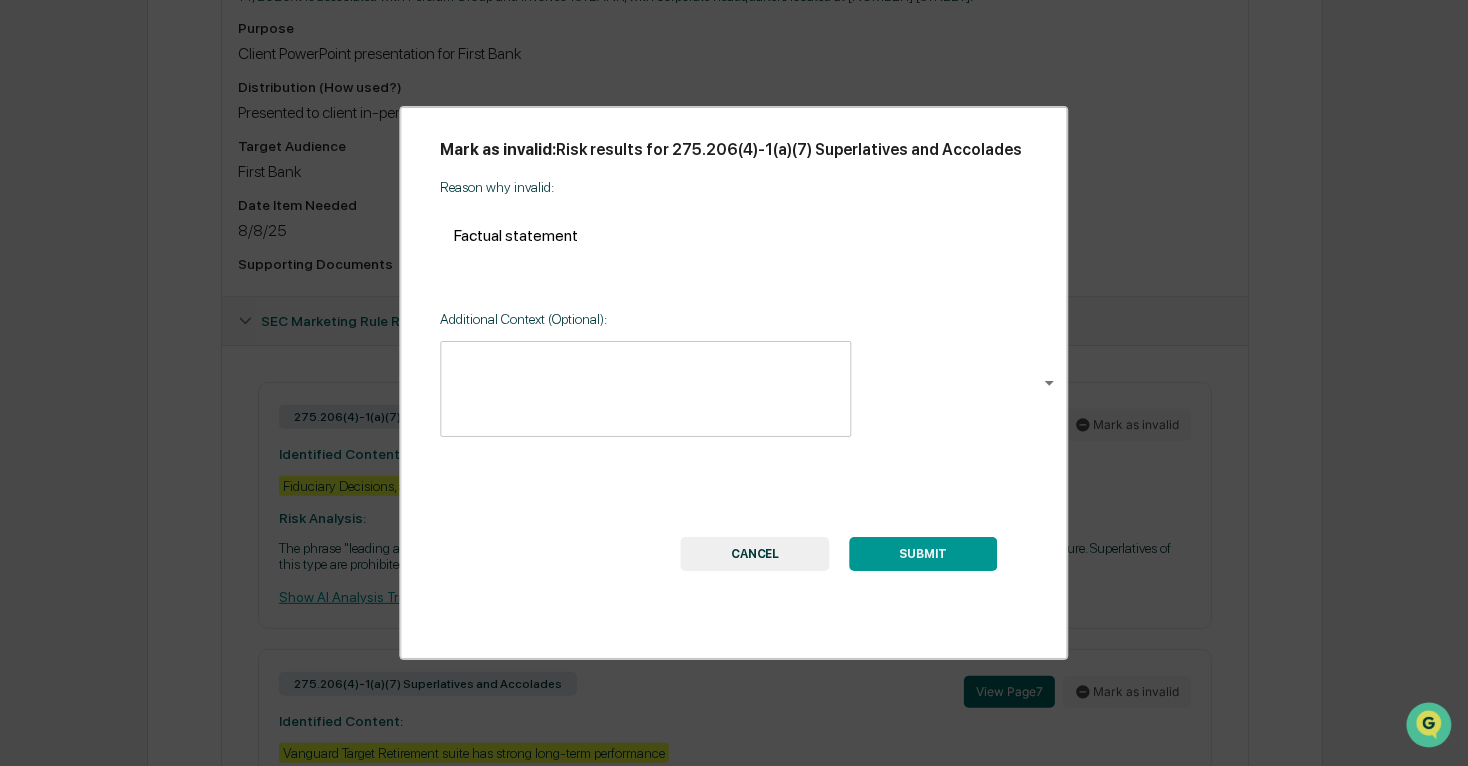 click on "Calendar Manage Tasks Reviews Approval Management Company People, Data, Settings Alison Gould Admin •  Persium Advisors, LLC Home Content Review & Approval FirstBank Executive Summary of Benchmarking 8.14.25.pptx FirstBank Executive Summary of Benchmarking 8.14.25.pptx Review Comments Actions Activity Log Created By: ‎ ‎  WY Warren Yancey   Assigned To:  AG Alison Gould Review Status:  Action Required Review Id:  abd8d4dc-8afc-4c31-a93f-a2c9b9998ec4 Primary Document FirstBank Executive Summary of Benchmarking 8.14.25.pptx VIEW Document Summary   (generated by AI) Document Summary The document is an executive summary of a plan related to benchmarking for FirstBank Holding Company's Savings & Employee Stock Ownership Plan (ESOP), dated August 14, 2025. It is associated with Persium Group and involves 1STBANK, with corporate headquarters located at 12345 W. Colfax. Purpose Client PowerPoint presentation for First Bank Distribution (How used?)  Presented to client in-person Target Audience  First Bank   3" at bounding box center (734, 457) 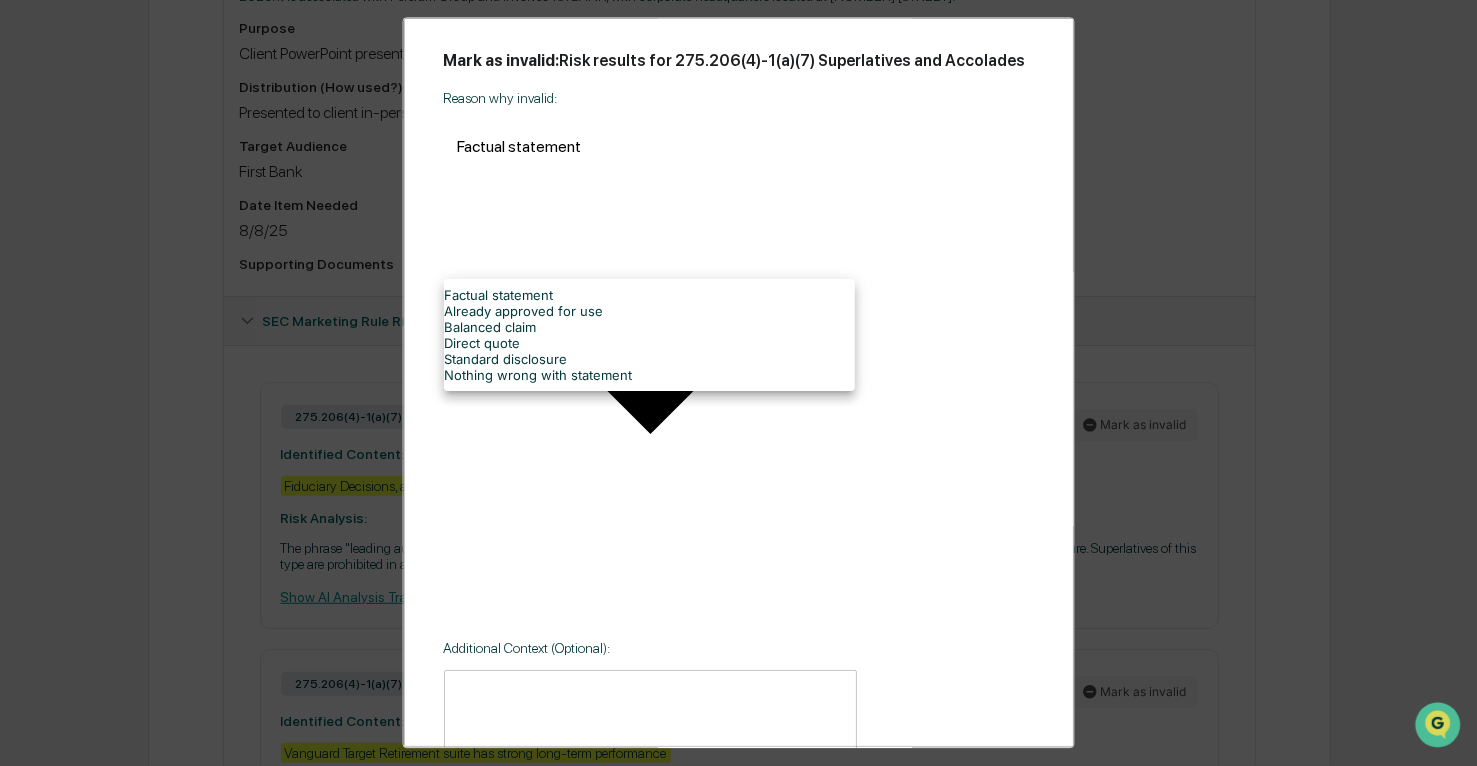 click on "Nothing wrong with statement" at bounding box center (649, 375) 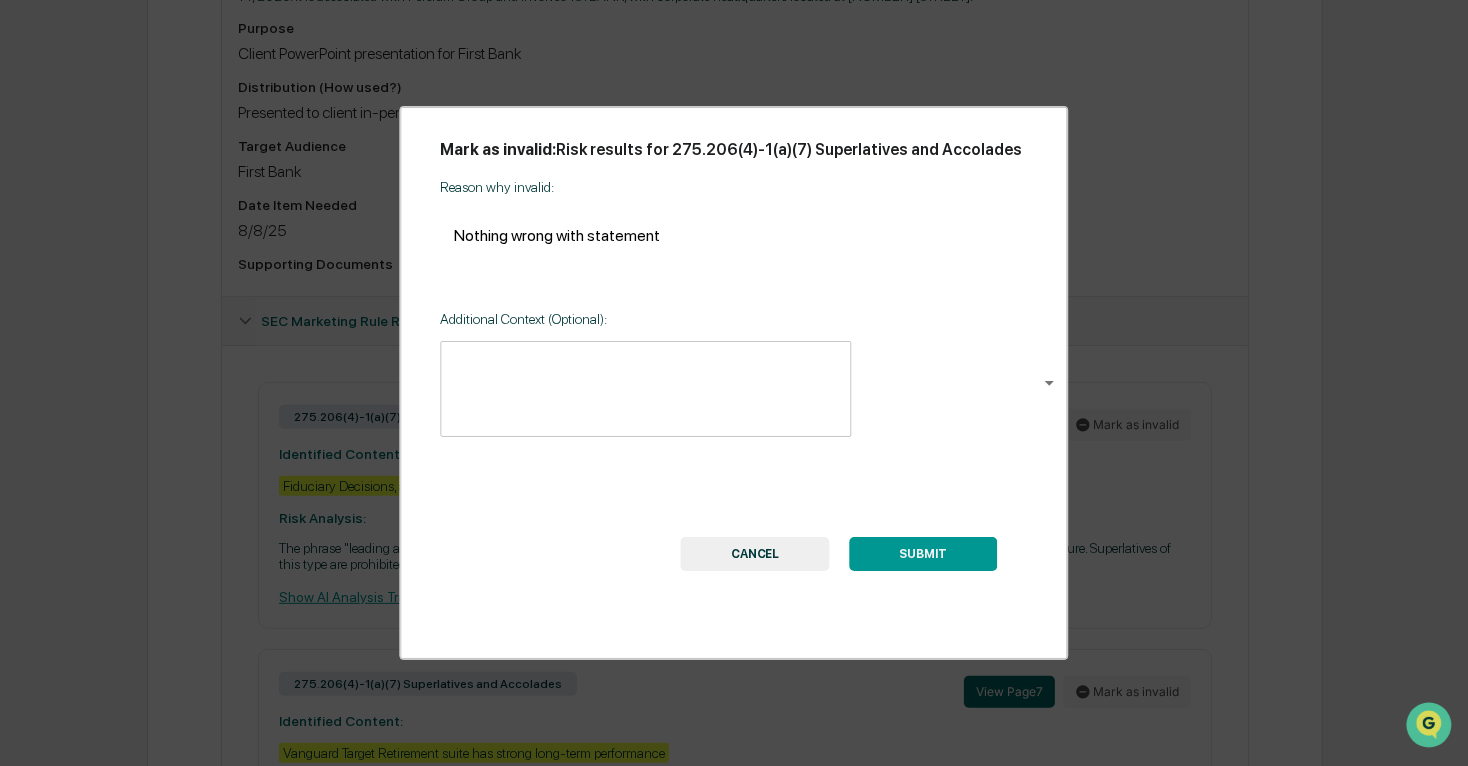 click at bounding box center (645, 389) 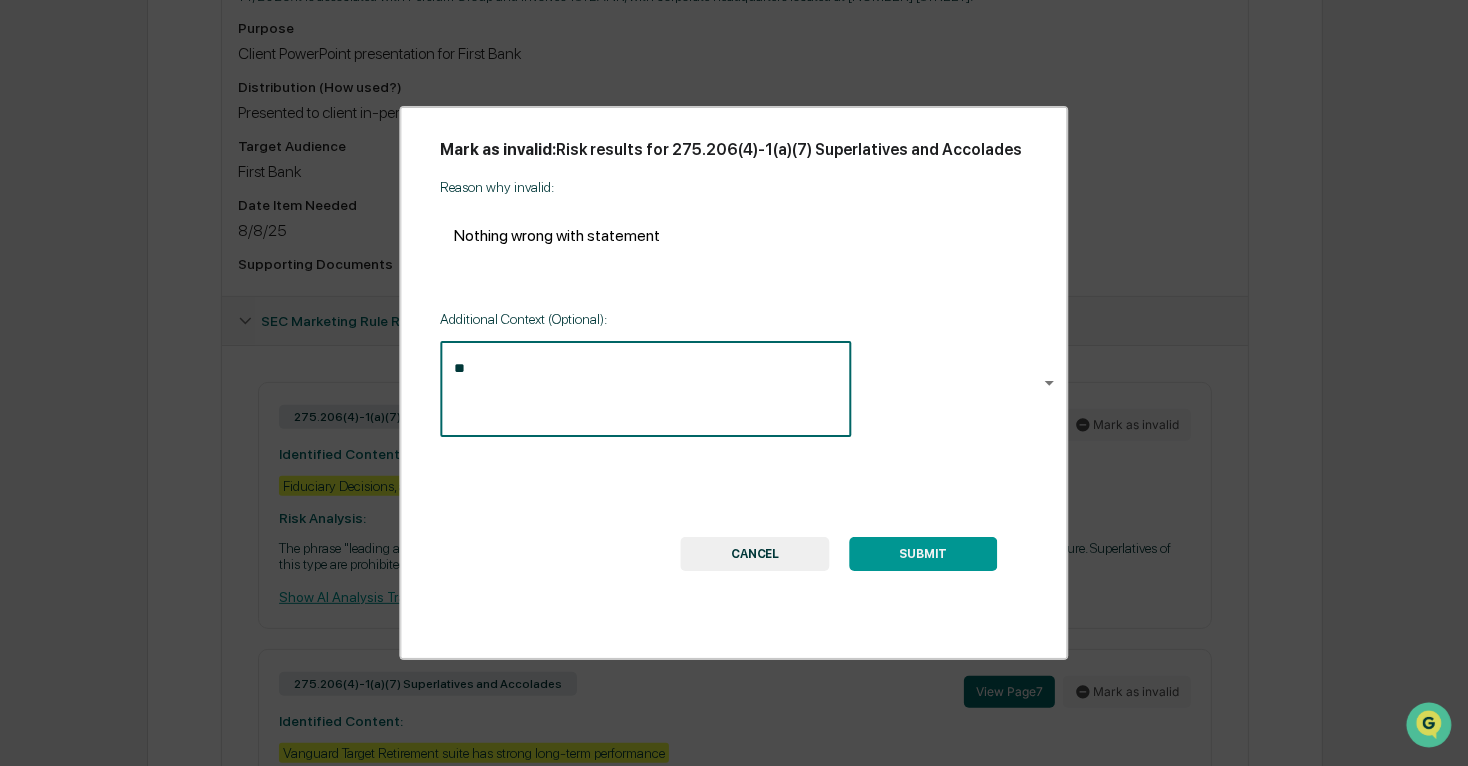 type on "*" 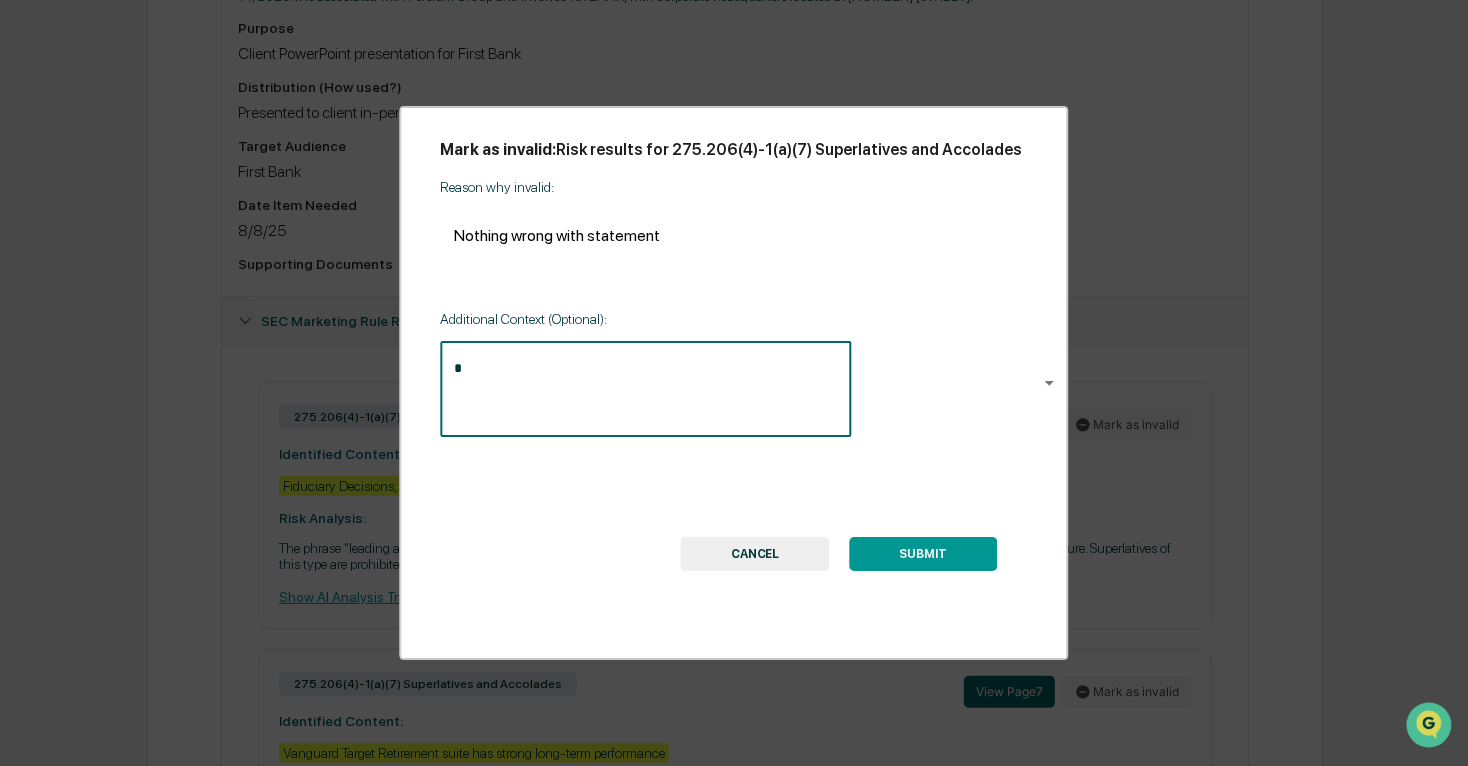 type 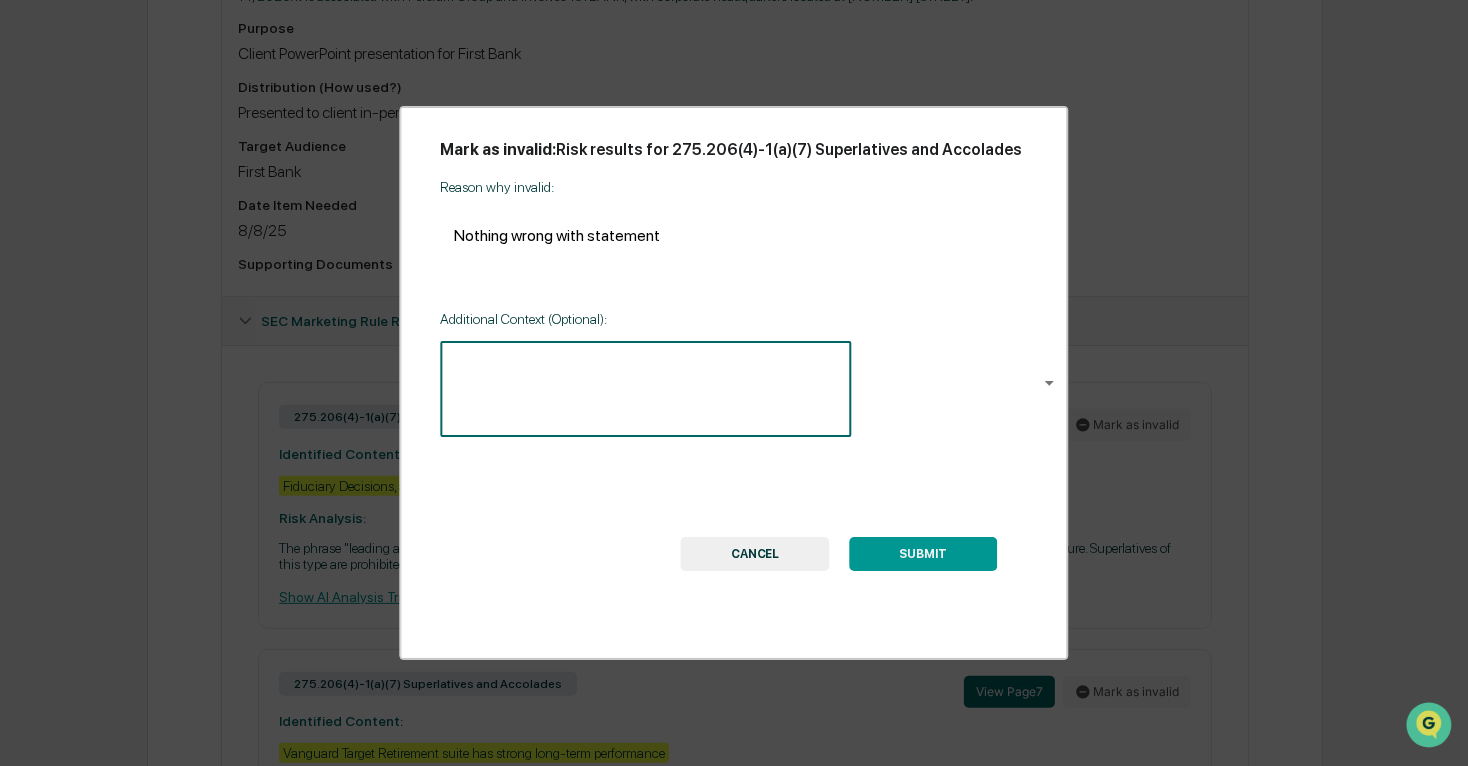 click on "Calendar Manage Tasks Reviews Approval Management Company People, Data, Settings Alison Gould Admin •  Persium Advisors, LLC Home Content Review & Approval FirstBank Executive Summary of Benchmarking 8.14.25.pptx FirstBank Executive Summary of Benchmarking 8.14.25.pptx Review Comments Actions Activity Log Created By: ‎ ‎  WY Warren Yancey   Assigned To:  AG Alison Gould Review Status:  Action Required Review Id:  abd8d4dc-8afc-4c31-a93f-a2c9b9998ec4 Primary Document FirstBank Executive Summary of Benchmarking 8.14.25.pptx VIEW Document Summary   (generated by AI) Document Summary The document is an executive summary of a plan related to benchmarking for FirstBank Holding Company's Savings & Employee Stock Ownership Plan (ESOP), dated August 14, 2025. It is associated with Persium Group and involves 1STBANK, with corporate headquarters located at 12345 W. Colfax. Purpose Client PowerPoint presentation for First Bank Distribution (How used?)  Presented to client in-person Target Audience  First Bank   3" at bounding box center (734, 457) 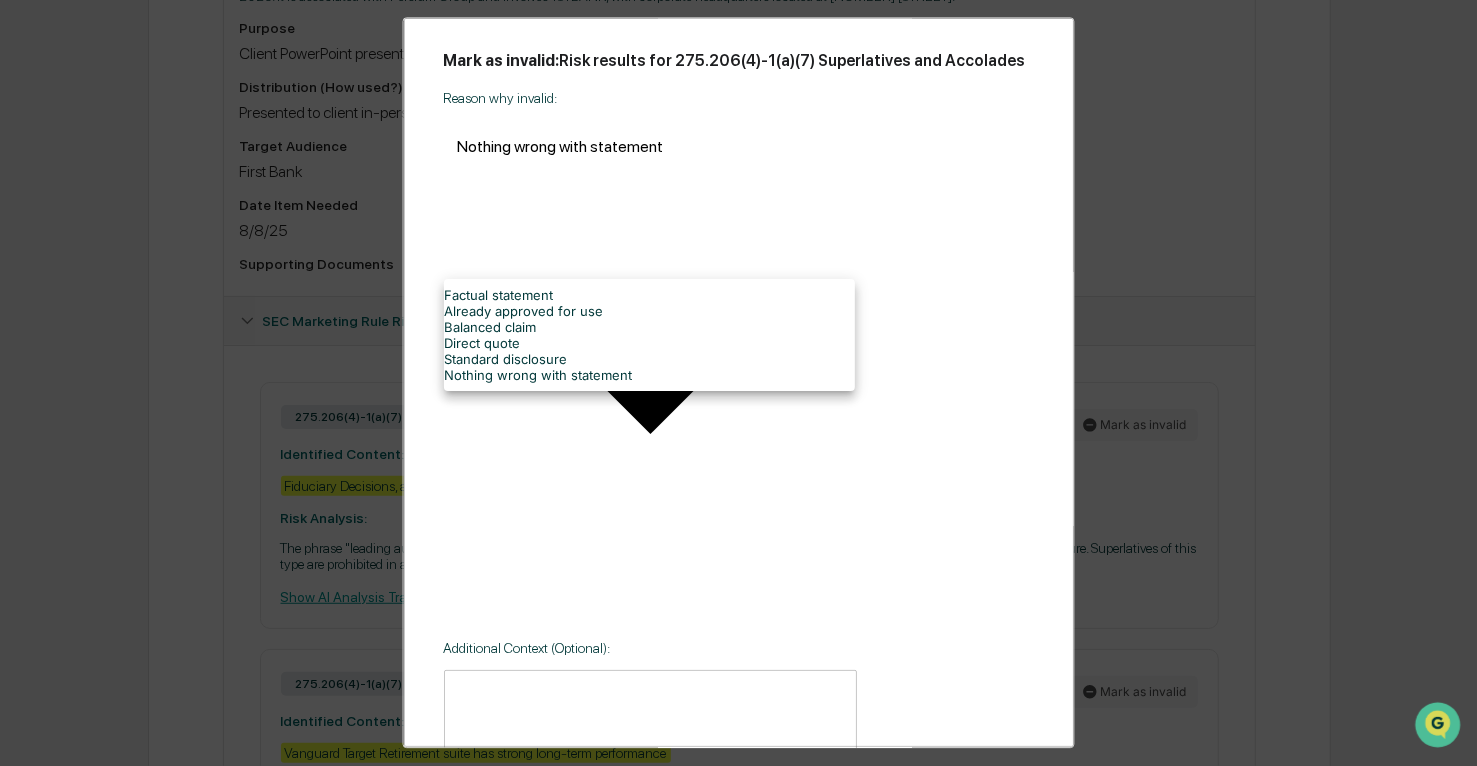 click on "Factual statement" at bounding box center [649, 295] 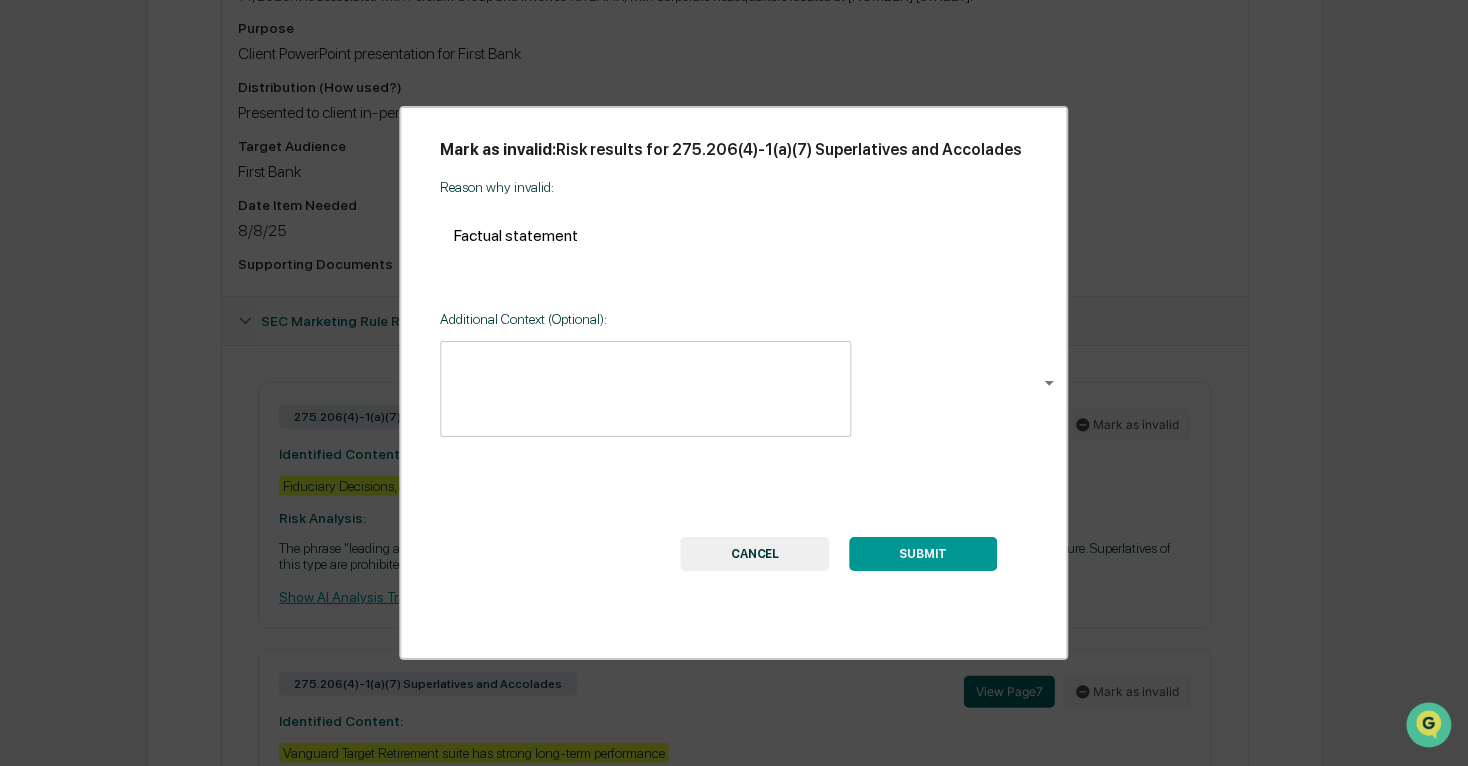 click at bounding box center (645, 389) 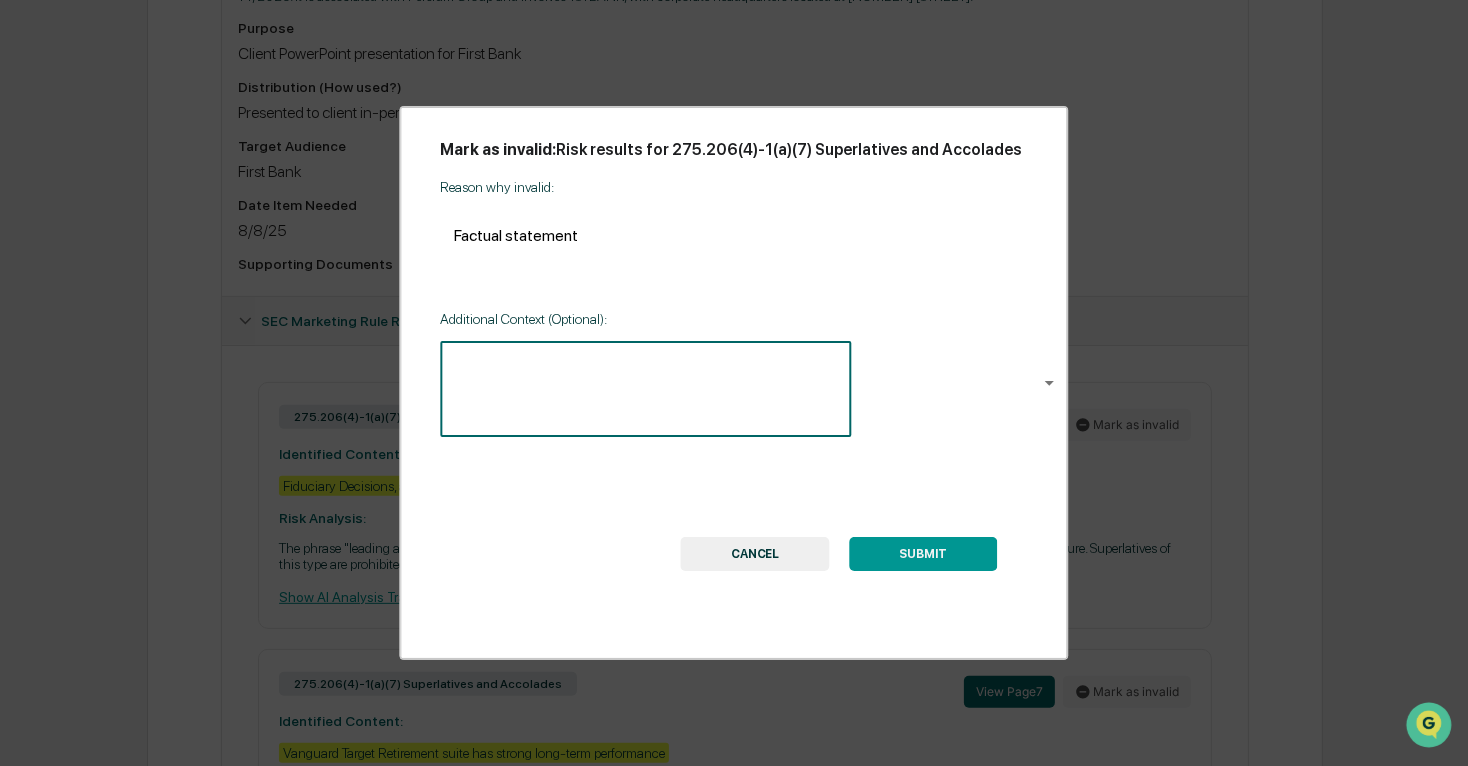 click on "SUBMIT" at bounding box center [924, 554] 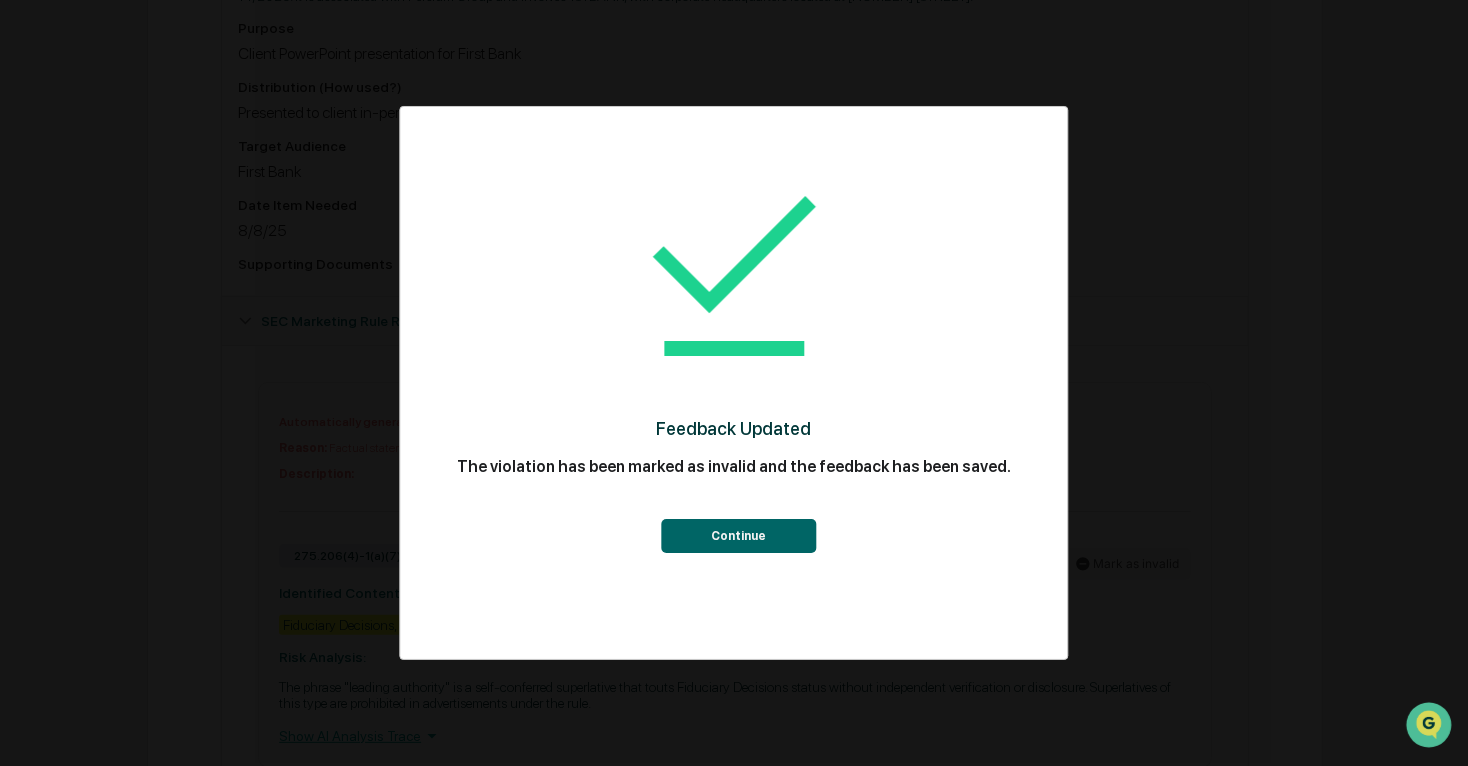 click on "Feedback Updated The violation has been marked as invalid and the feedback has been saved. Continue" at bounding box center [733, 354] 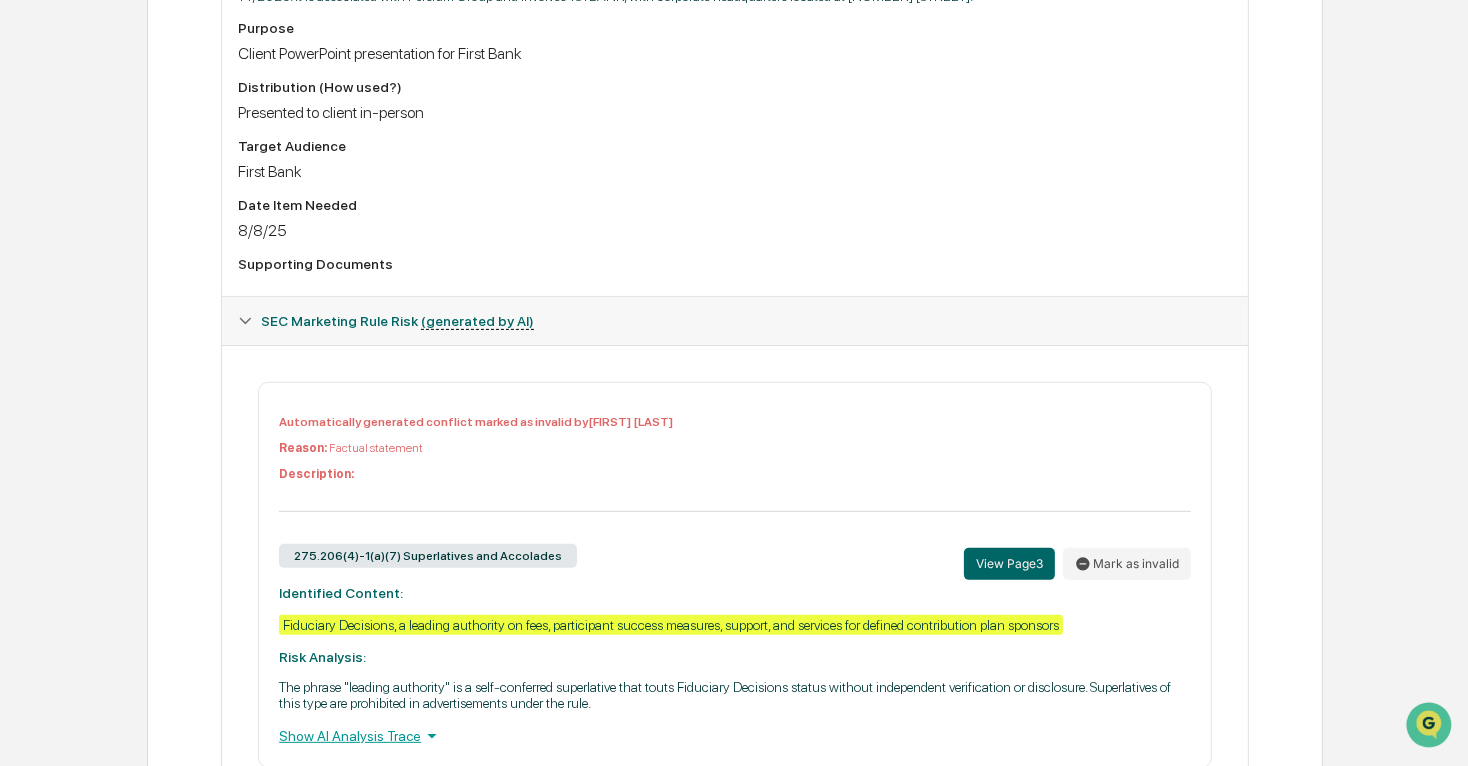 click on "Home Content Review & Approval FirstBank Executive Summary of Benchmarking 8.14.25.pptx FirstBank Executive Summary of Benchmarking 8.14.25.pptx Review Comments Actions Activity Log Created By: ‎ ‎  WY Warren Yancey   Assigned To:  AG Alison Gould Review Status:  Action Required Review Id:  abd8d4dc-8afc-4c31-a93f-a2c9b9998ec4 Primary Document FirstBank Executive Summary of Benchmarking 8.14.25.pptx VIEW Document Summary   (generated by AI) Document Summary The document is an executive summary of a plan related to benchmarking for FirstBank Holding Company's Savings & Employee Stock Ownership Plan (ESOP), dated August 14, 2025. It is associated with Persium Group and involves 1STBANK, with corporate headquarters located at 12345 W. Colfax. Purpose Client PowerPoint presentation for First Bank Distribution (How used?)  Presented to client in-person Target Audience  First Bank Date Item Needed 8/8/25 Supporting Documents SEC Marketing Rule Risk   (generated by AI) Alison Gould Reason:   Factual statement" at bounding box center (734, 574) 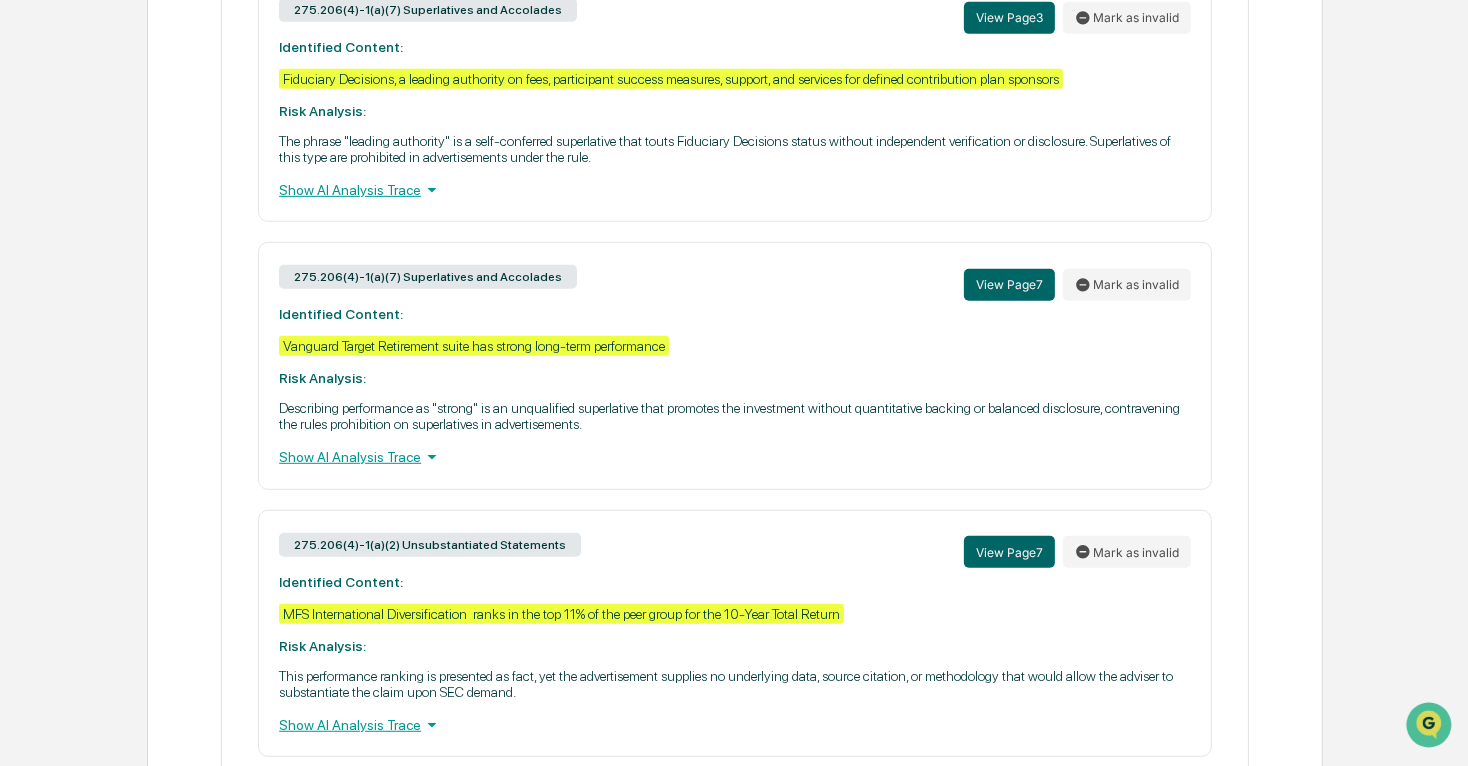 scroll, scrollTop: 1181, scrollLeft: 0, axis: vertical 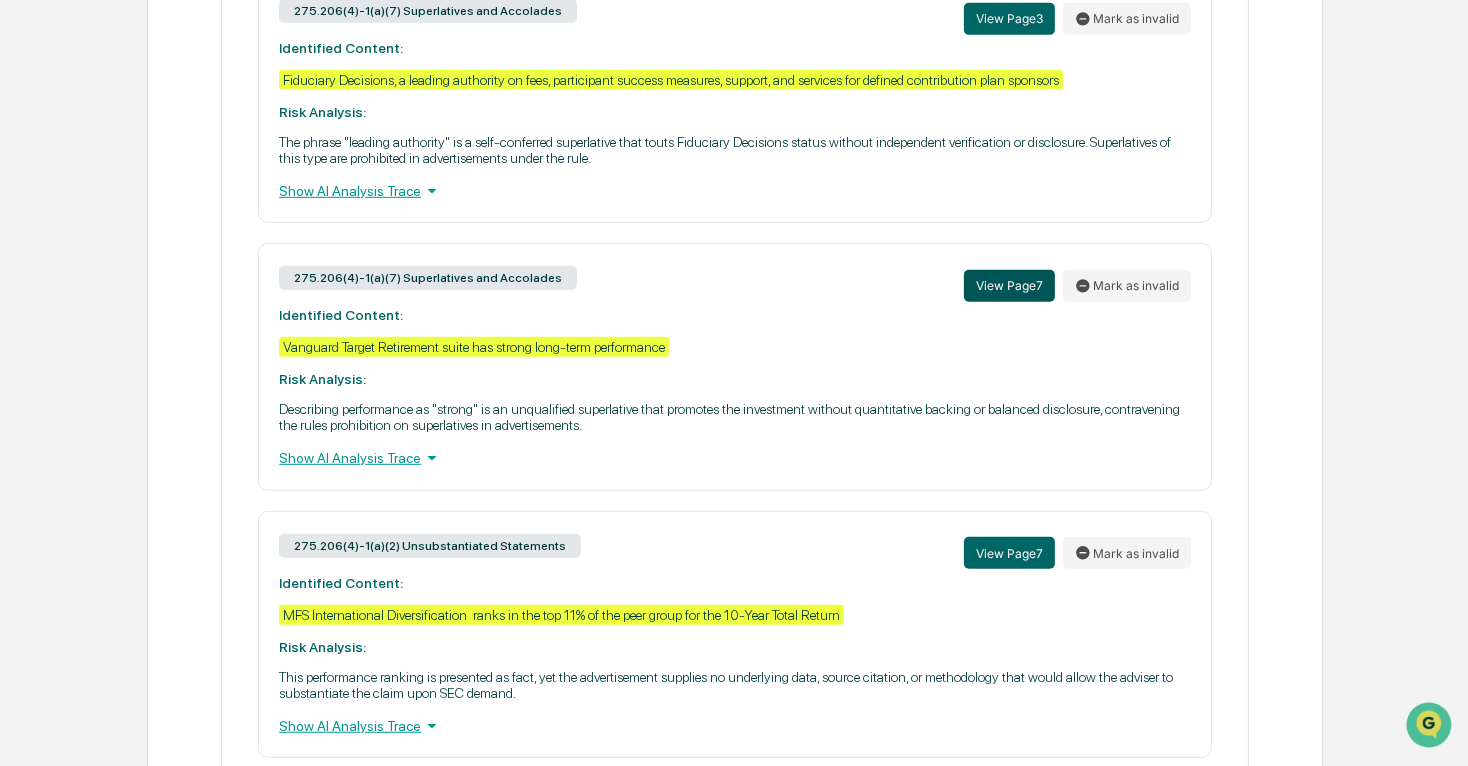 click on "View Page  7" at bounding box center [1009, 286] 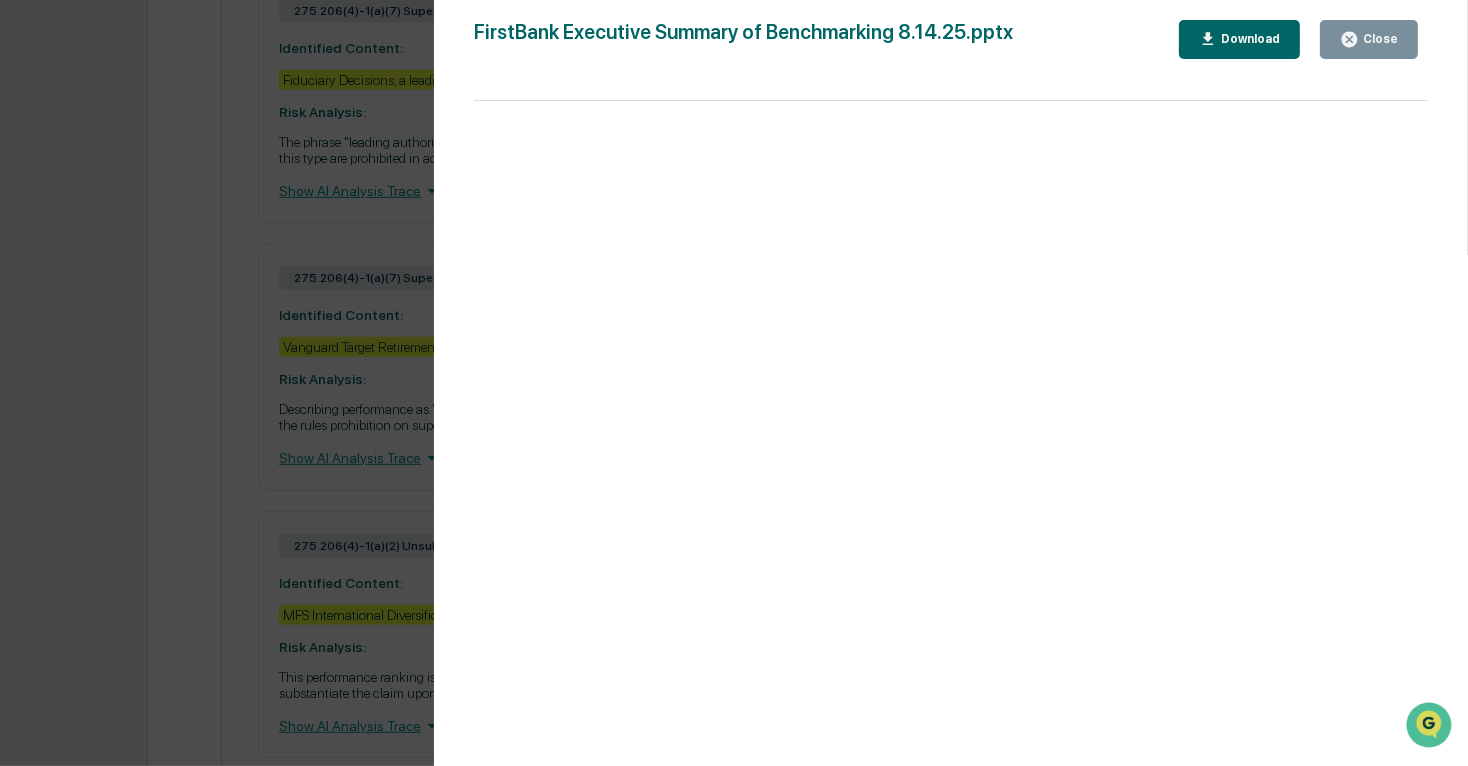 click on "Version History 08/06/2025, 03:17 AM Warren Yancey FirstBank Executive Summary of Benchmarking 8.14.25.pptx   Close   Download Page  7   100%" at bounding box center [734, 383] 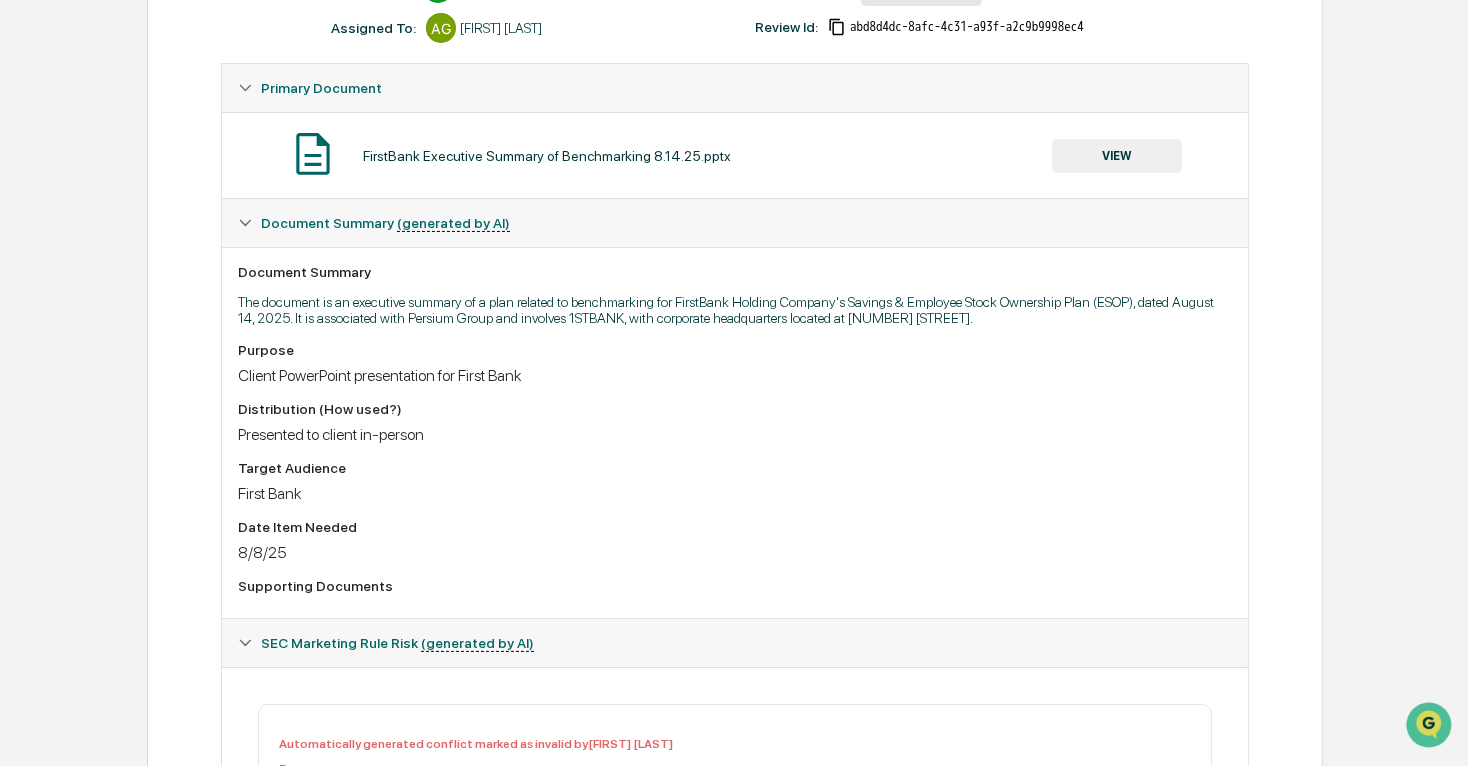 scroll, scrollTop: 66, scrollLeft: 0, axis: vertical 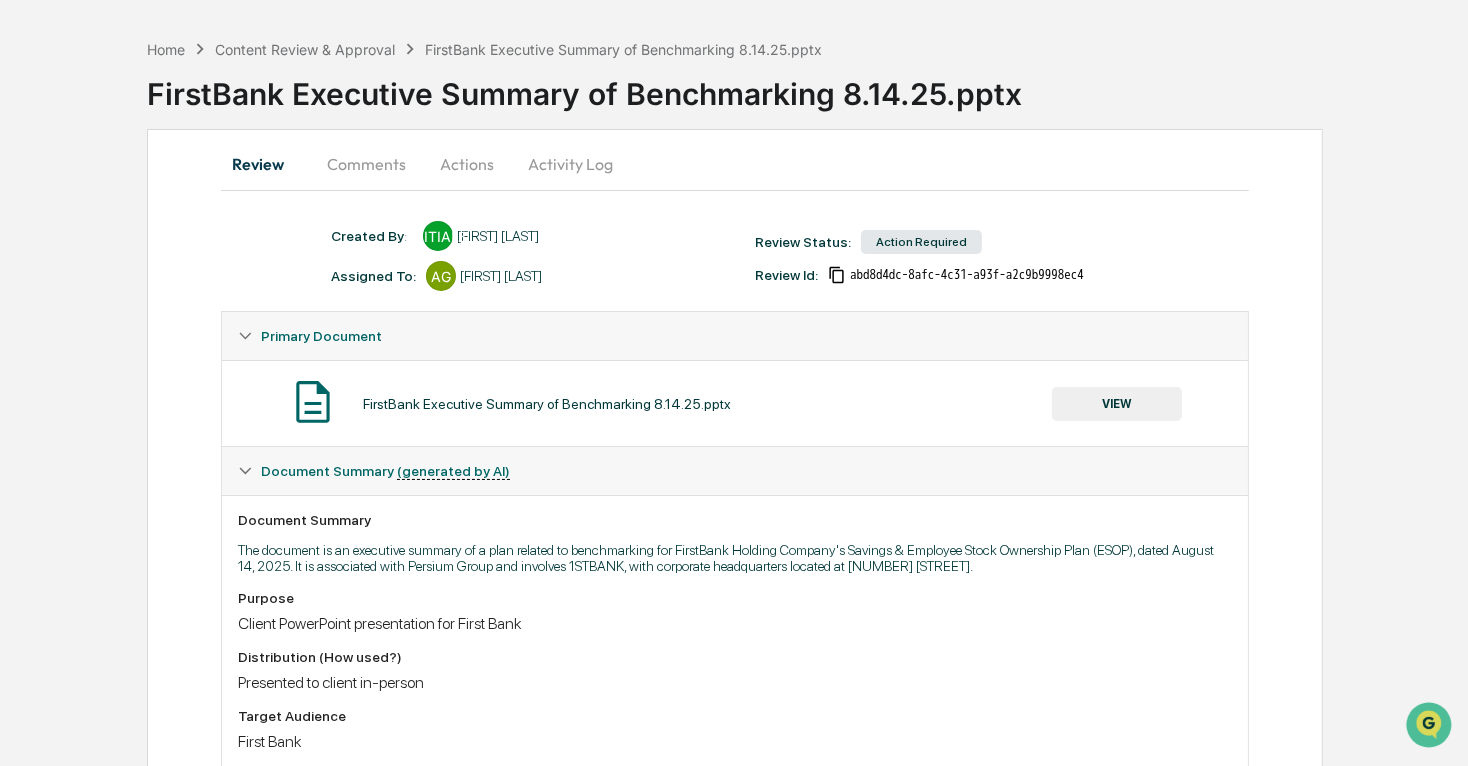 click on "Comments" at bounding box center [366, 164] 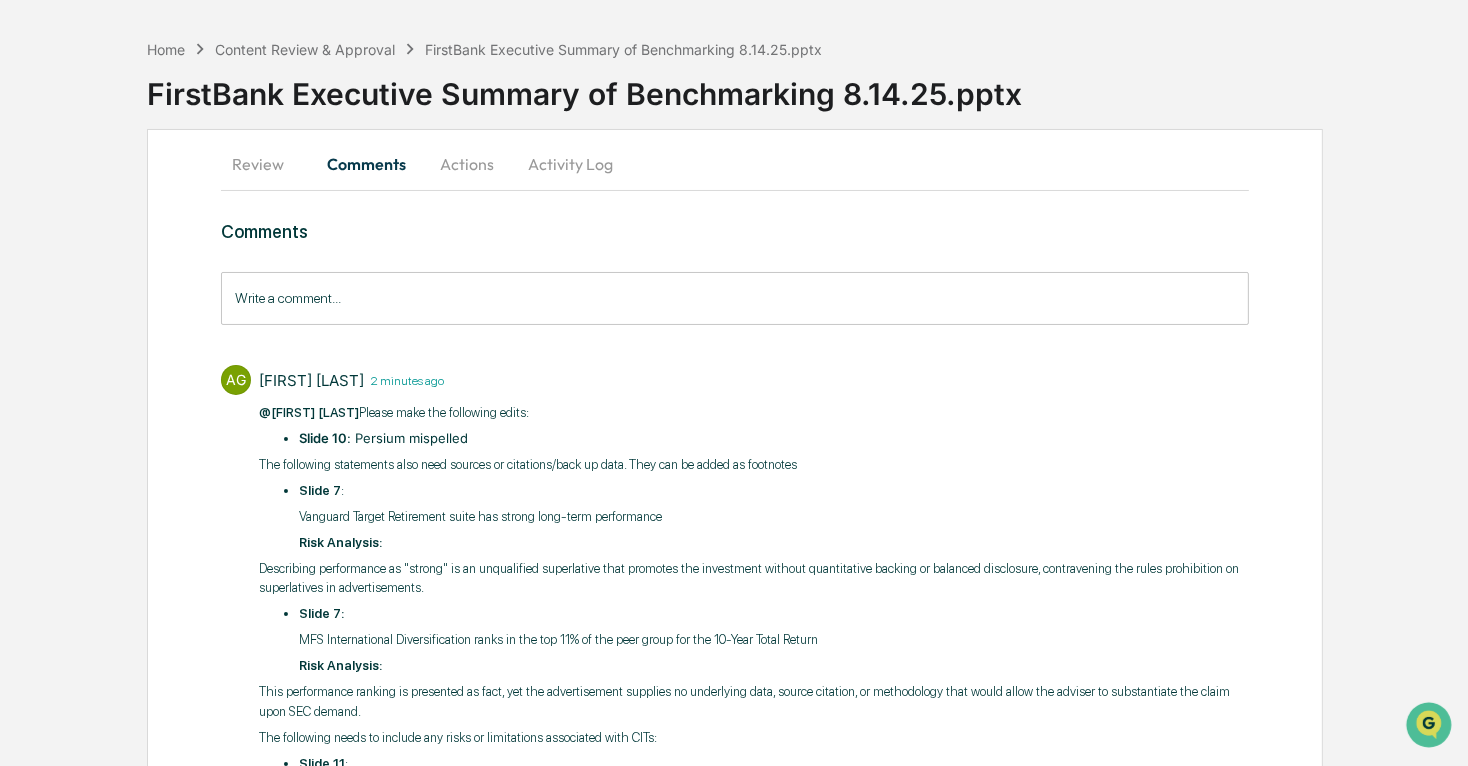 click on "Actions" at bounding box center [467, 164] 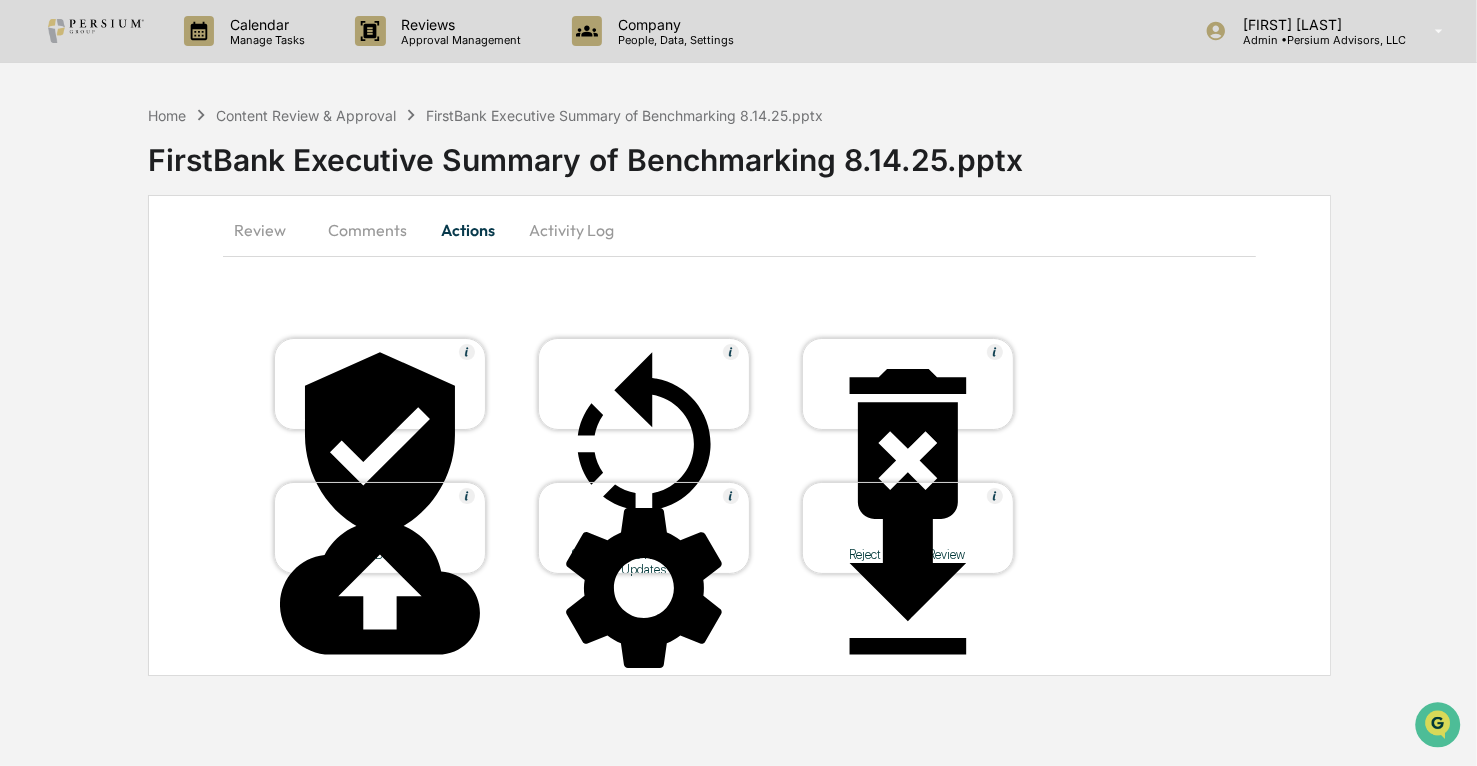 click on "Send Back to Requestor for Updates" at bounding box center (644, 562) 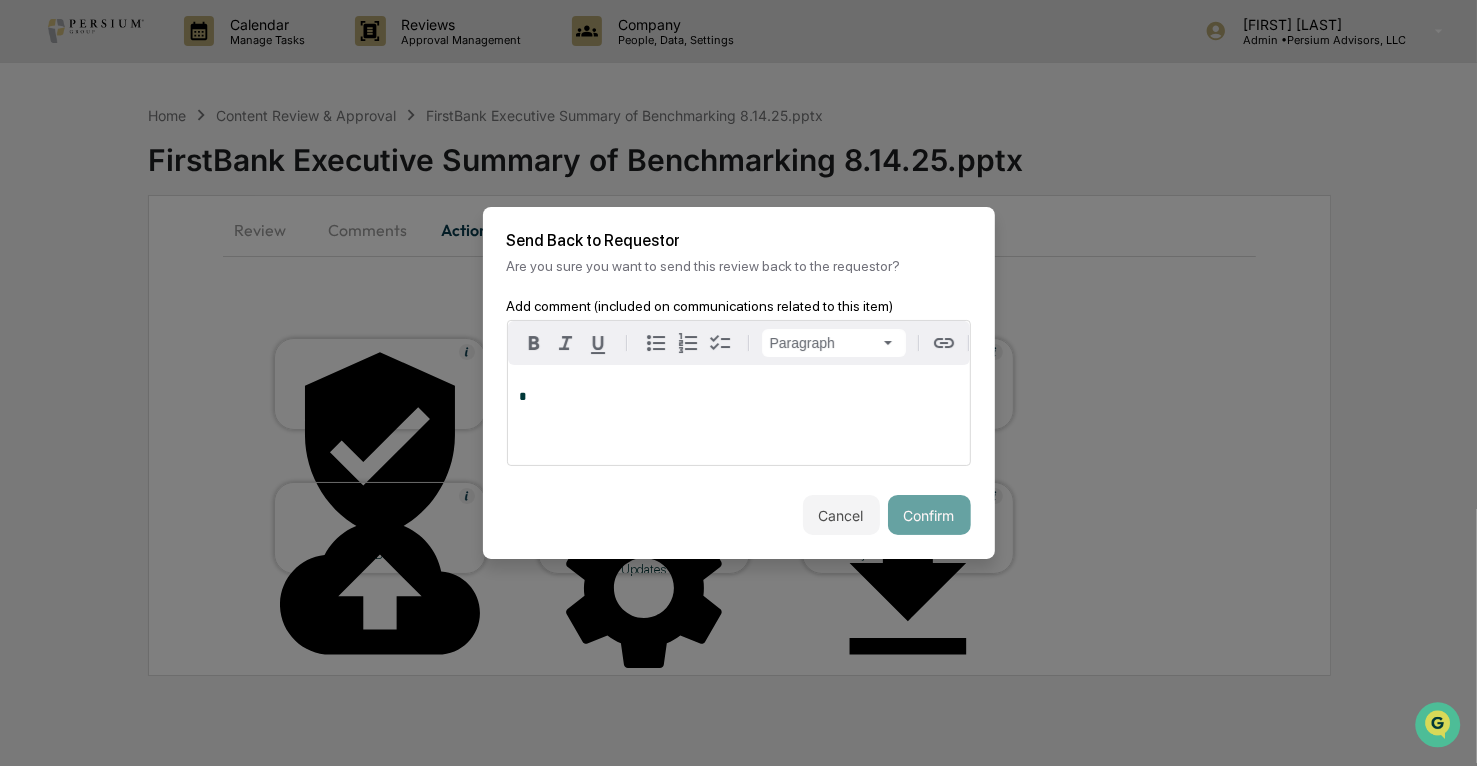 click on "*" at bounding box center [739, 397] 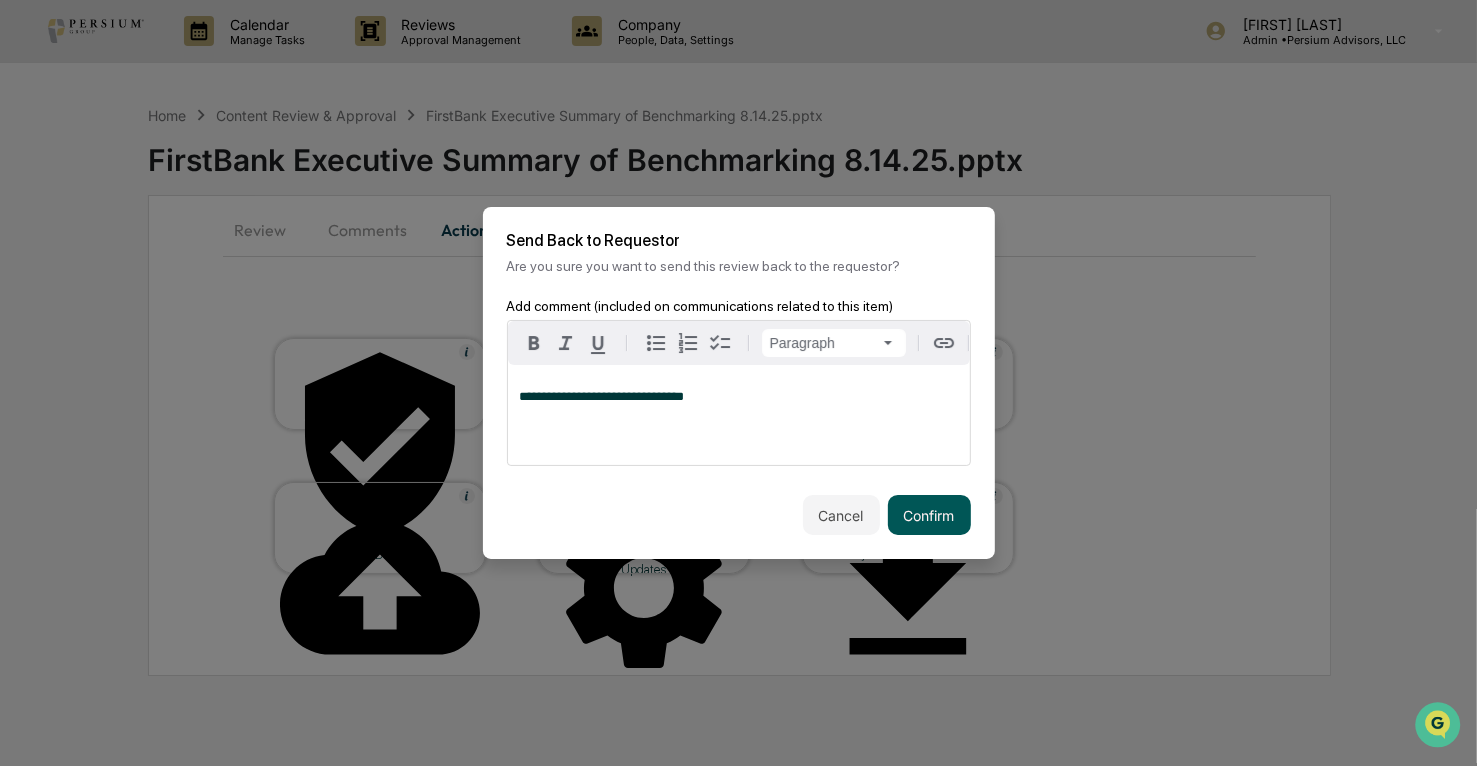 click on "Confirm" at bounding box center [929, 515] 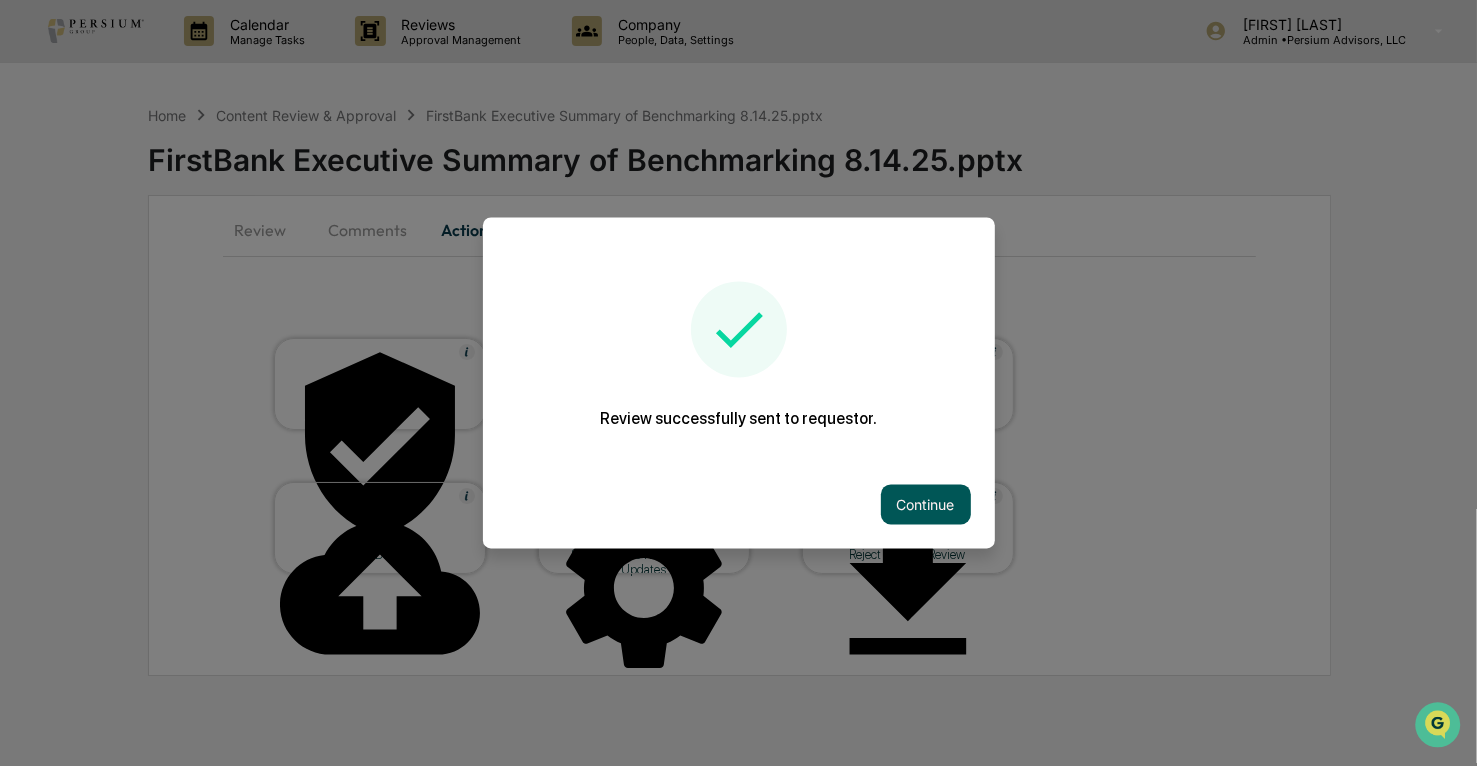 click on "Continue" at bounding box center (926, 505) 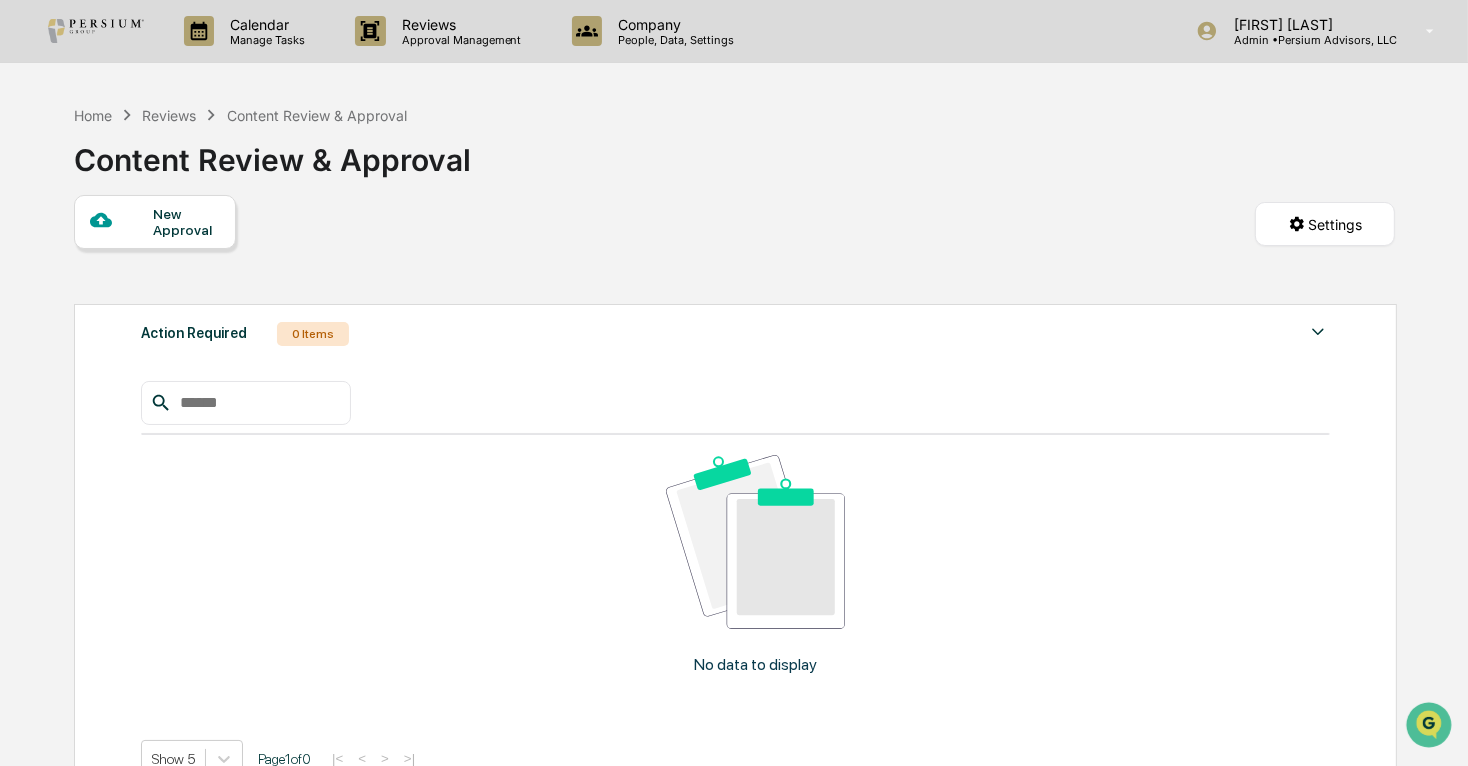 click on "1 Item" at bounding box center [316, 844] 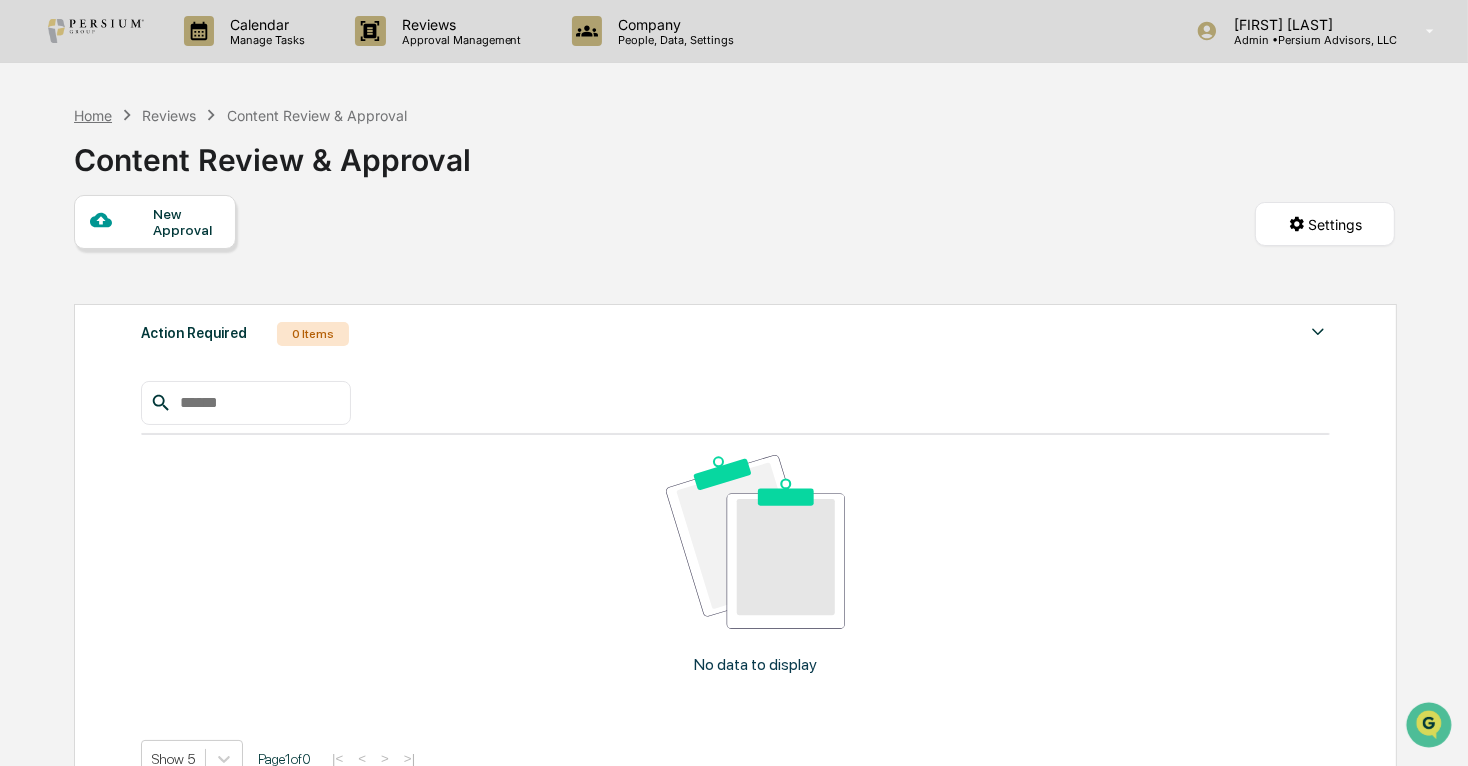 click on "Home" at bounding box center [93, 115] 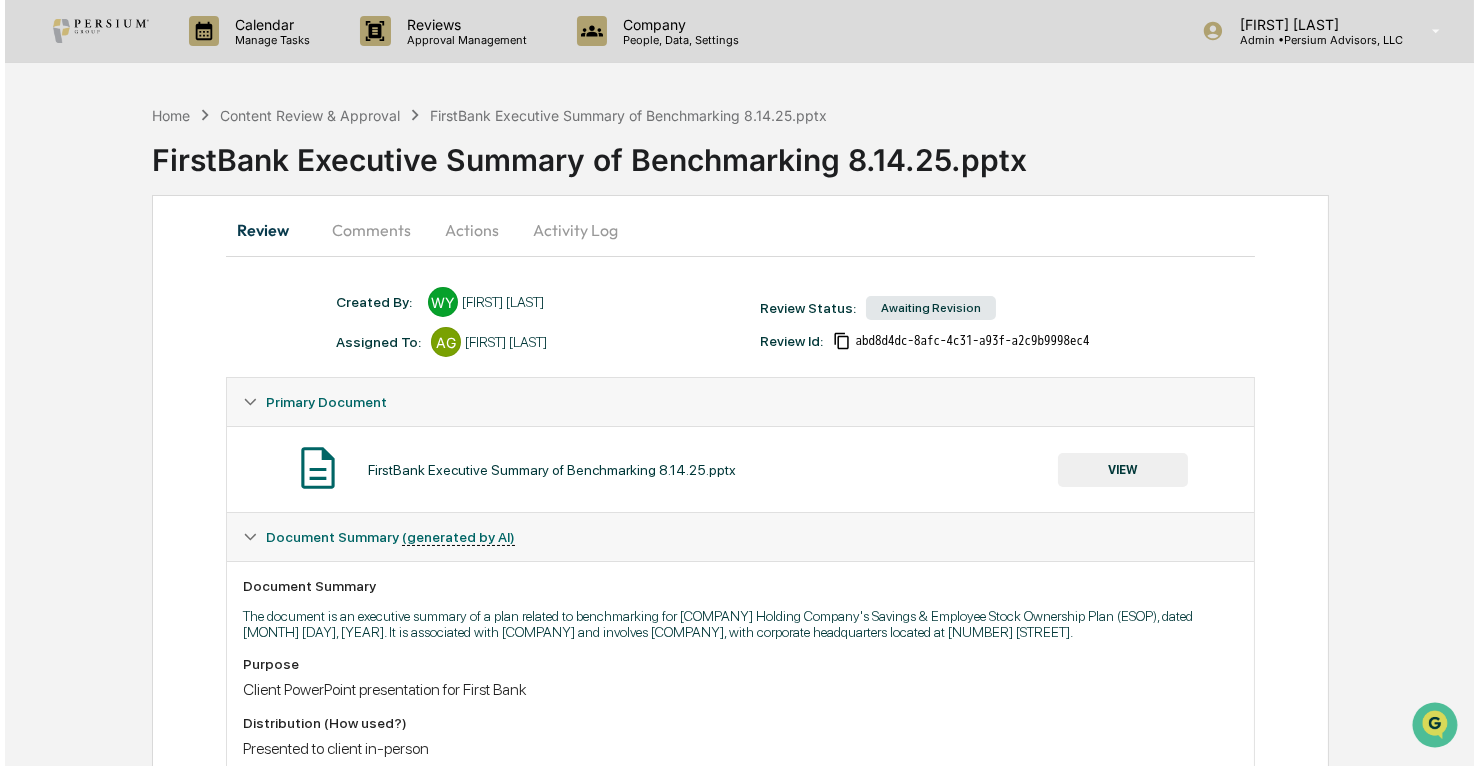 scroll, scrollTop: 0, scrollLeft: 0, axis: both 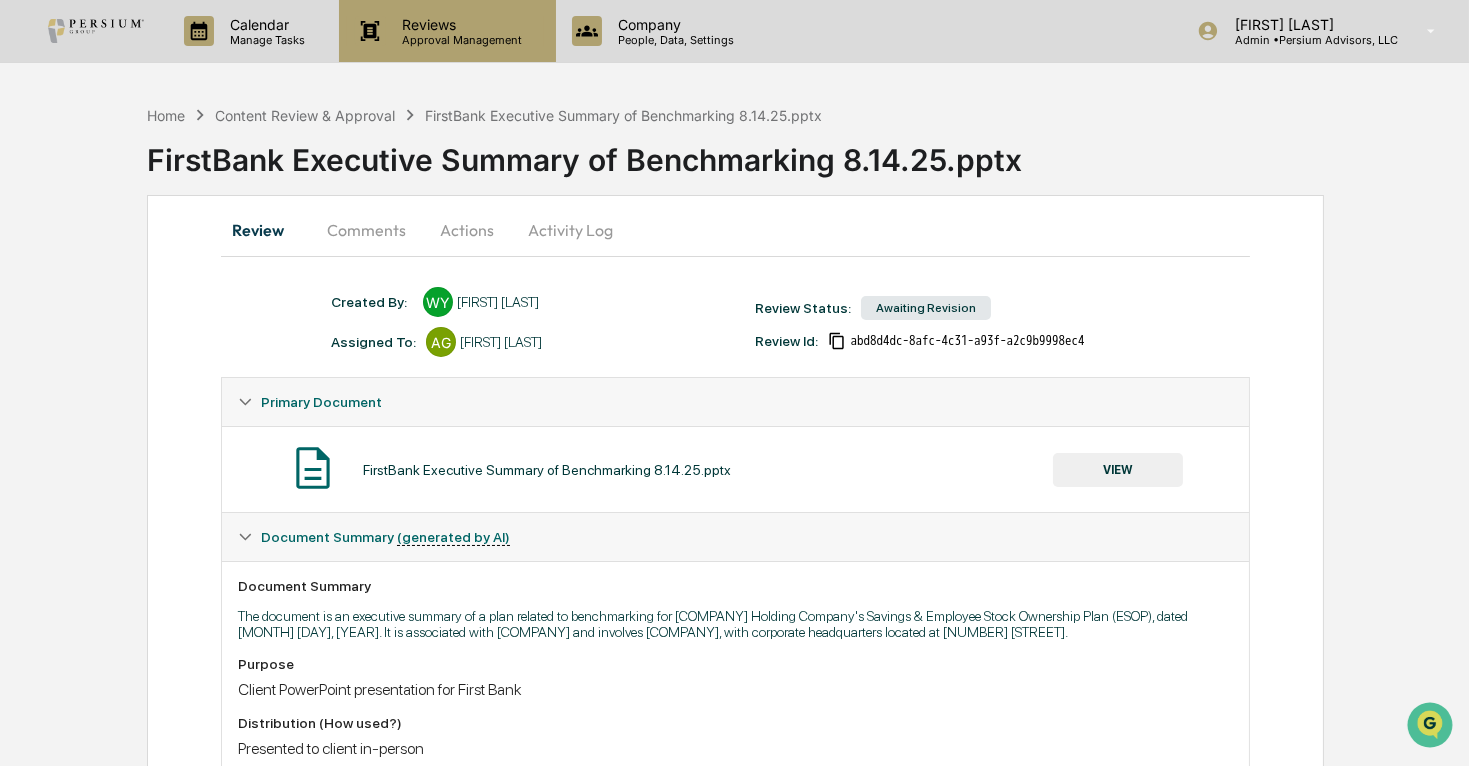 click on "Approval Management" at bounding box center (459, 40) 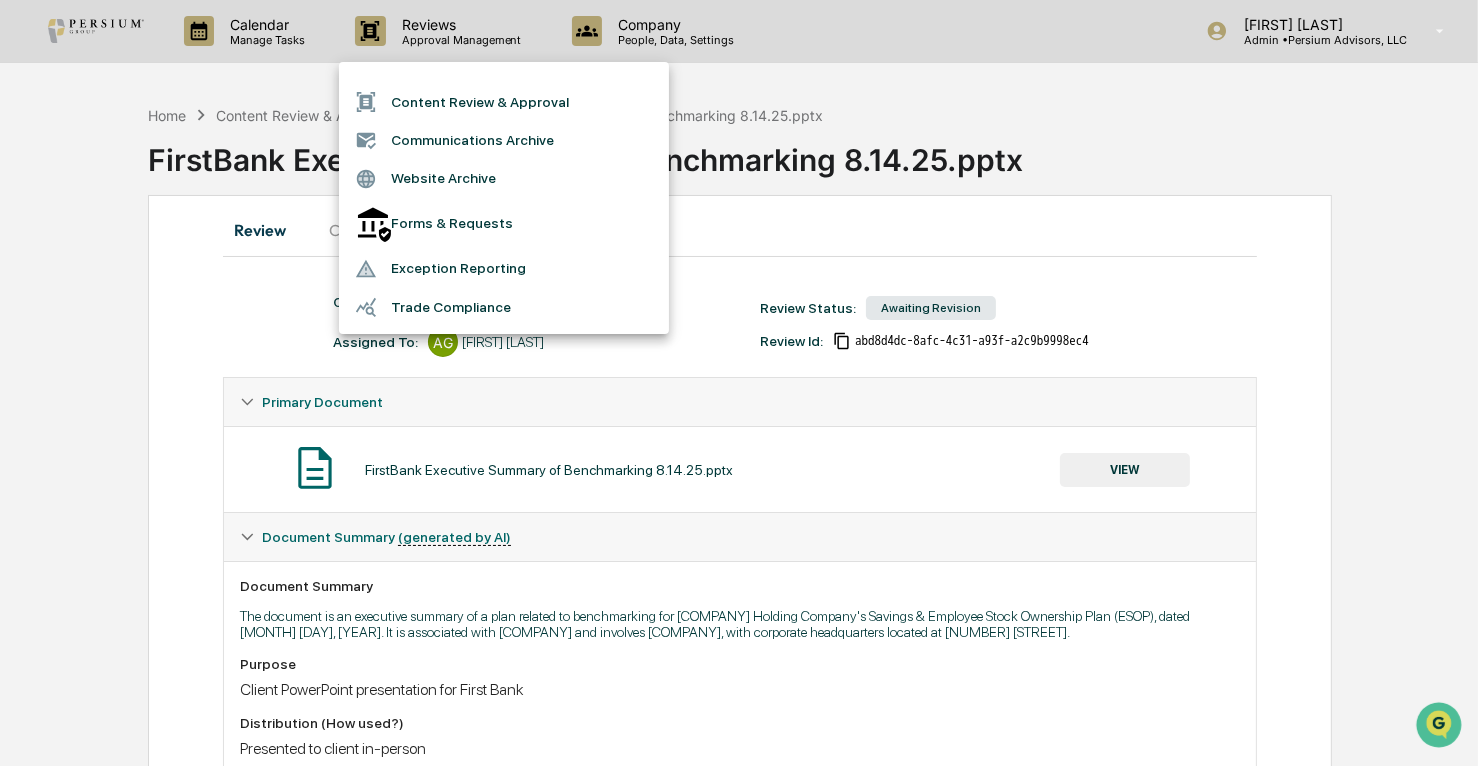 click on "Trade Compliance" at bounding box center (504, 307) 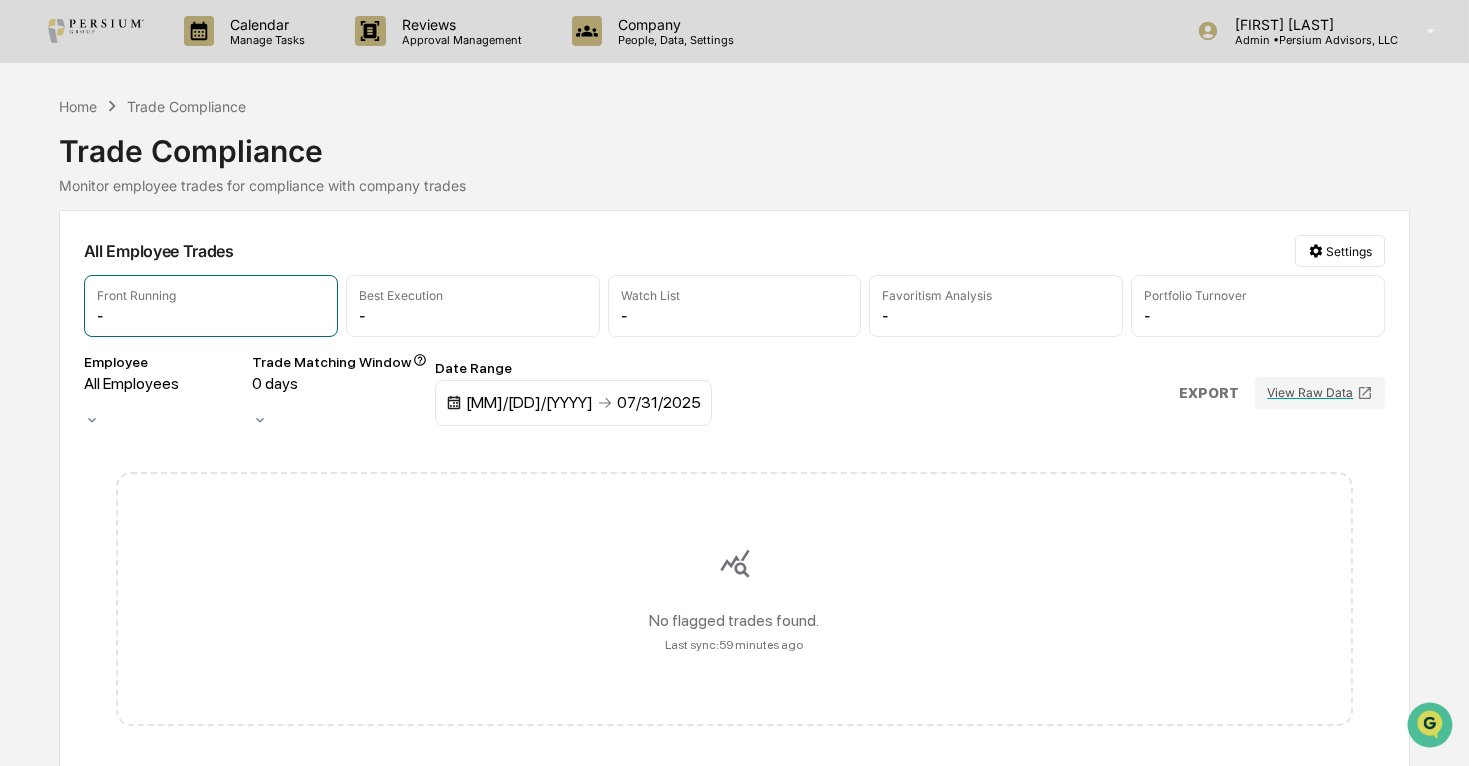 click at bounding box center (164, 402) 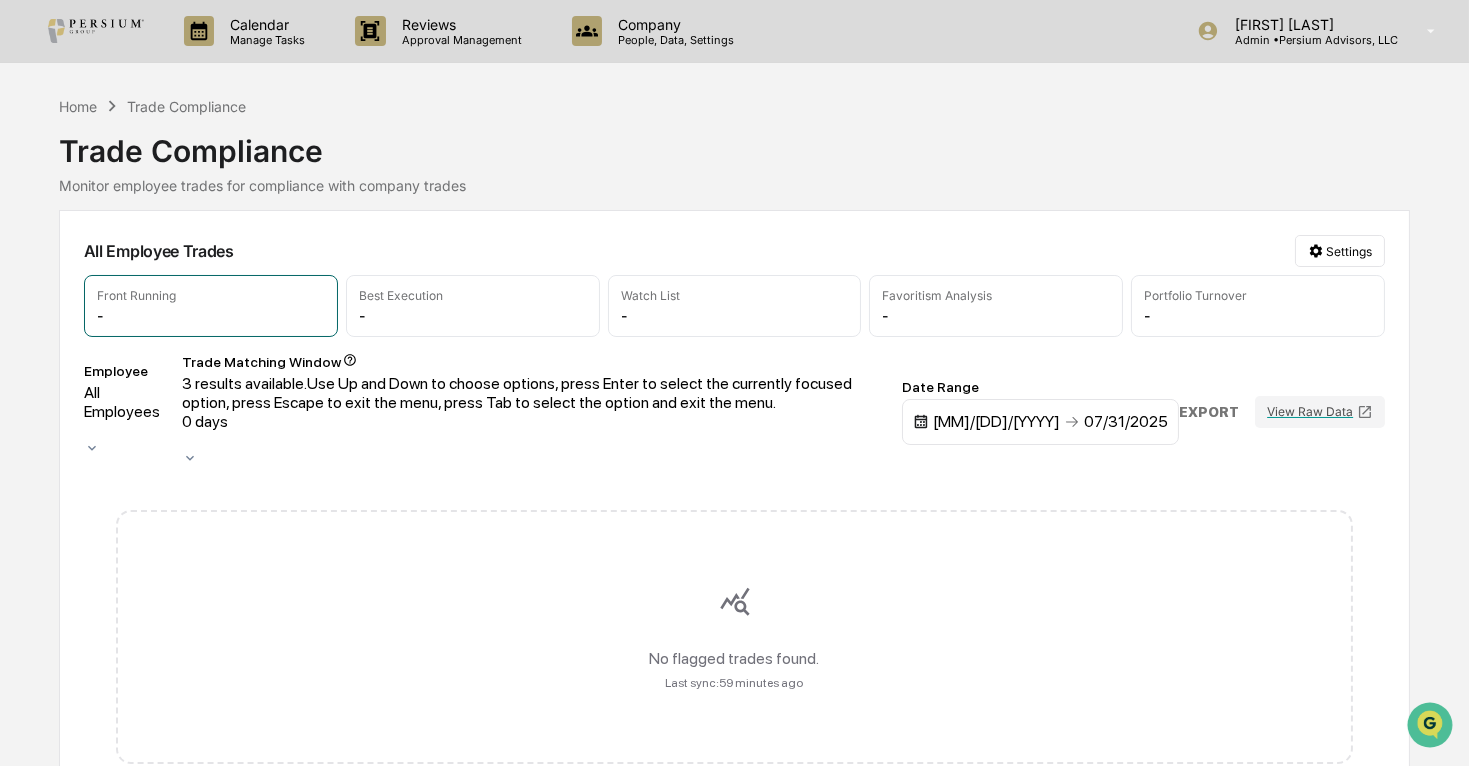click on "5 days" at bounding box center [734, 841] 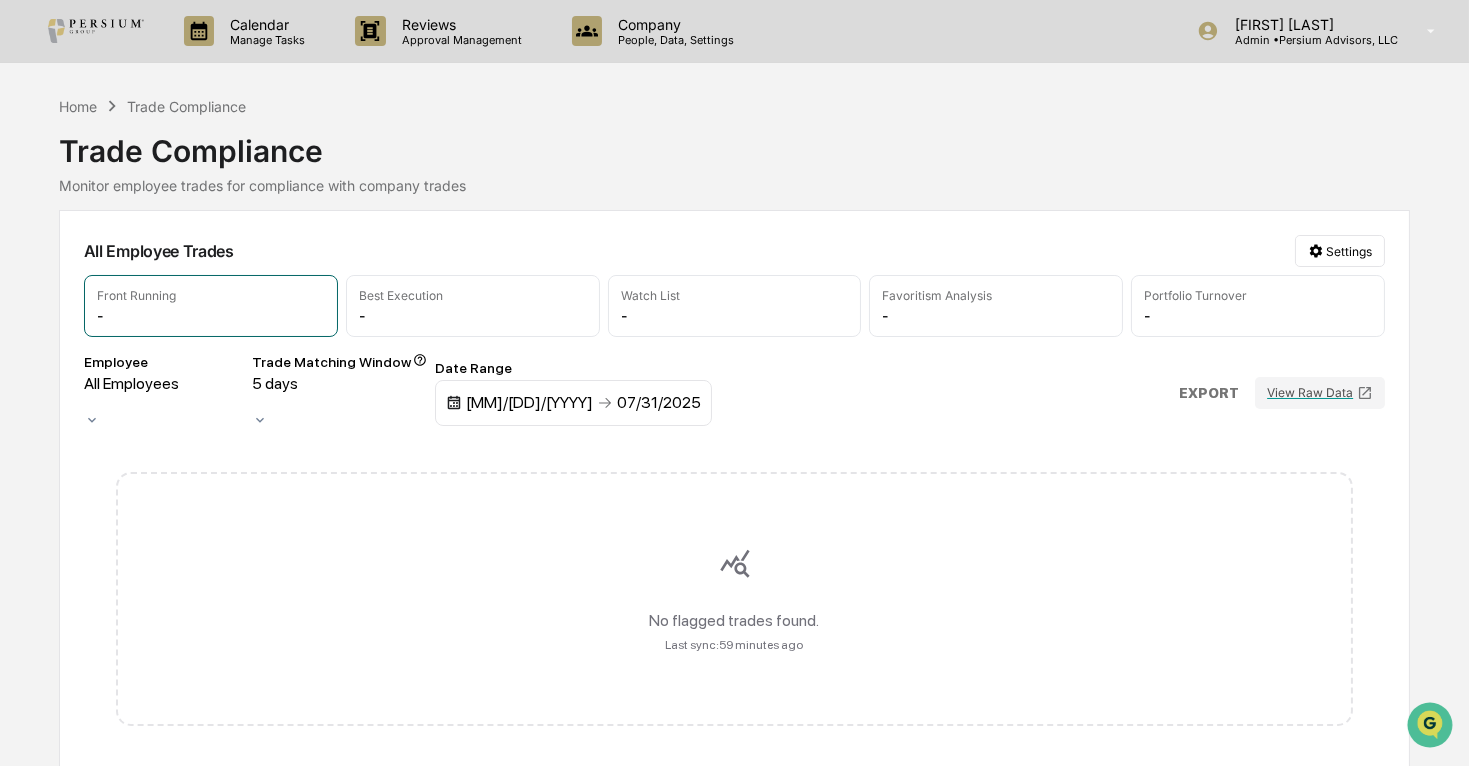 click on "No flagged trades found. Last sync: 59 minutes ago" at bounding box center (734, 599) 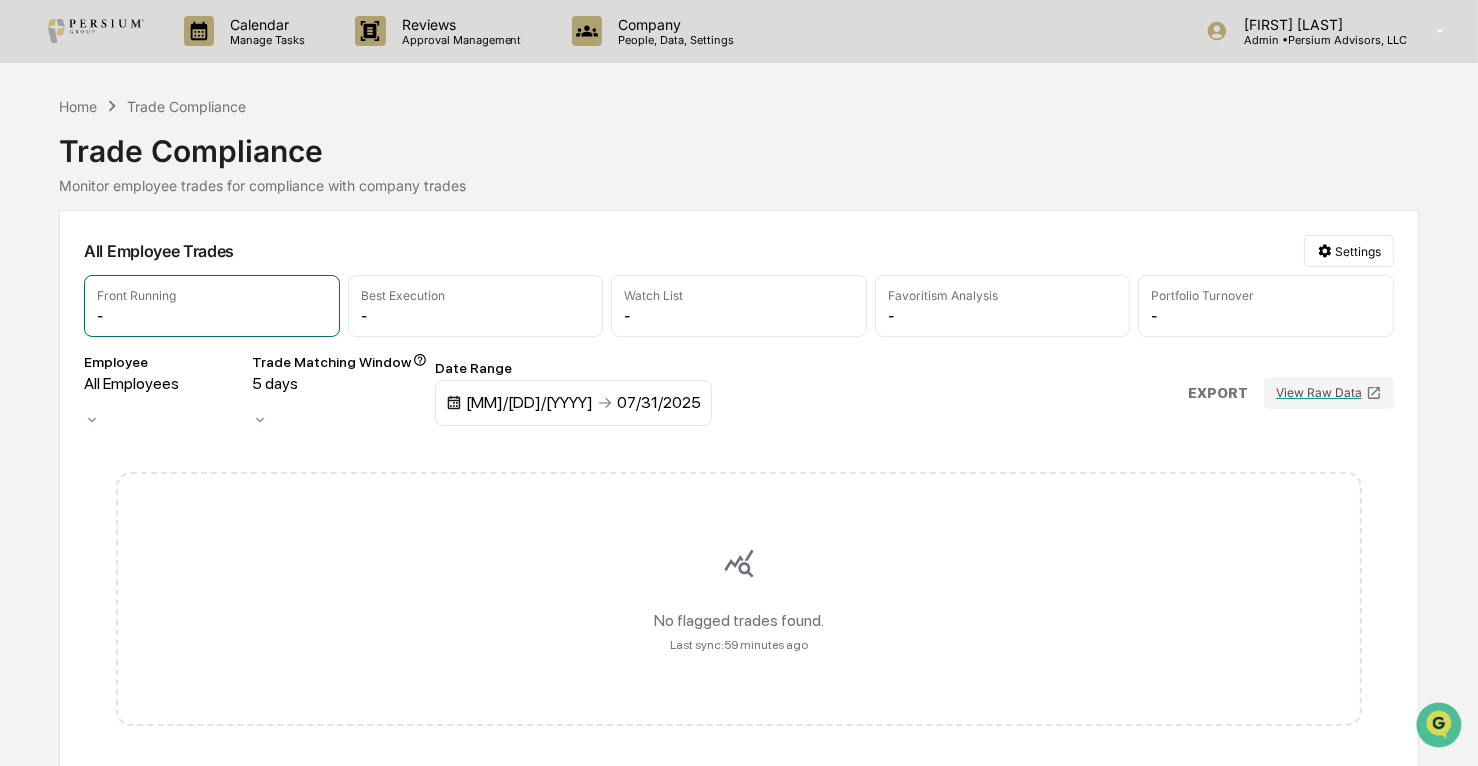 click 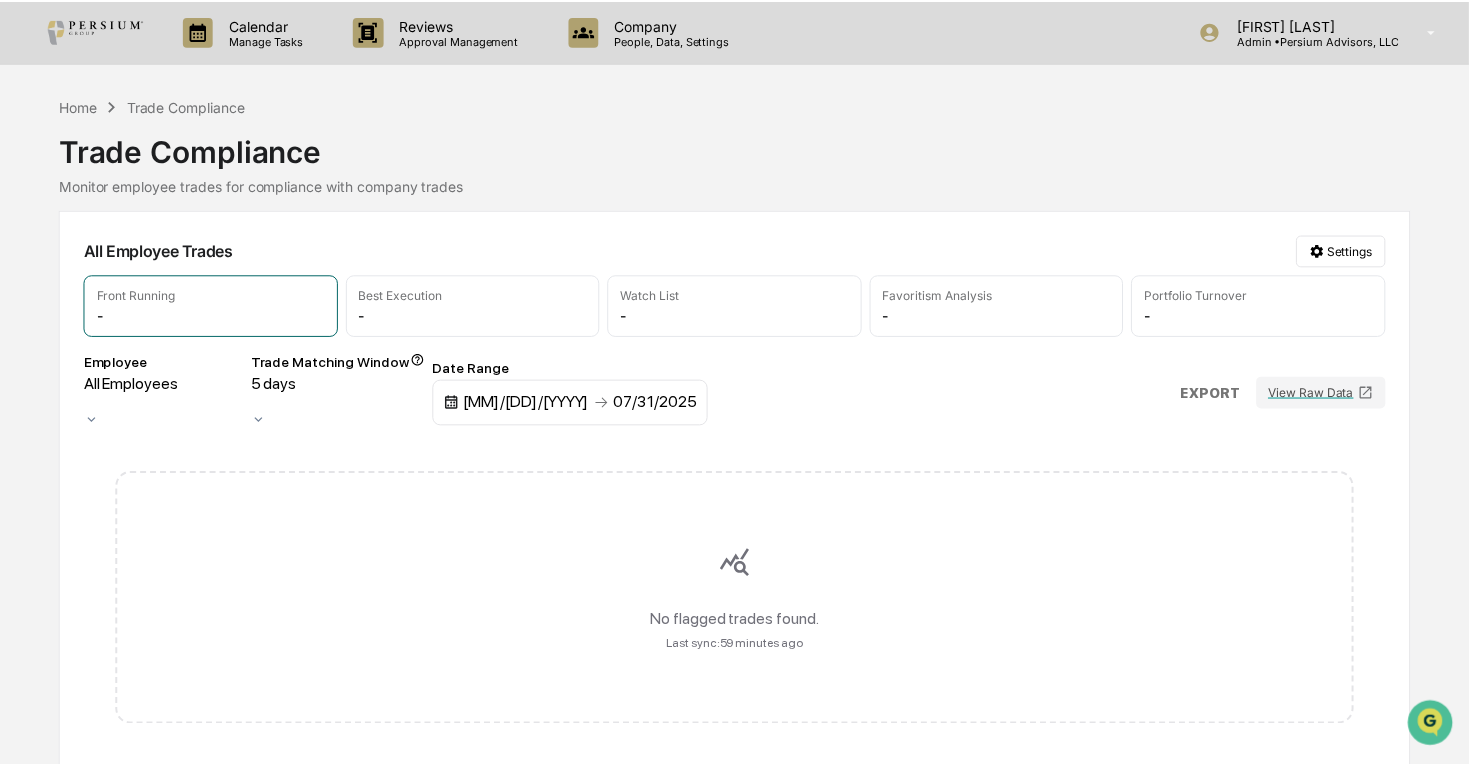 scroll, scrollTop: 1850, scrollLeft: 0, axis: vertical 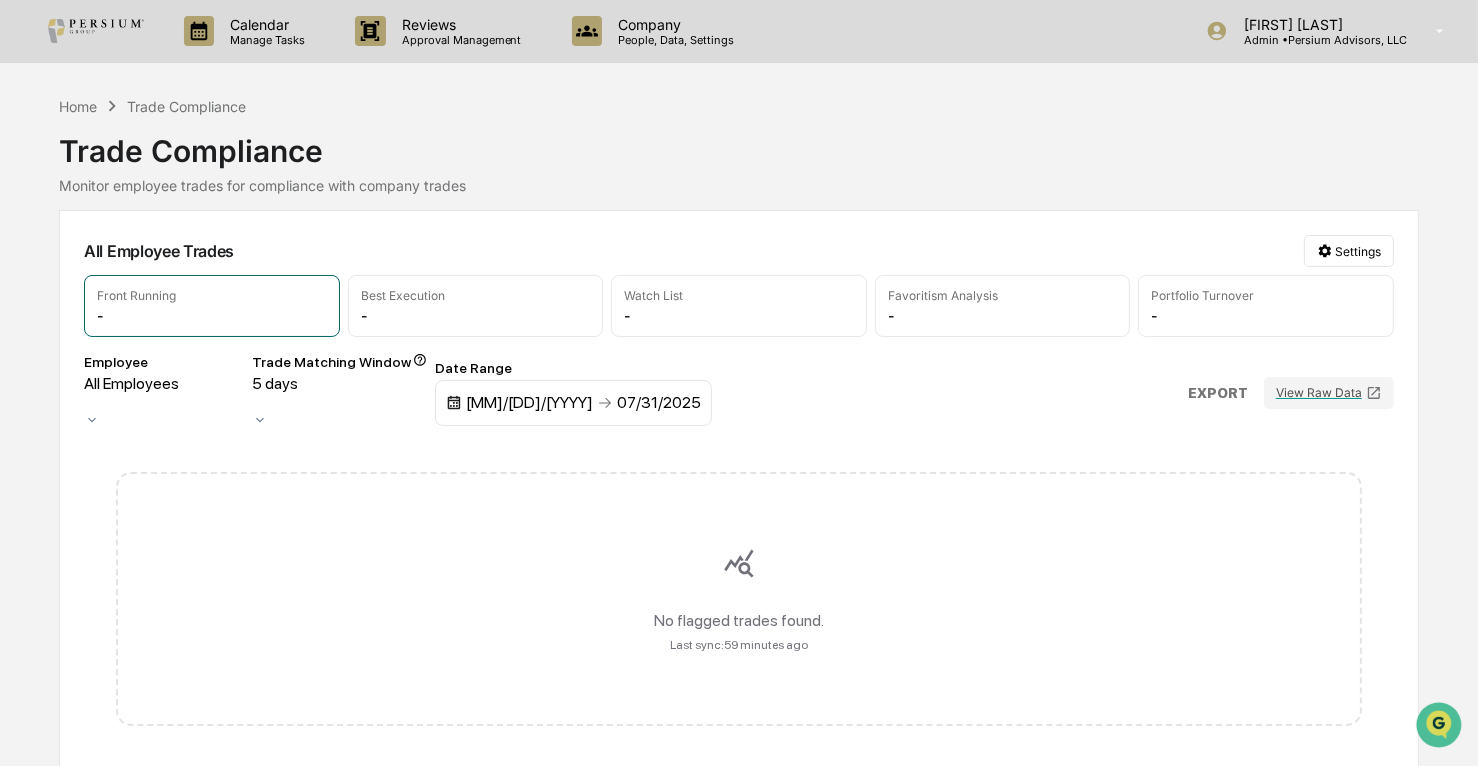click on "2024" at bounding box center (23, 3458) 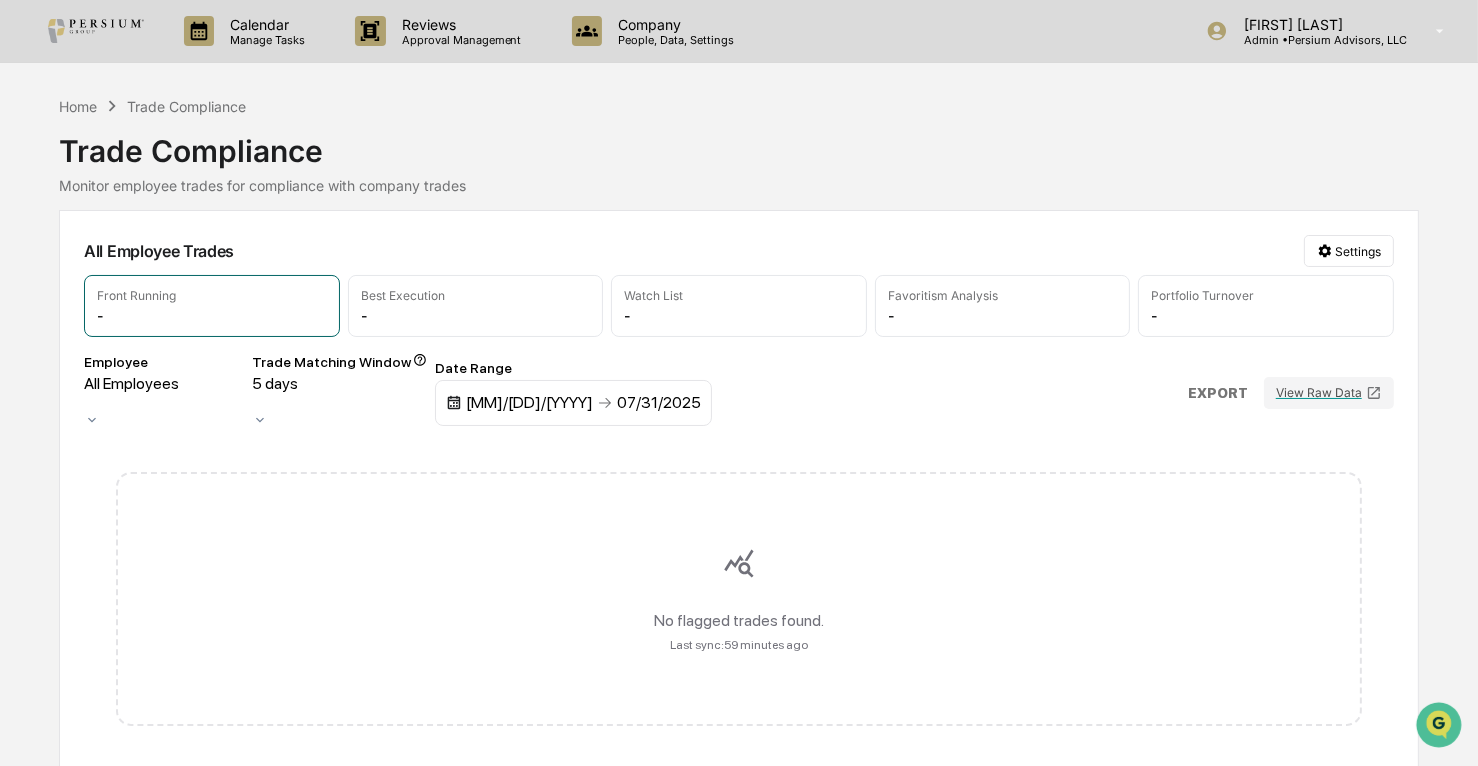 click on "[MONTH]" at bounding box center [36, 854] 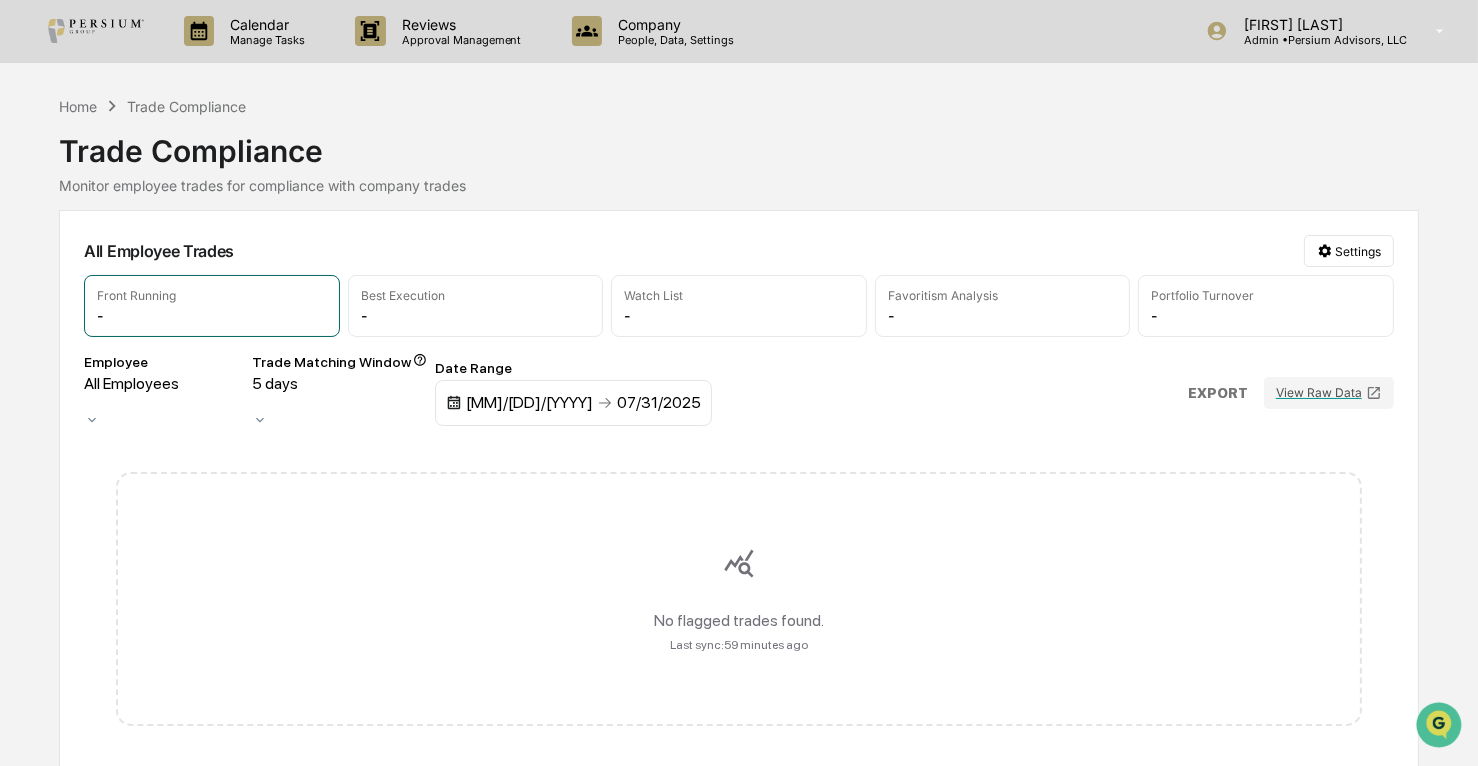 click on "1" at bounding box center (11, 873) 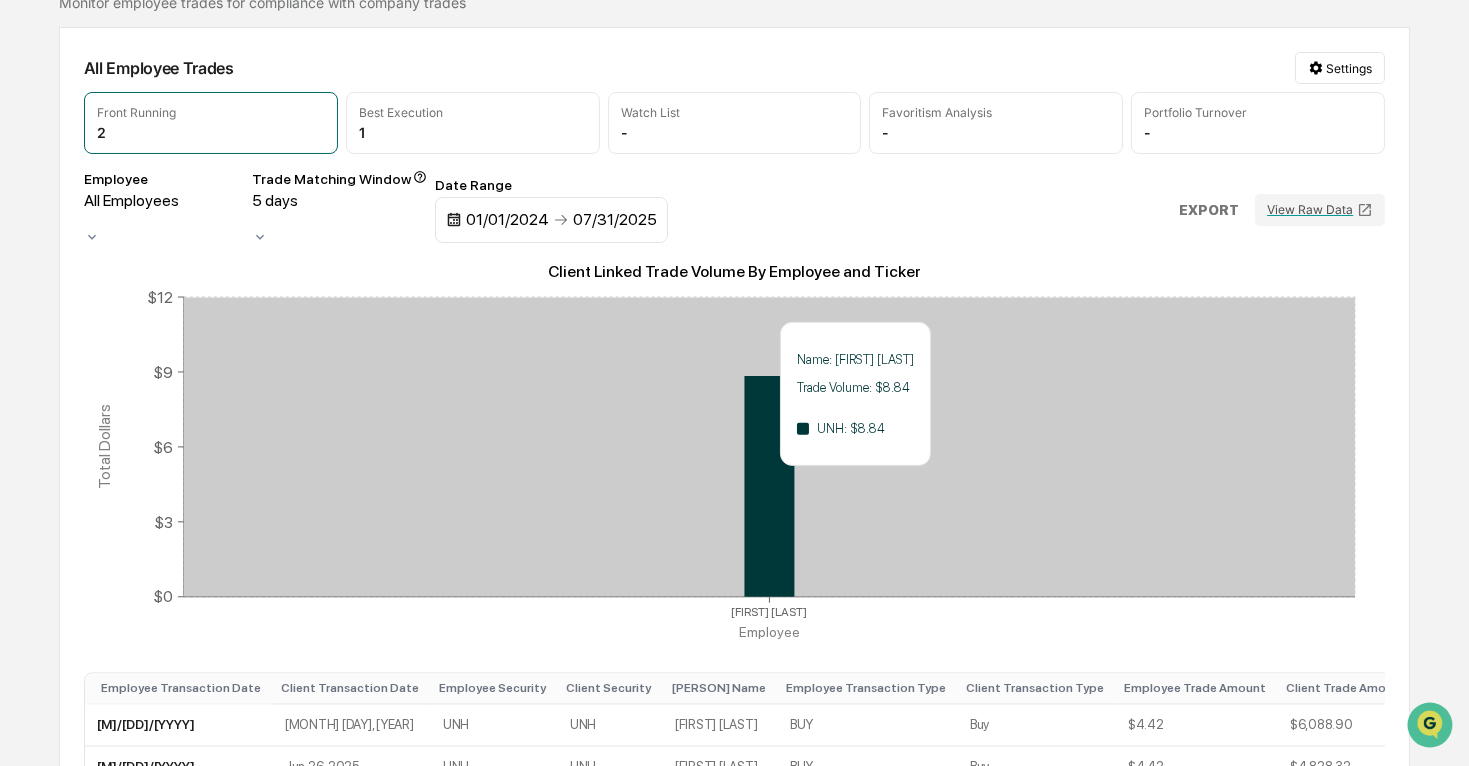 scroll, scrollTop: 0, scrollLeft: 0, axis: both 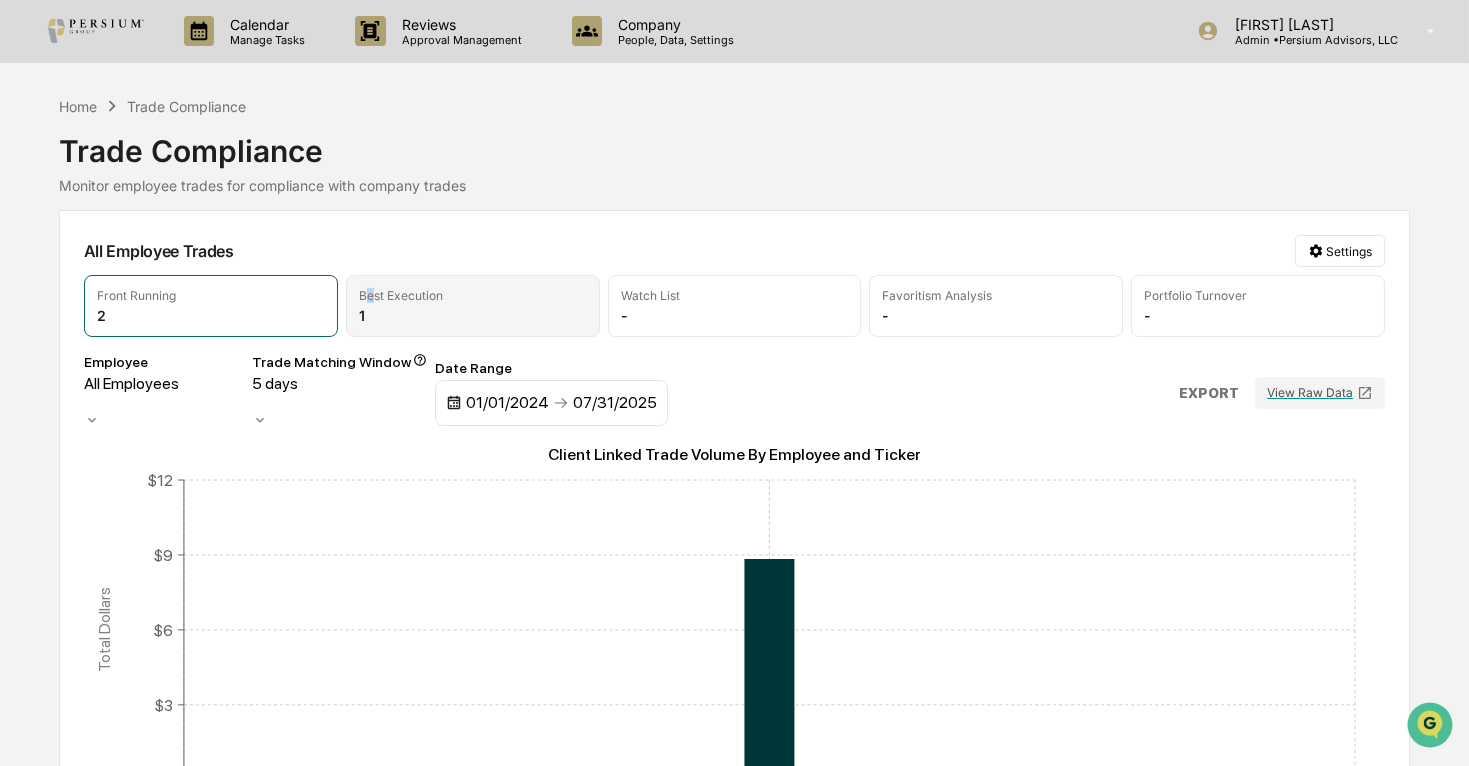 click on "Best Execution" at bounding box center (401, 295) 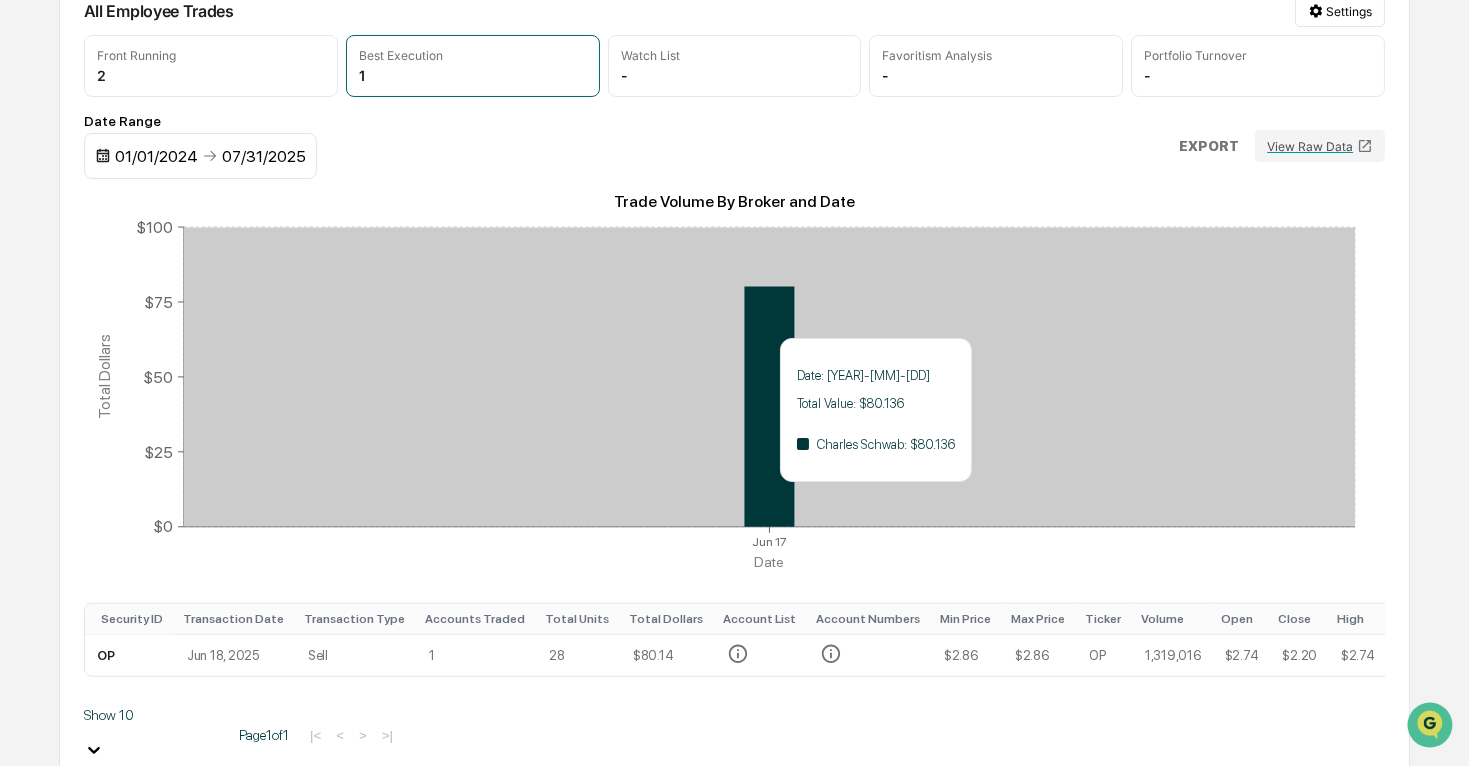 scroll, scrollTop: 0, scrollLeft: 0, axis: both 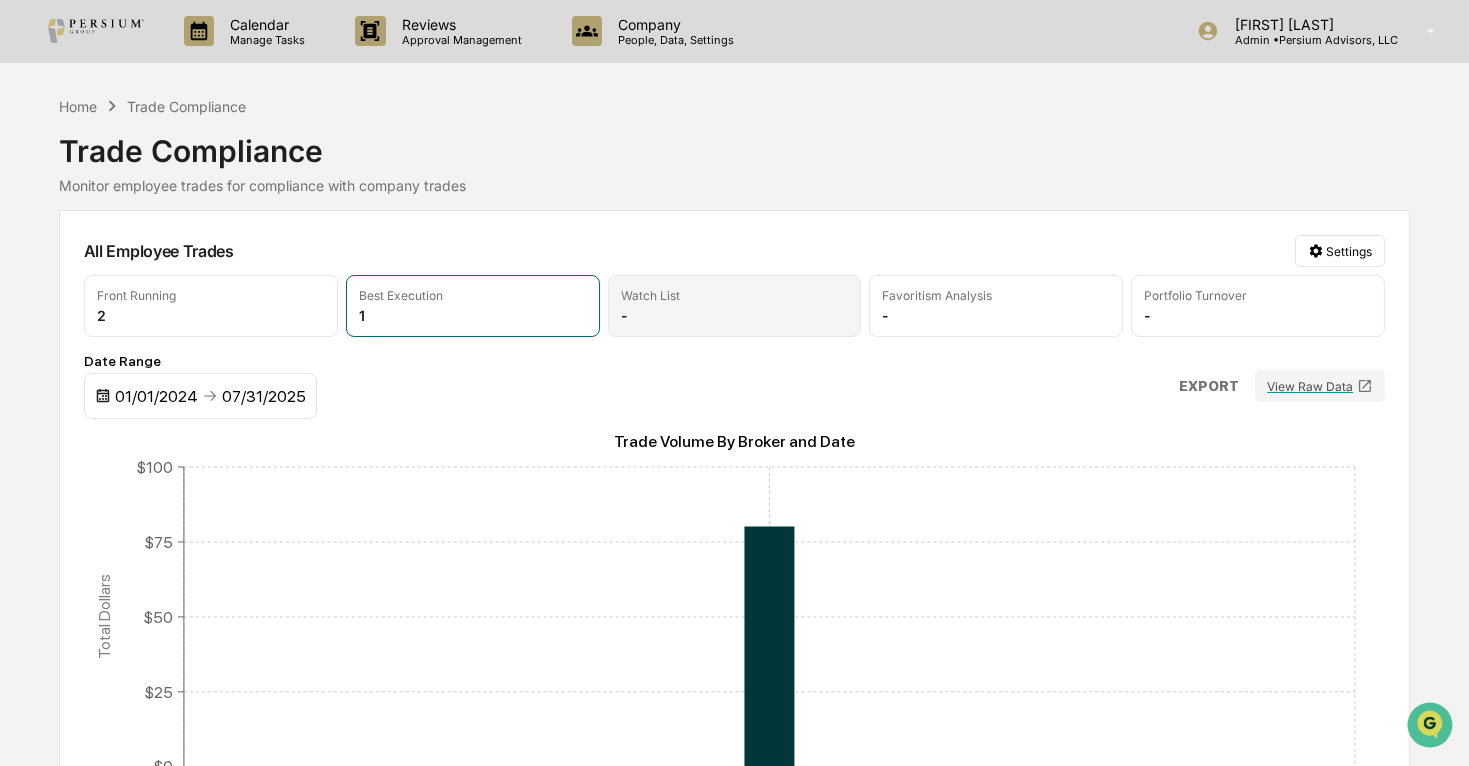 click on "Trade Volume By Broker and Date Jun 17 Date $0 $25 $50 $75 $100 Total Dollars Security ID Transaction Date Transaction Type Accounts Traded Total Units Total Dollars Account List Account Numbers Min Price Max Price Ticker Volume Open Close High Low Transactions Custodian OP Jun 18, 2025 Sell 1 28 $80.14 $2.86 $2.86 OP 1,319,016 $2.74 $2.20 $2.74 $2.07 1 Charles Schwab Show 10 Page 1 of 1 |< < > >|" at bounding box center (734, 619) 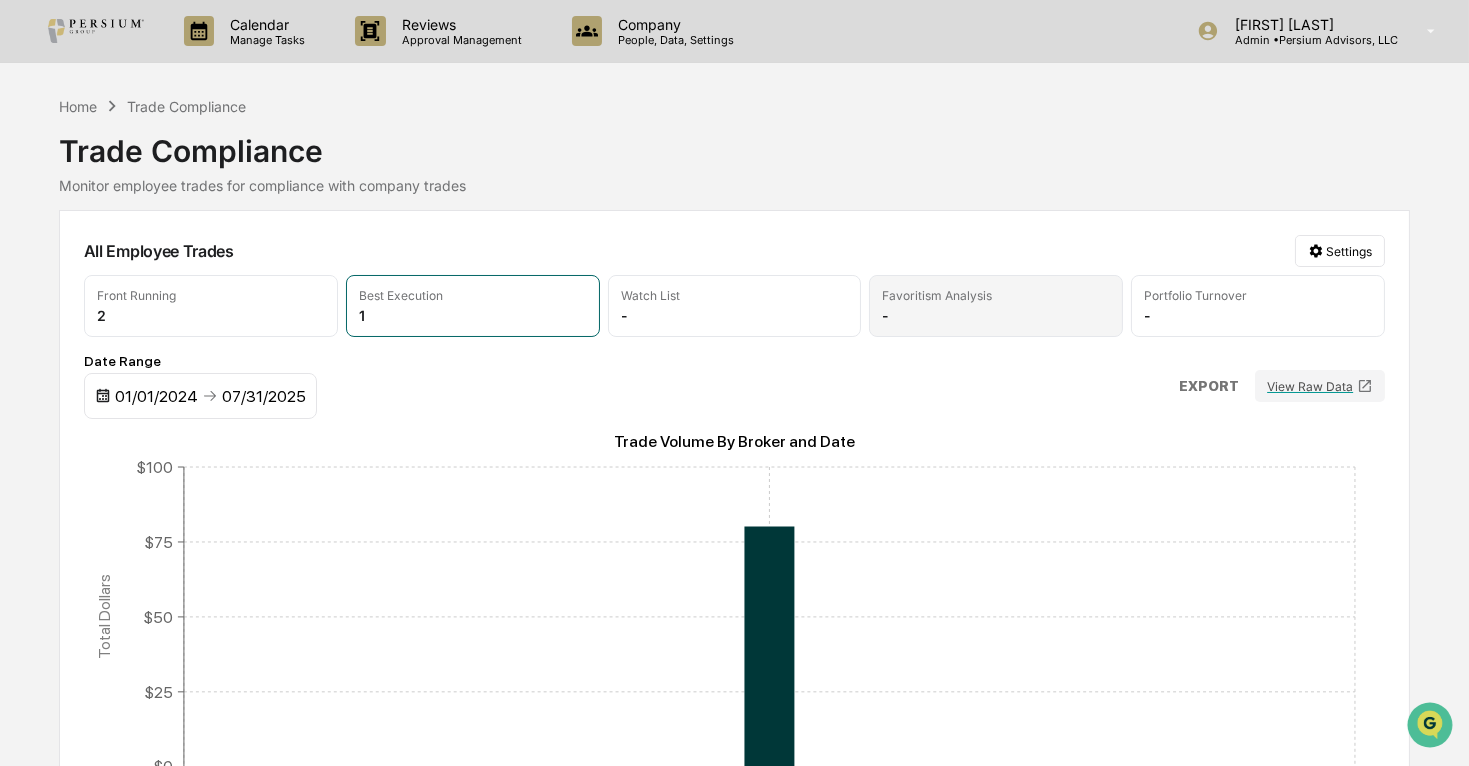 click on "Favoritism Analysis -" at bounding box center (996, 306) 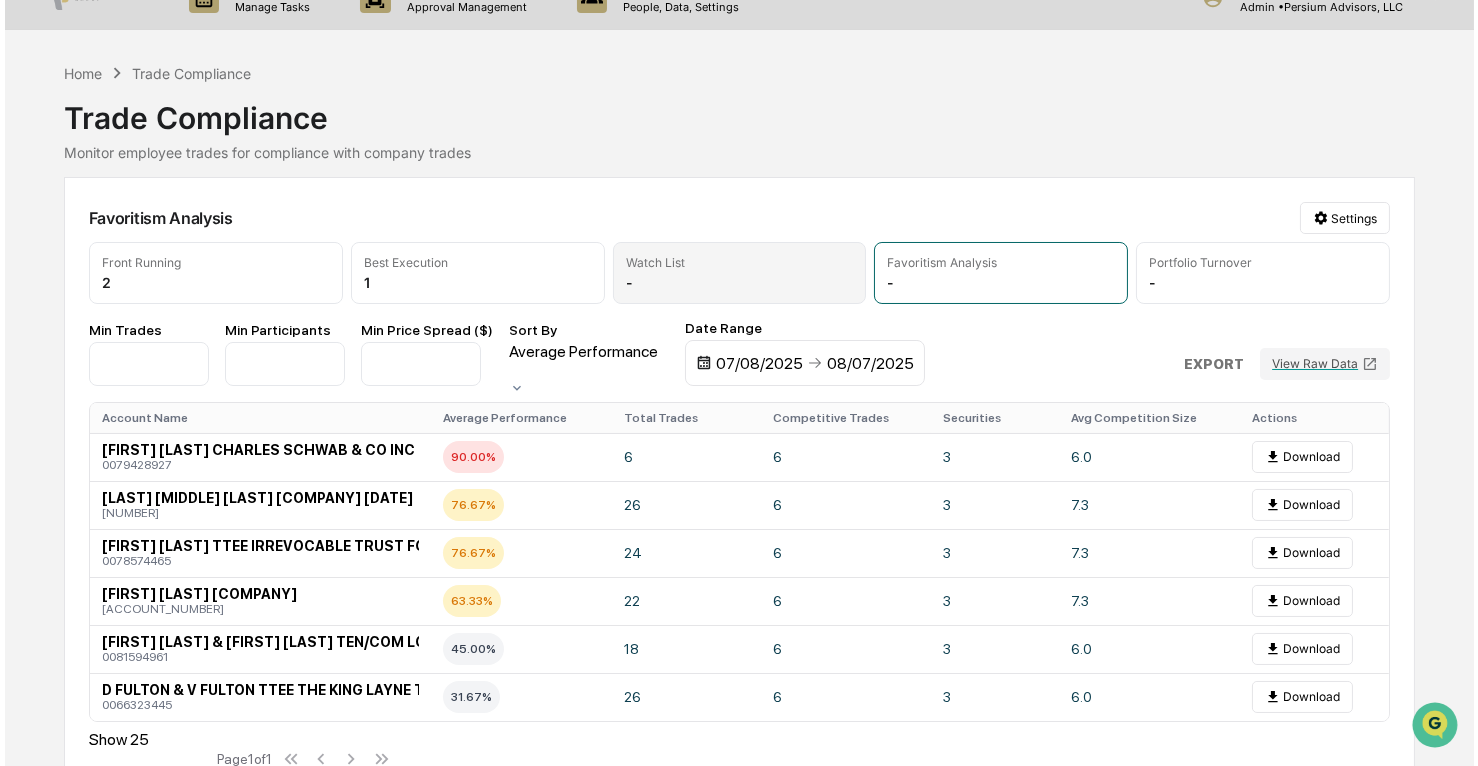 scroll, scrollTop: 62, scrollLeft: 0, axis: vertical 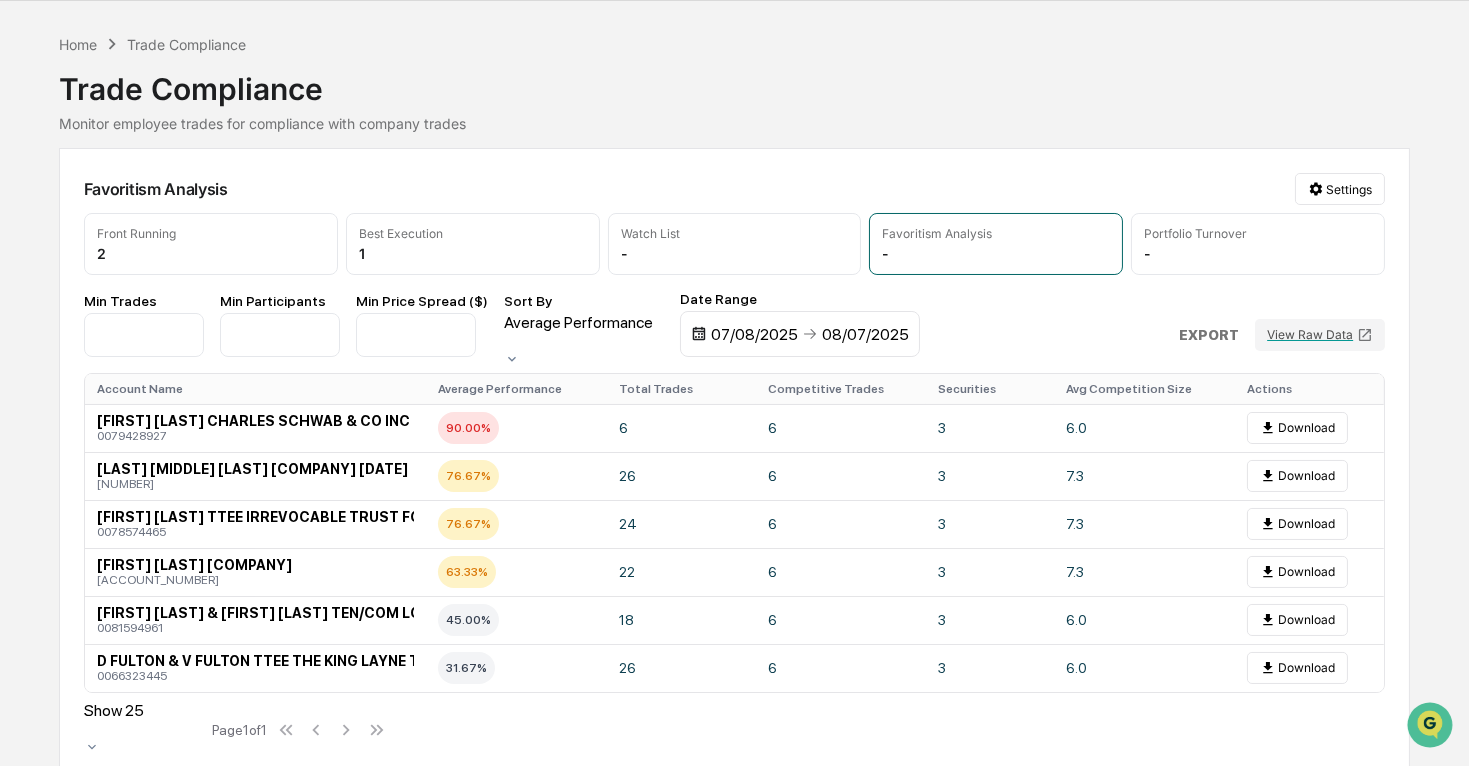 click at bounding box center [699, 334] 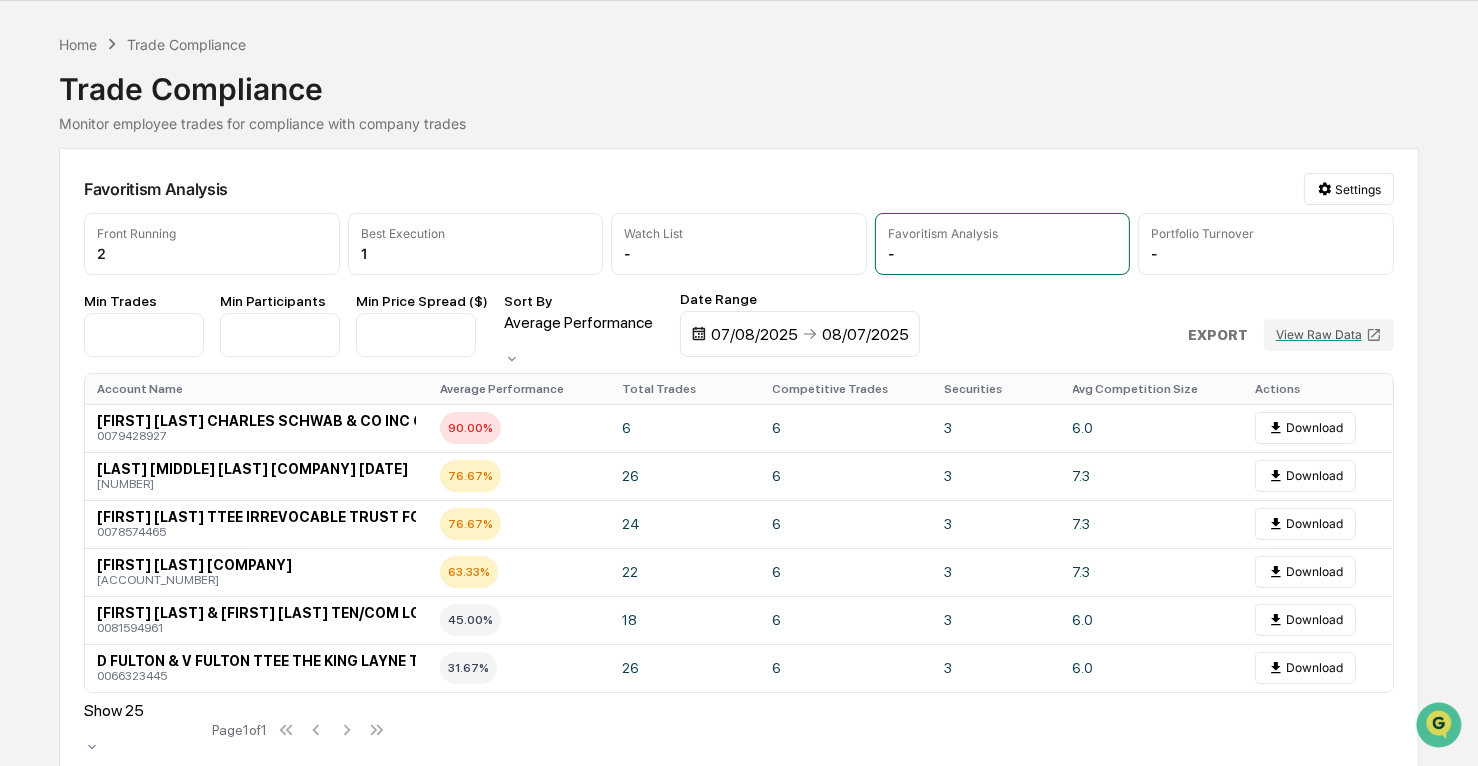 click 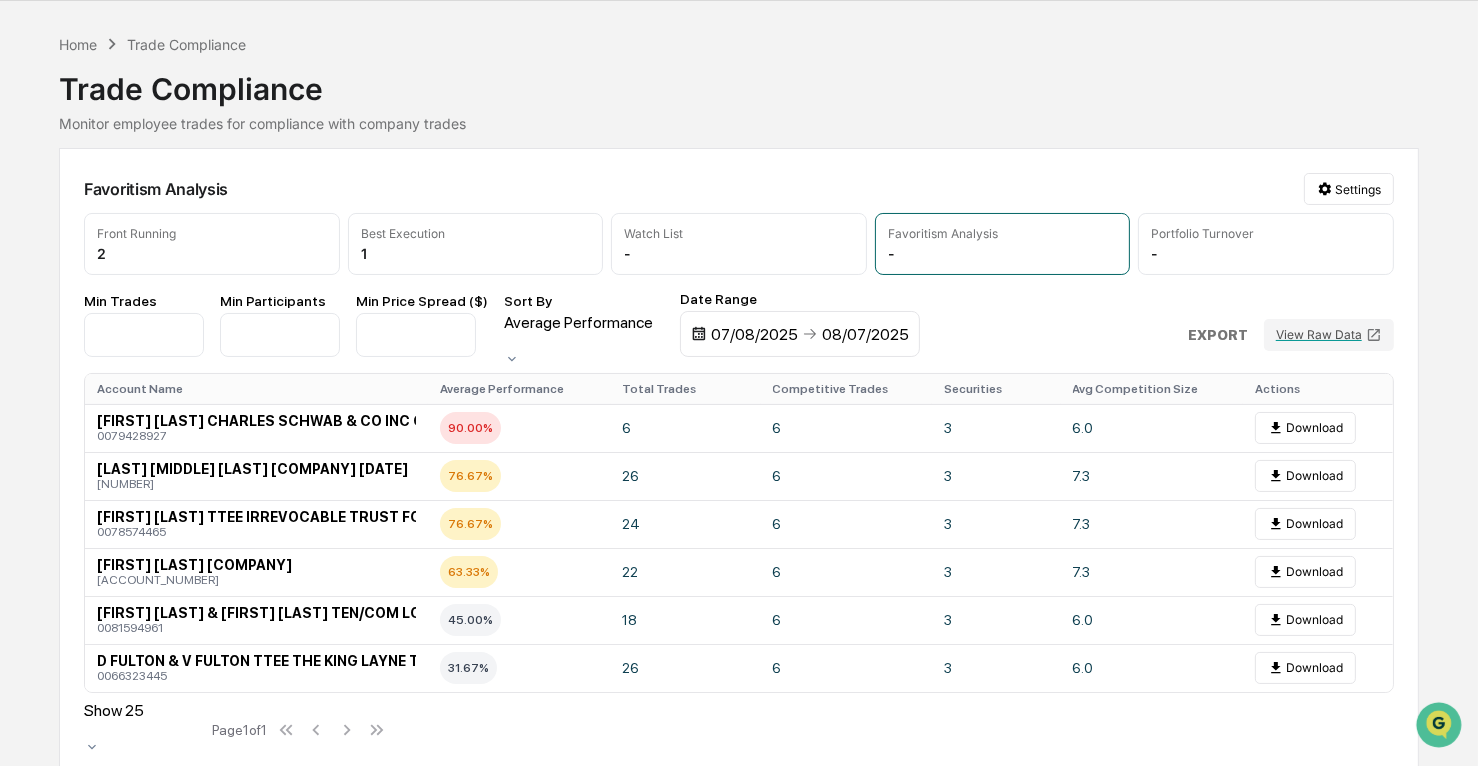 click 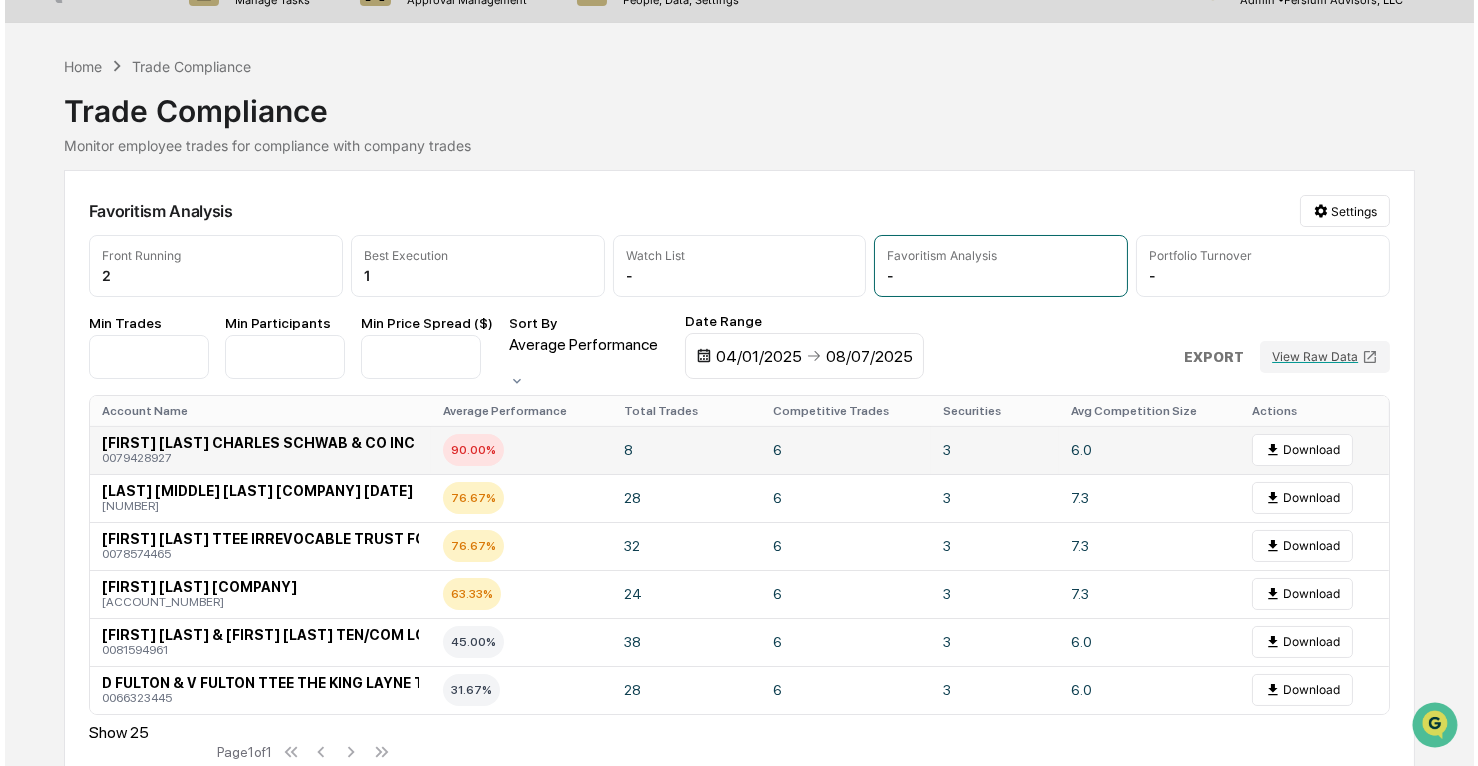 scroll, scrollTop: 62, scrollLeft: 0, axis: vertical 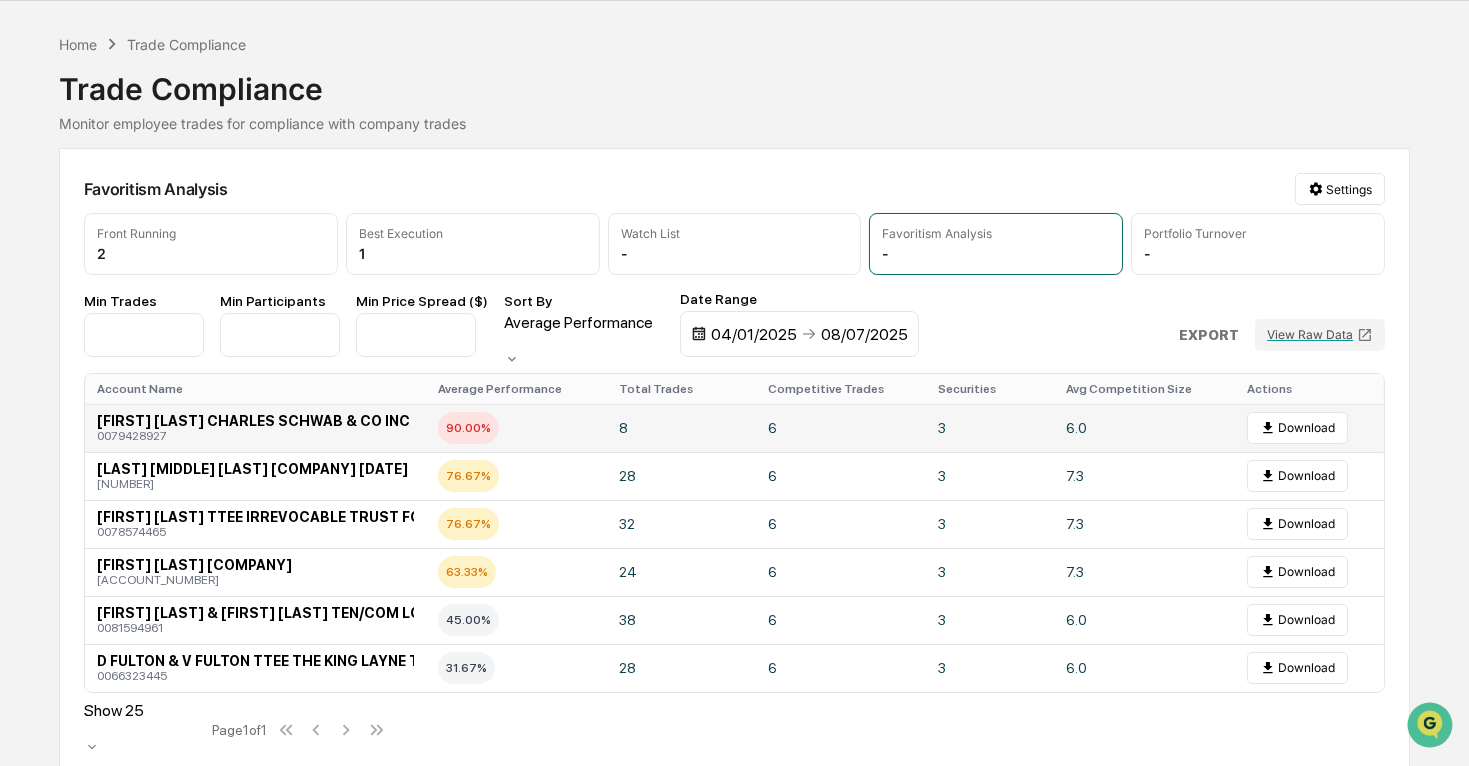 click on "[FIRST] [LAST] CHARLES SCHWAB & CO INC CUST IRA ROLLOVER" at bounding box center (328, 421) 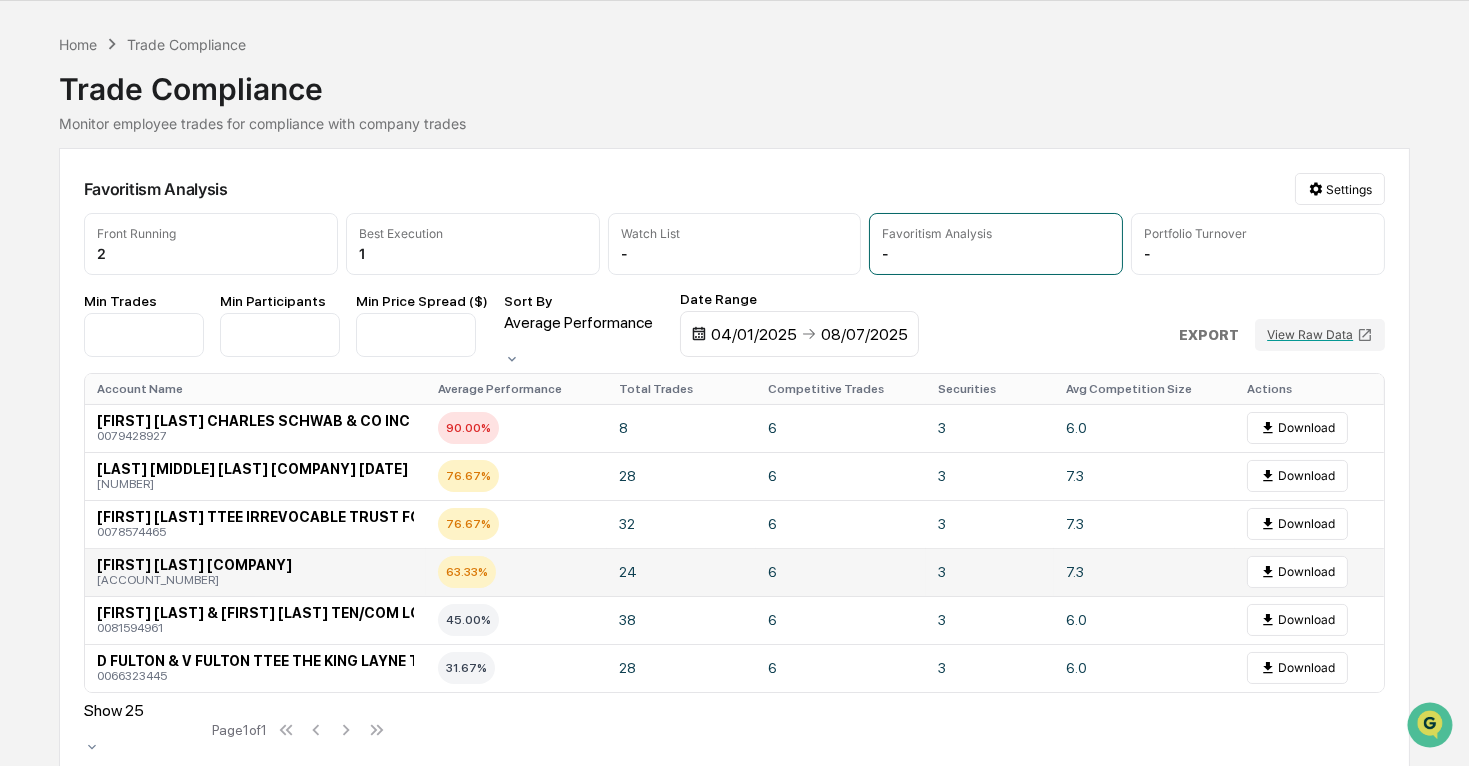 click on "63.33%" at bounding box center [467, 572] 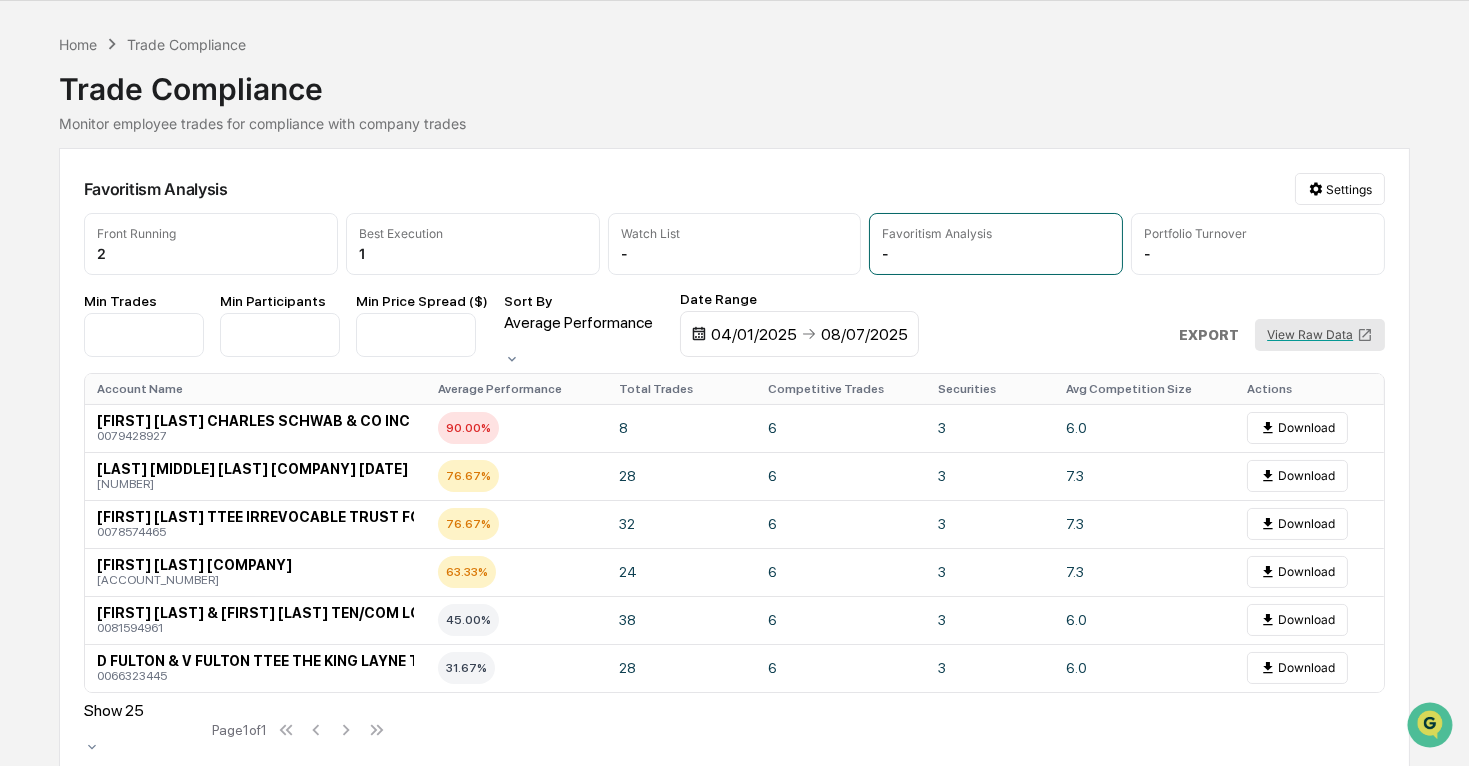 click on "View Raw Data" at bounding box center (1320, 335) 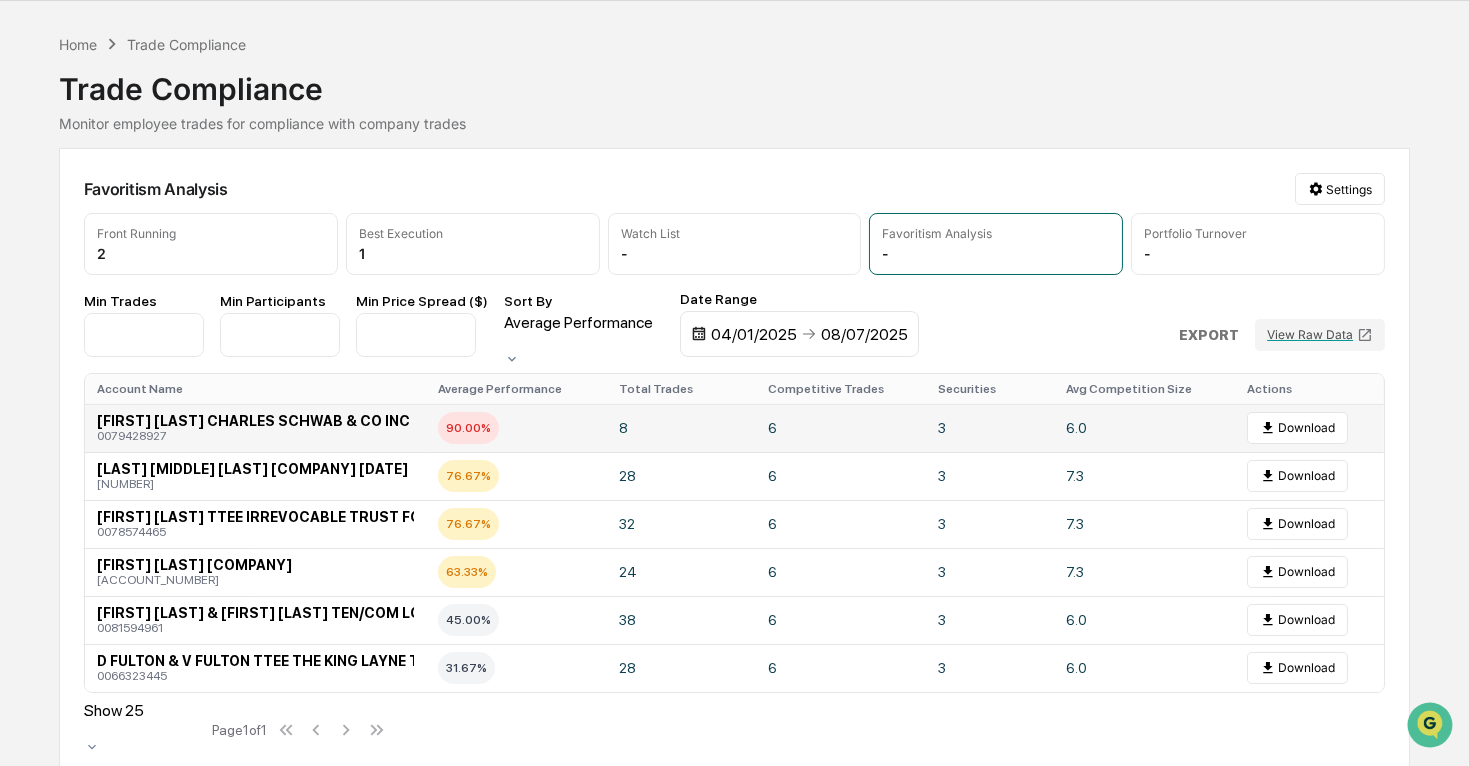 click on "90.00%" at bounding box center (468, 428) 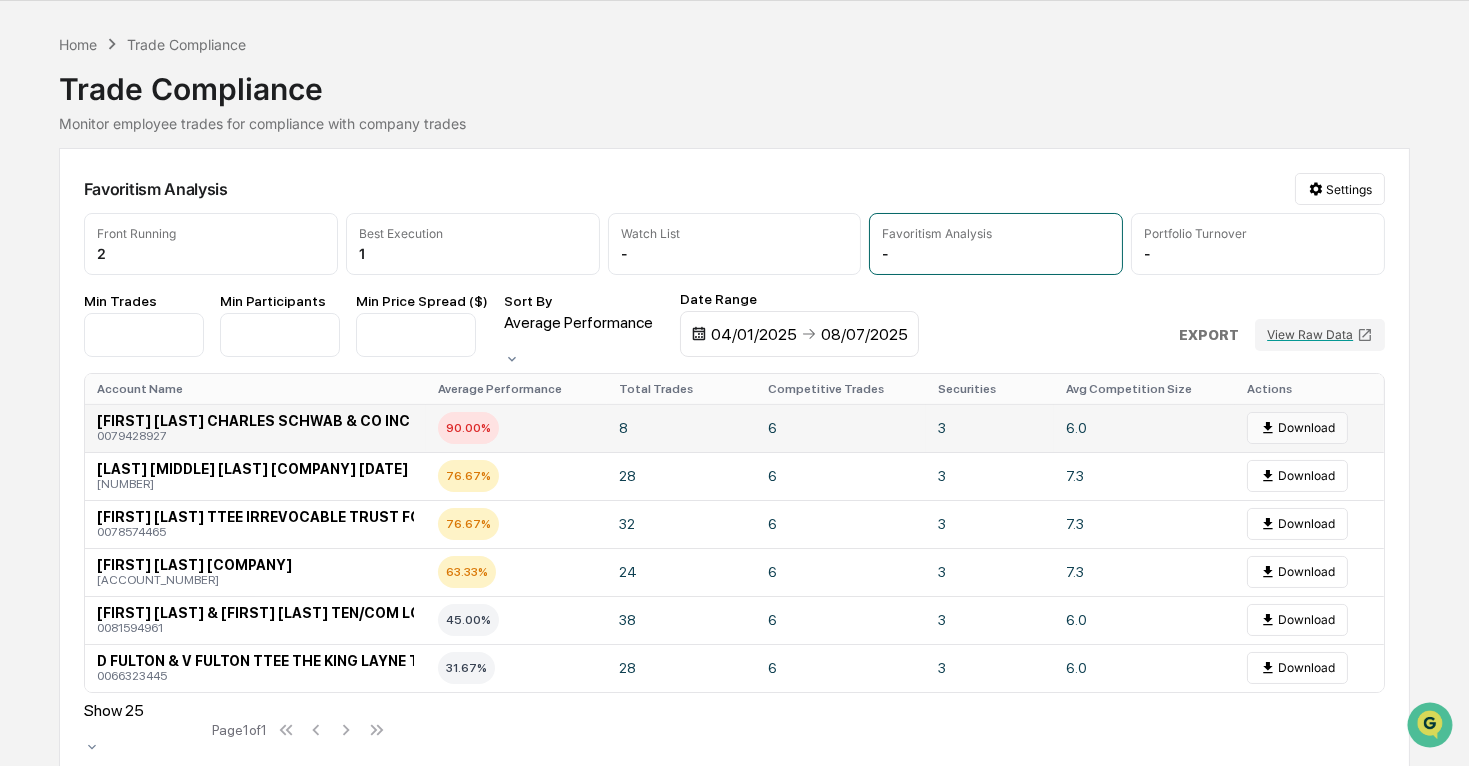 click on "Download" at bounding box center [1297, 428] 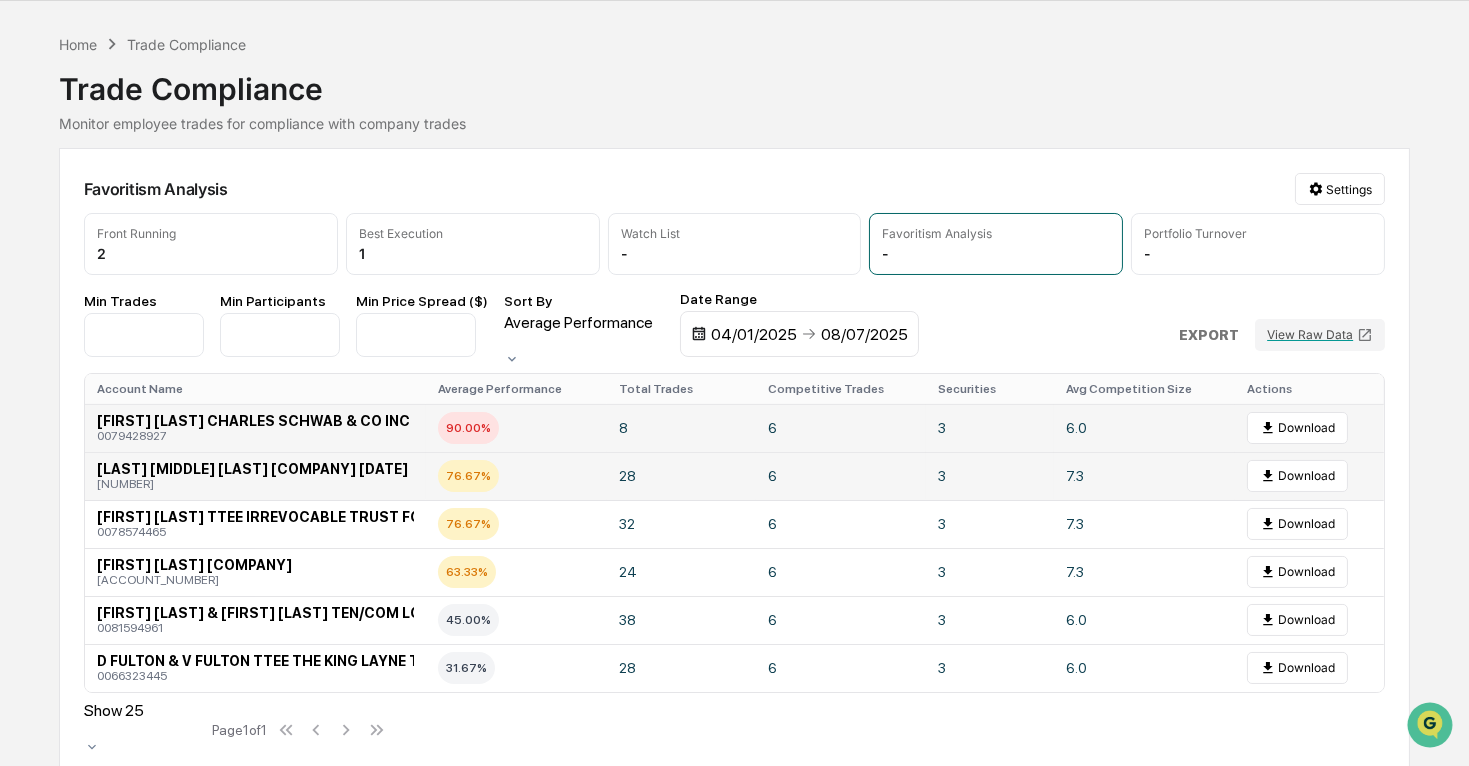 click on "28" at bounding box center [681, 476] 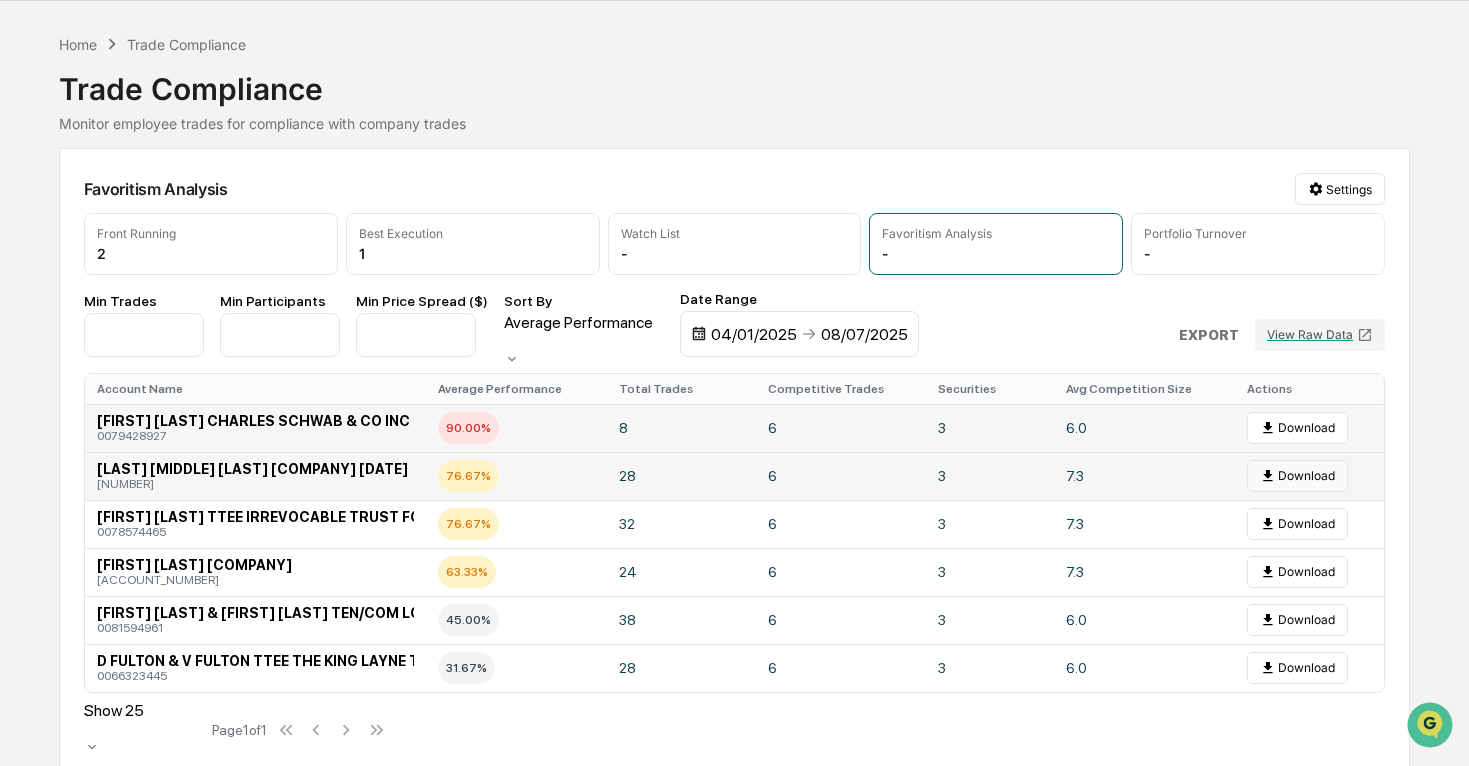 click on "Download" at bounding box center [1297, 476] 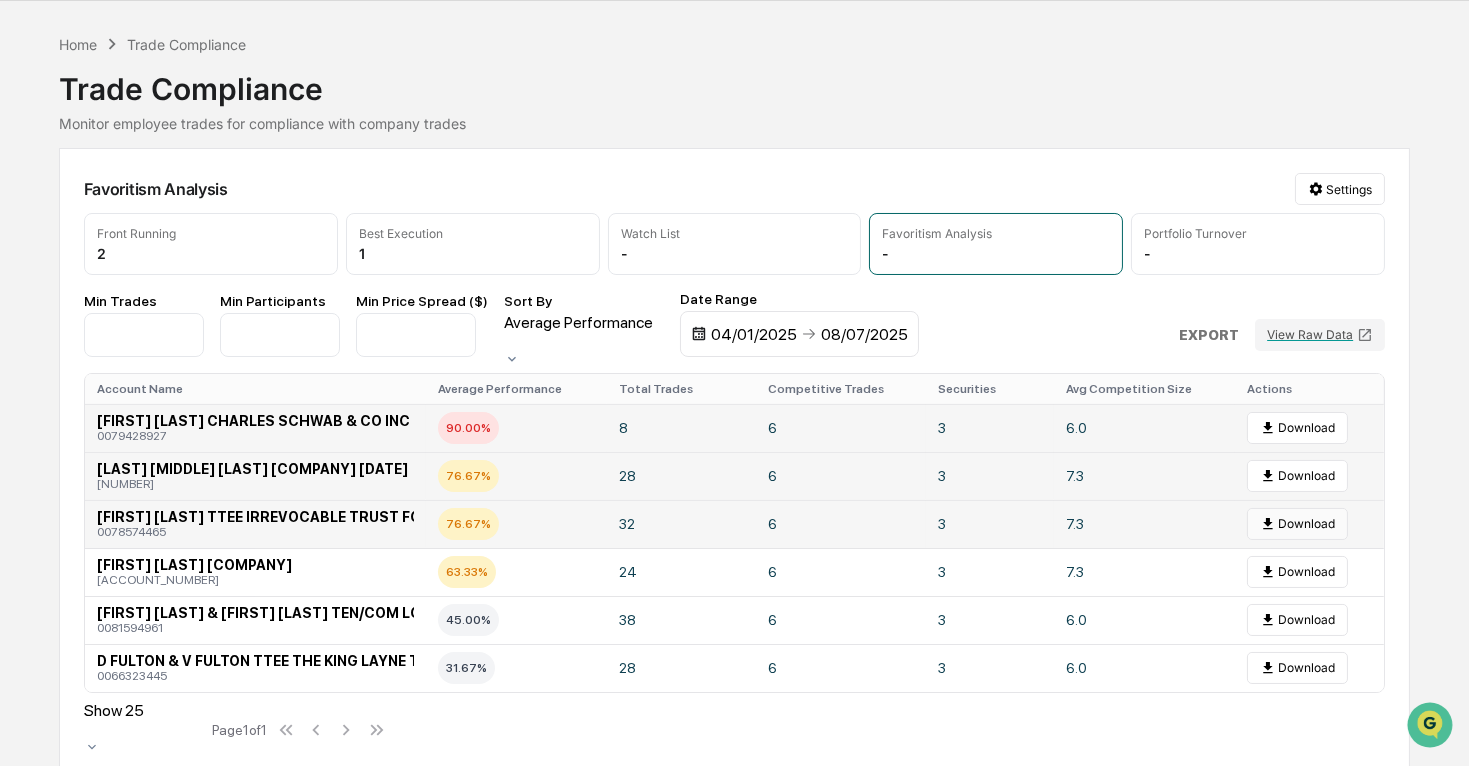 click on "Download" at bounding box center (1297, 524) 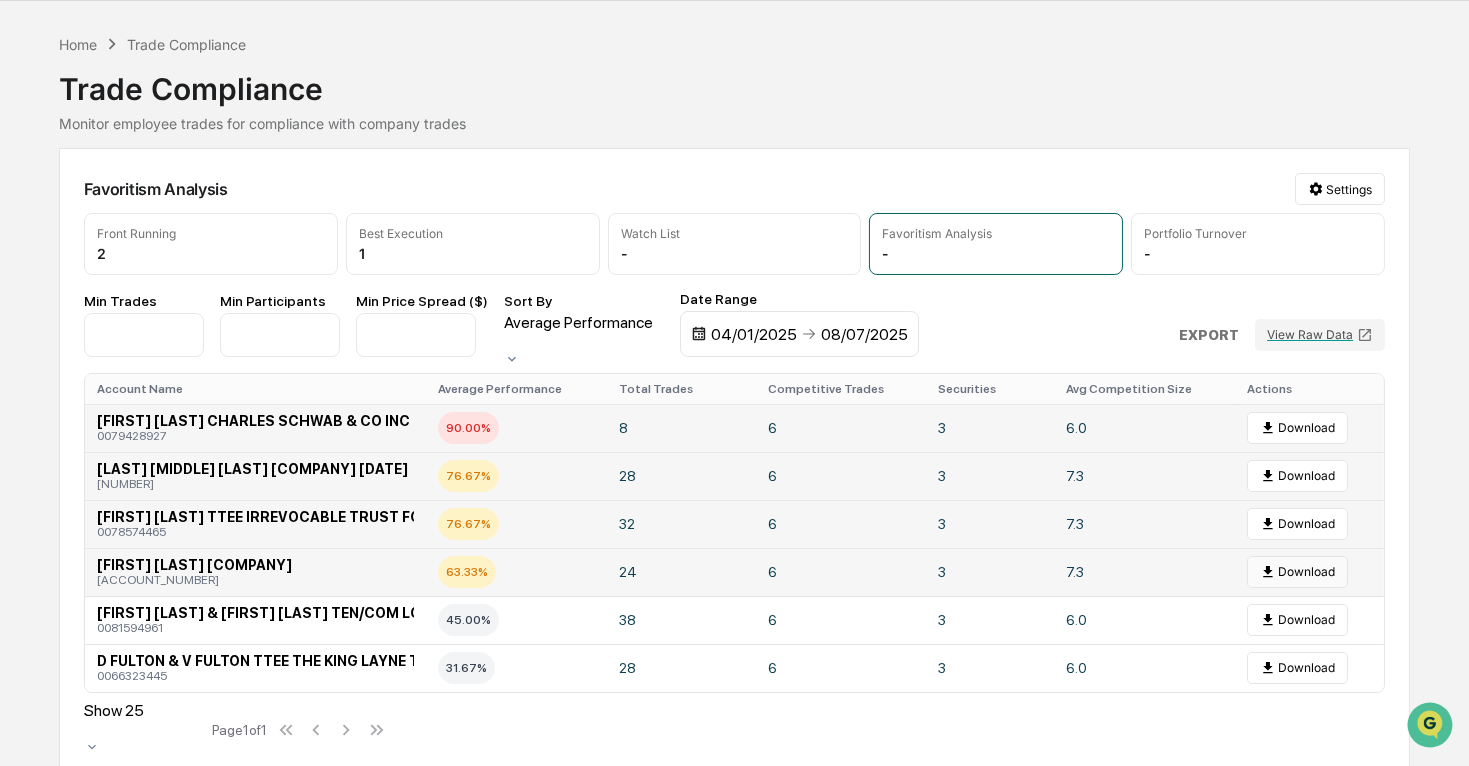 drag, startPoint x: 1293, startPoint y: 552, endPoint x: 1290, endPoint y: 568, distance: 16.27882 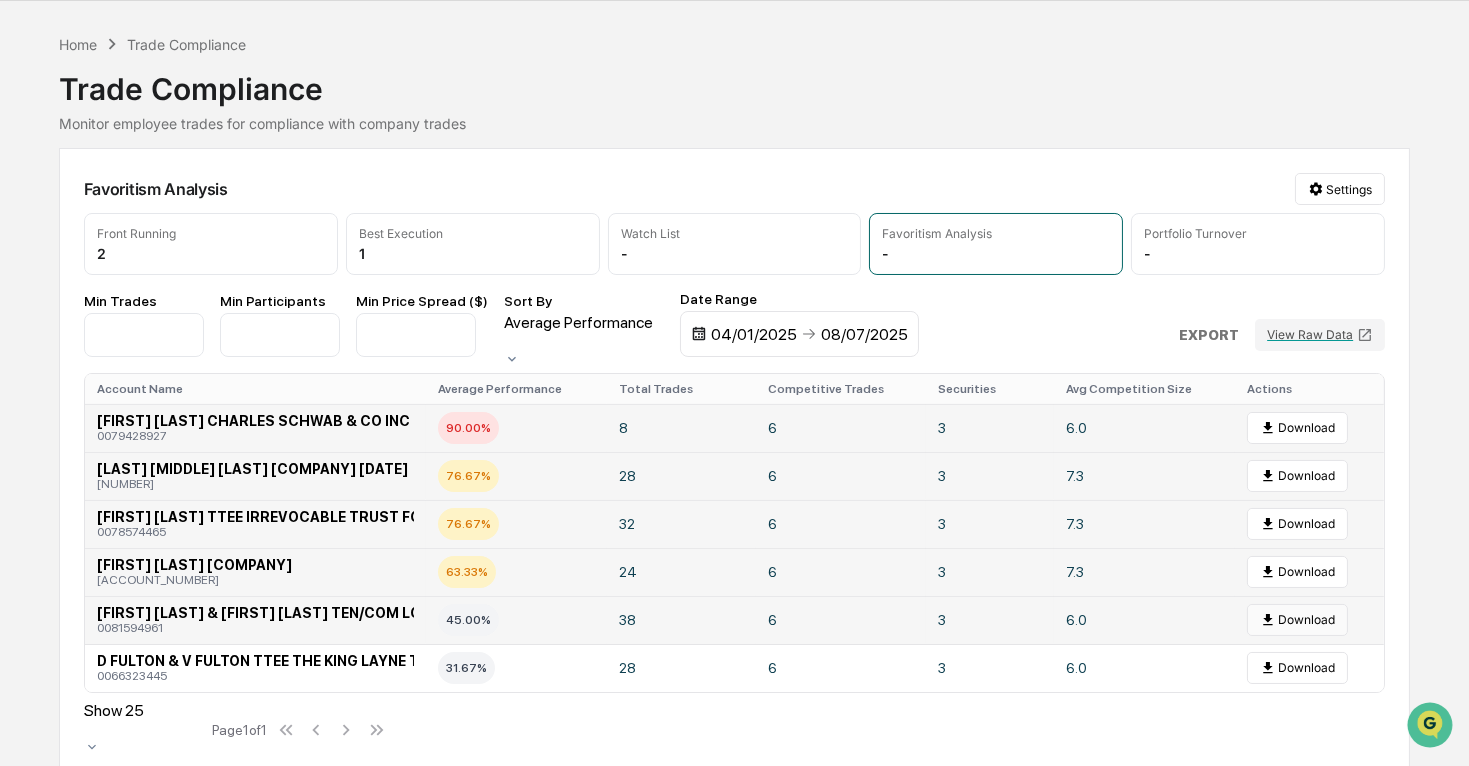 click on "Download" at bounding box center [1297, 620] 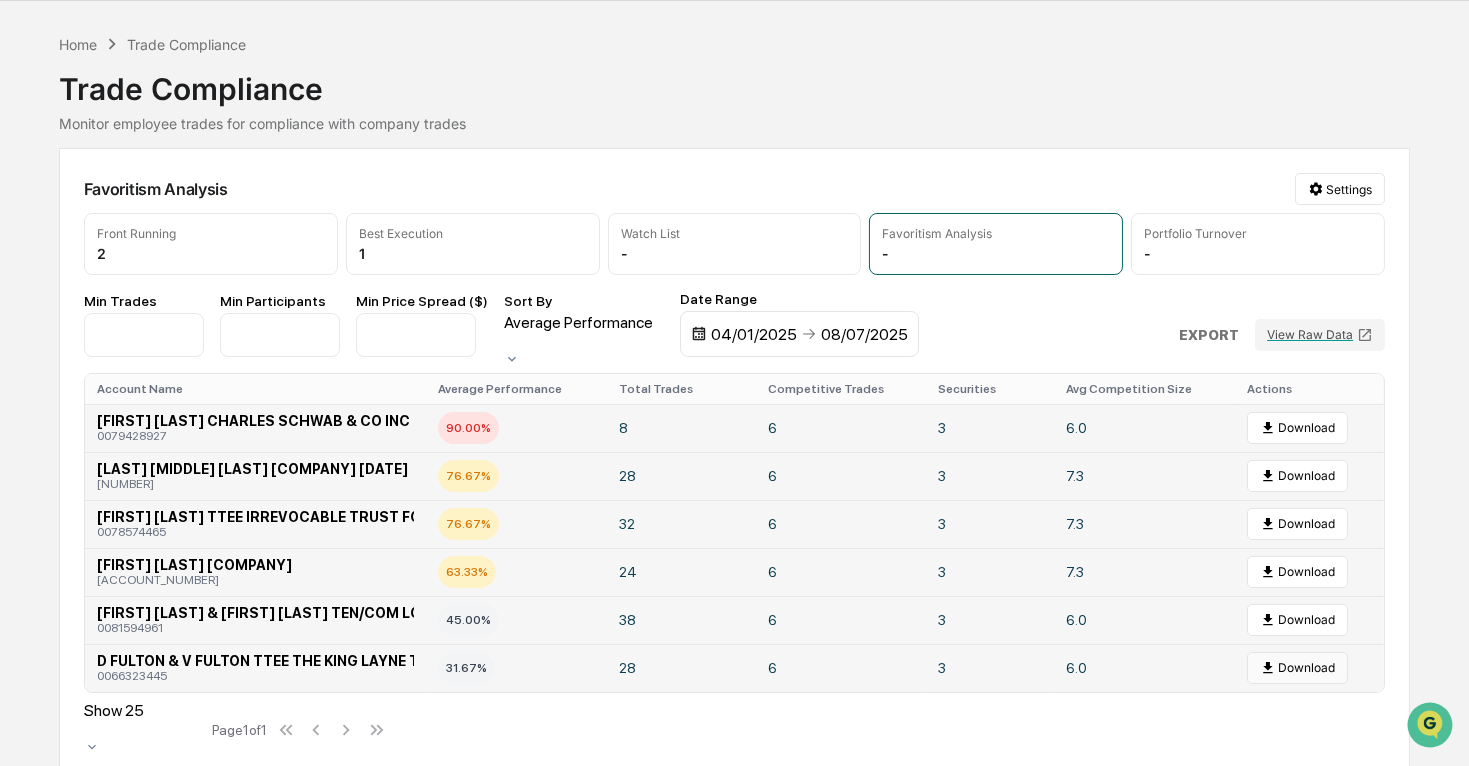 click on "Download" at bounding box center [1297, 668] 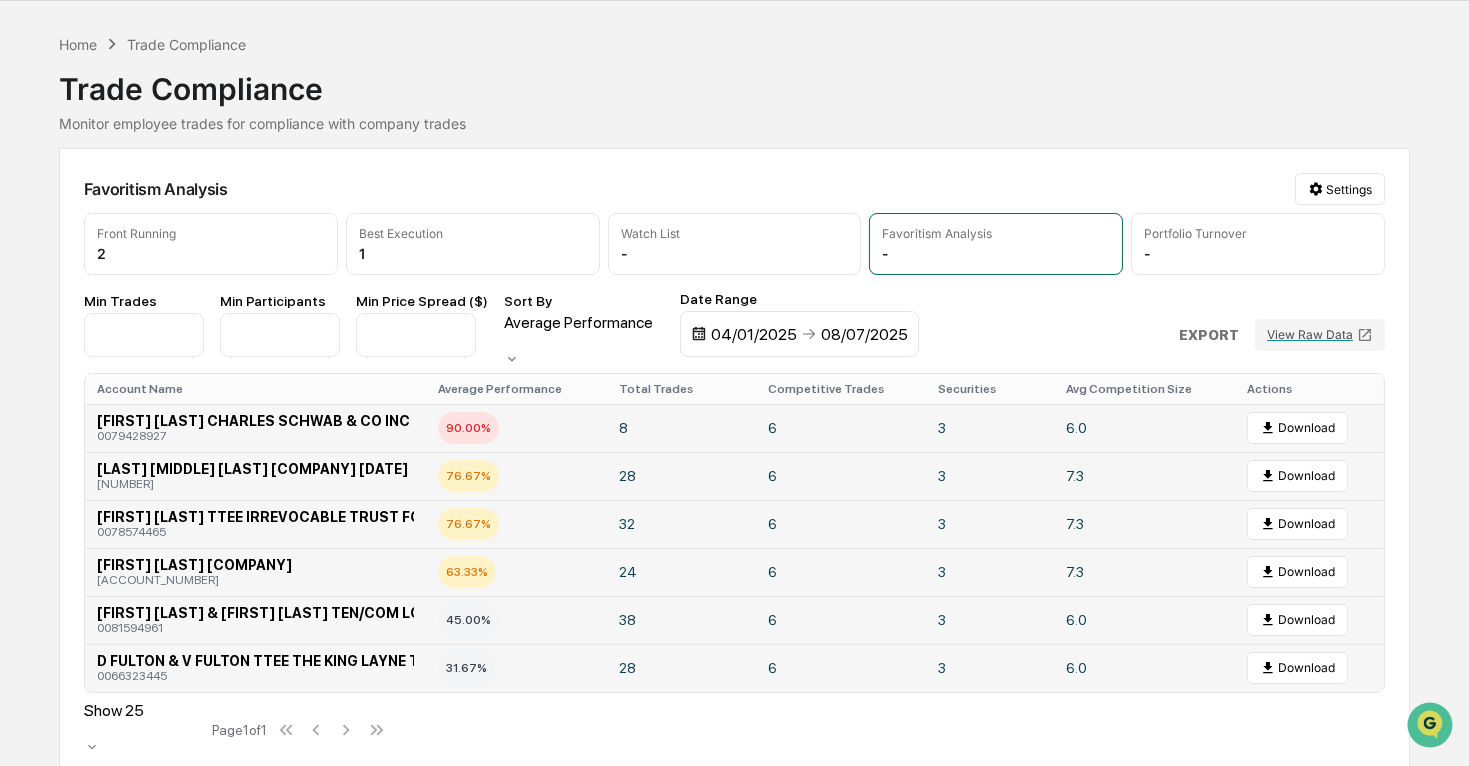 click on "24" at bounding box center (681, 572) 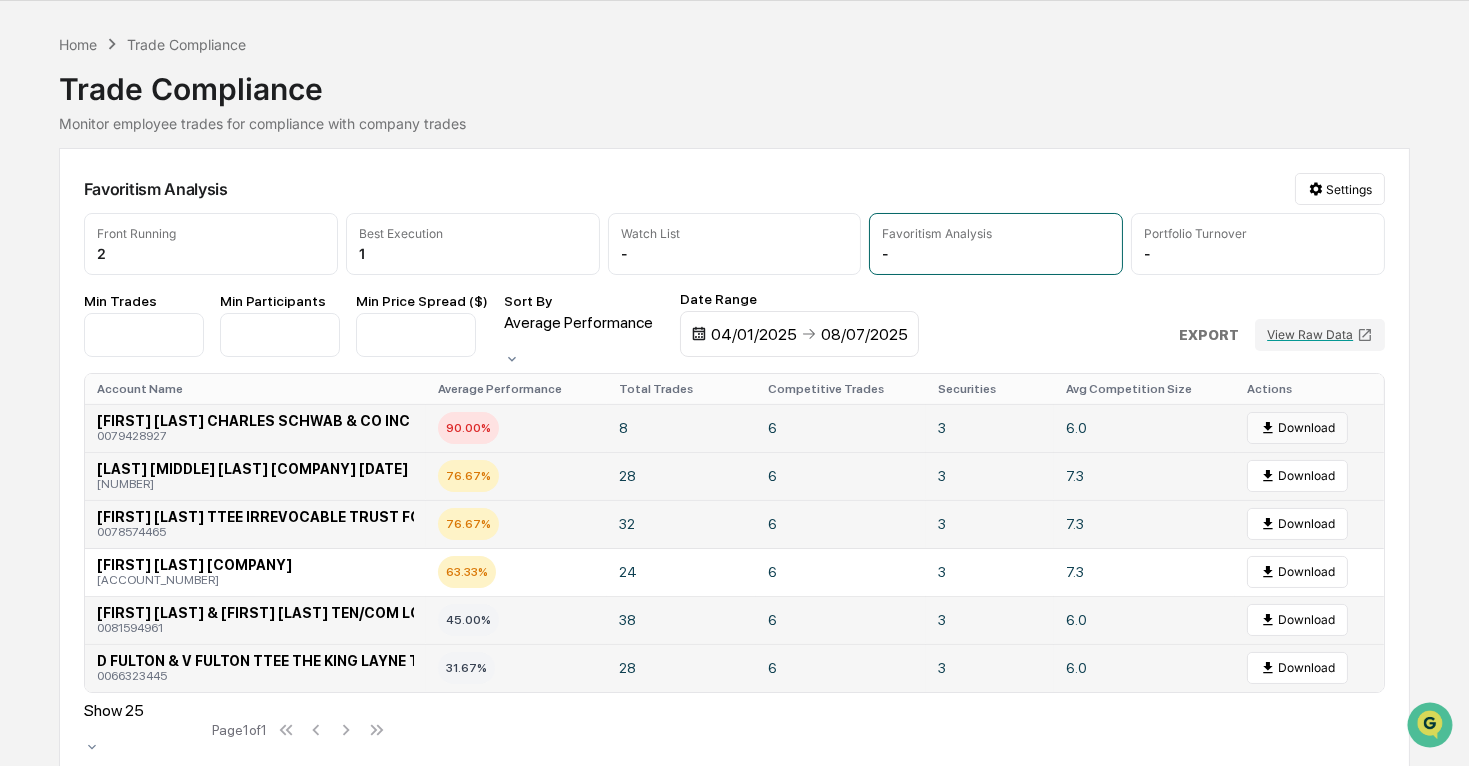 click on "Download" at bounding box center (1297, 428) 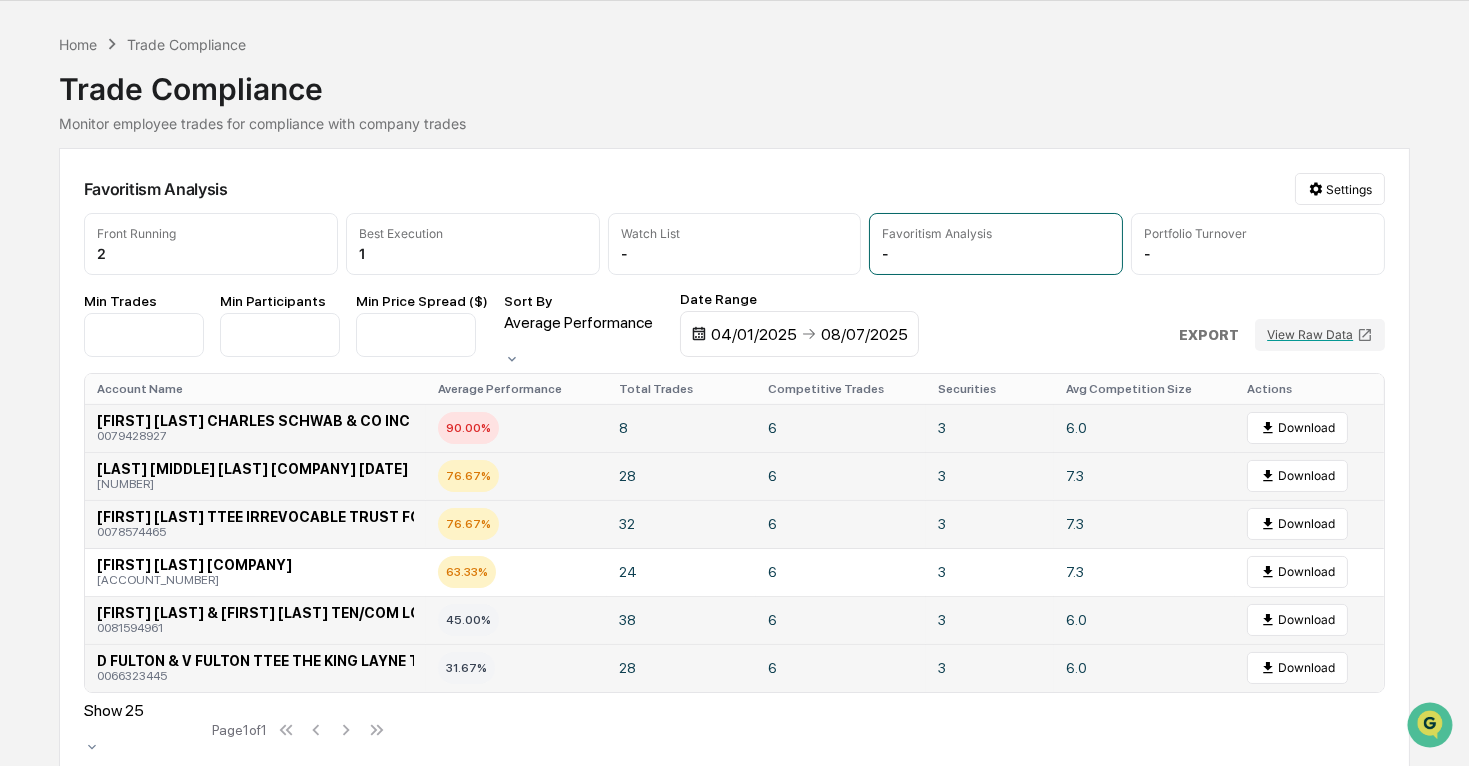 click on "04/01/2025" at bounding box center [754, 334] 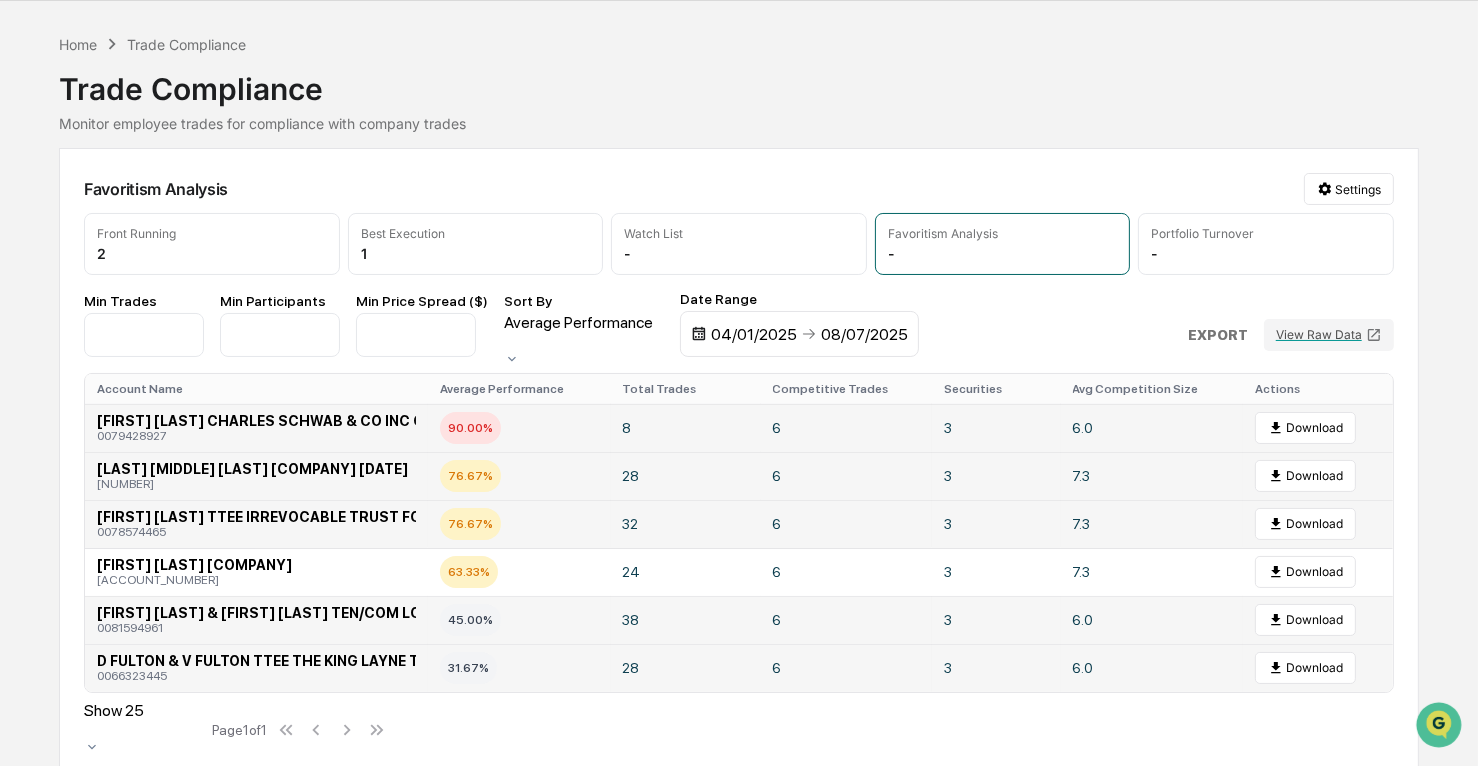 click 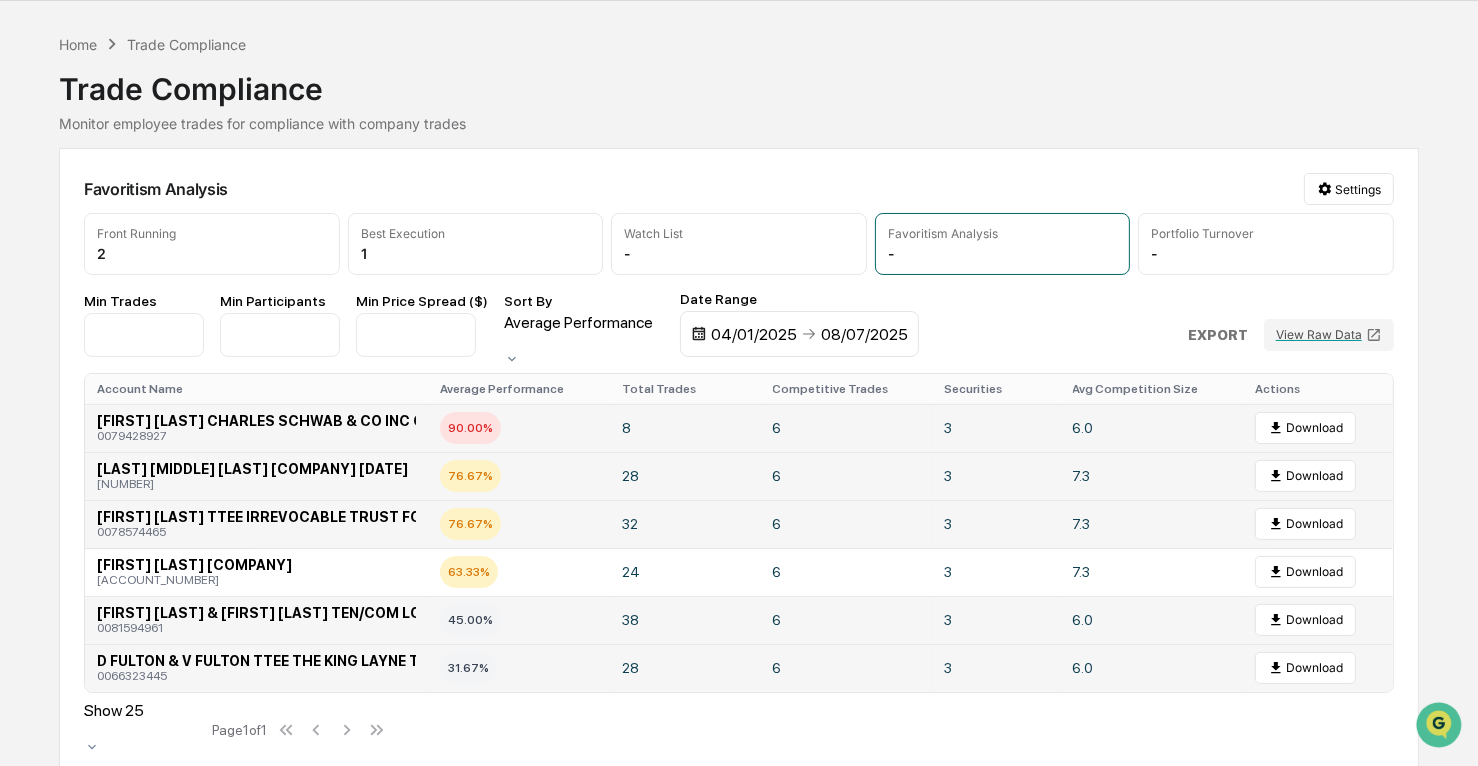 click on "31" at bounding box center [138, 958] 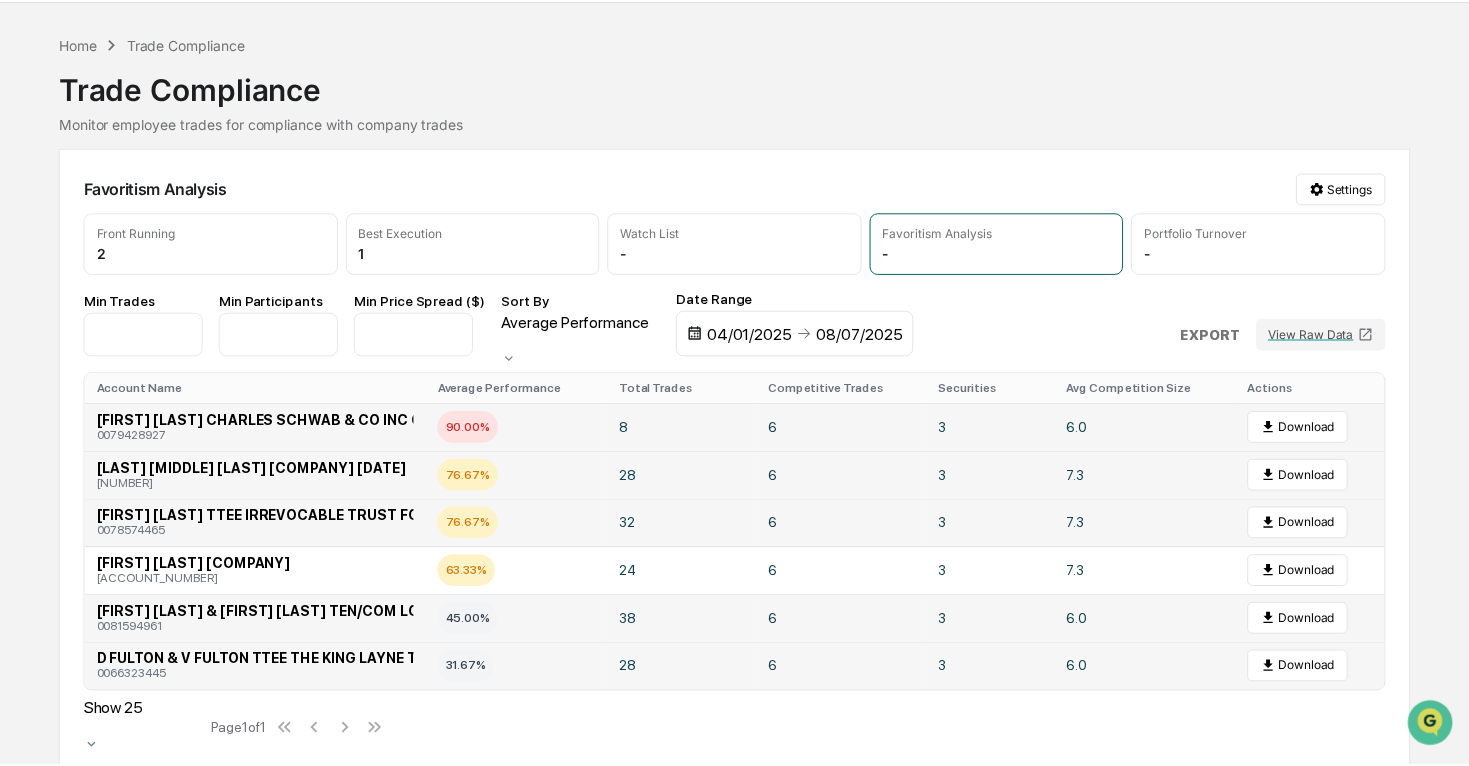 scroll, scrollTop: 0, scrollLeft: 0, axis: both 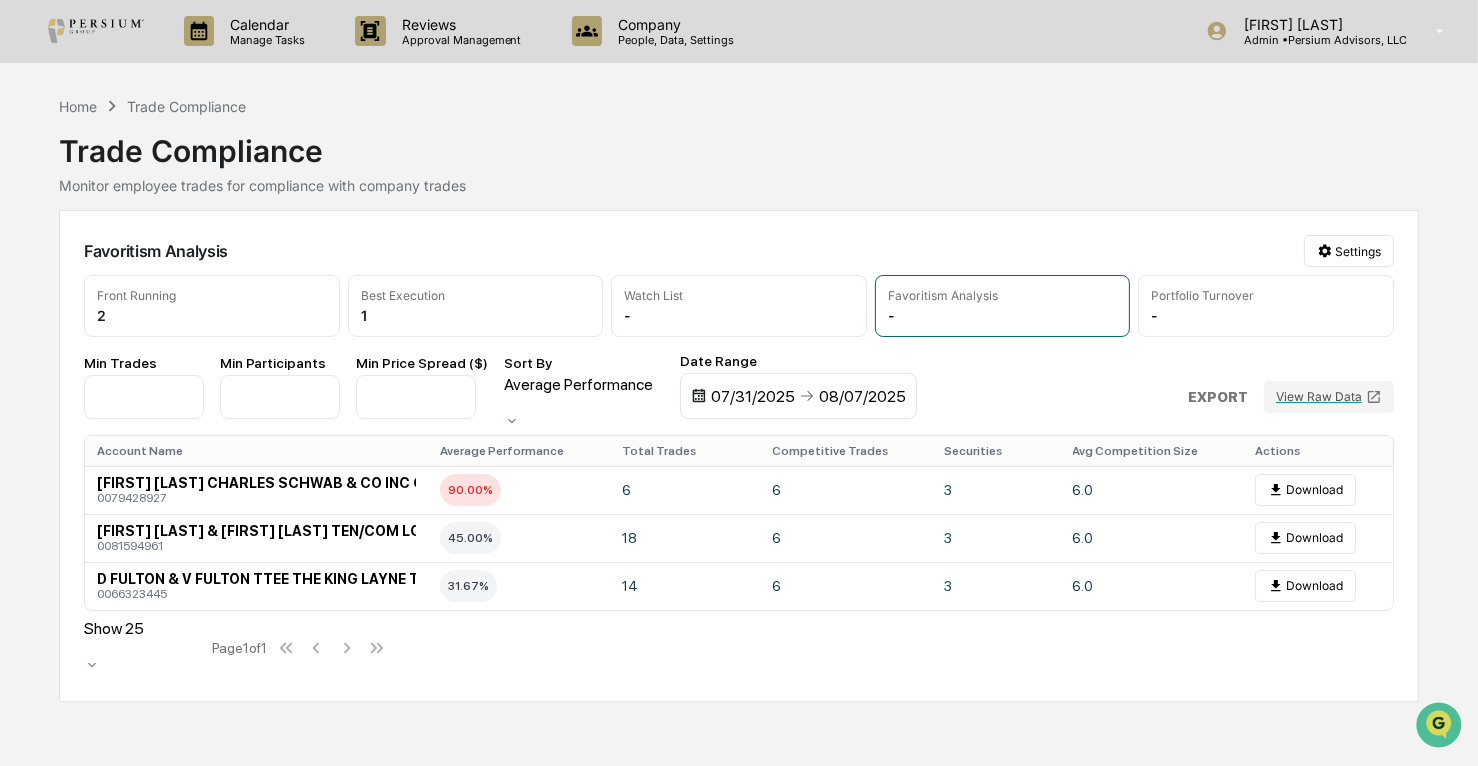 click on "Account Name Average Performance Total Trades Competitive Trades Securities Avg Competition Size Actions [FIRST] [LAST] [COMPANY] [ACCOUNT_NUMBER] 90.00% 6 6 3 6.0 Download [FIRST] [LAST] [COMPANY] [ACCOUNT_NUMBER] 45.00% 18 6 3 6.0 Download [FIRST] [LAST] [COMPANY] [ACCOUNT_NUMBER] 31.67% 14 6 3 6.0 Download Show 25 Page 1 of 1" at bounding box center (739, 456) 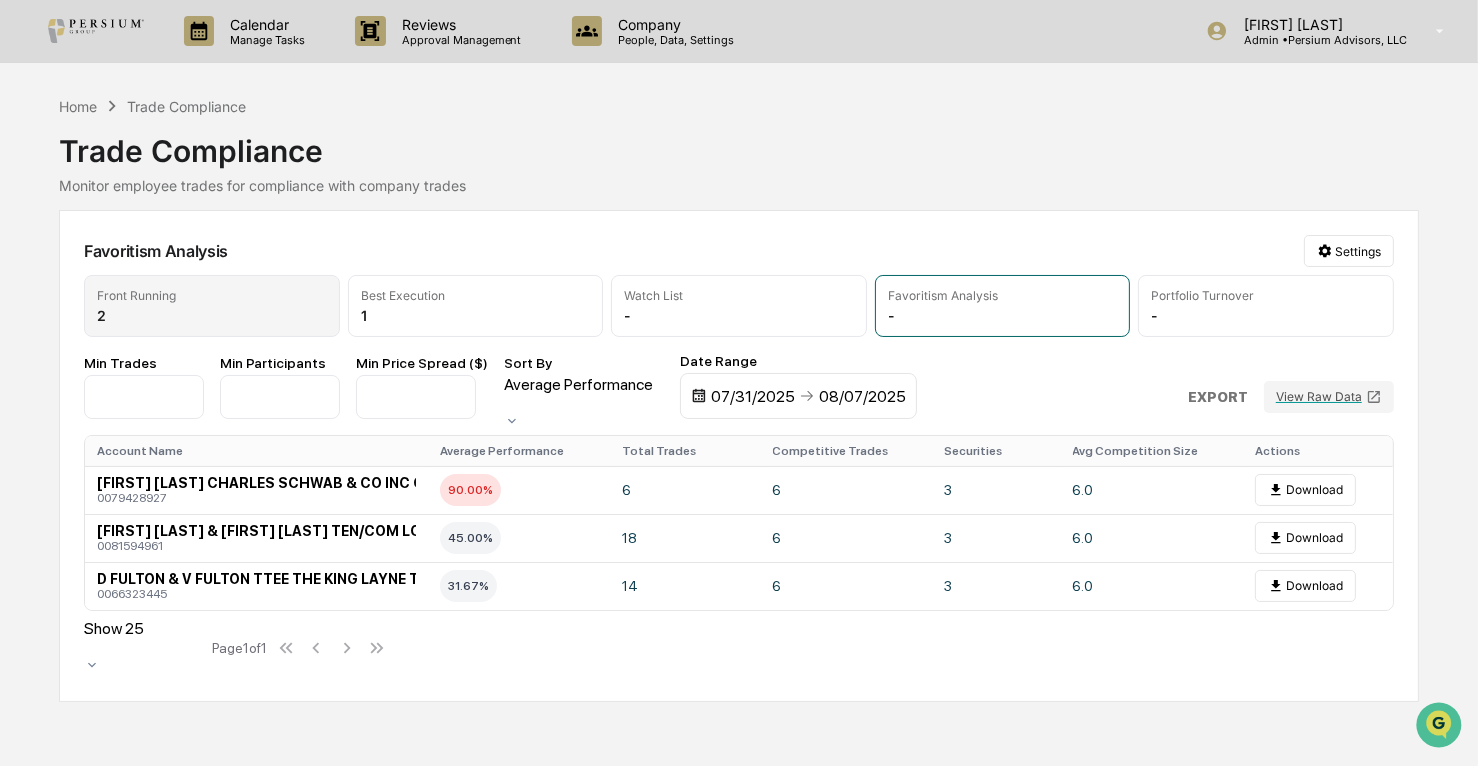 click on "Front Running" at bounding box center [212, 295] 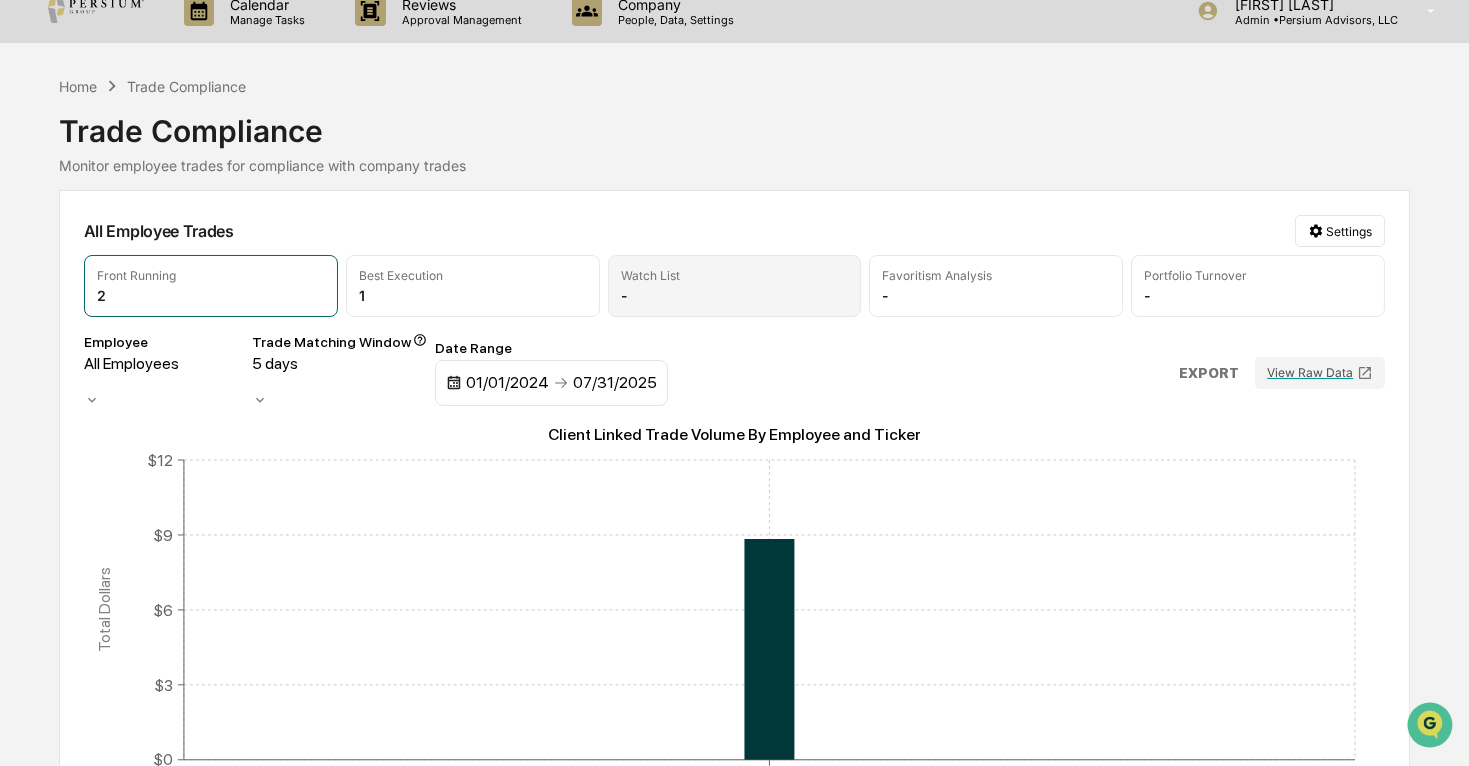 scroll, scrollTop: 0, scrollLeft: 0, axis: both 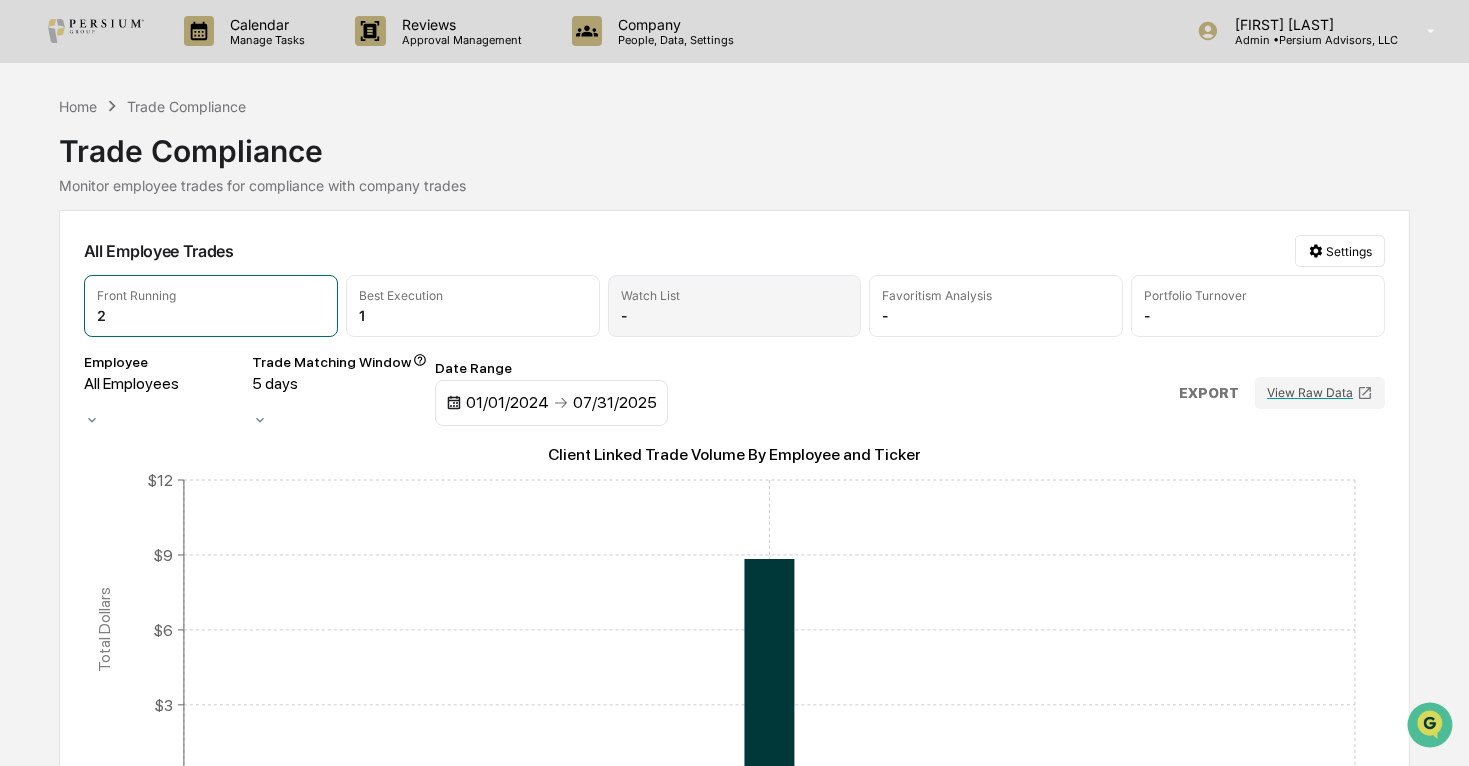 click on "Watch List" at bounding box center [650, 295] 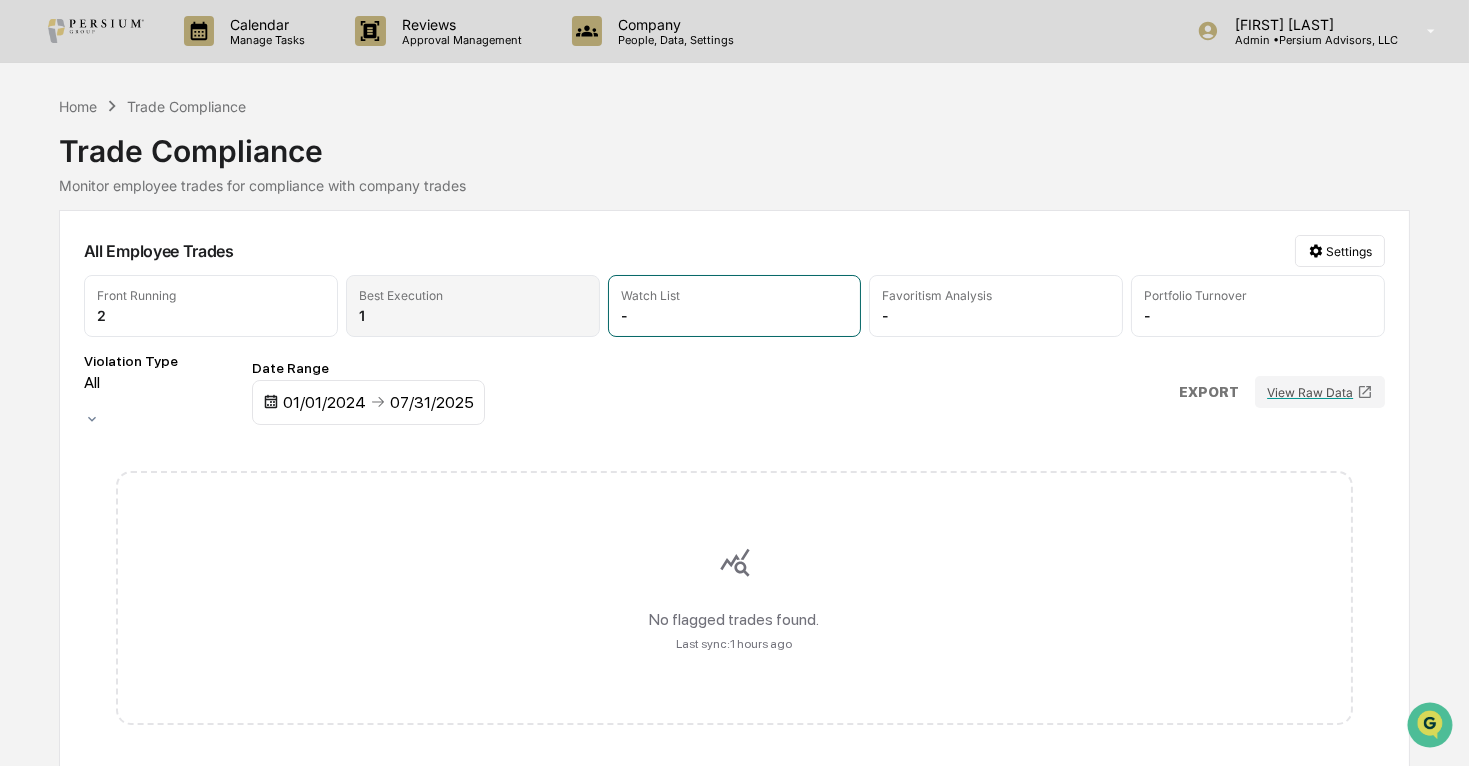 click on "Best Execution 1" at bounding box center (473, 306) 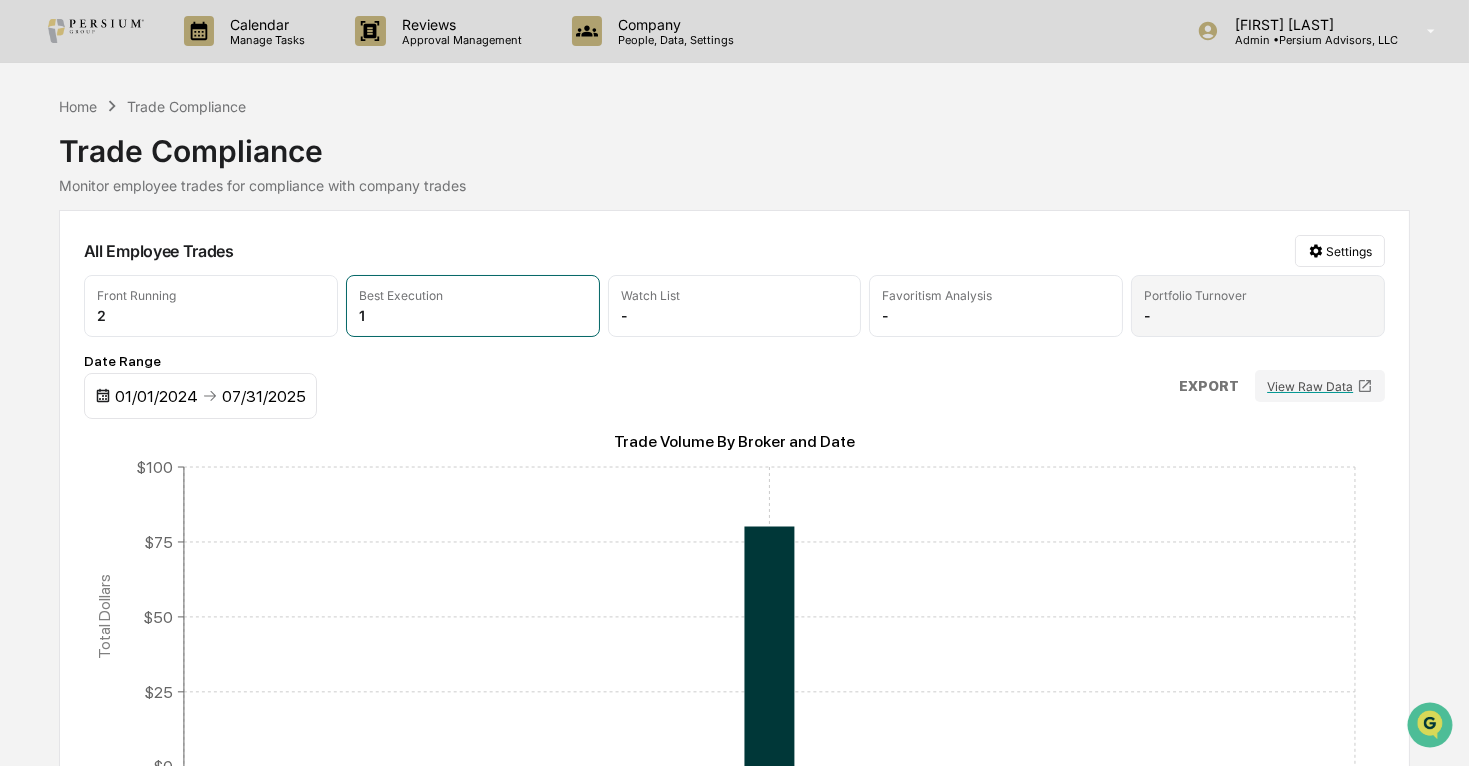 click on "Portfolio Turnover" at bounding box center (1195, 295) 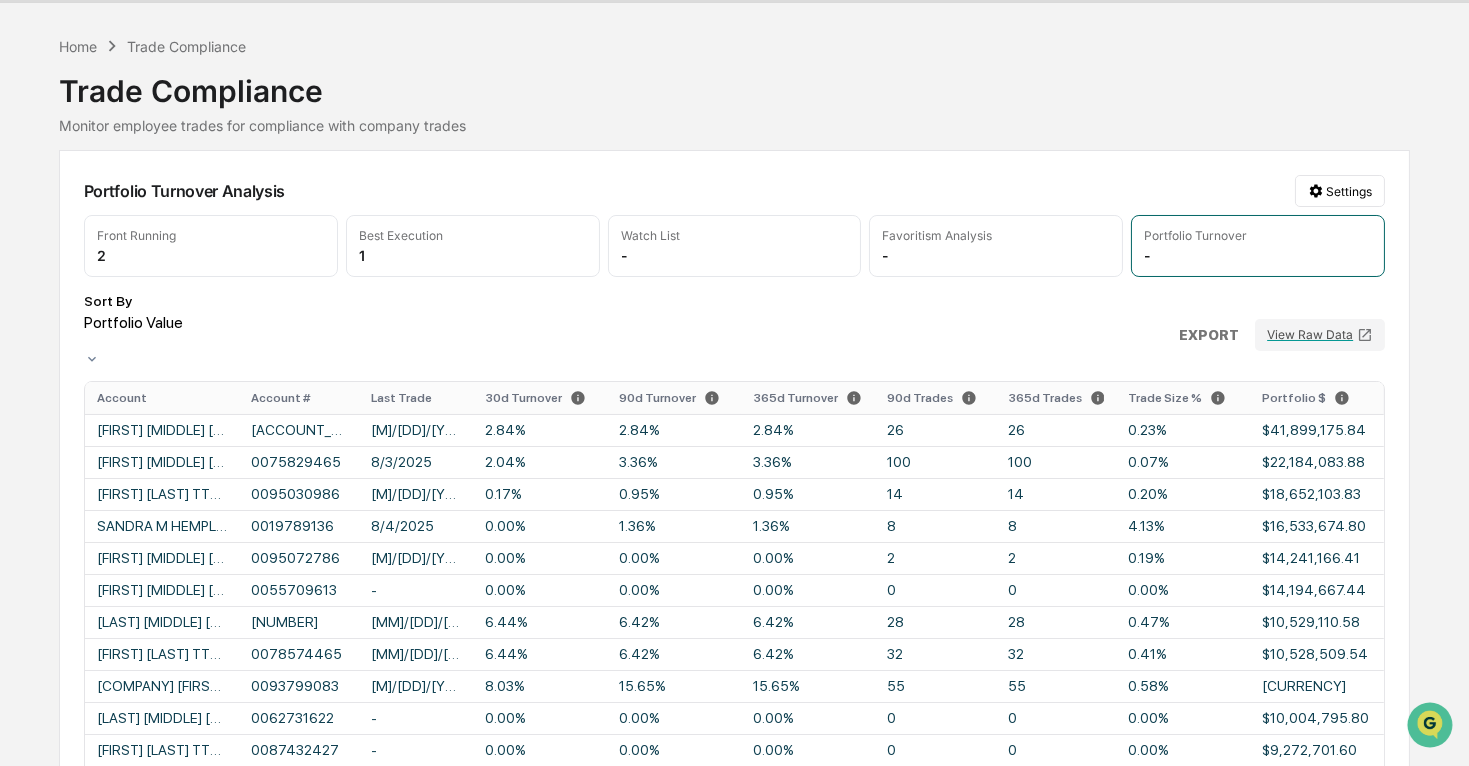 scroll, scrollTop: 181, scrollLeft: 0, axis: vertical 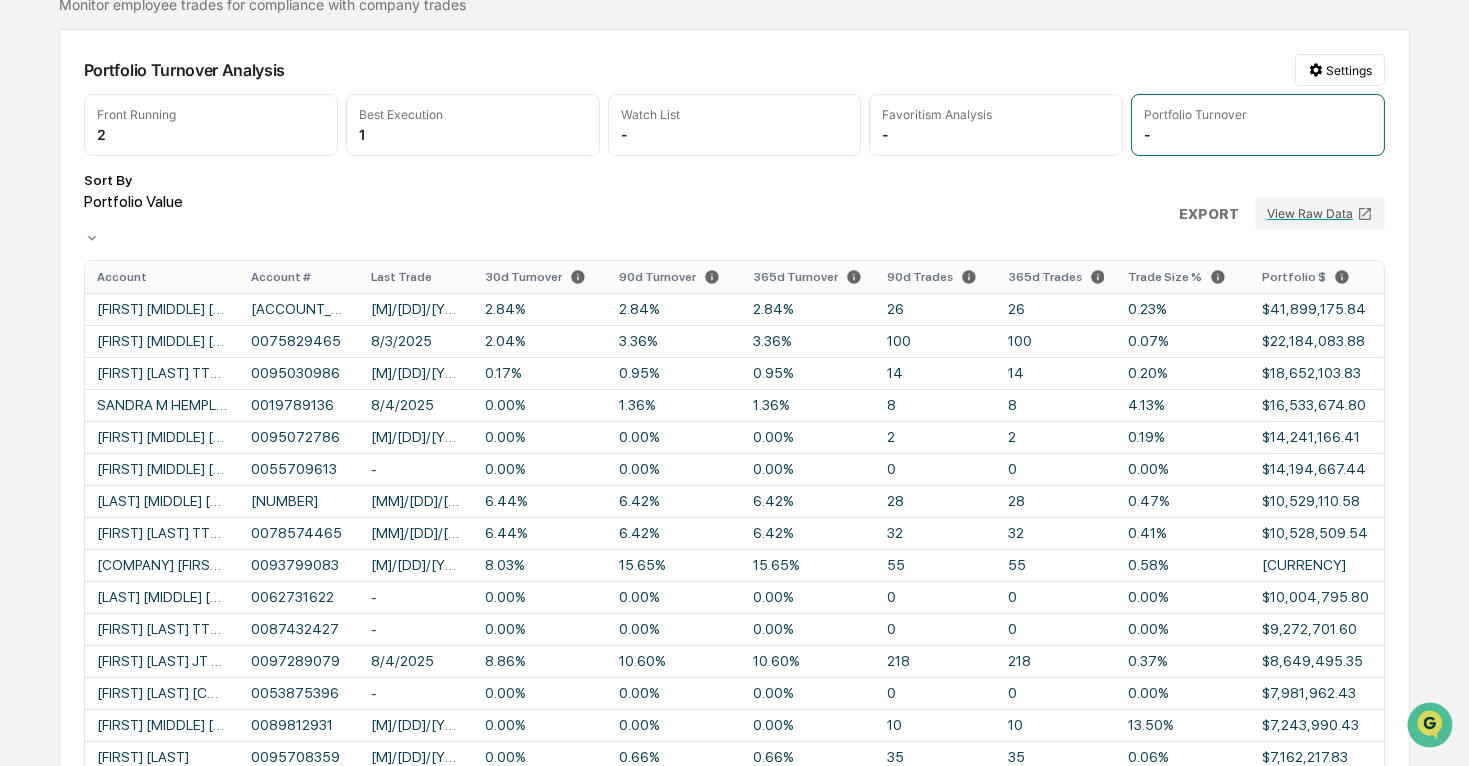 click on "Portfolio Value" at bounding box center [164, 211] 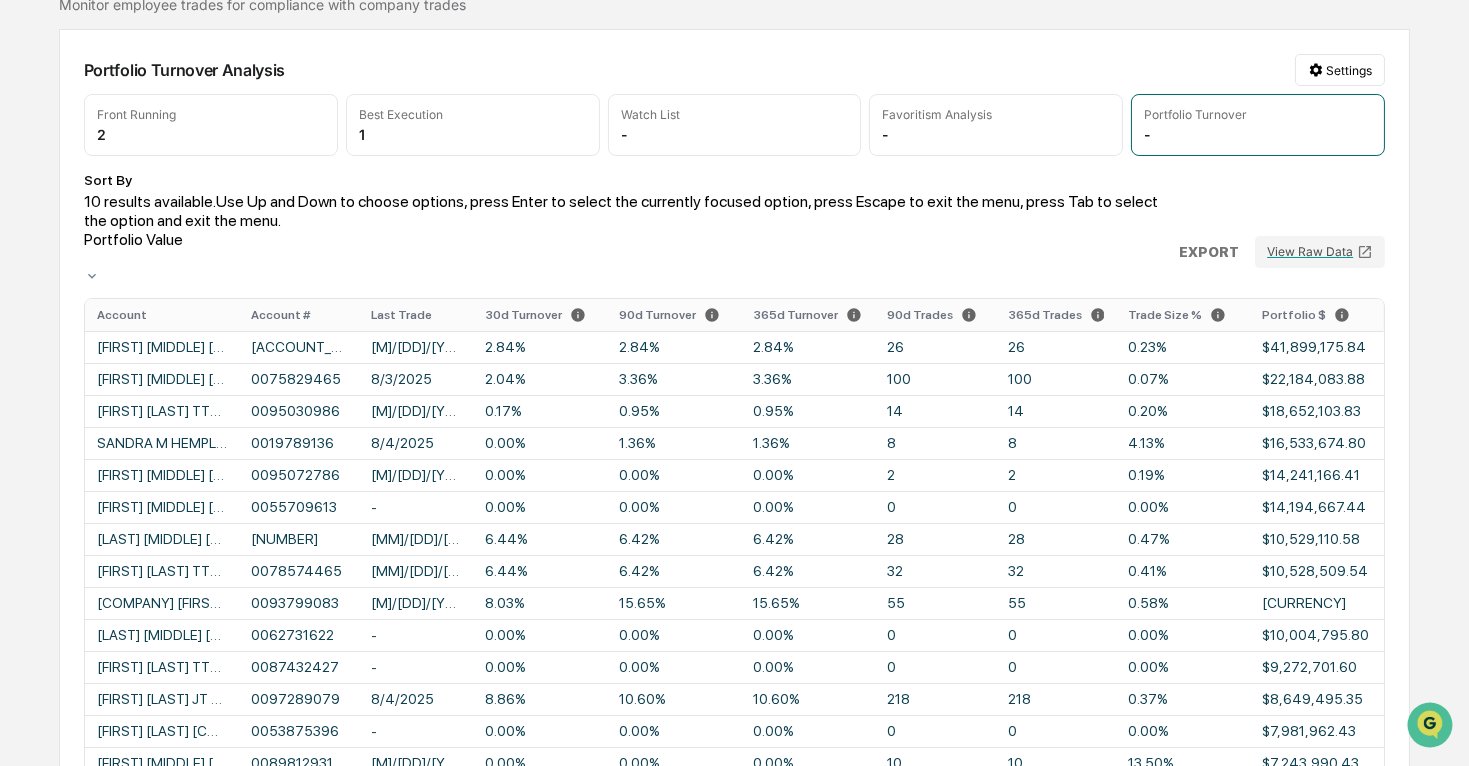 click on "Sort By 10 results available. Use Up and Down to choose options, press Enter to select the currently focused option, press Escape to exit the menu, press Tab to select the option and exit the menu. Portfolio Value EXPORT   View Raw Data" at bounding box center (734, 223) 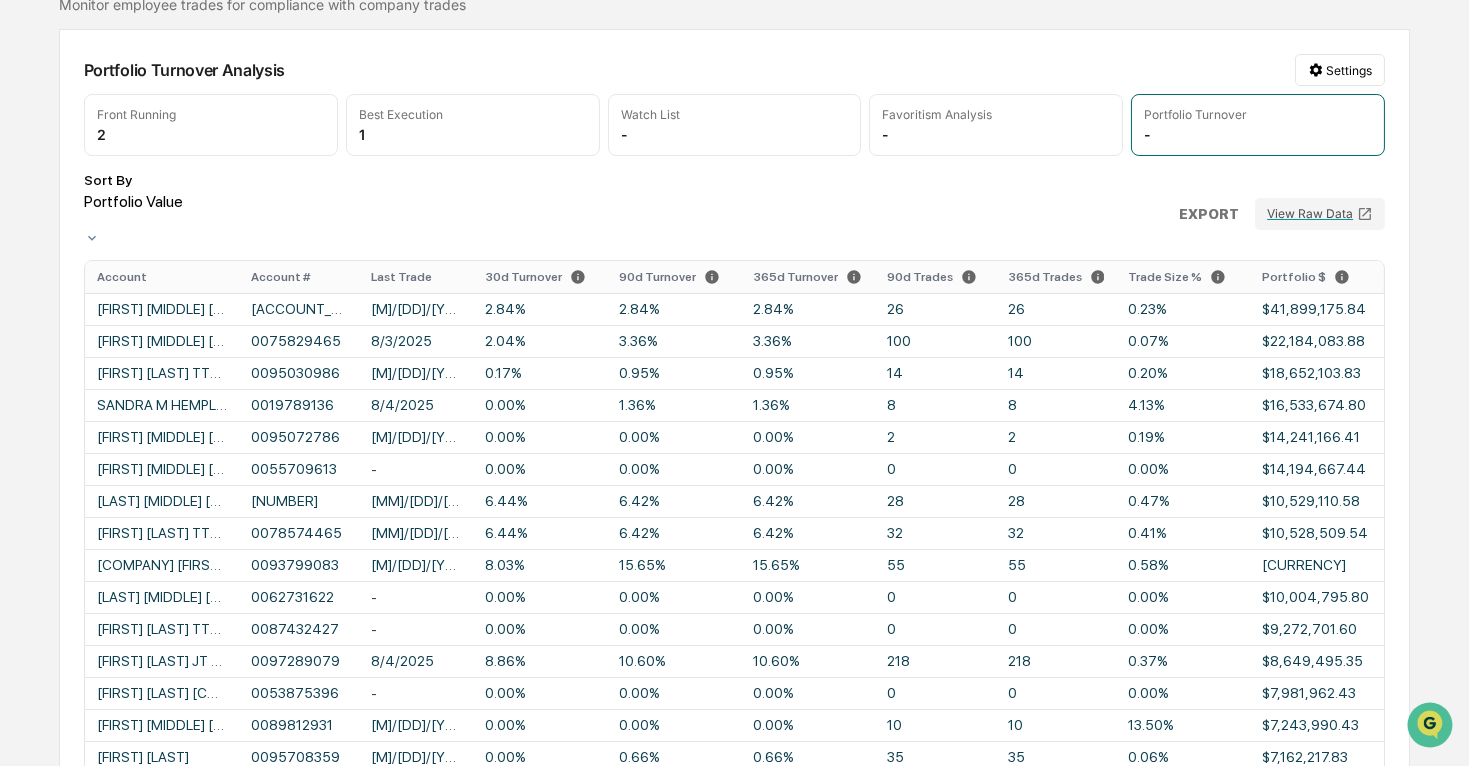click 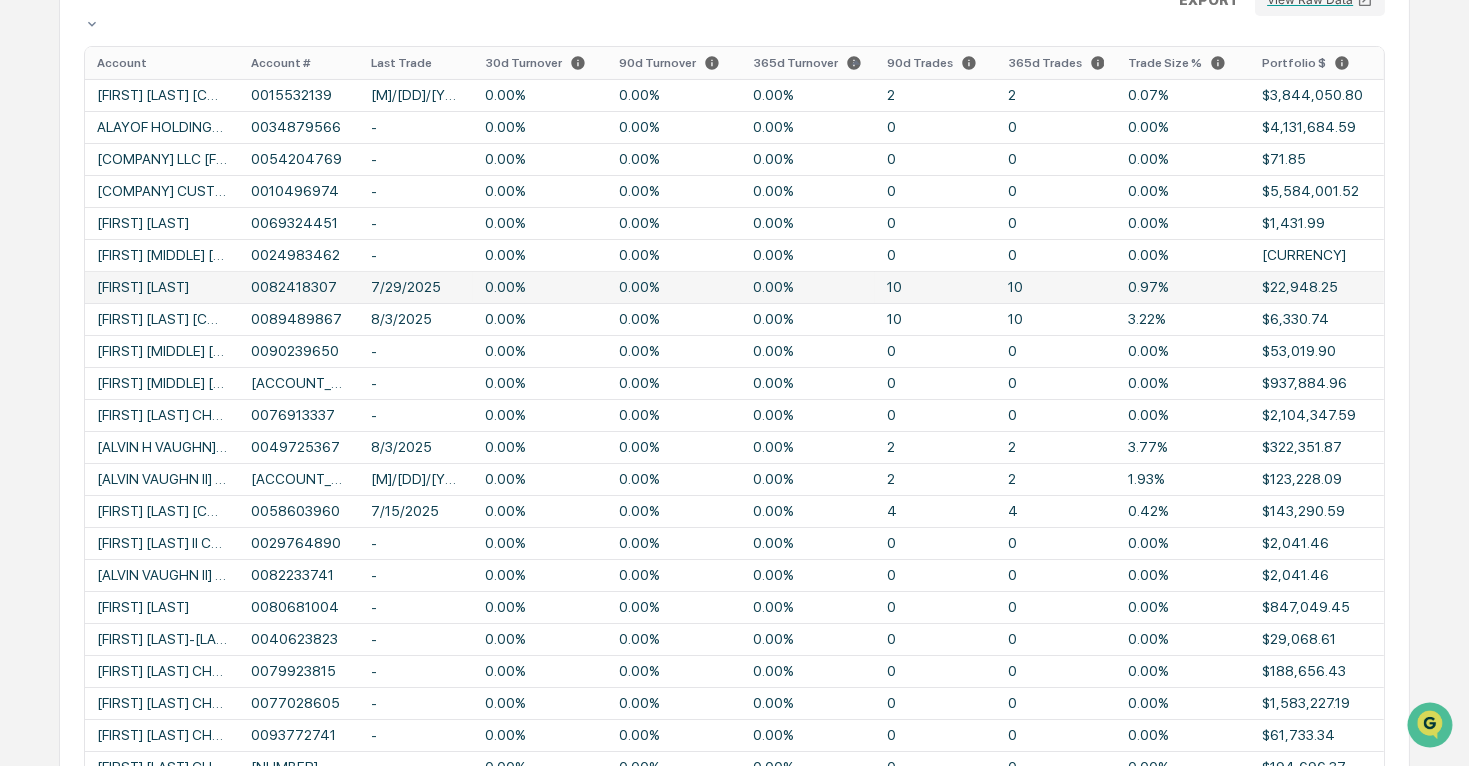 scroll, scrollTop: 613, scrollLeft: 0, axis: vertical 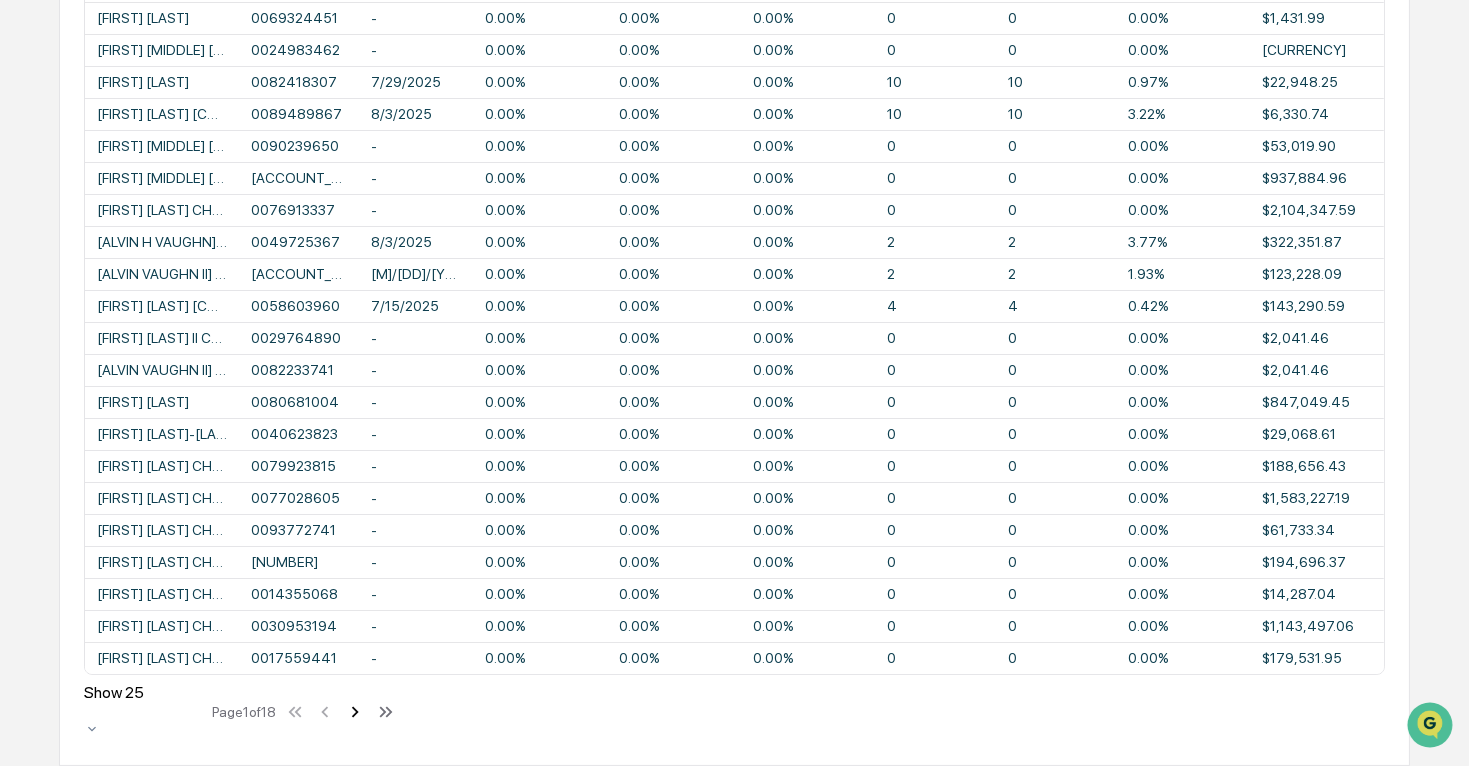 click 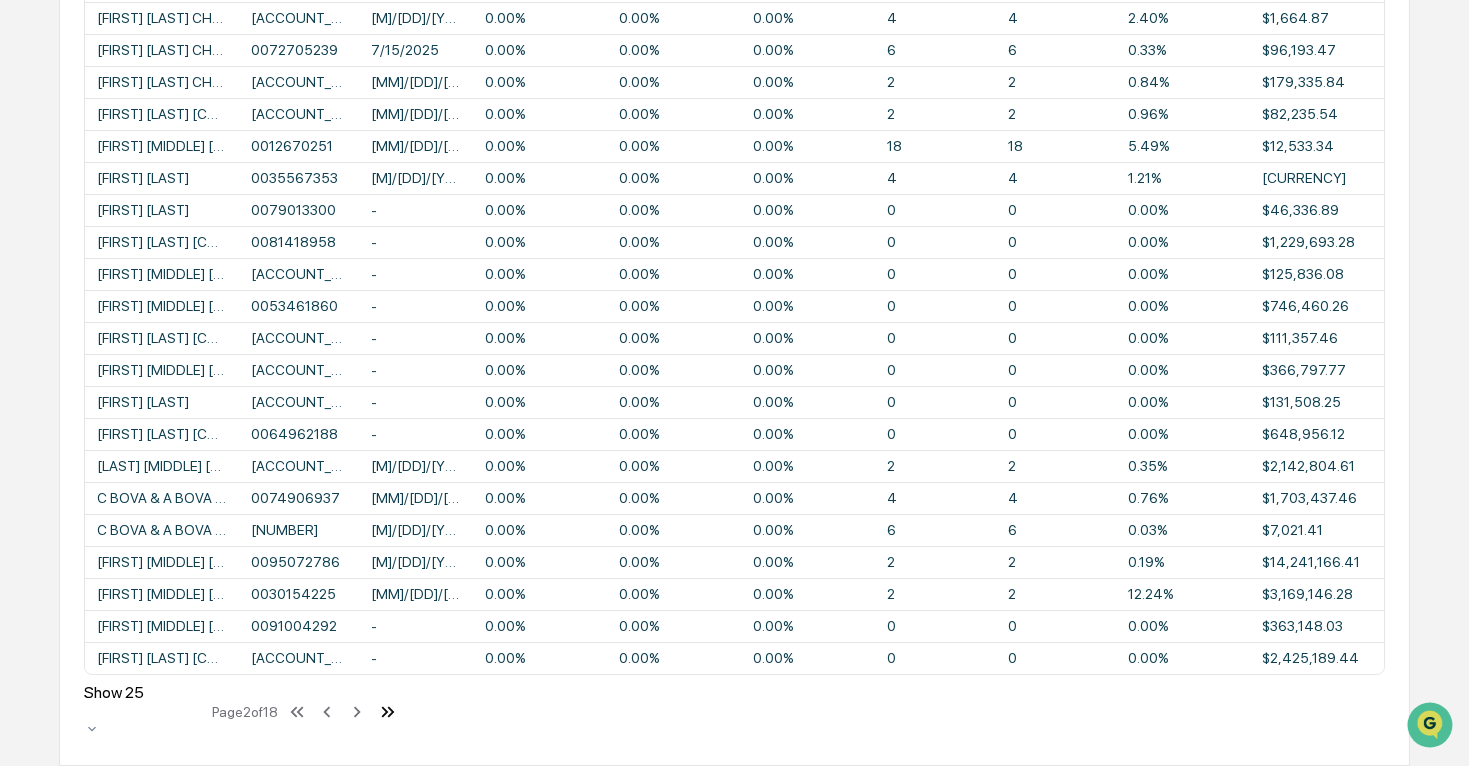 click 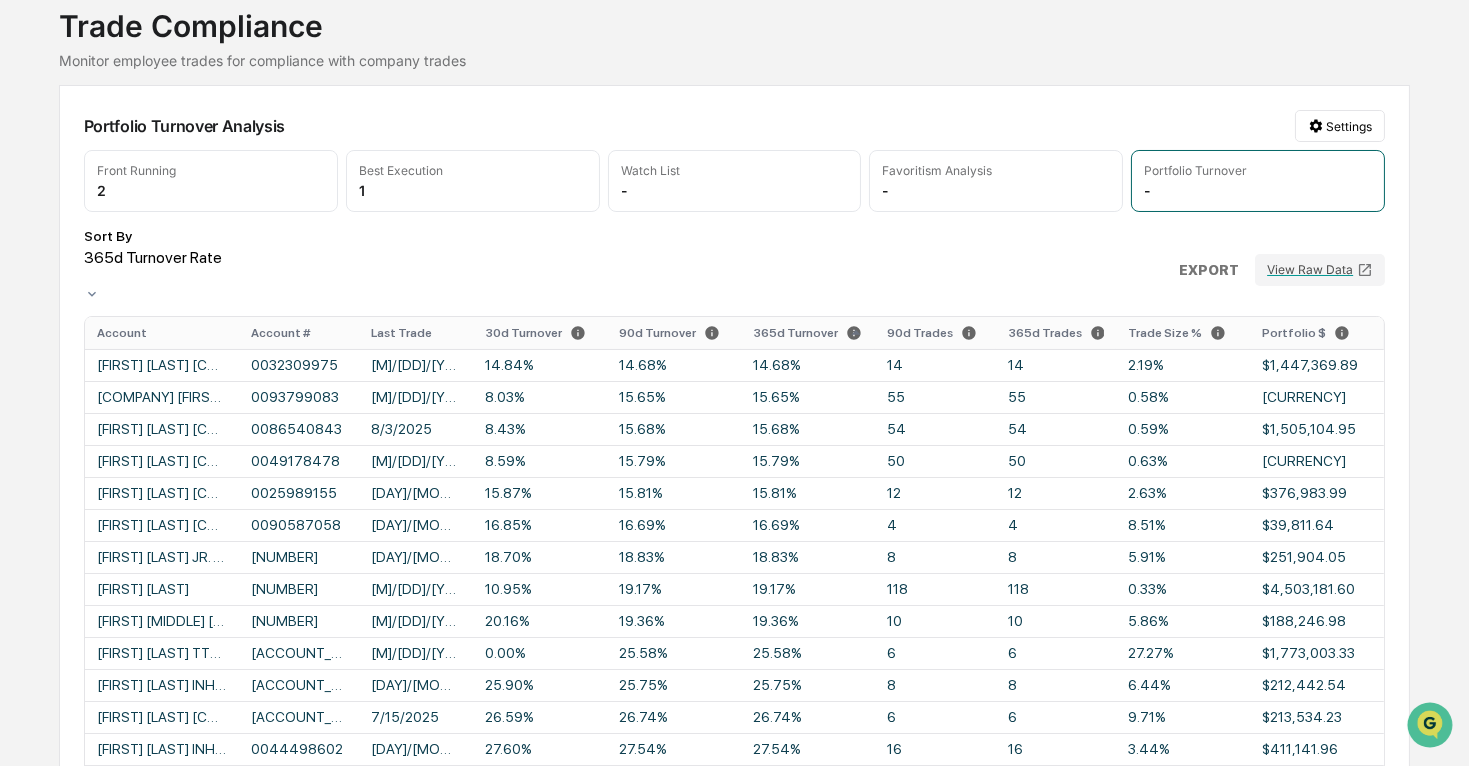scroll, scrollTop: 0, scrollLeft: 0, axis: both 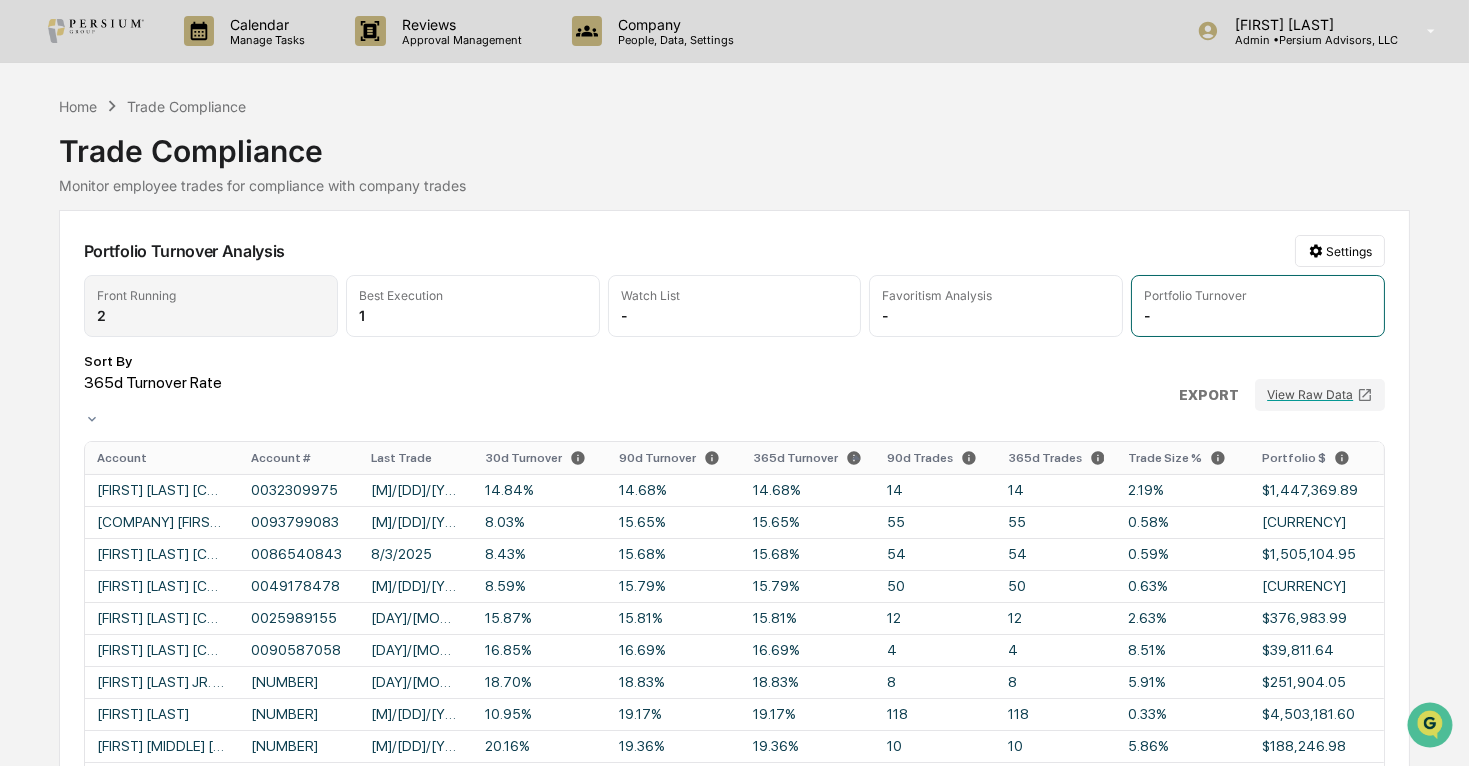click on "Front Running 2" at bounding box center (211, 306) 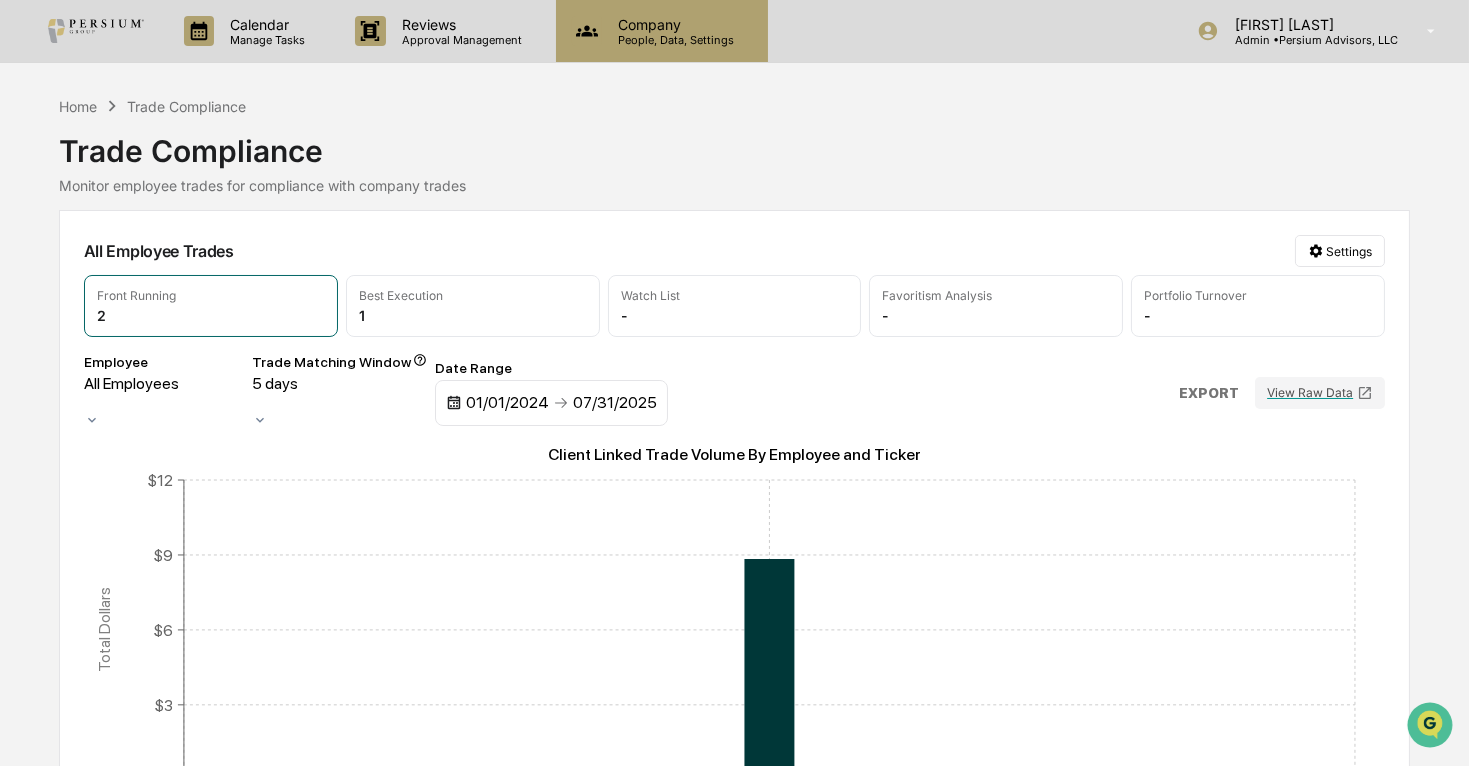 click on "Company People, Data, Settings" at bounding box center (662, 31) 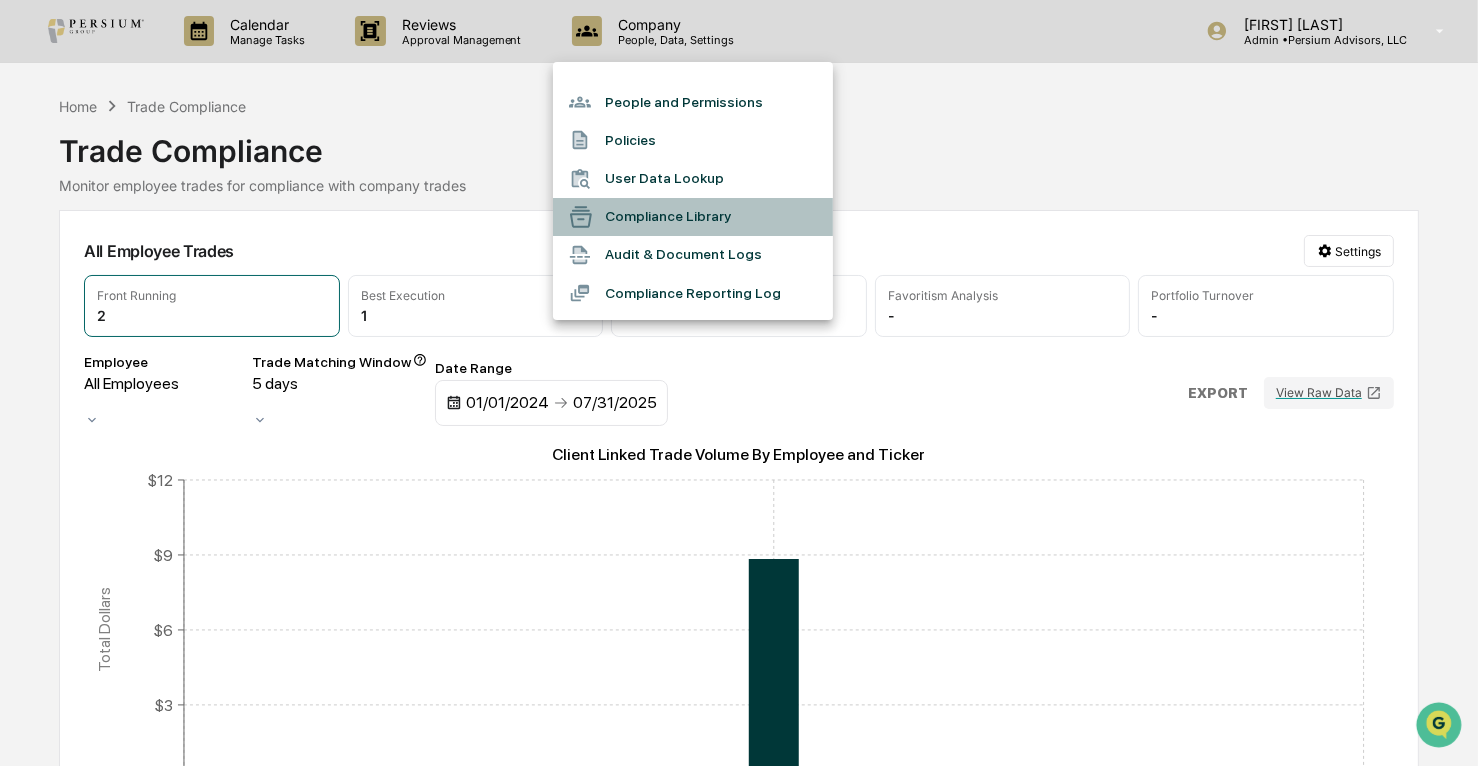 click on "Compliance Library" at bounding box center (693, 217) 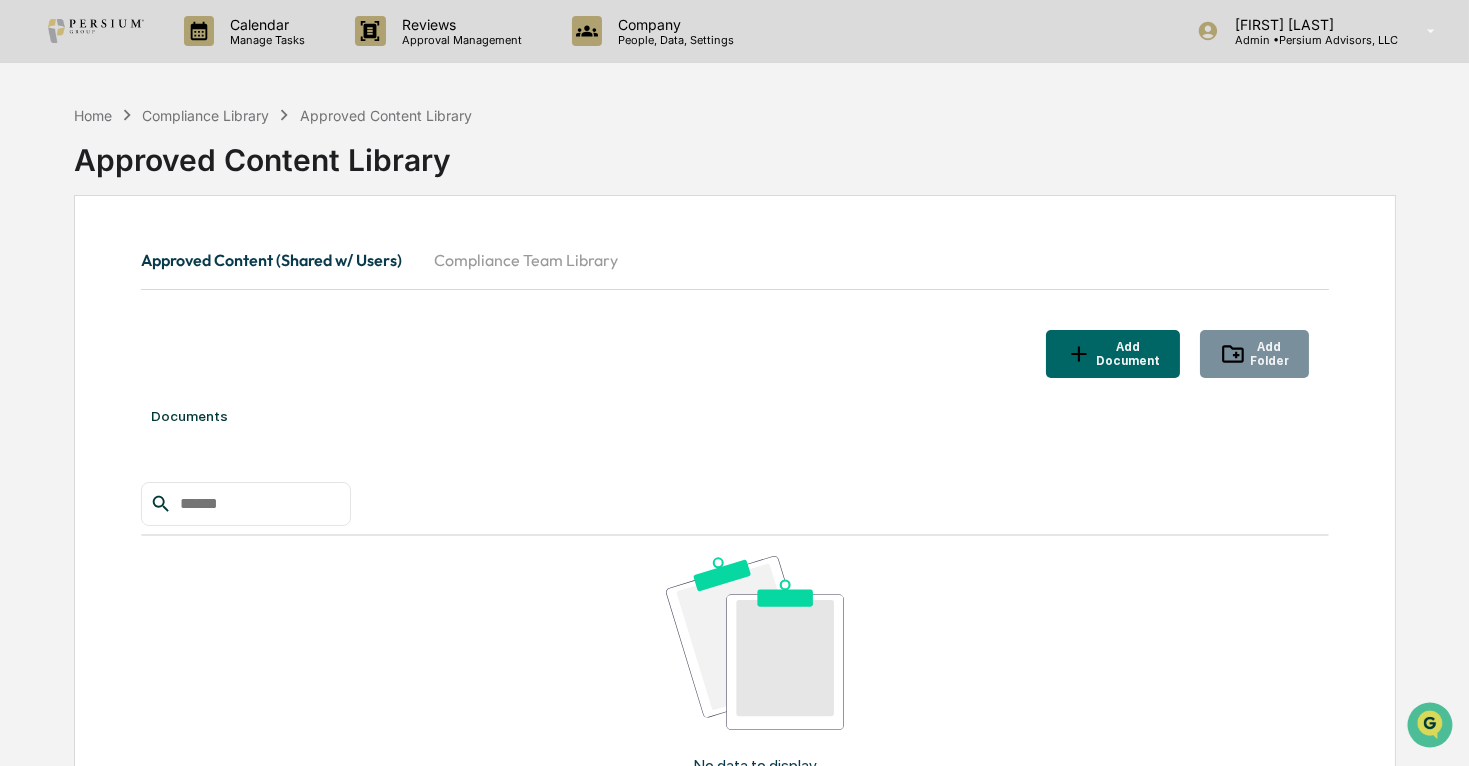click on "Approved Content (Shared w/ Users) Compliance Team Library" at bounding box center [735, 283] 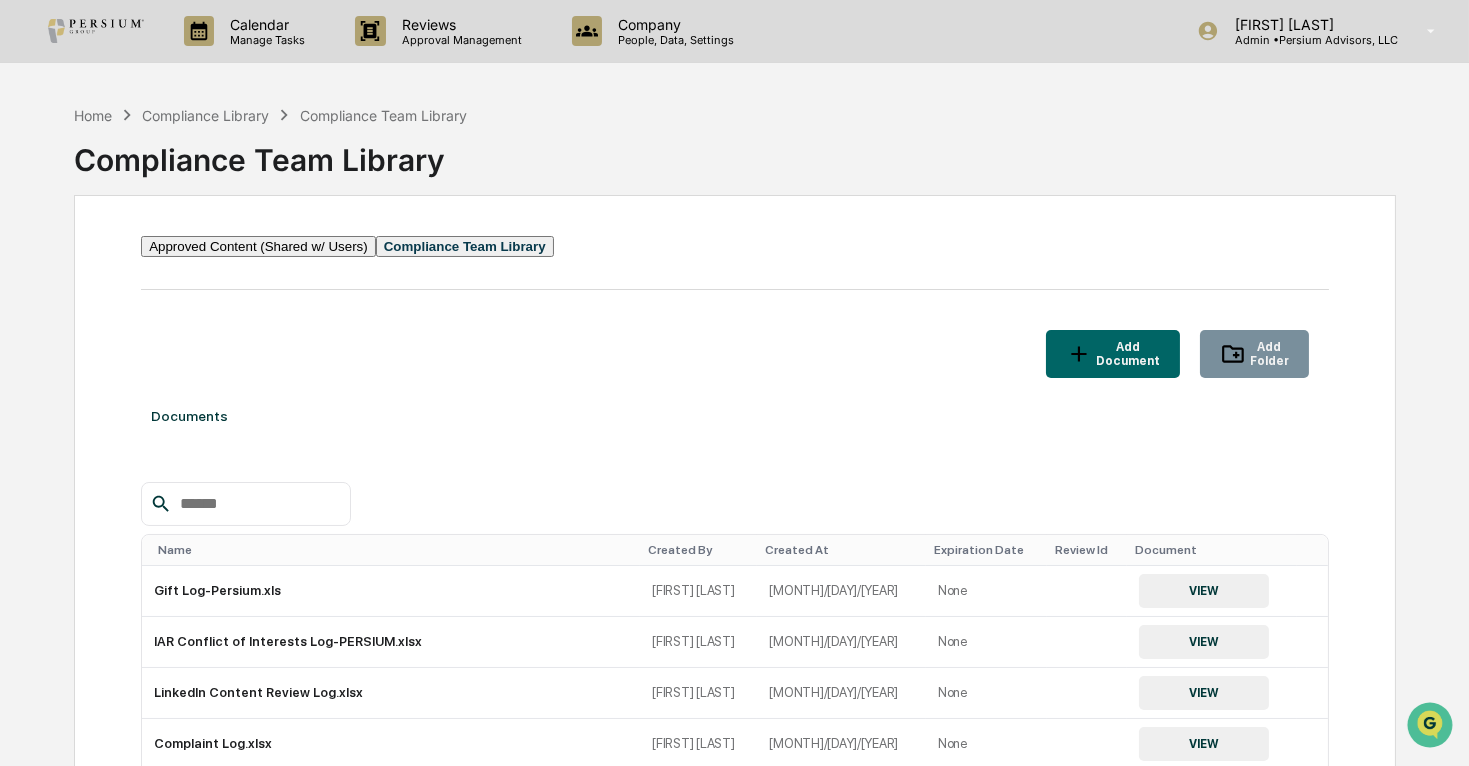 click on "Approved Content (Shared w/ Users)" at bounding box center [258, 246] 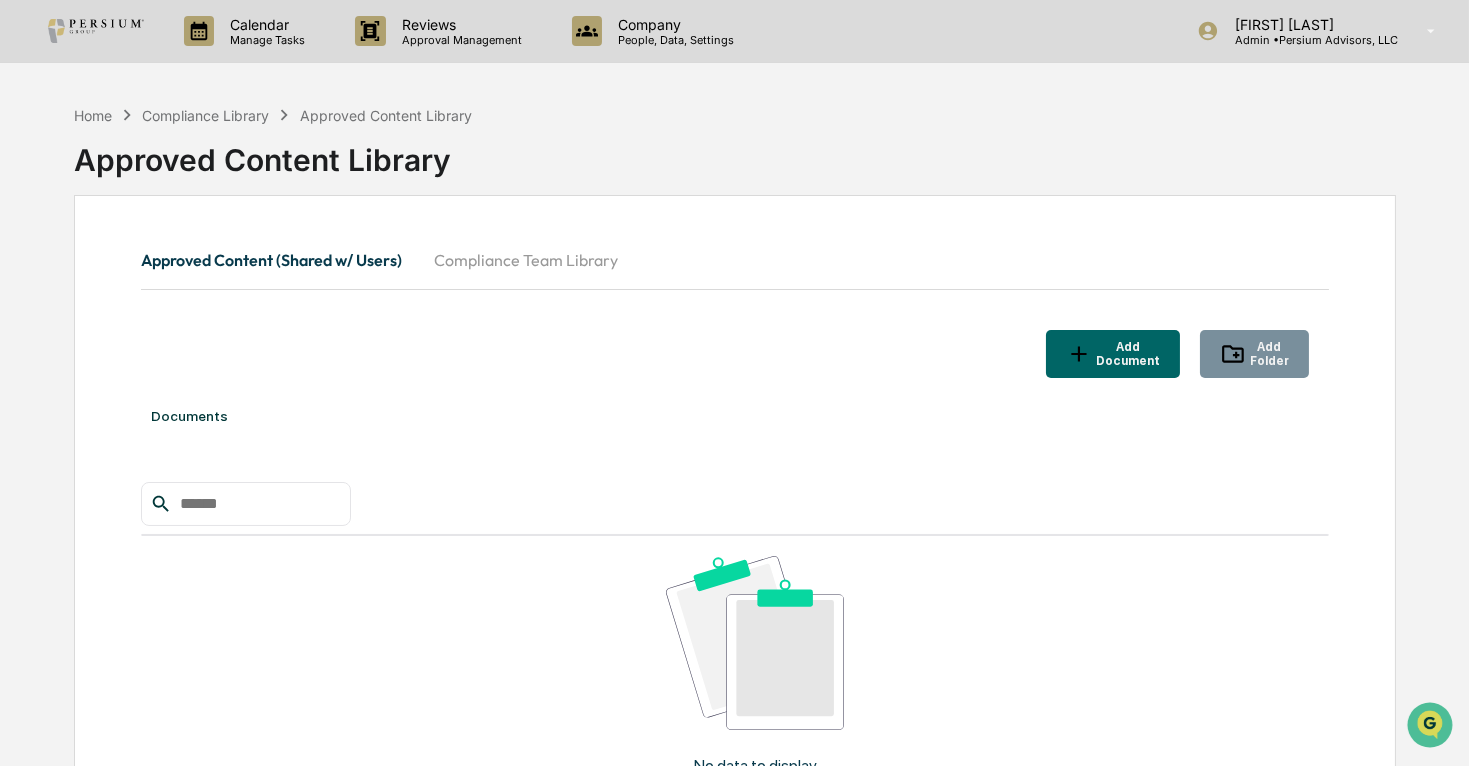 click on "Compliance Team Library" at bounding box center [526, 260] 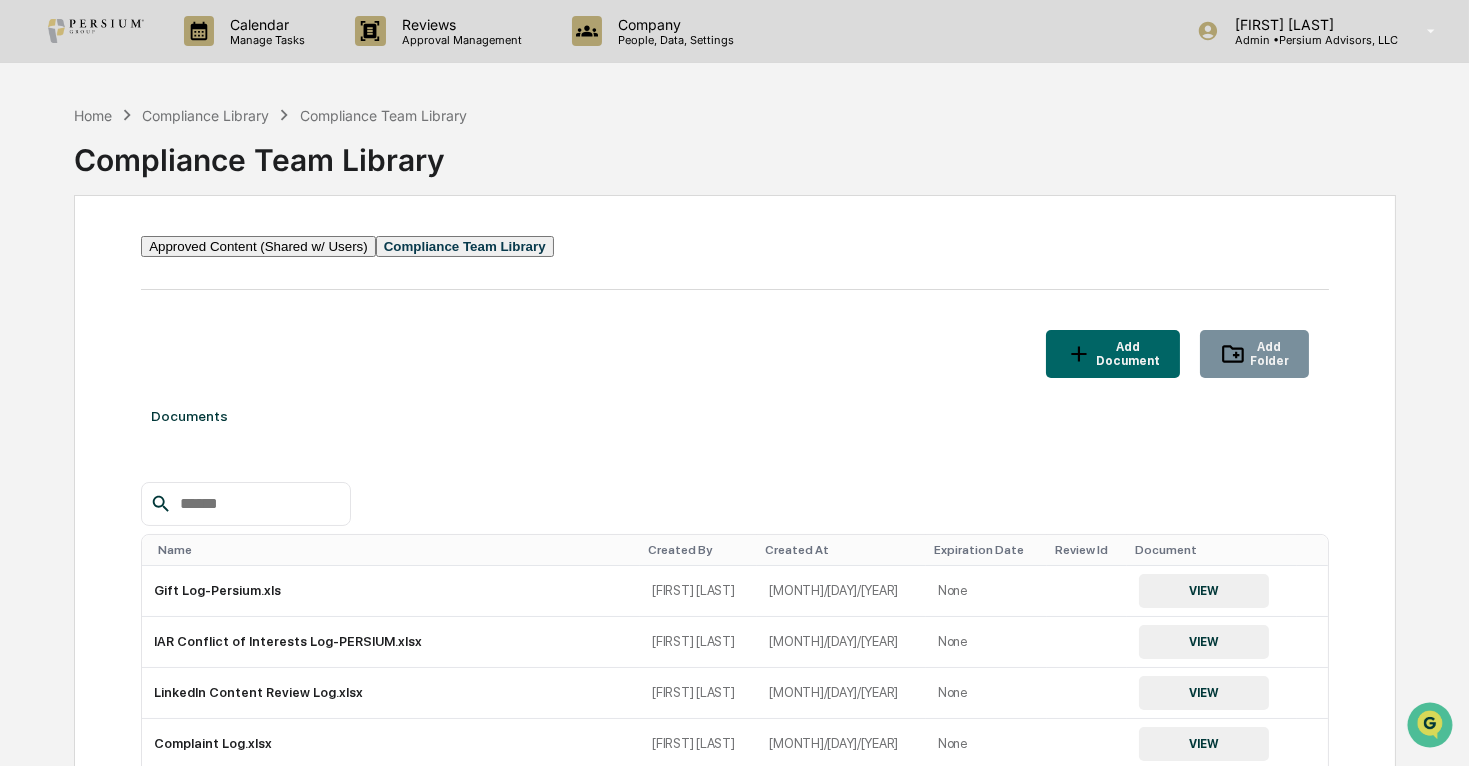click on "Approved Content (Shared w/ Users)" at bounding box center (258, 246) 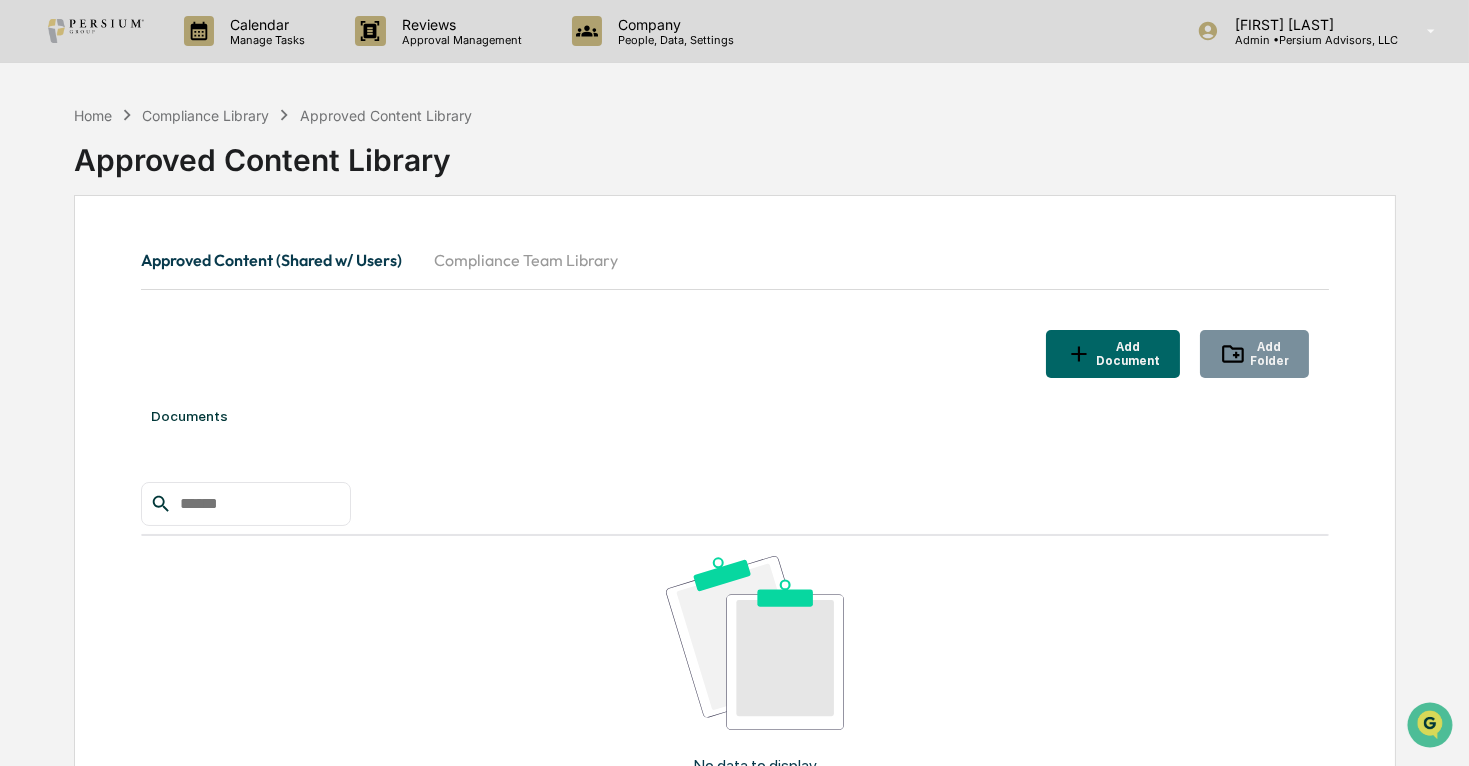 click on "Compliance Team Library" at bounding box center (526, 260) 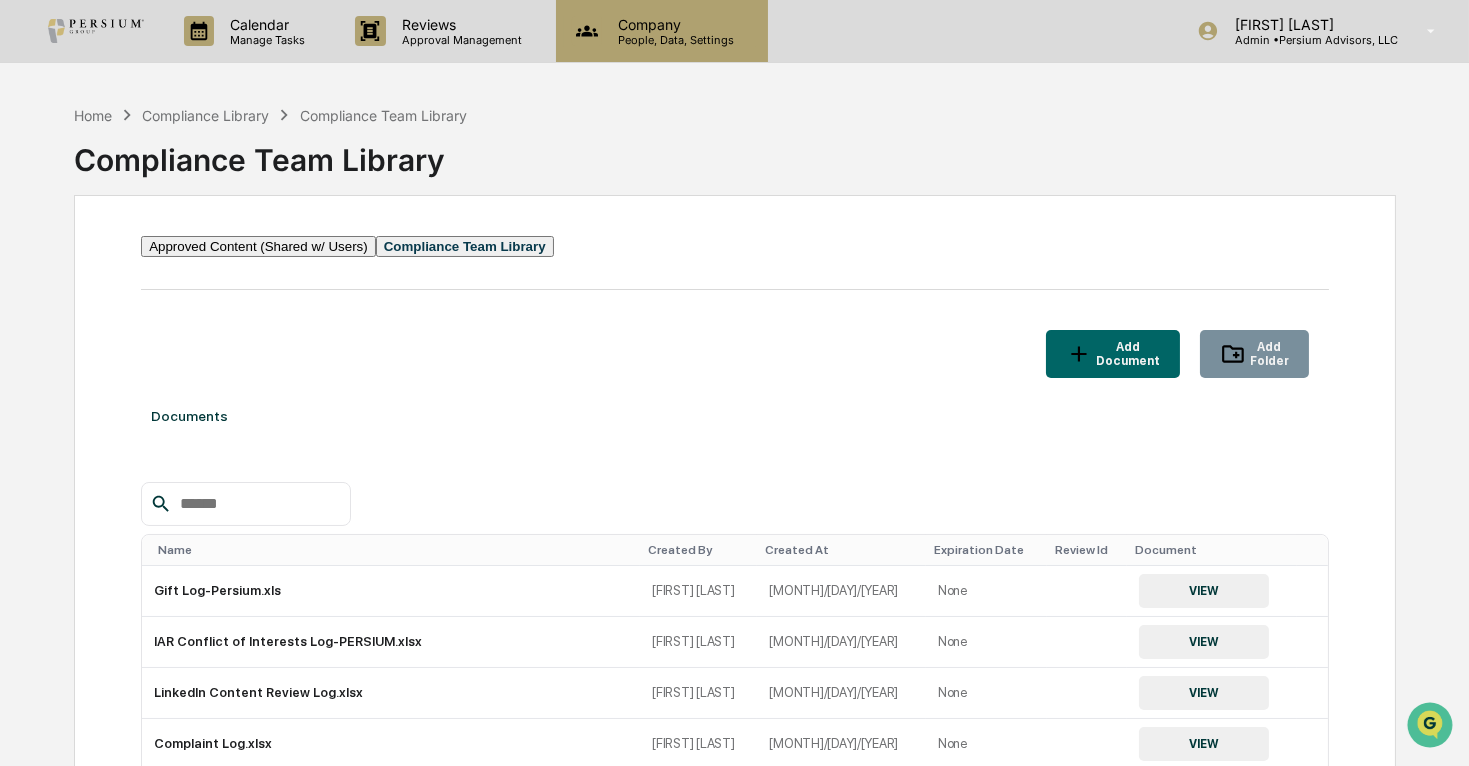 click on "Company" at bounding box center [673, 24] 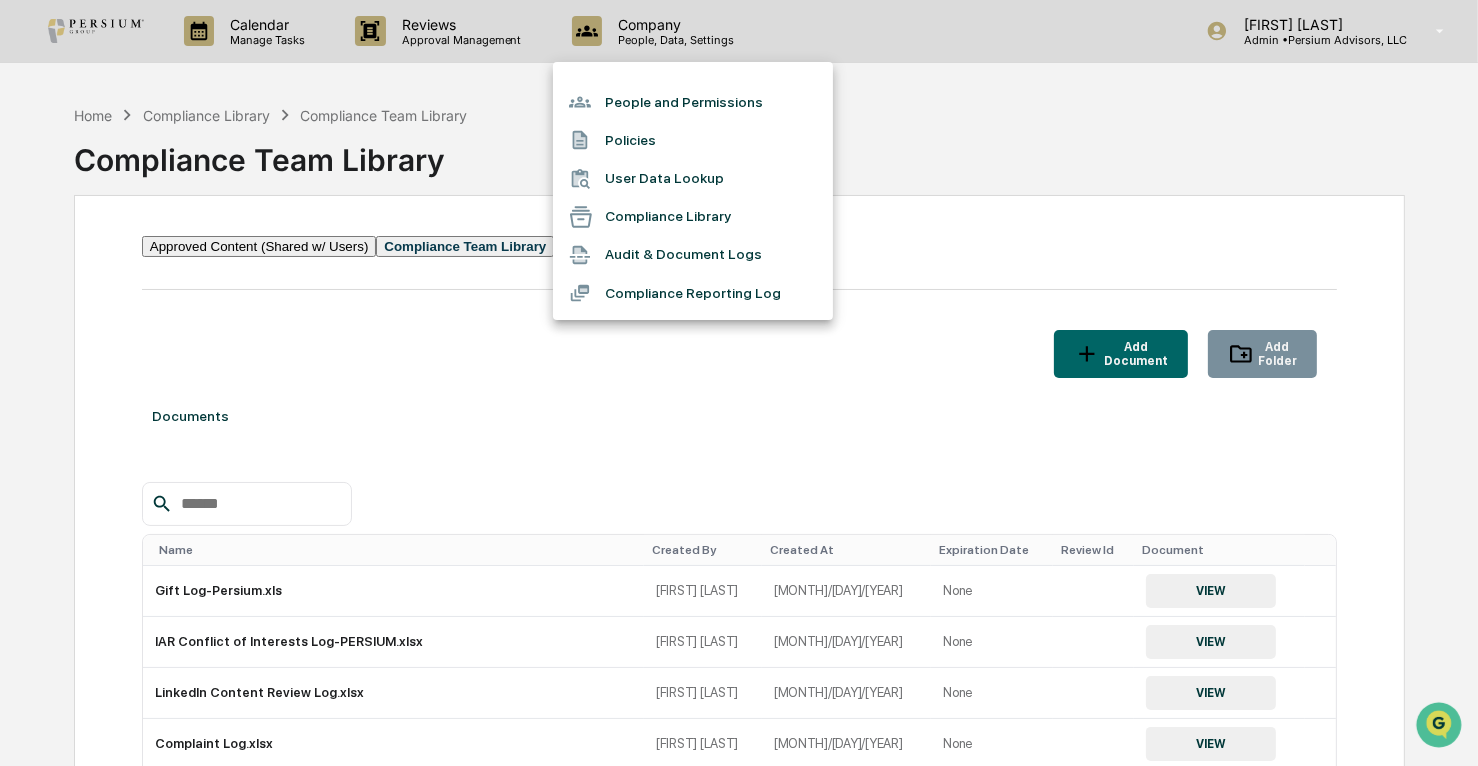 click on "Audit & Document Logs" at bounding box center [693, 255] 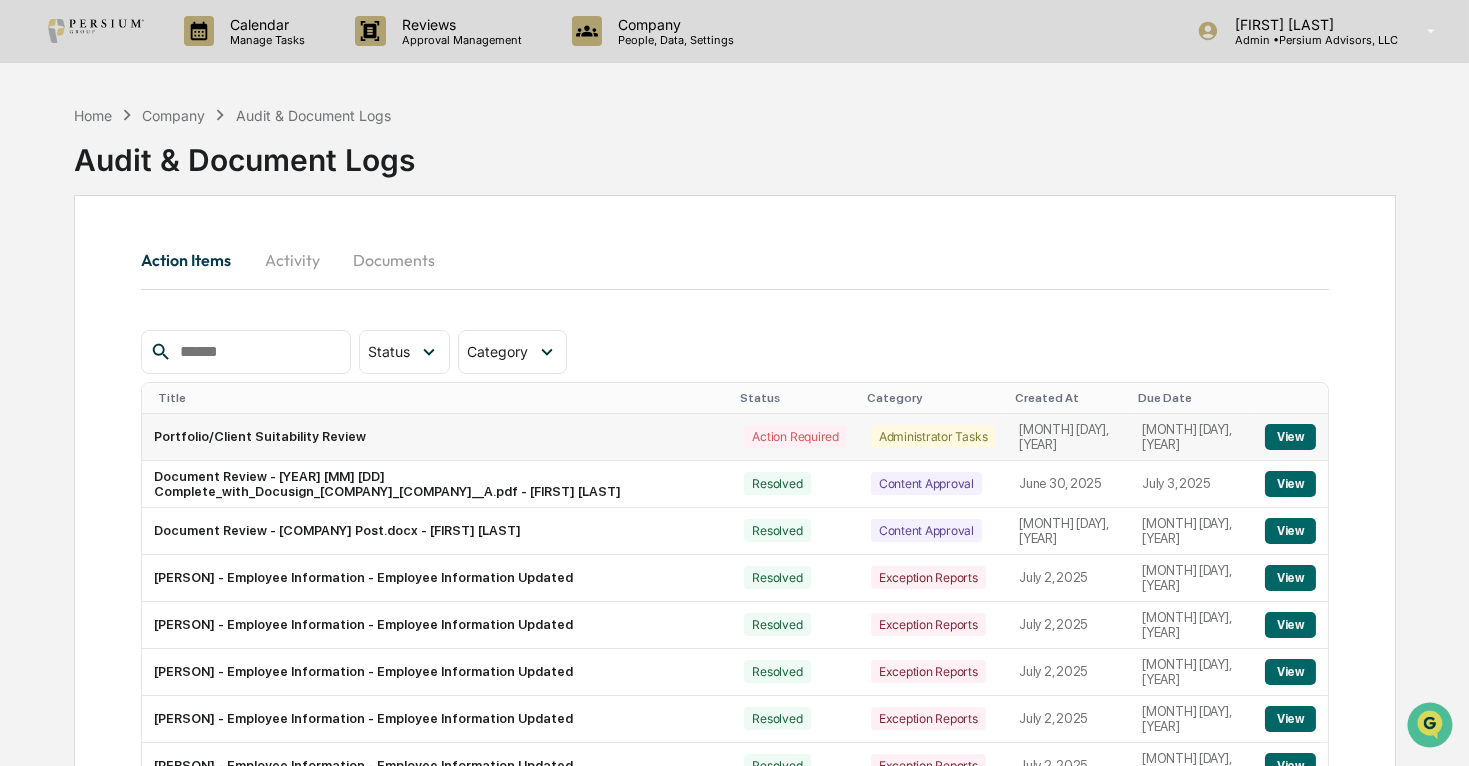 click on "Portfolio/Client Suitability Review" at bounding box center [437, 437] 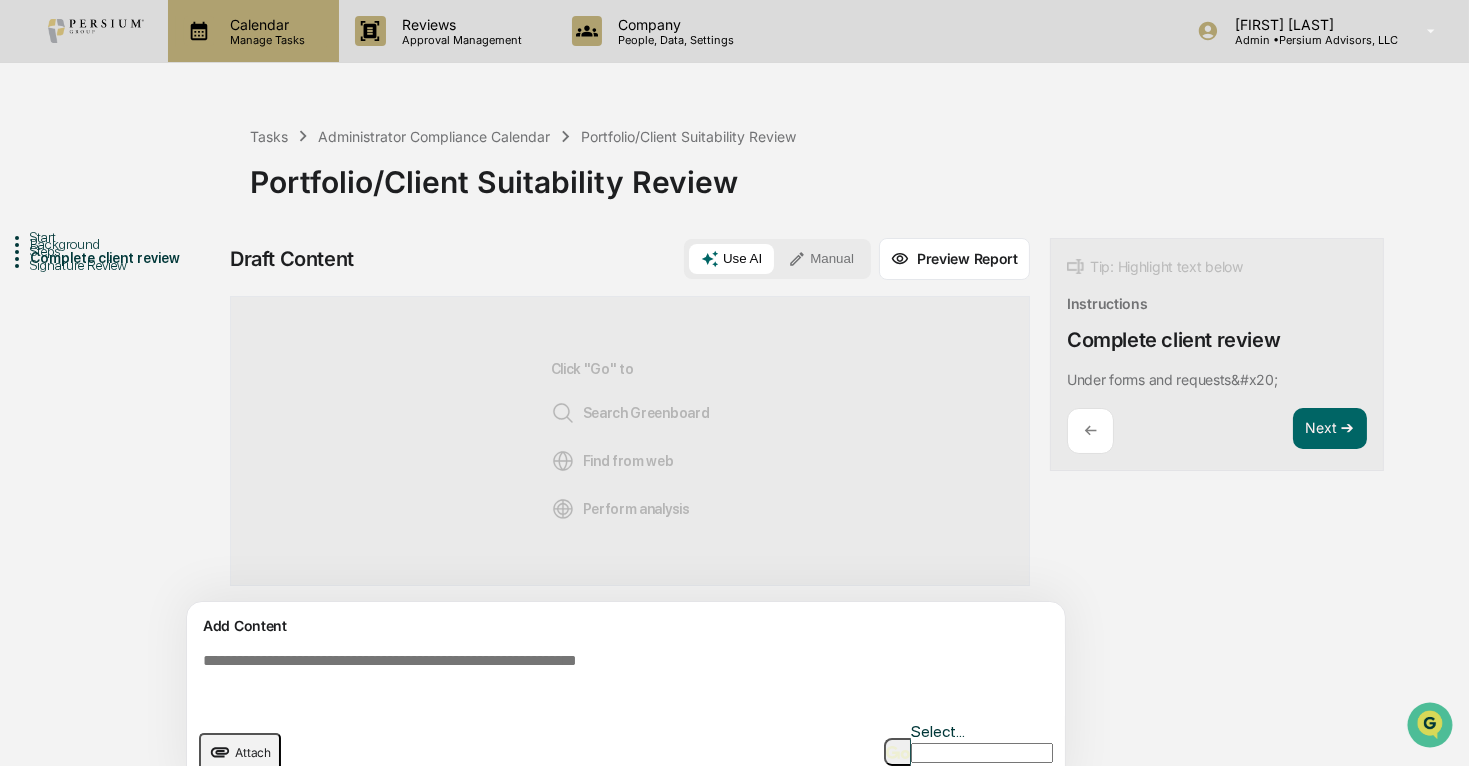 click on "Calendar" at bounding box center (264, 24) 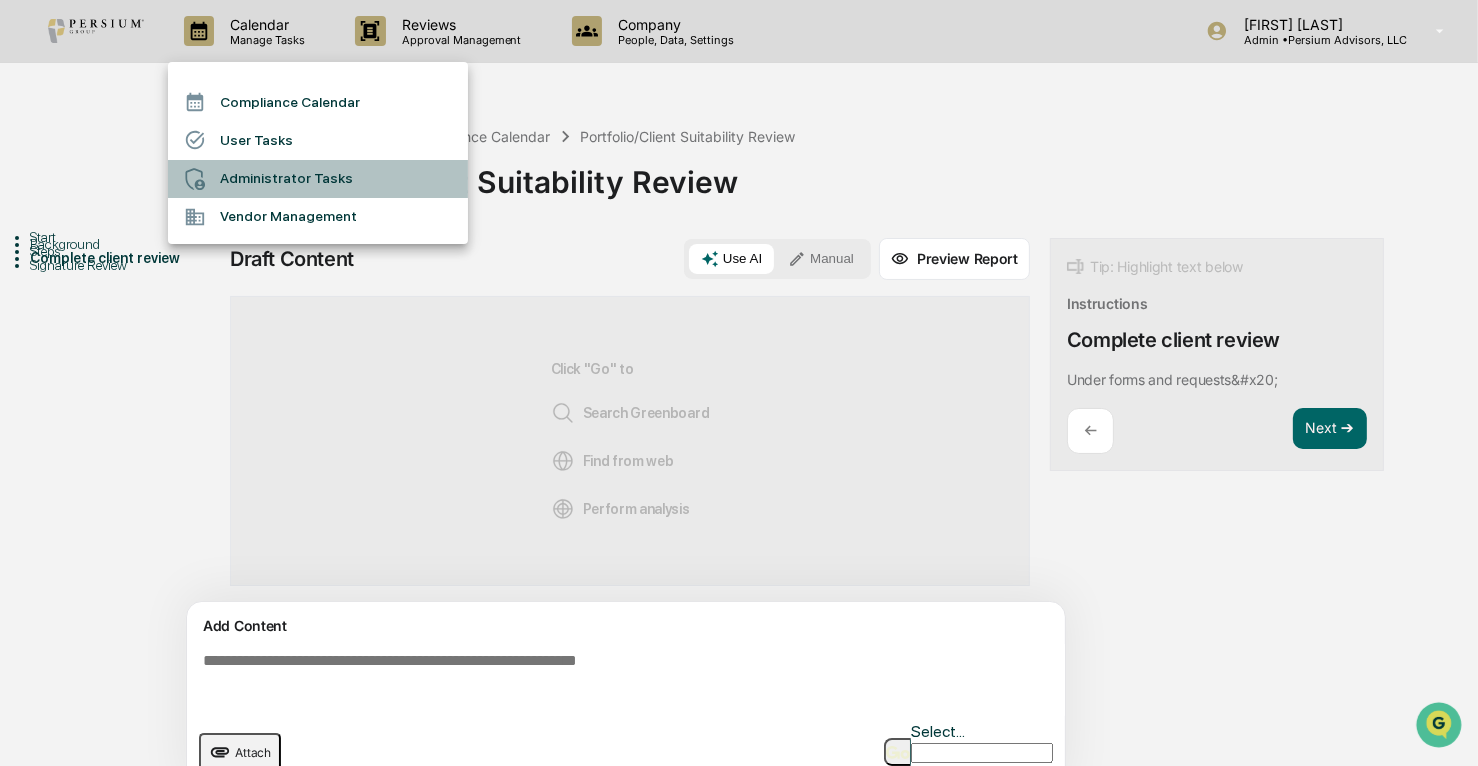 click on "Administrator Tasks" at bounding box center (318, 179) 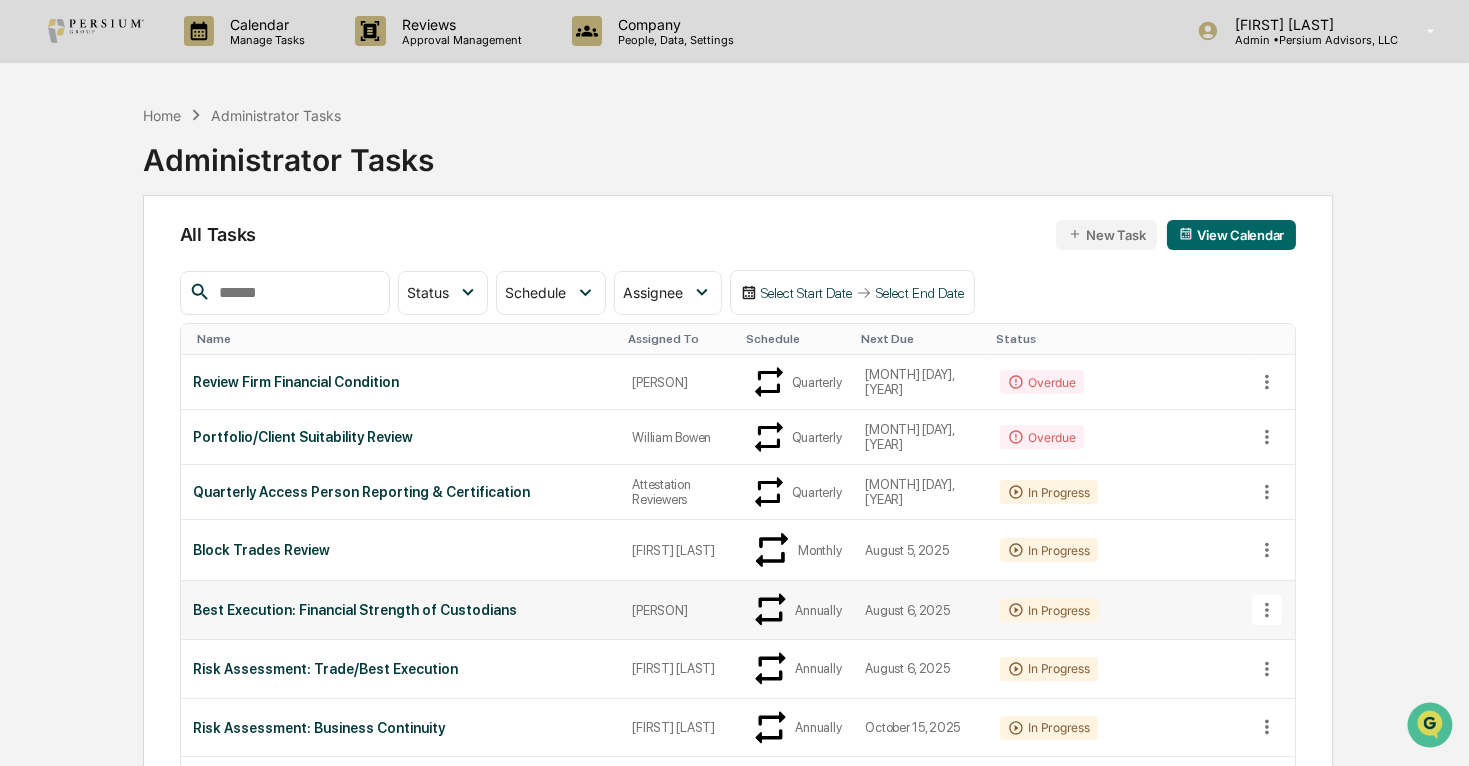 click on "[PERSON]" at bounding box center (679, 610) 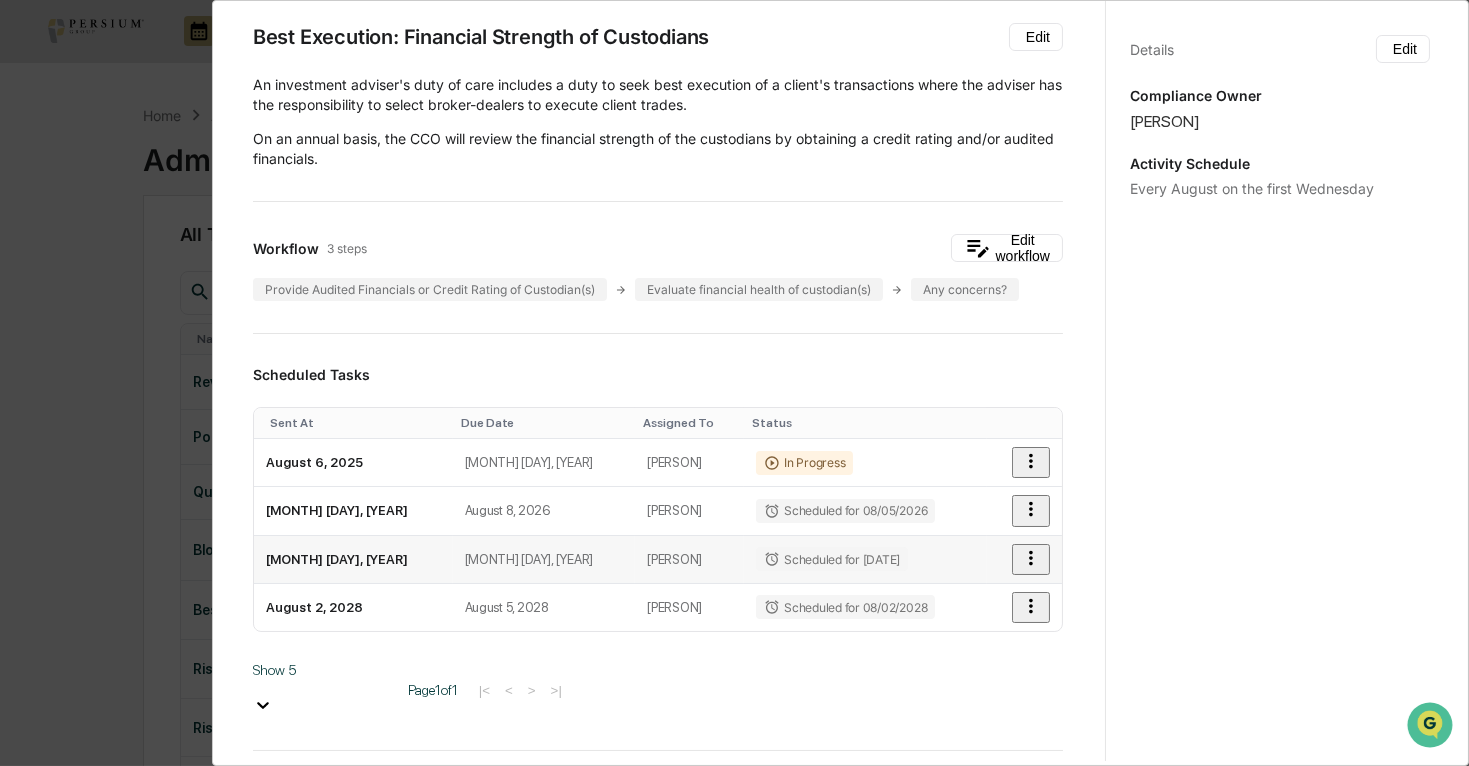 scroll, scrollTop: 0, scrollLeft: 0, axis: both 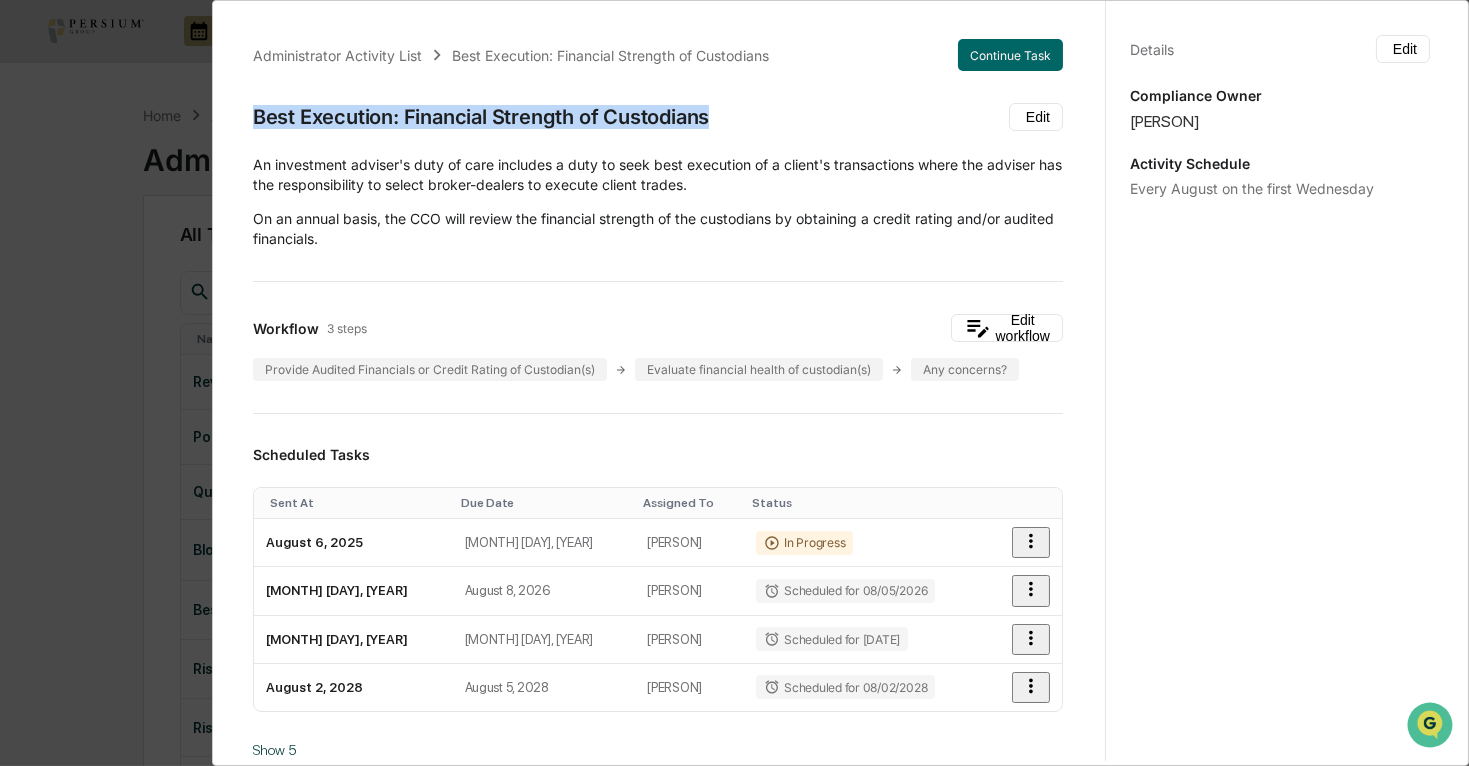 drag, startPoint x: 776, startPoint y: 109, endPoint x: 252, endPoint y: 112, distance: 524.0086 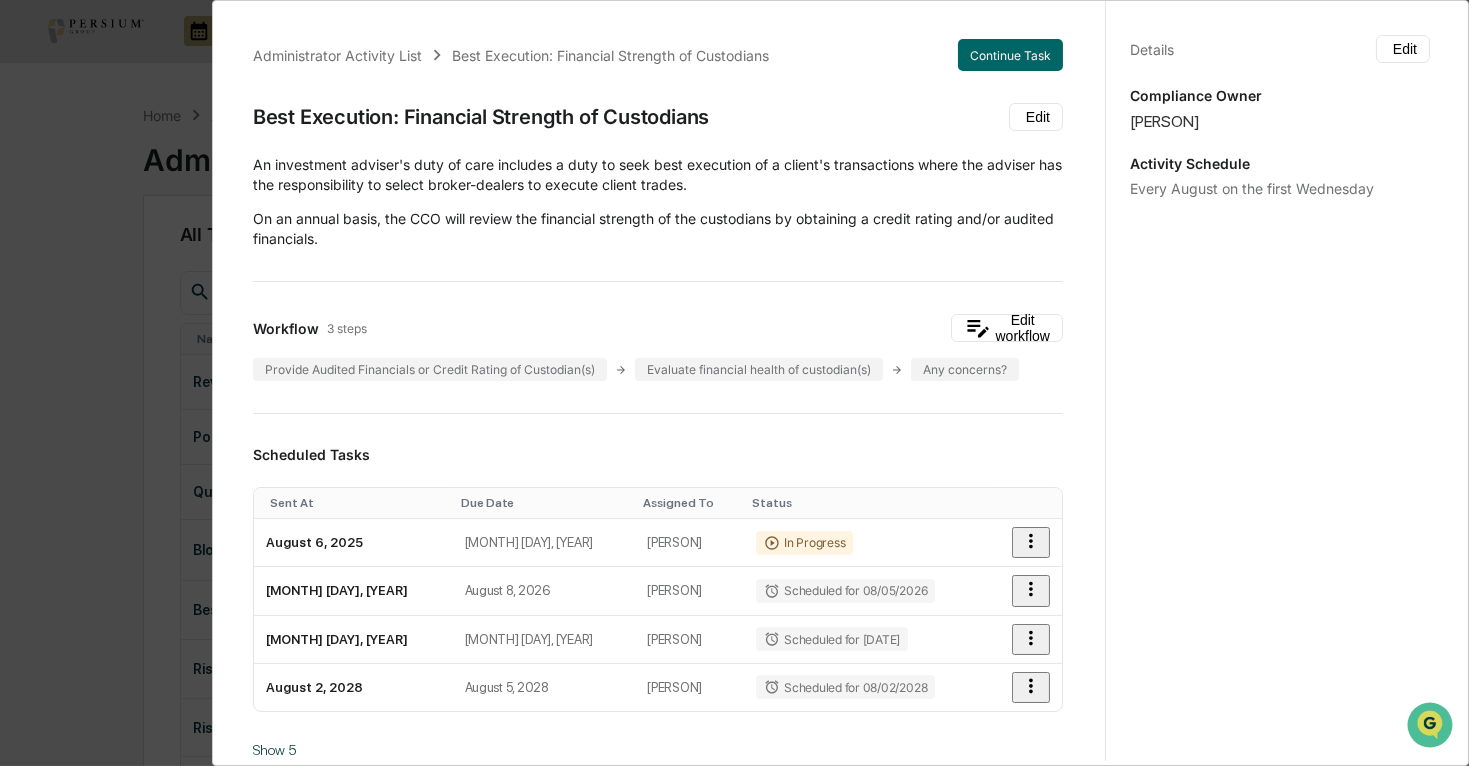 click on "Scheduled Tasks Sent At Due Date Assigned To Status [MONTH] [DAY], [YEAR] [MONTH] [DAY], [YEAR] [FIRST] [LAST] In Progress Scheduled for [DATE] Scheduled for [DATE] Scheduled for [DATE] Show 5 Page 1 of 1 << < > >| Completed Task Files Show 5 Page 1" at bounding box center (734, 383) 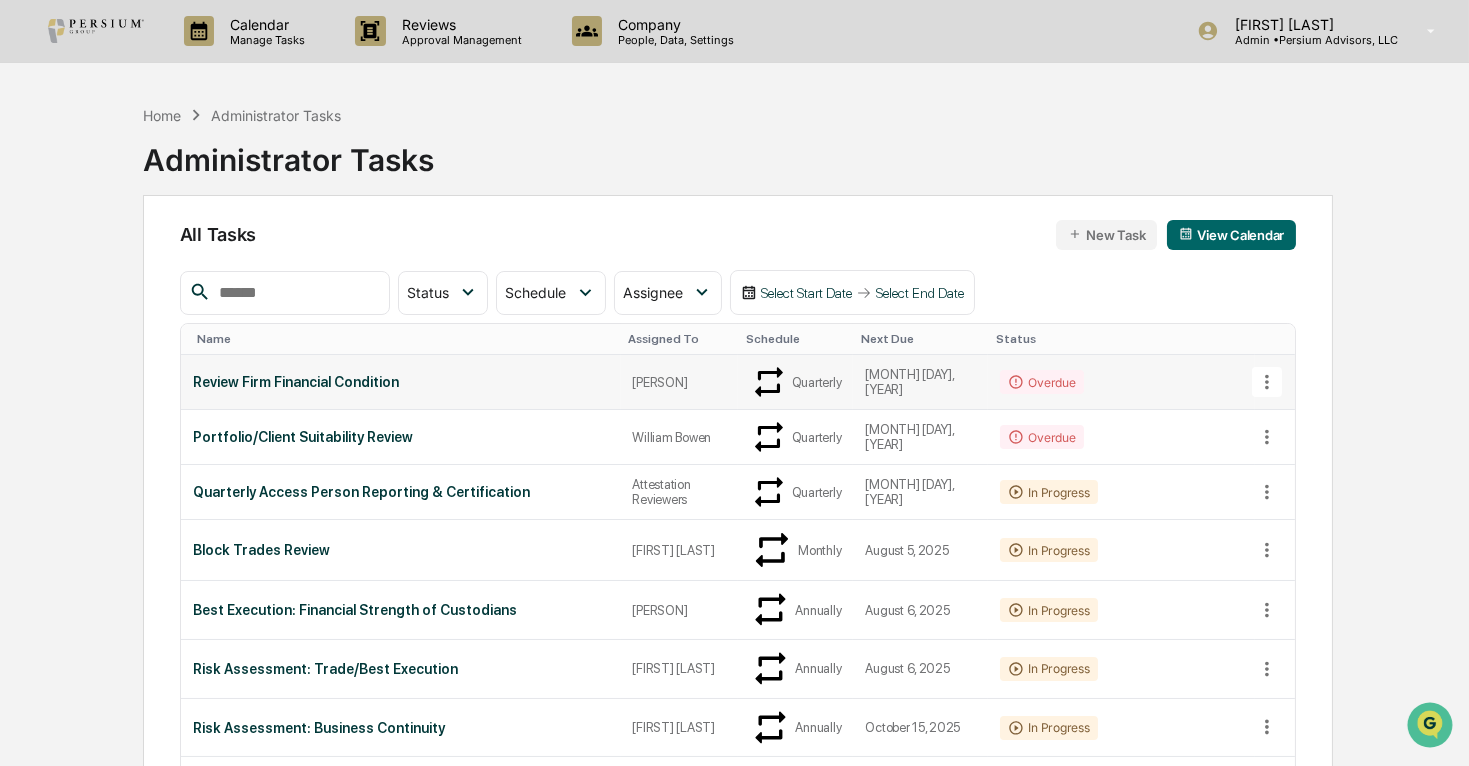 click on "Quarterly" at bounding box center [796, 382] 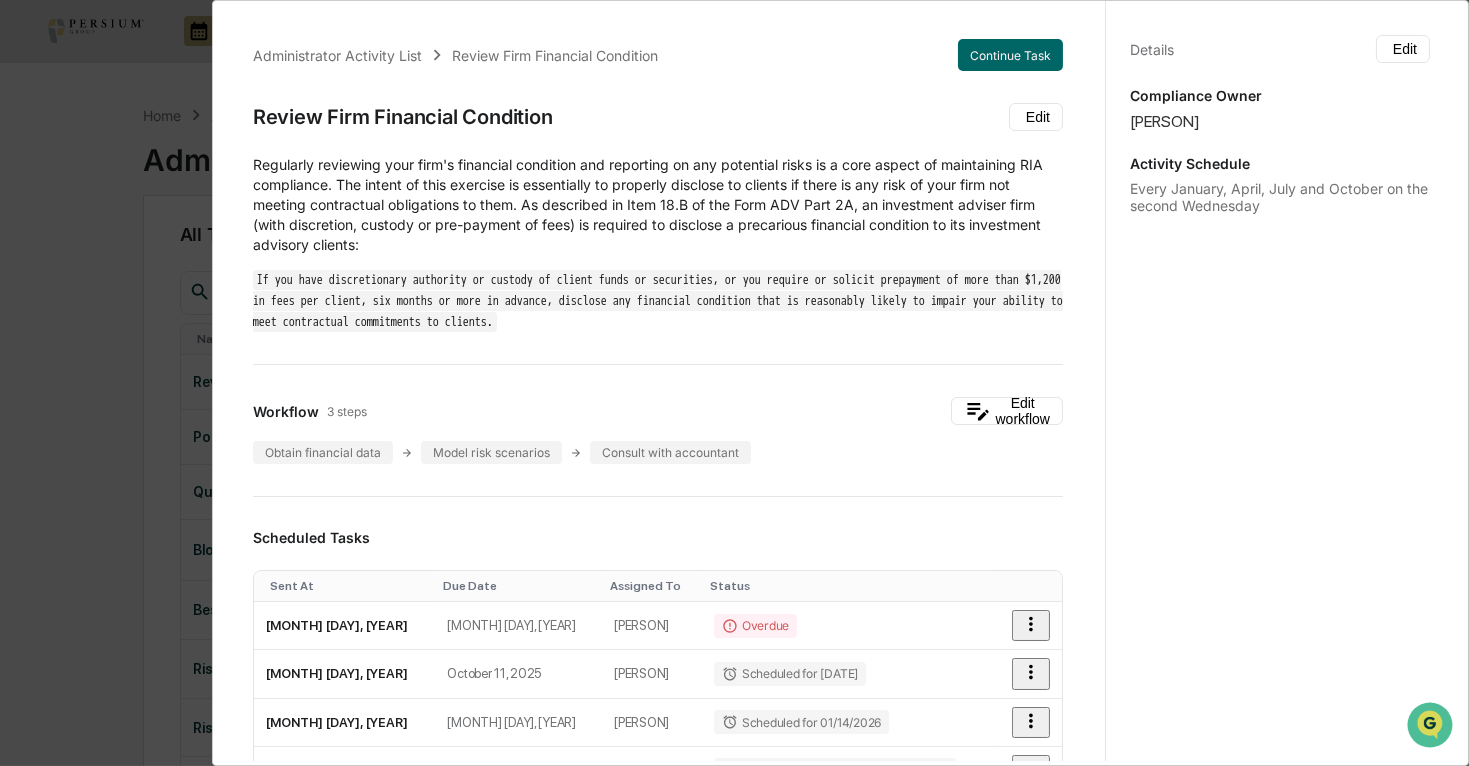 click on "Administrator Activity List Review Firm Financial Condition Continue Task Review Firm Financial Condition Edit Regularly reviewing your firm's financial condition and reporting on any potential risks is a core aspect of maintaining RIA compliance. The intent of this exercise is essentially to properly disclose to clients if there is any risk of your firm not meeting contractual obligations to them. As described in Item 18.B of the Form ADV Part 2A, an investment adviser firm (with discretion, custody or pre-payment of fees) is required to disclose a precarious financial condition to its investment advisory clients: If you have discretionary authority or custody of client funds or securities, or you require or solicit prepayment of more than $1,200 in fees per client, six months or more in advance, disclose any financial condition that is reasonably likely to impair your ability to meet contractual commitments to clients. Workflow 3 steps Edit workflow Obtain financial data Model risk scenarios Scheduled Tasks" at bounding box center (734, 383) 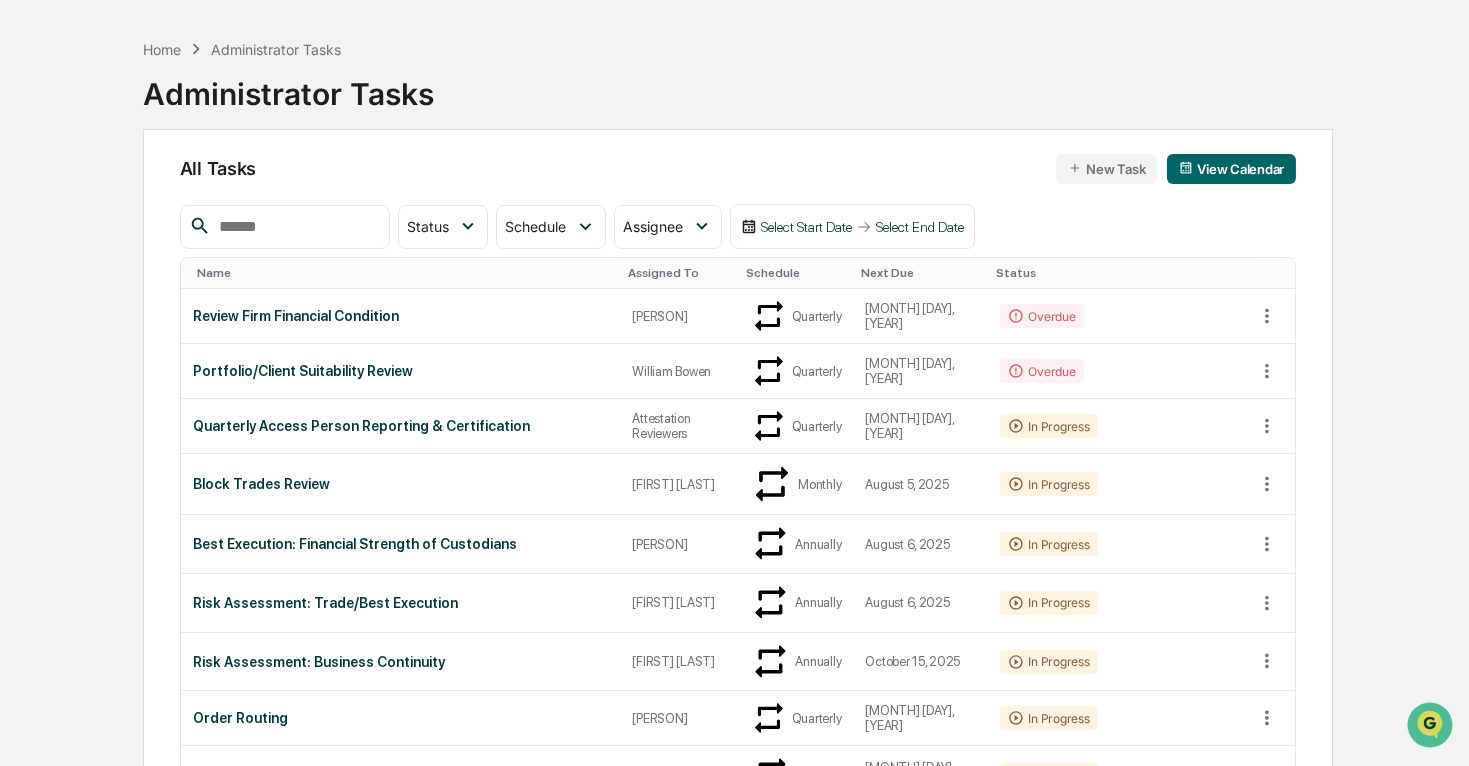 scroll, scrollTop: 0, scrollLeft: 0, axis: both 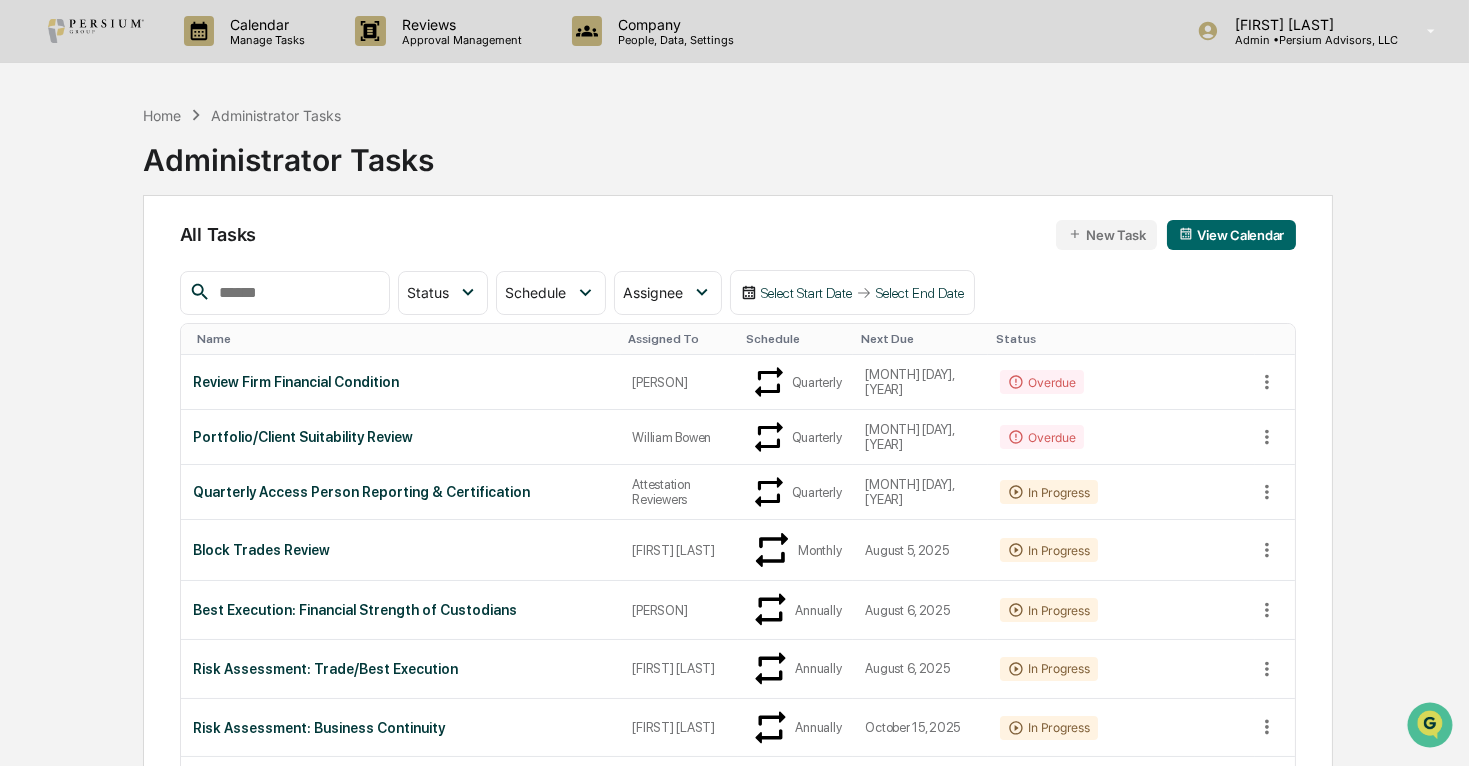 click on "Name" at bounding box center [401, 339] 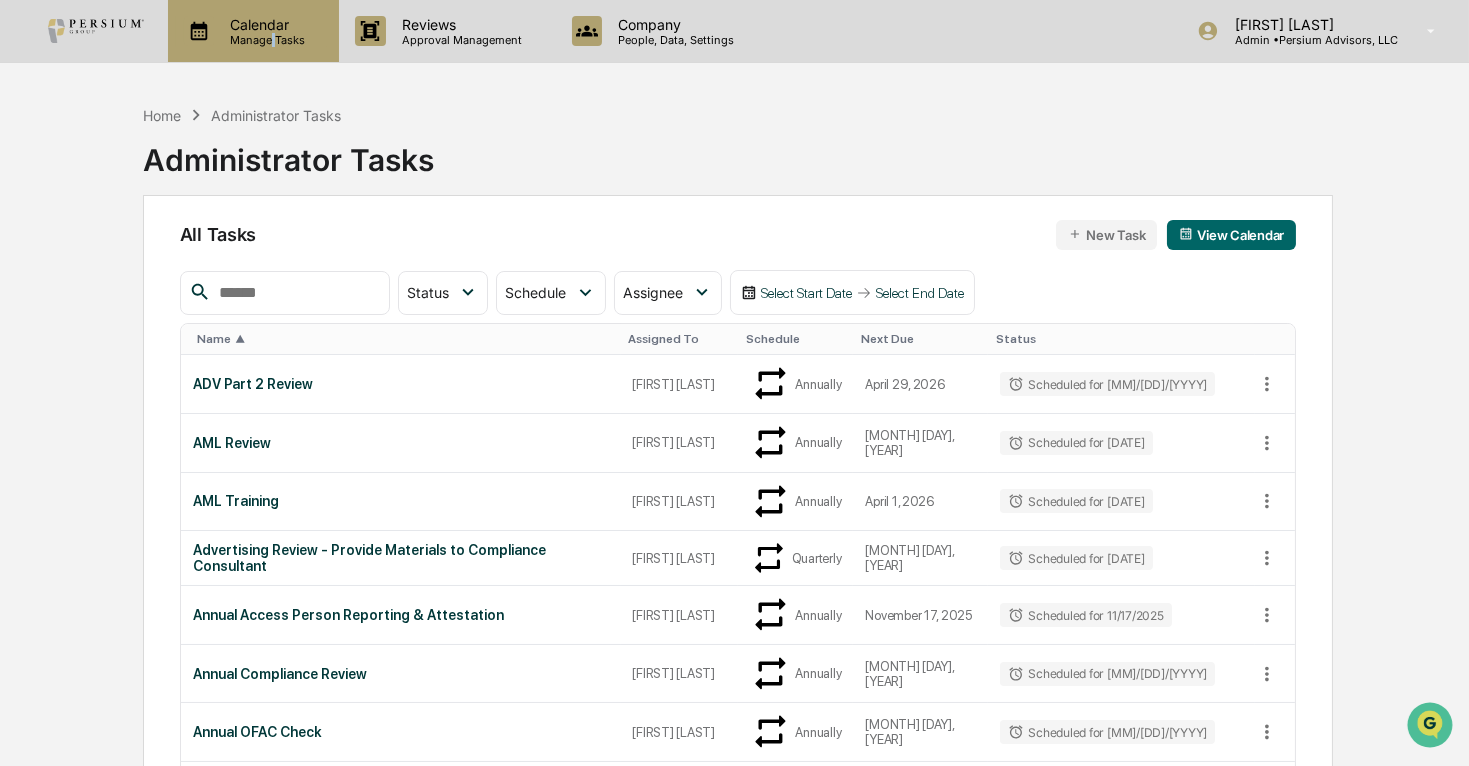 click on "Manage Tasks" at bounding box center (264, 40) 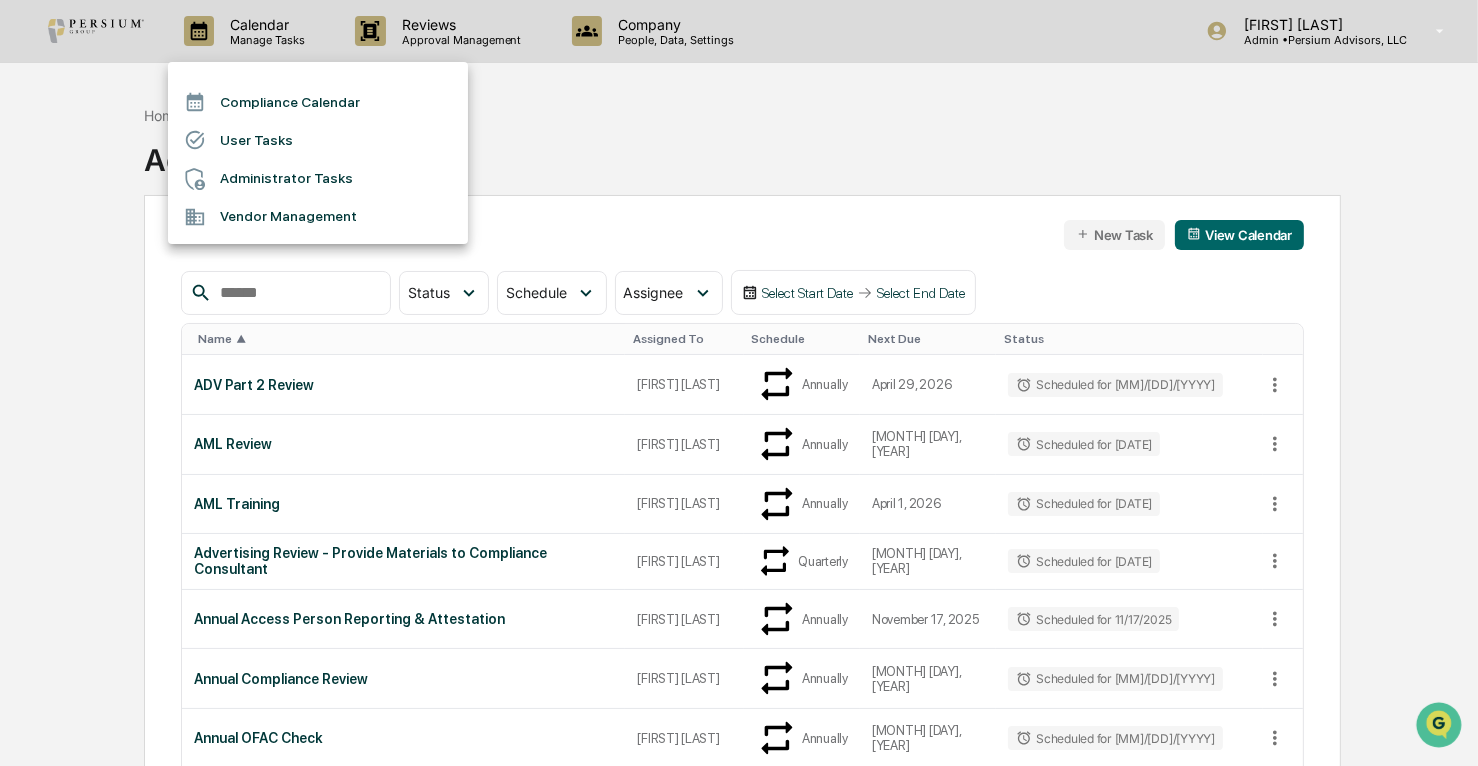 click at bounding box center [739, 383] 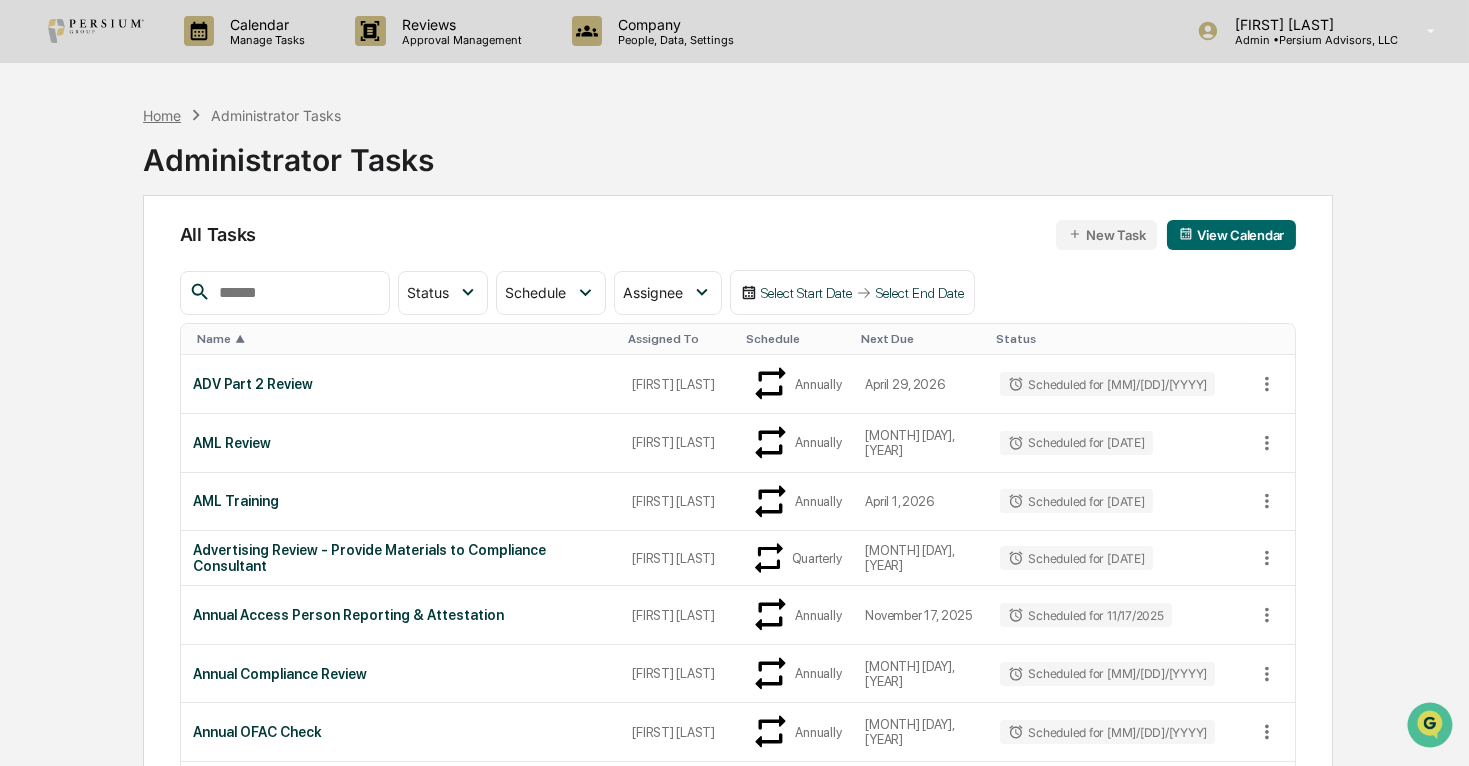 click on "Home" at bounding box center [162, 115] 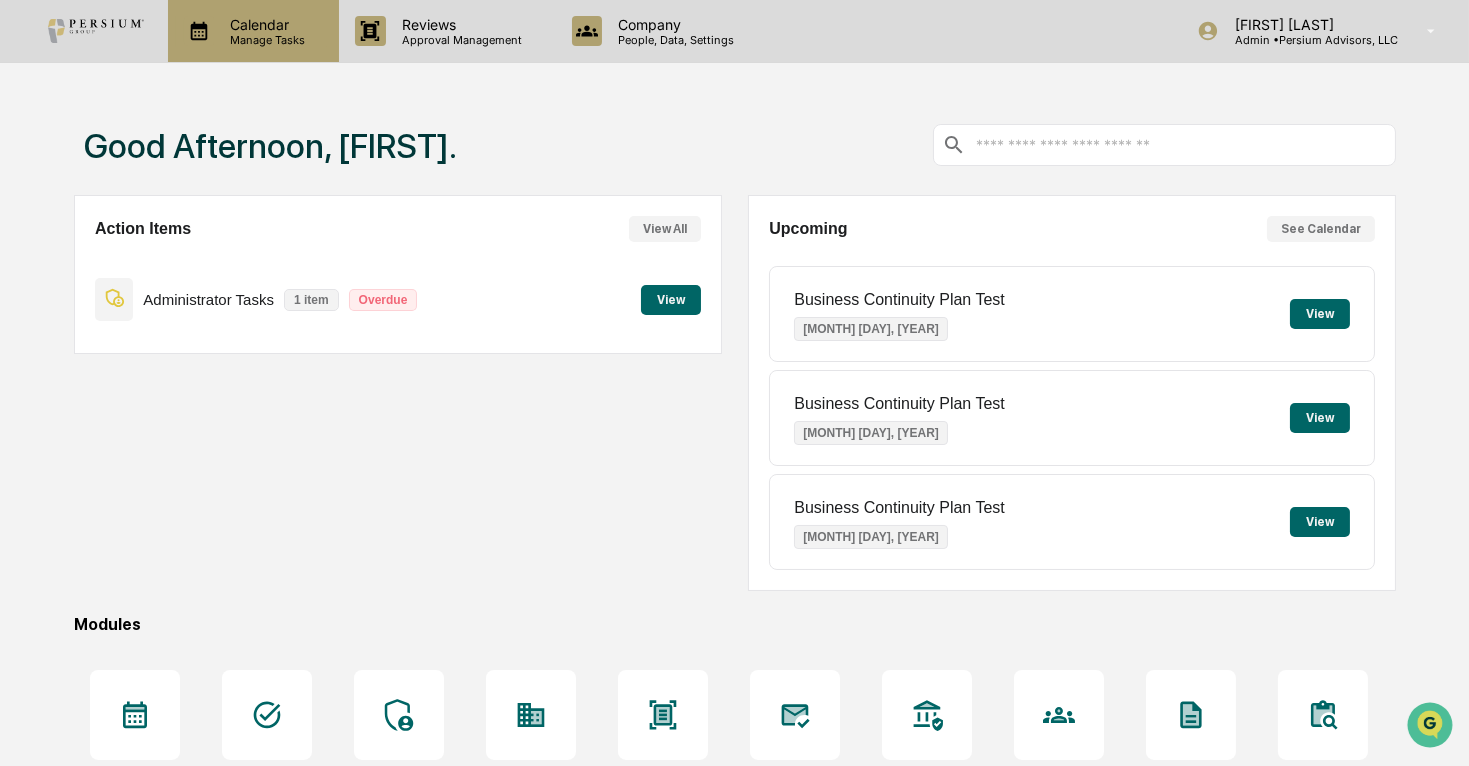 click on "Manage Tasks" at bounding box center [264, 40] 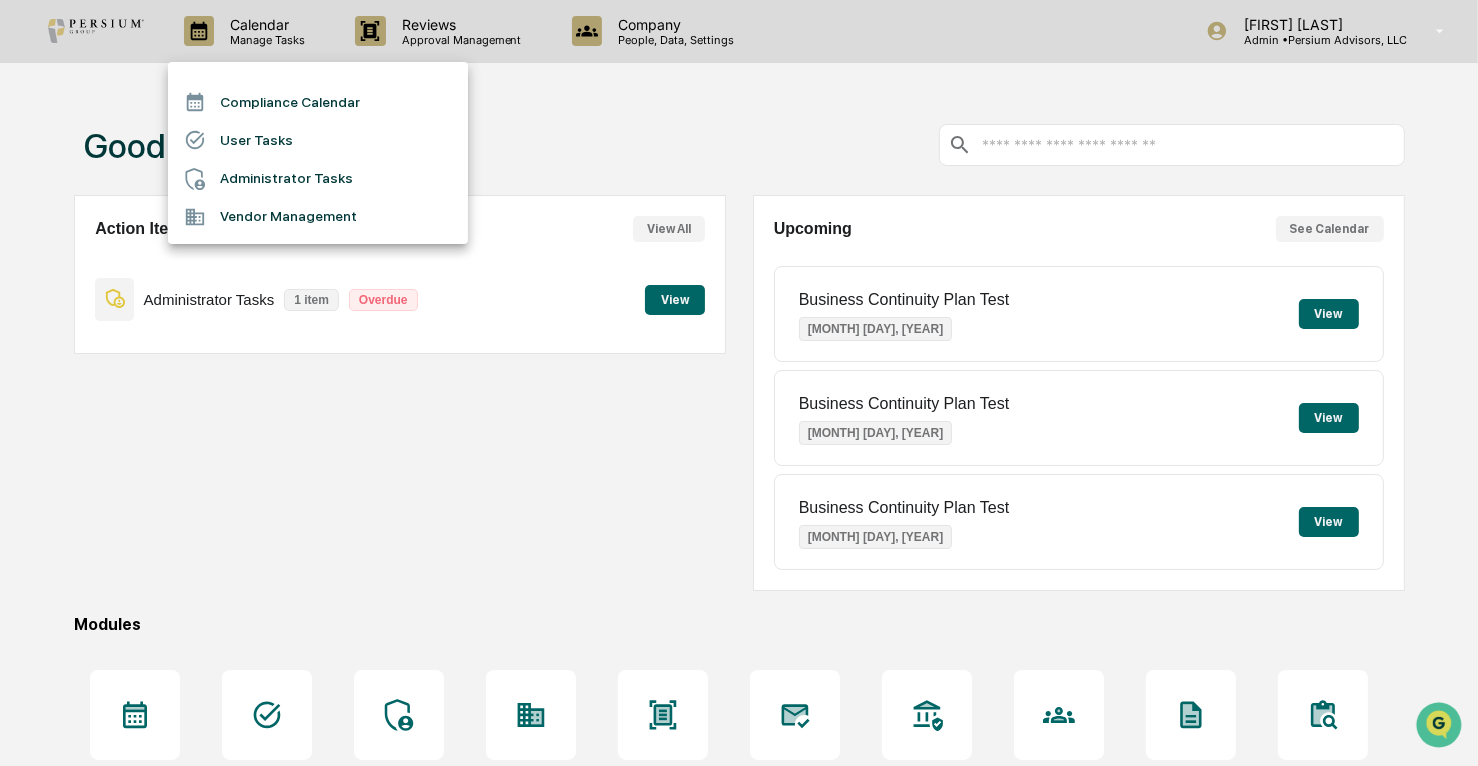 click at bounding box center (739, 383) 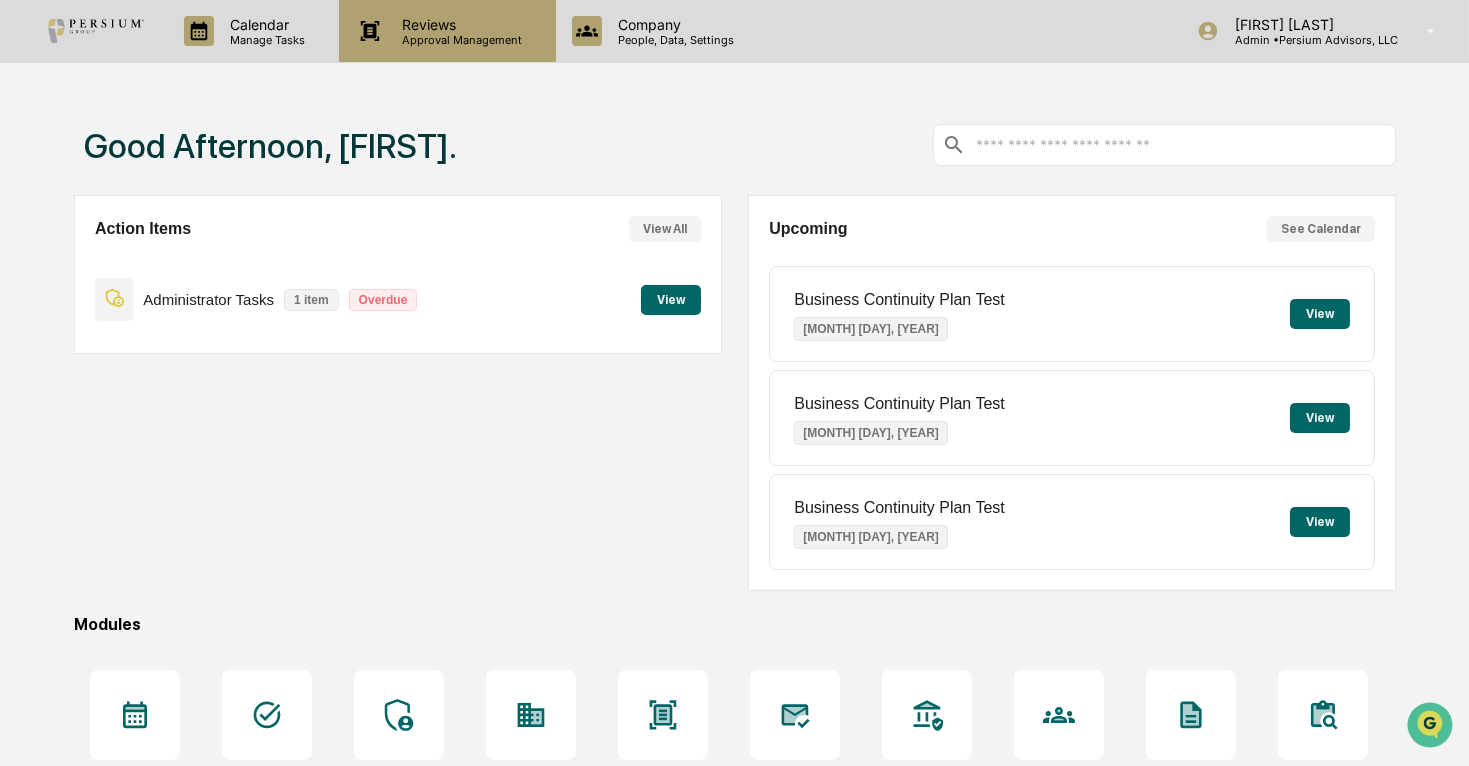 click on "Reviews" at bounding box center (459, 24) 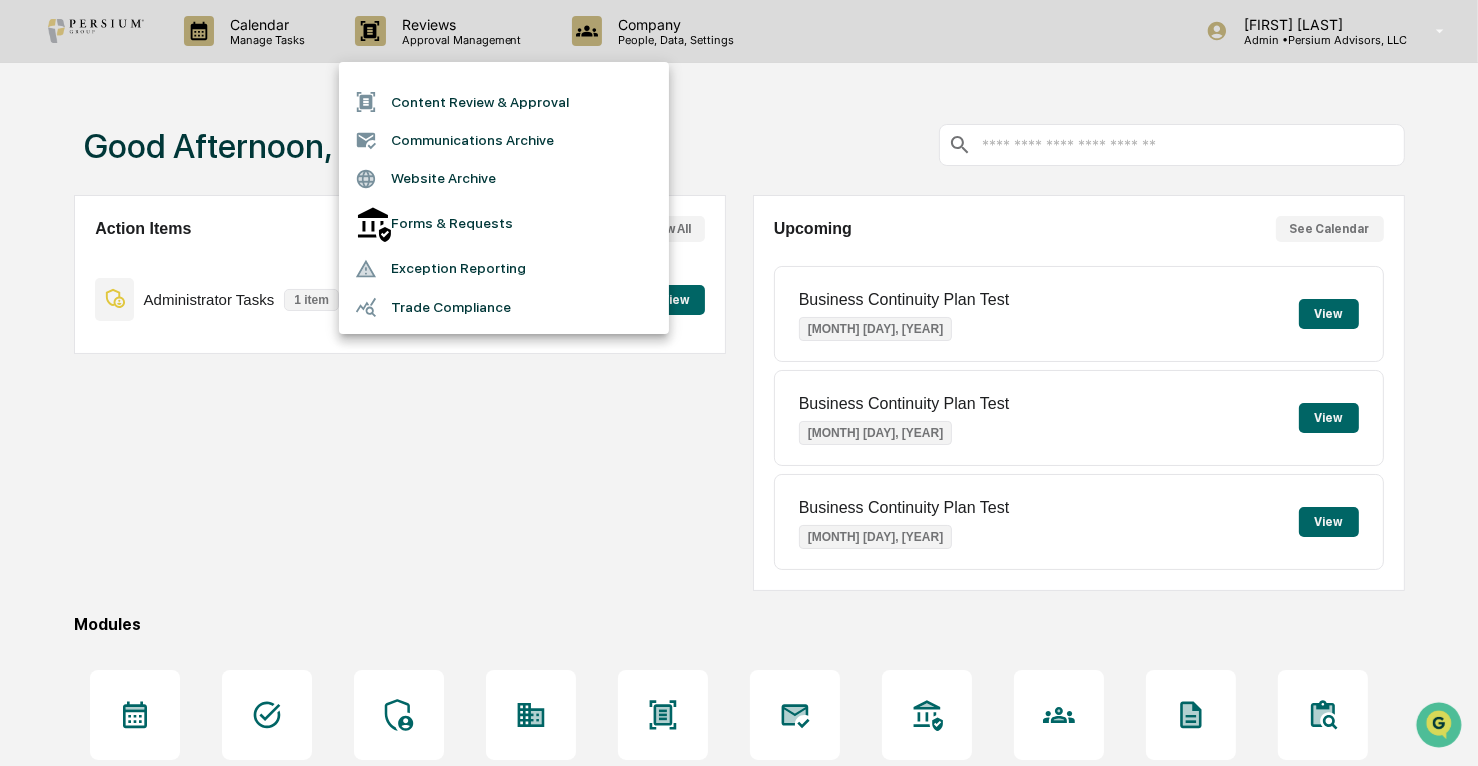 click on "Forms & Requests" at bounding box center (504, 224) 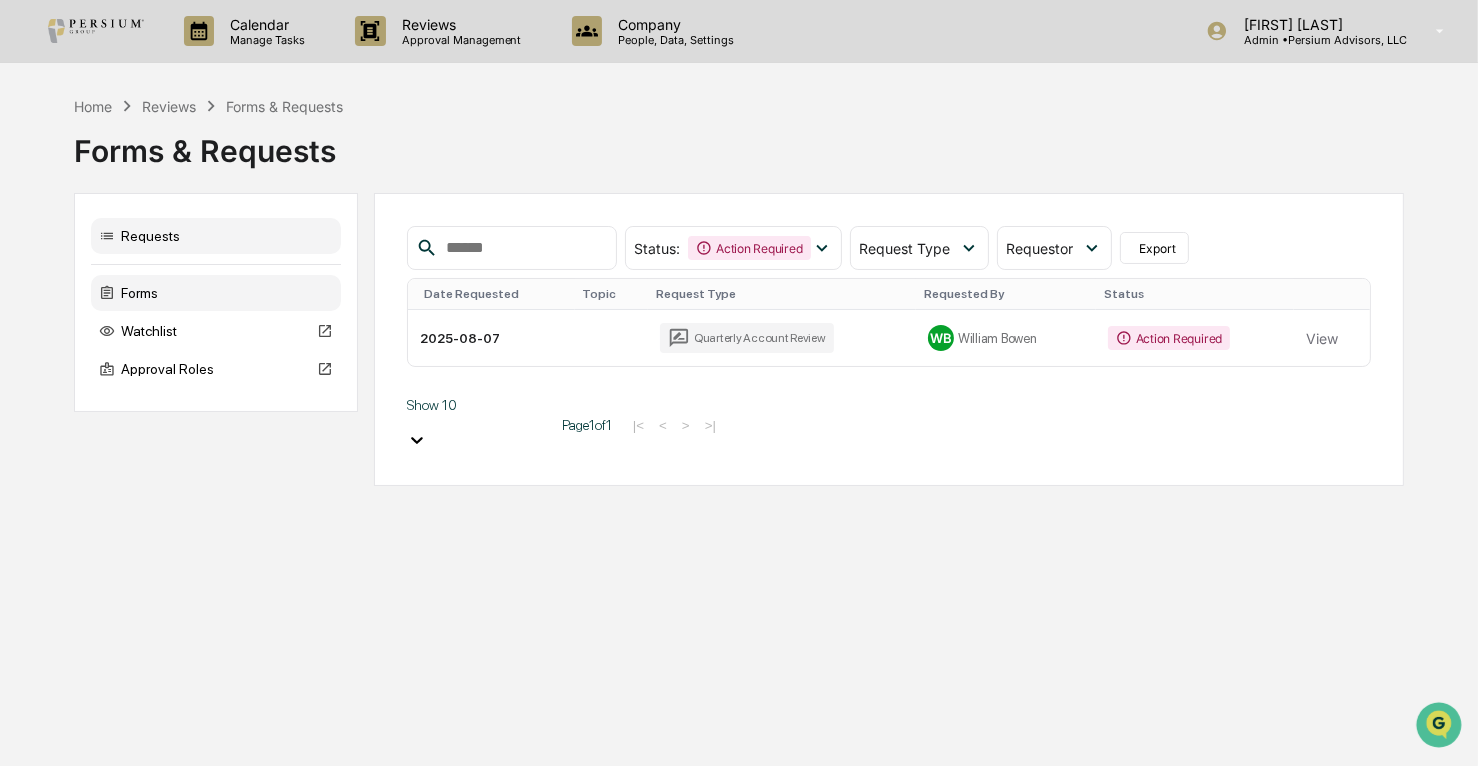 click on "Forms" at bounding box center (216, 293) 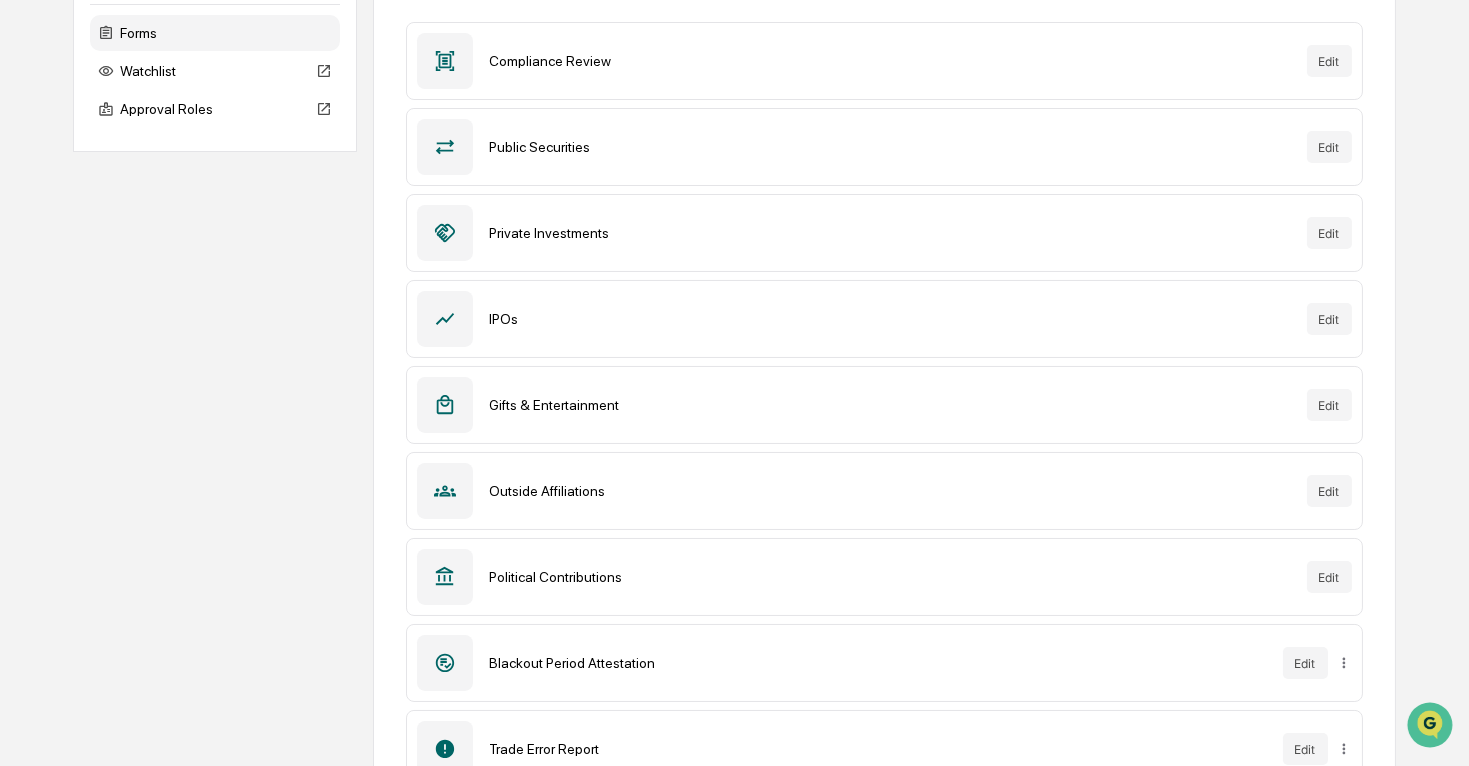 scroll, scrollTop: 407, scrollLeft: 0, axis: vertical 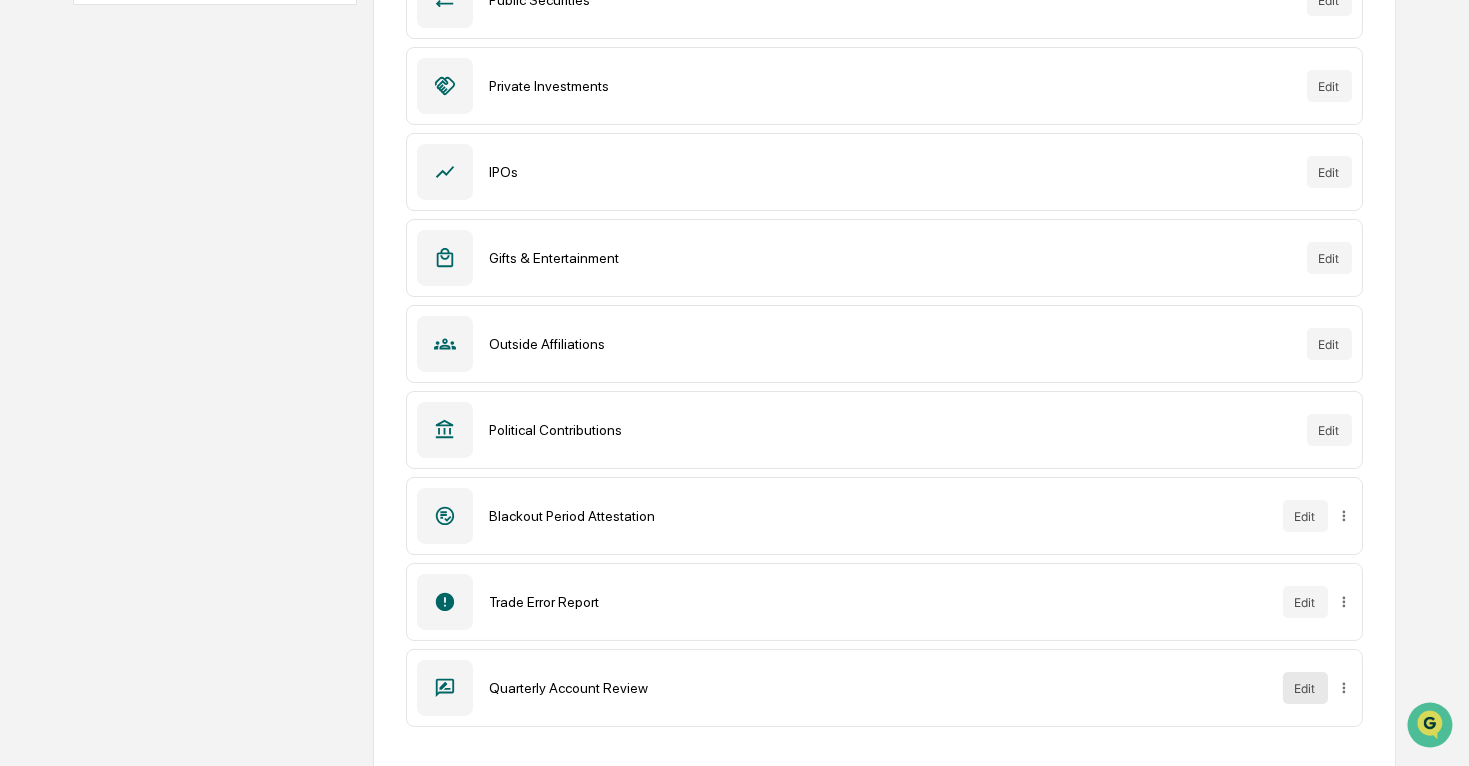 click on "Edit" at bounding box center [1305, 688] 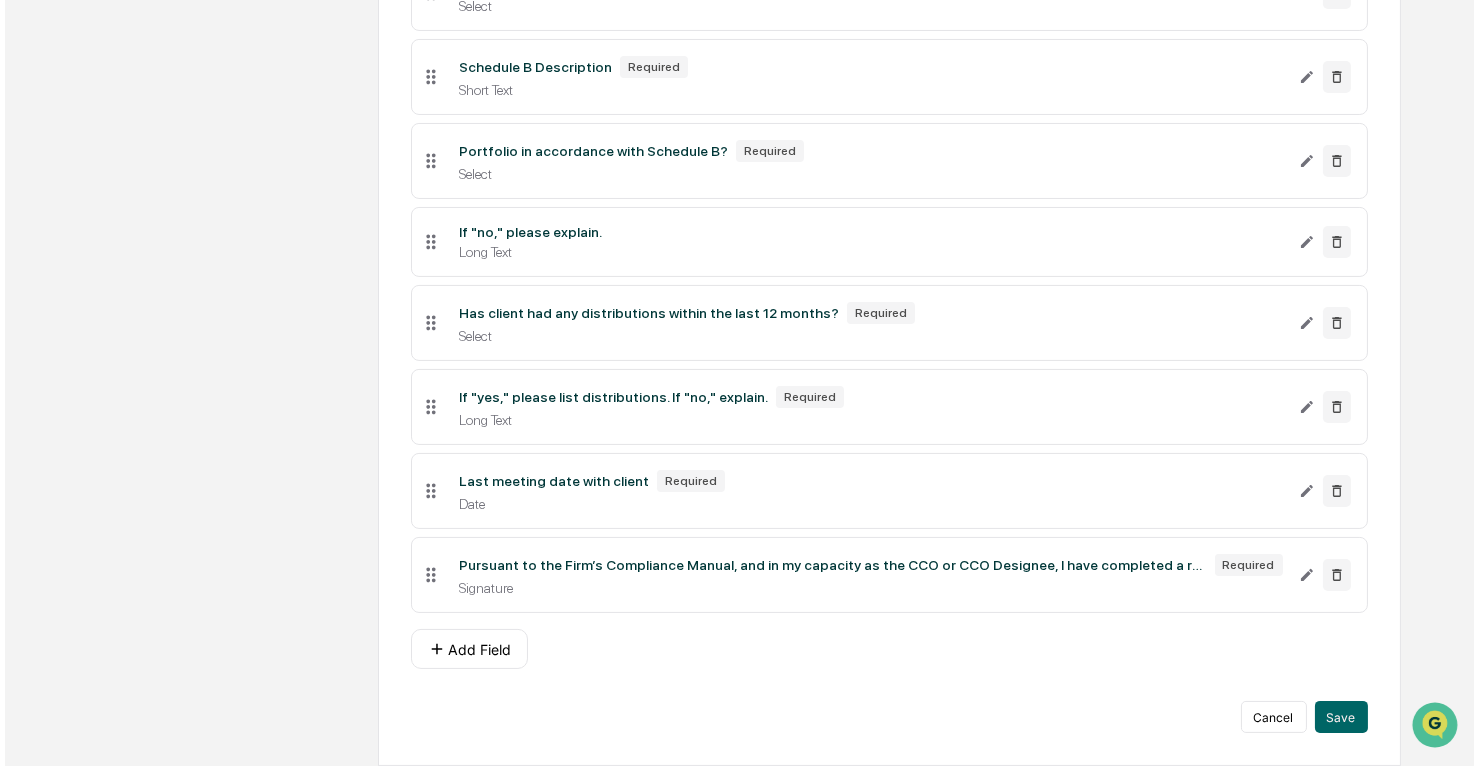 scroll, scrollTop: 818, scrollLeft: 0, axis: vertical 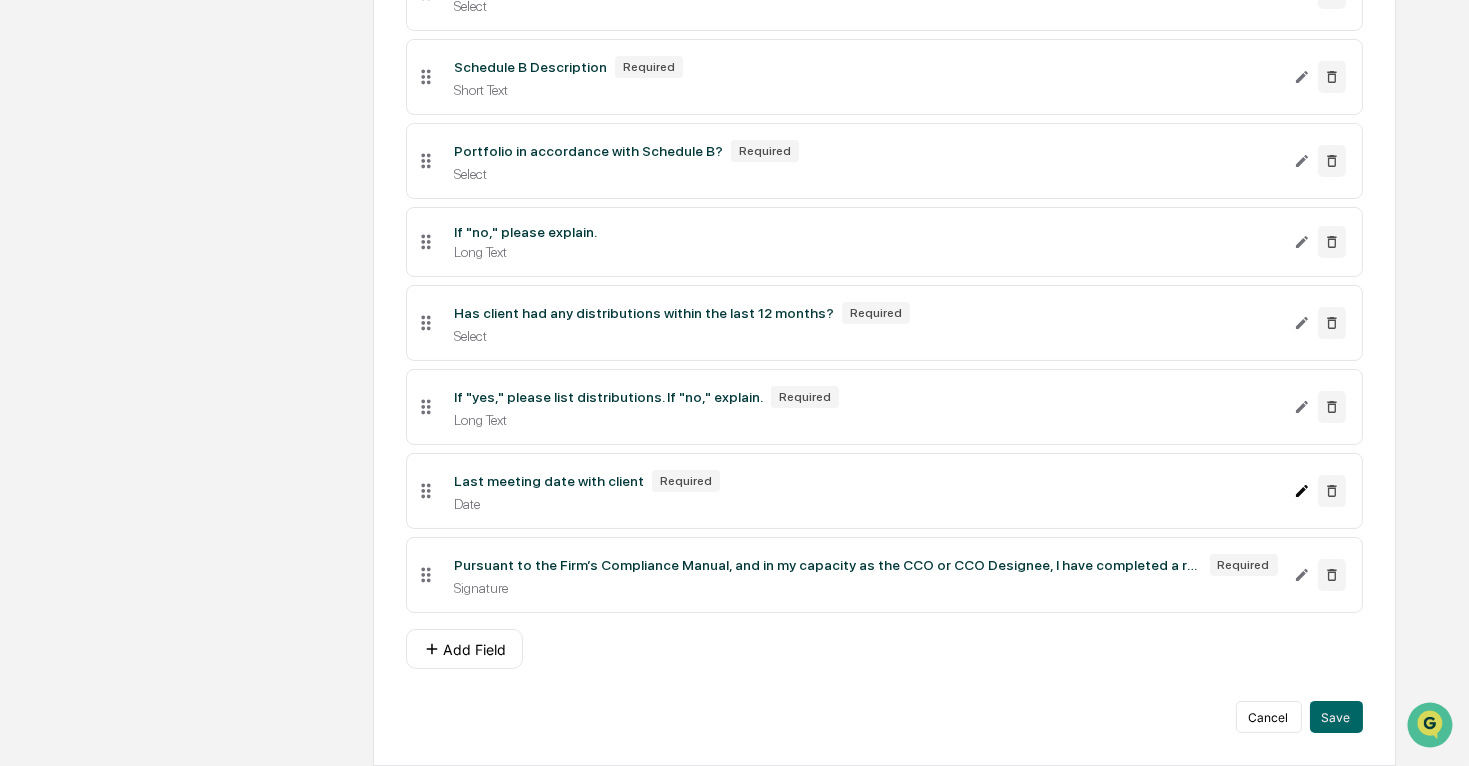 click 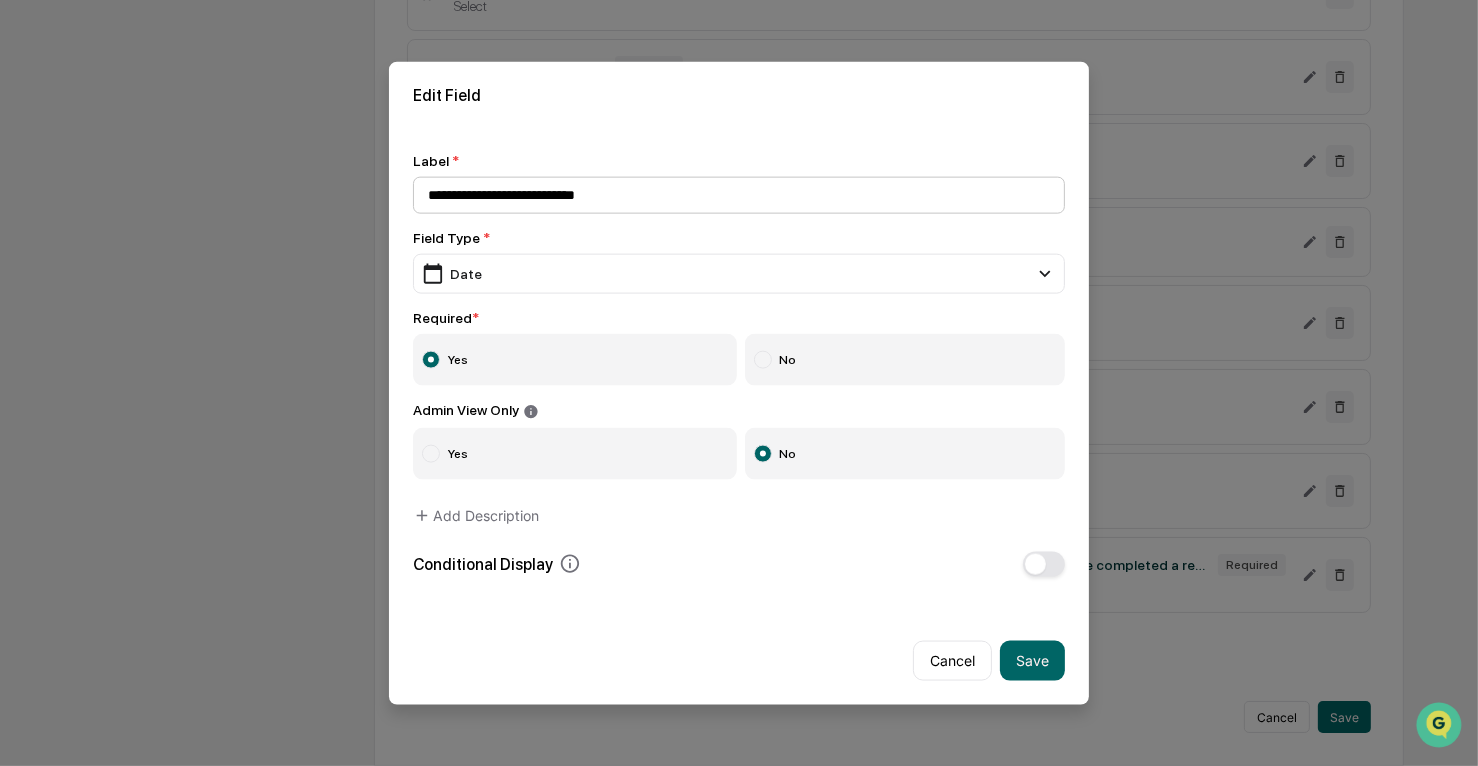 click on "**********" at bounding box center (739, 195) 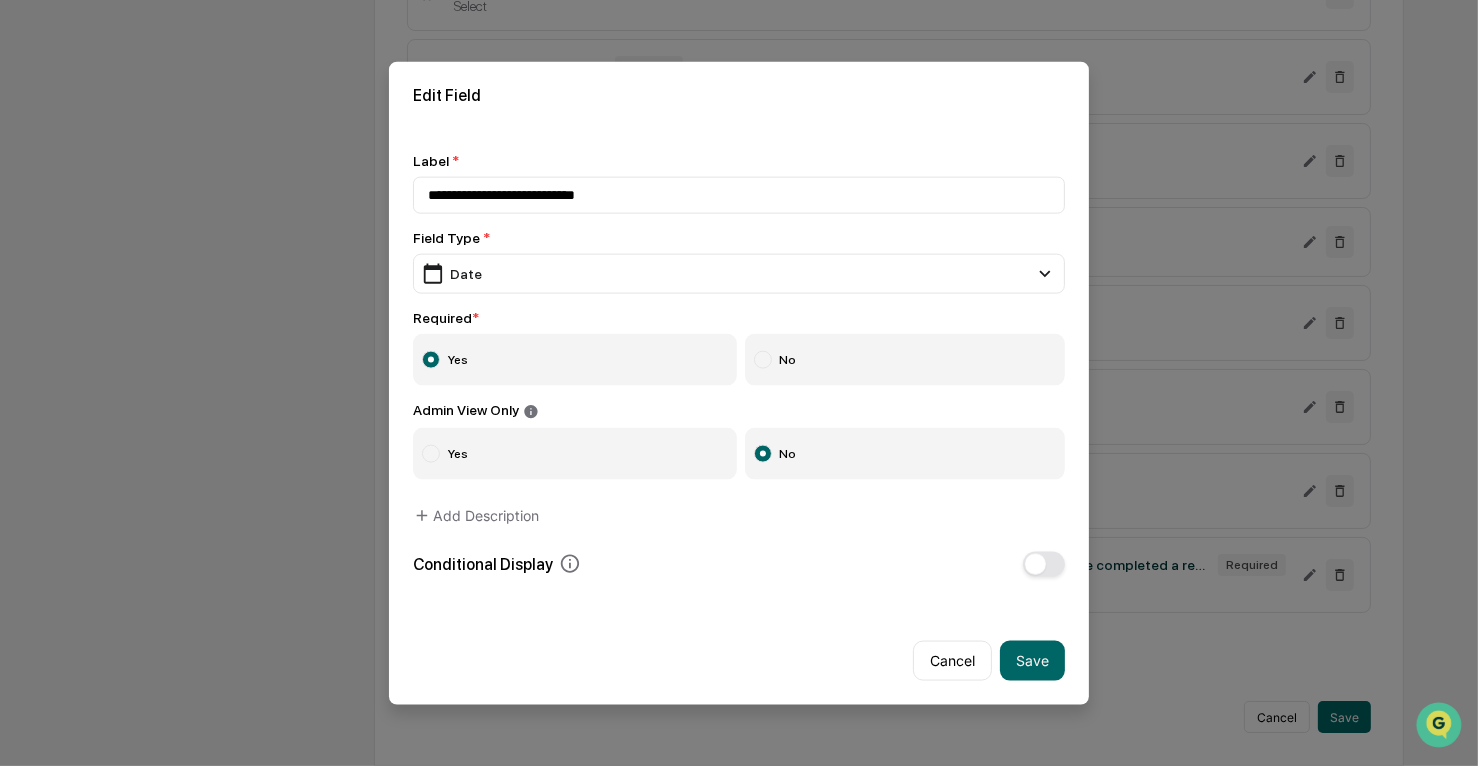 click at bounding box center [763, 360] 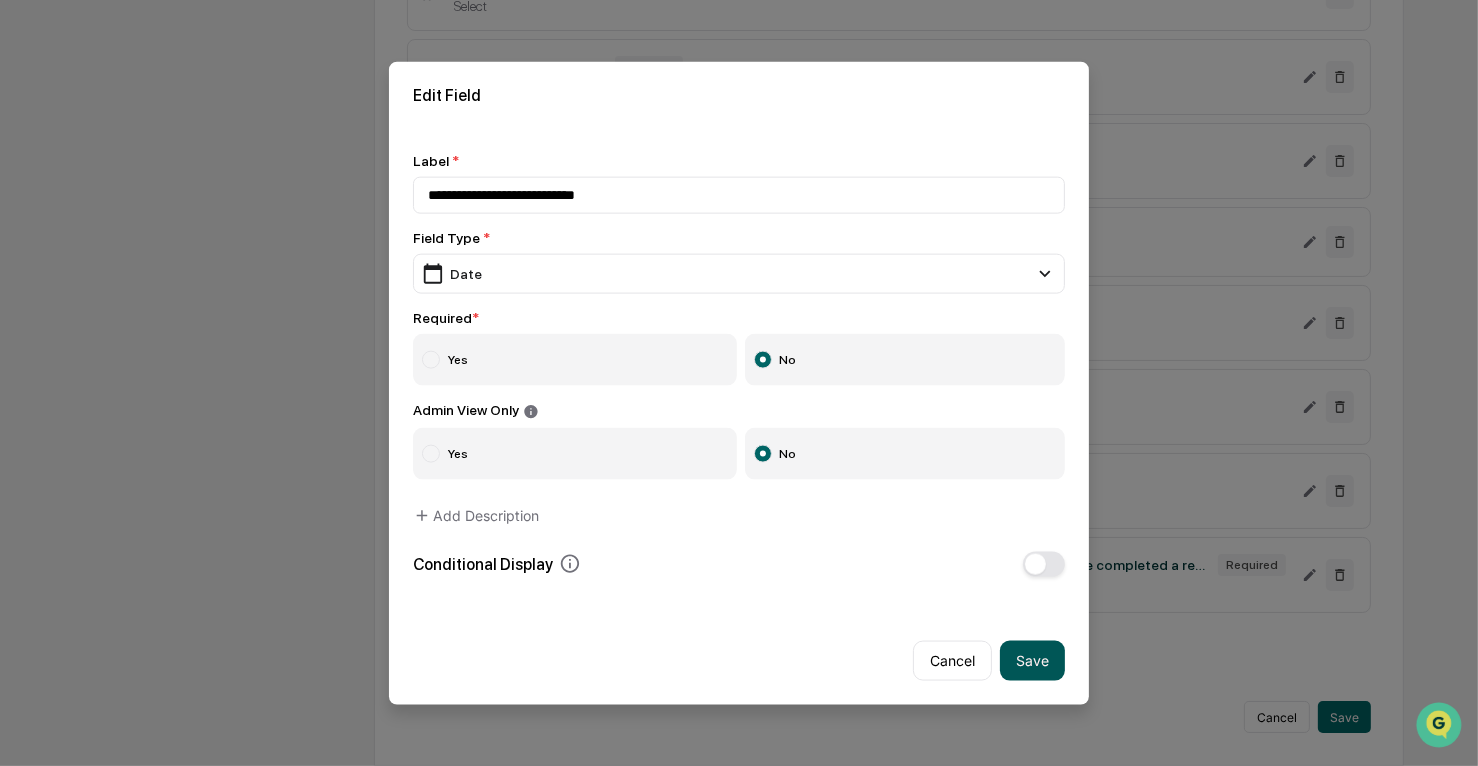 click on "Save" at bounding box center [1032, 660] 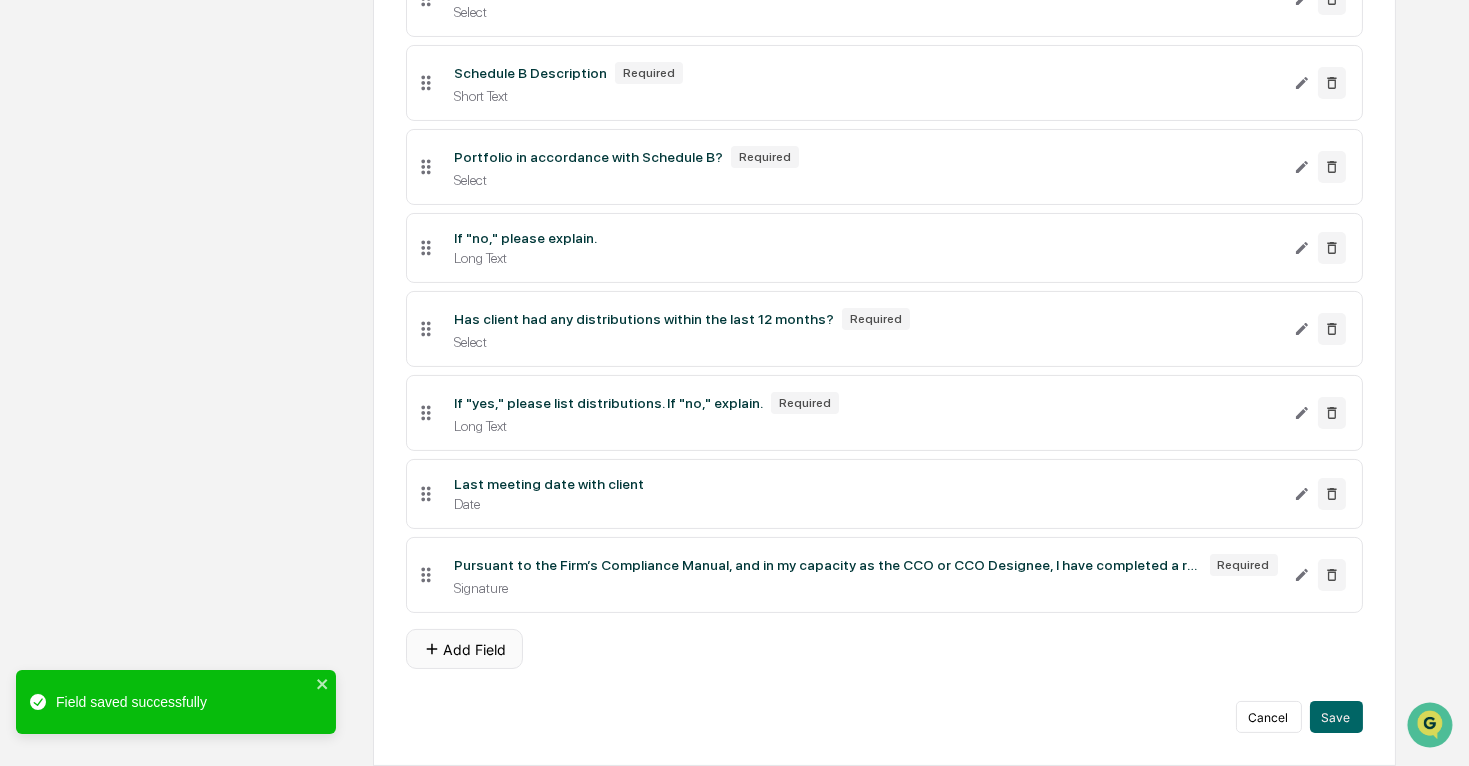 click on "Add Field" at bounding box center (464, 649) 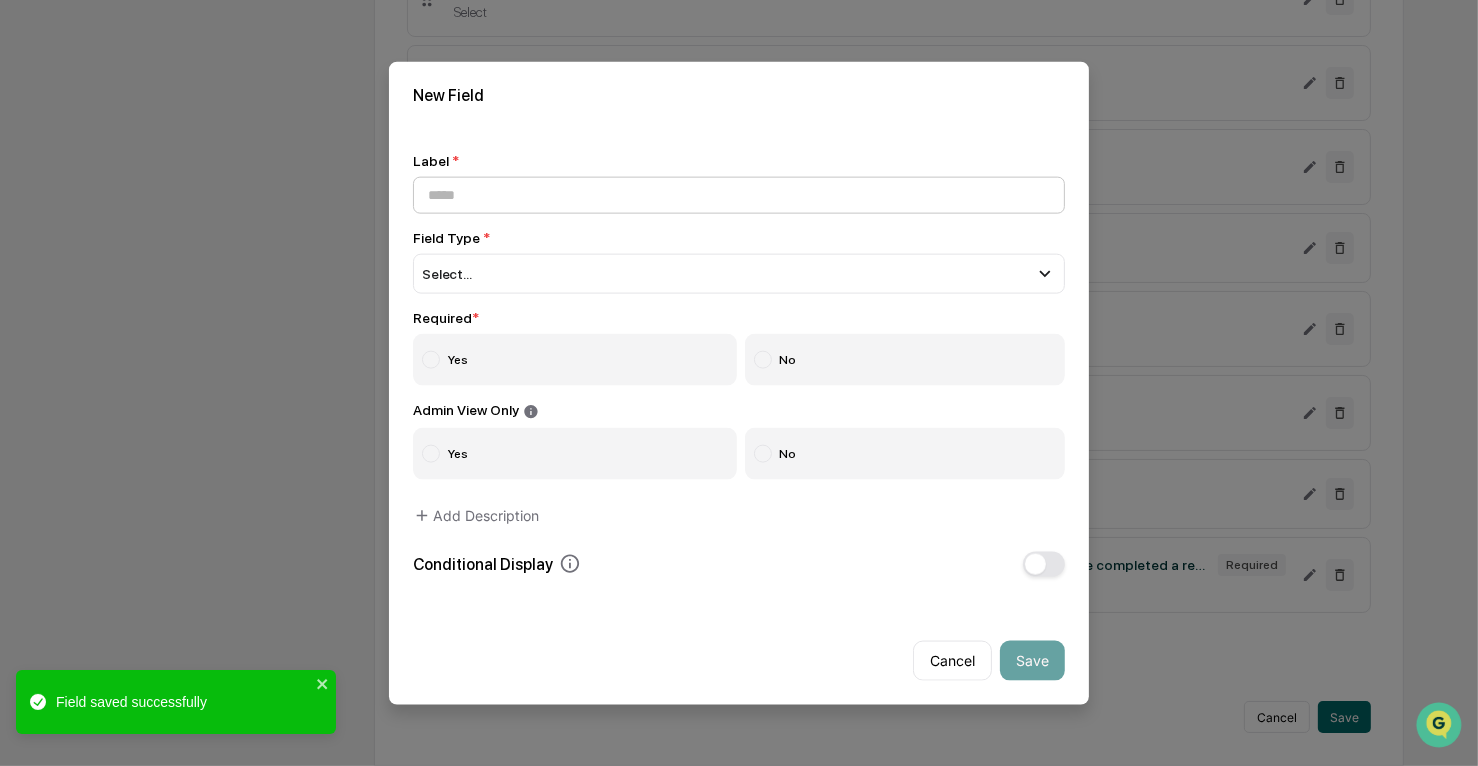 click at bounding box center [739, 195] 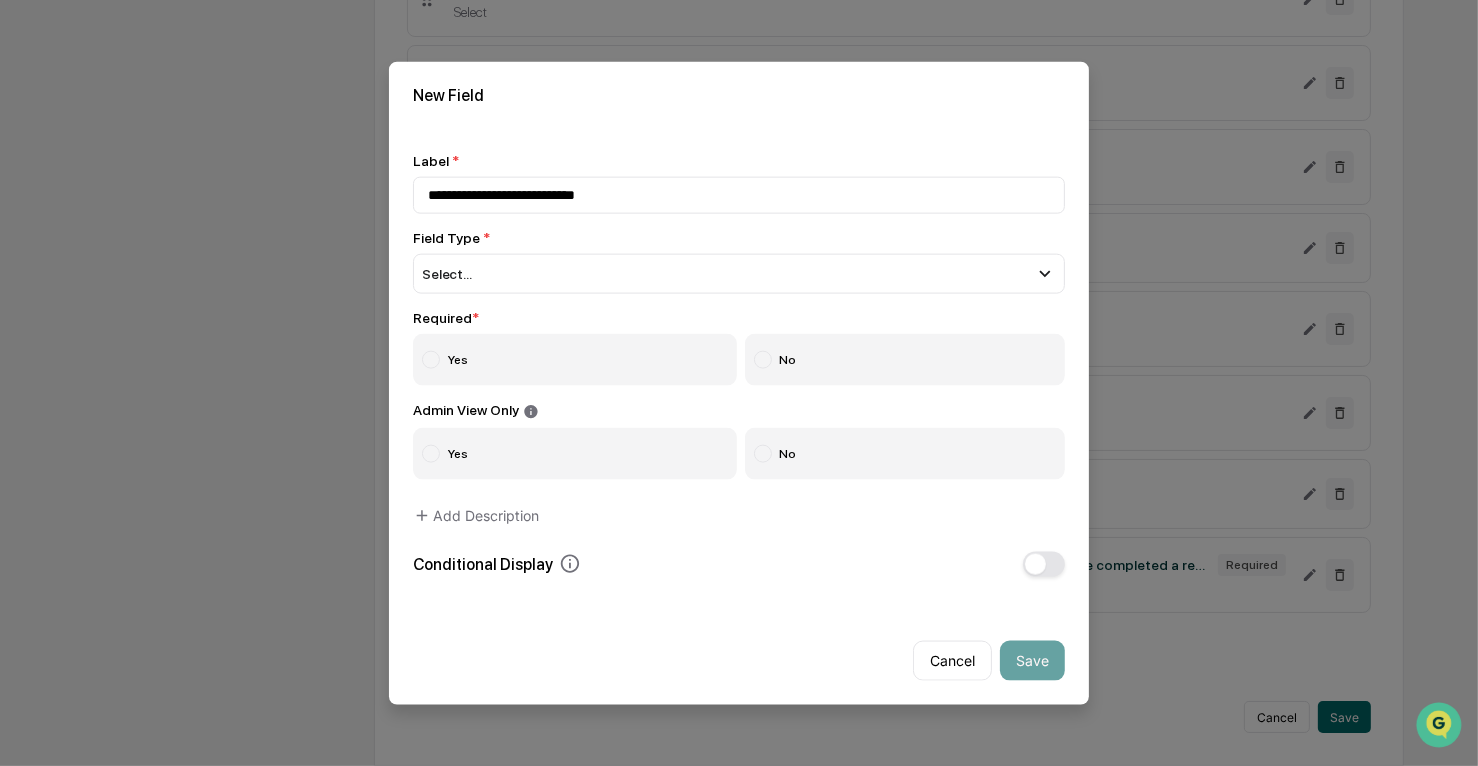 drag, startPoint x: 679, startPoint y: 193, endPoint x: 332, endPoint y: 211, distance: 347.46655 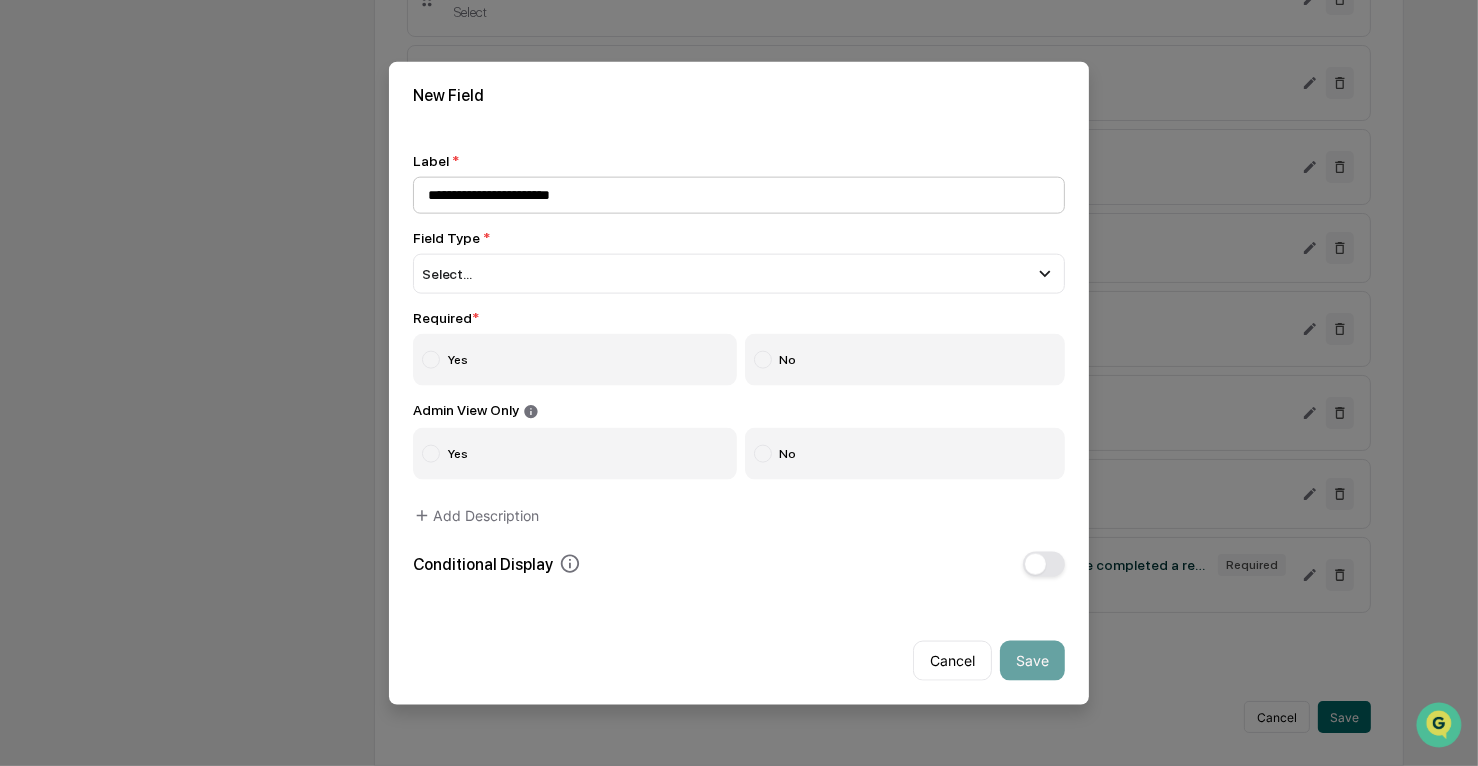 click on "**********" at bounding box center (739, 195) 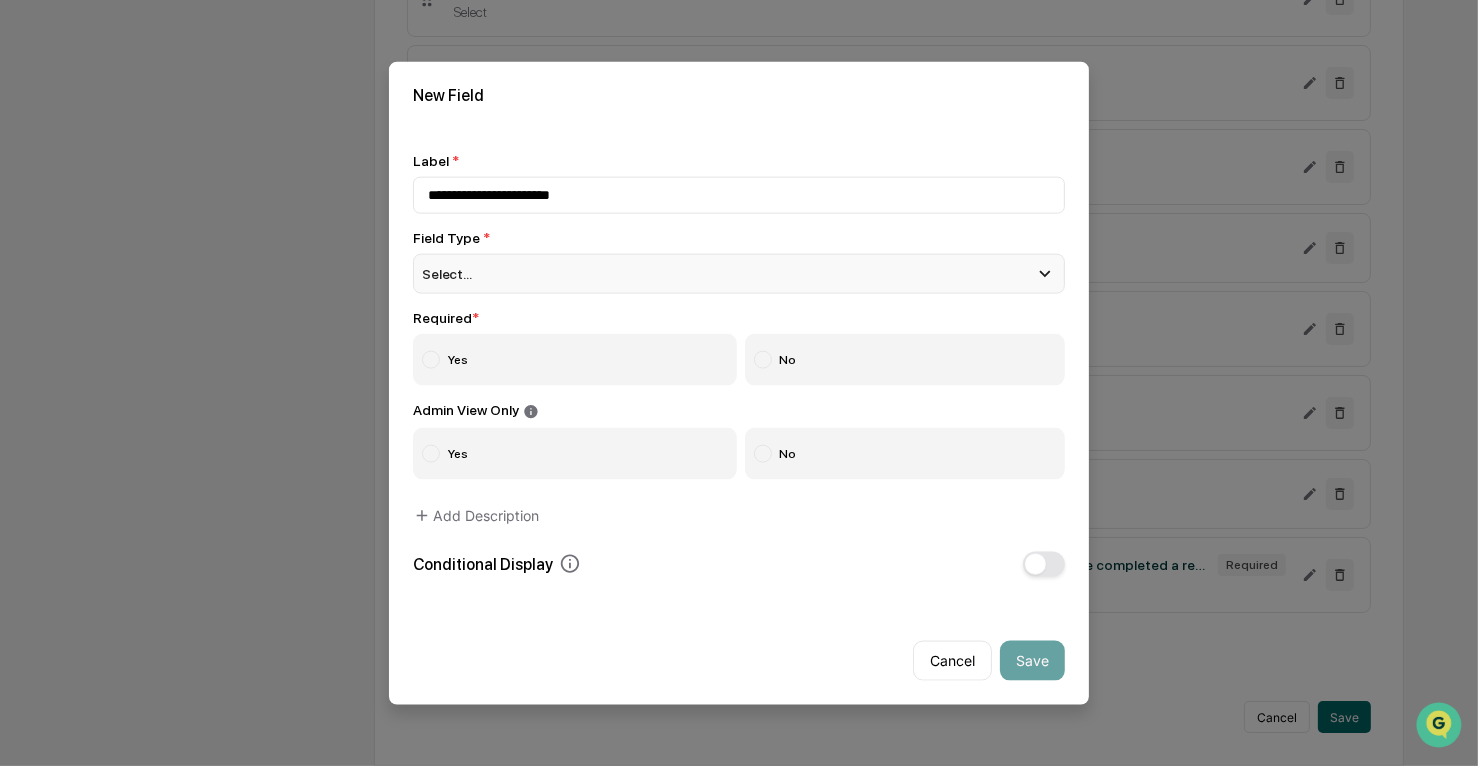 type on "**********" 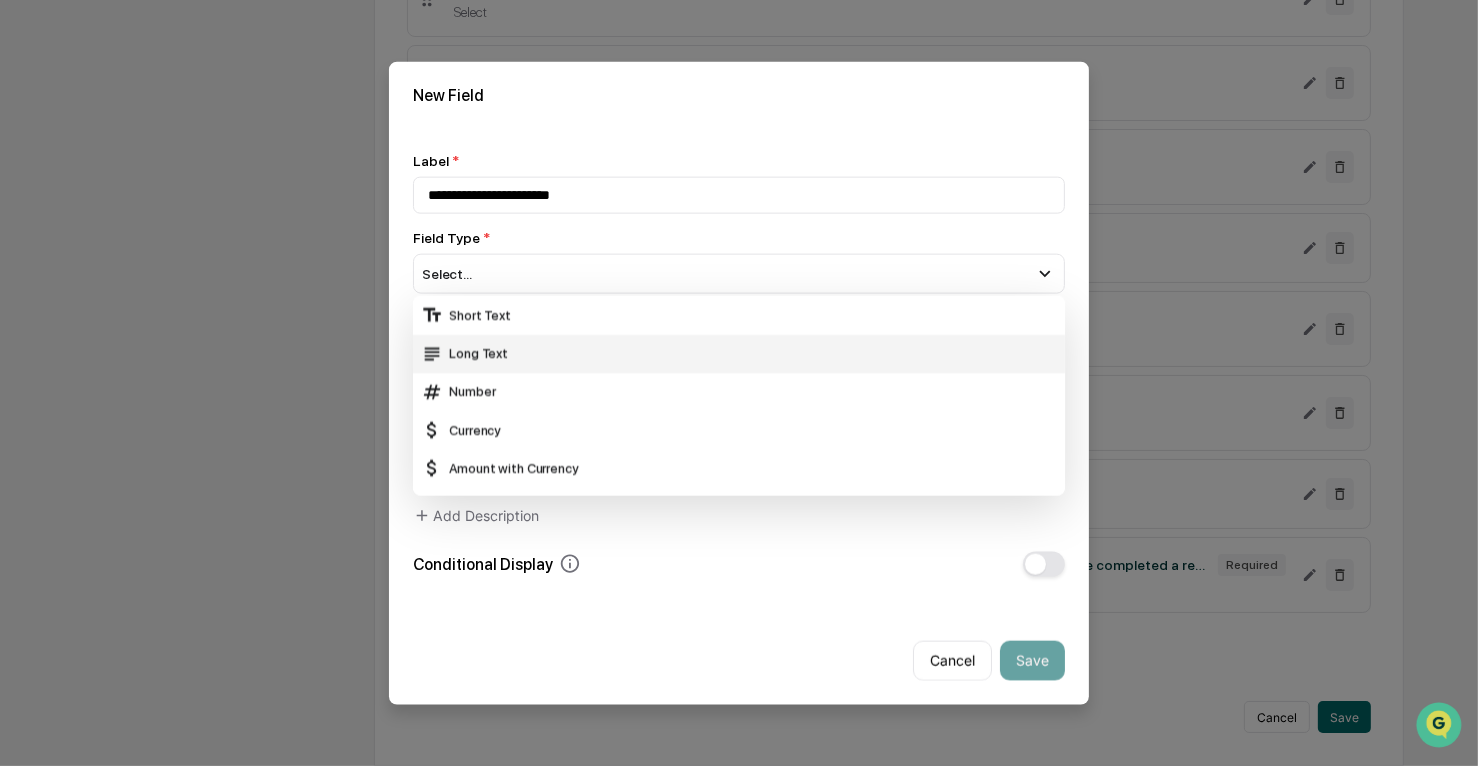 click on "Long Text" at bounding box center (739, 353) 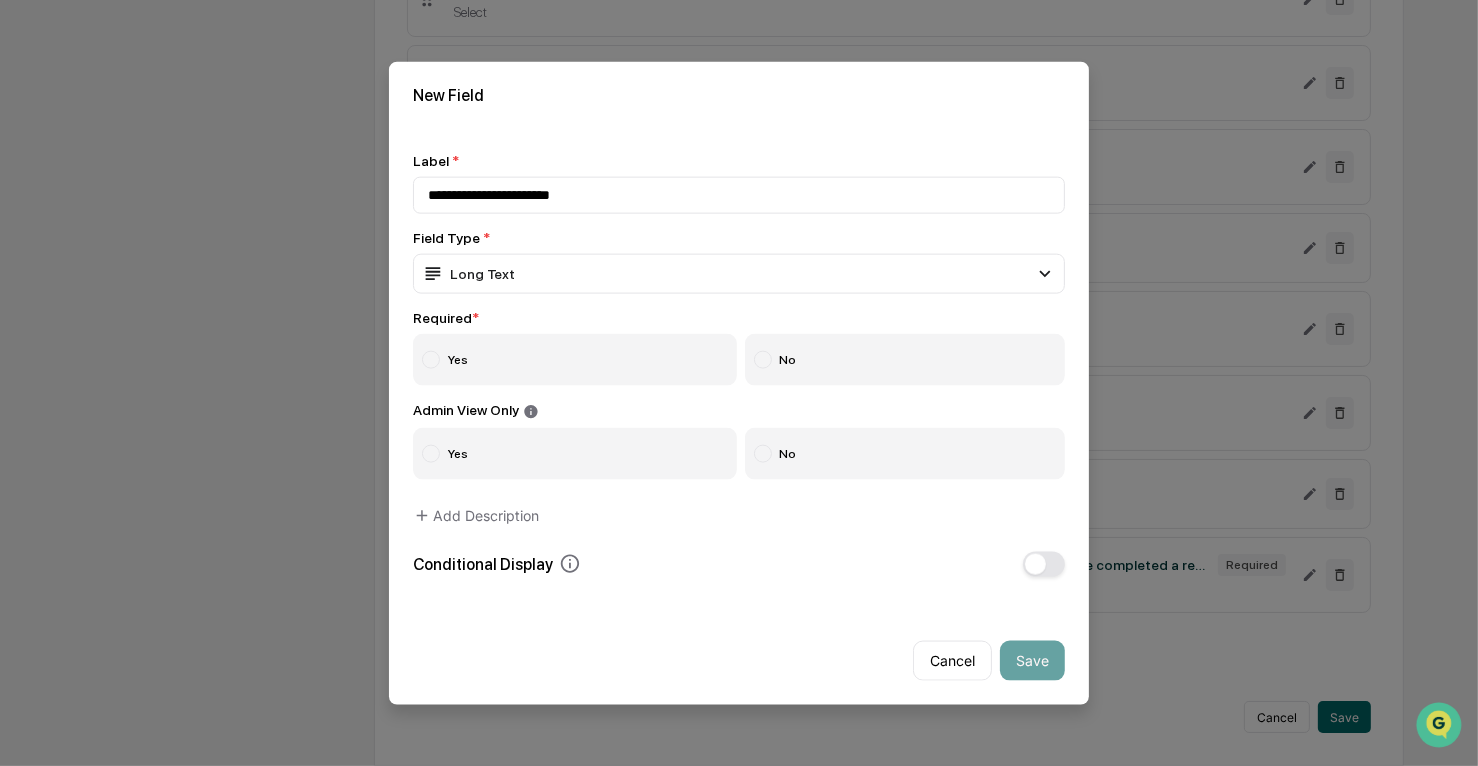 click on "Yes" at bounding box center (575, 360) 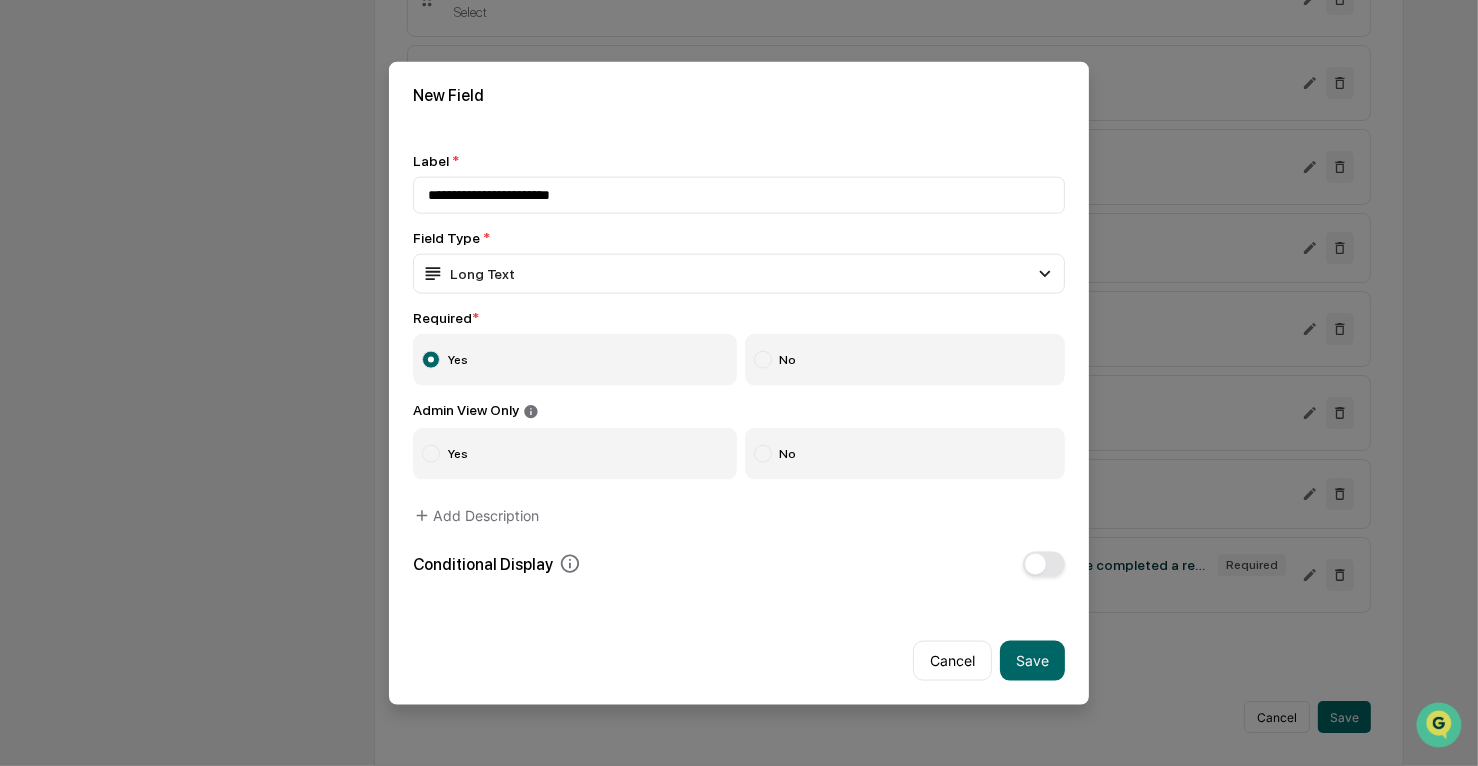 click at bounding box center (1044, 563) 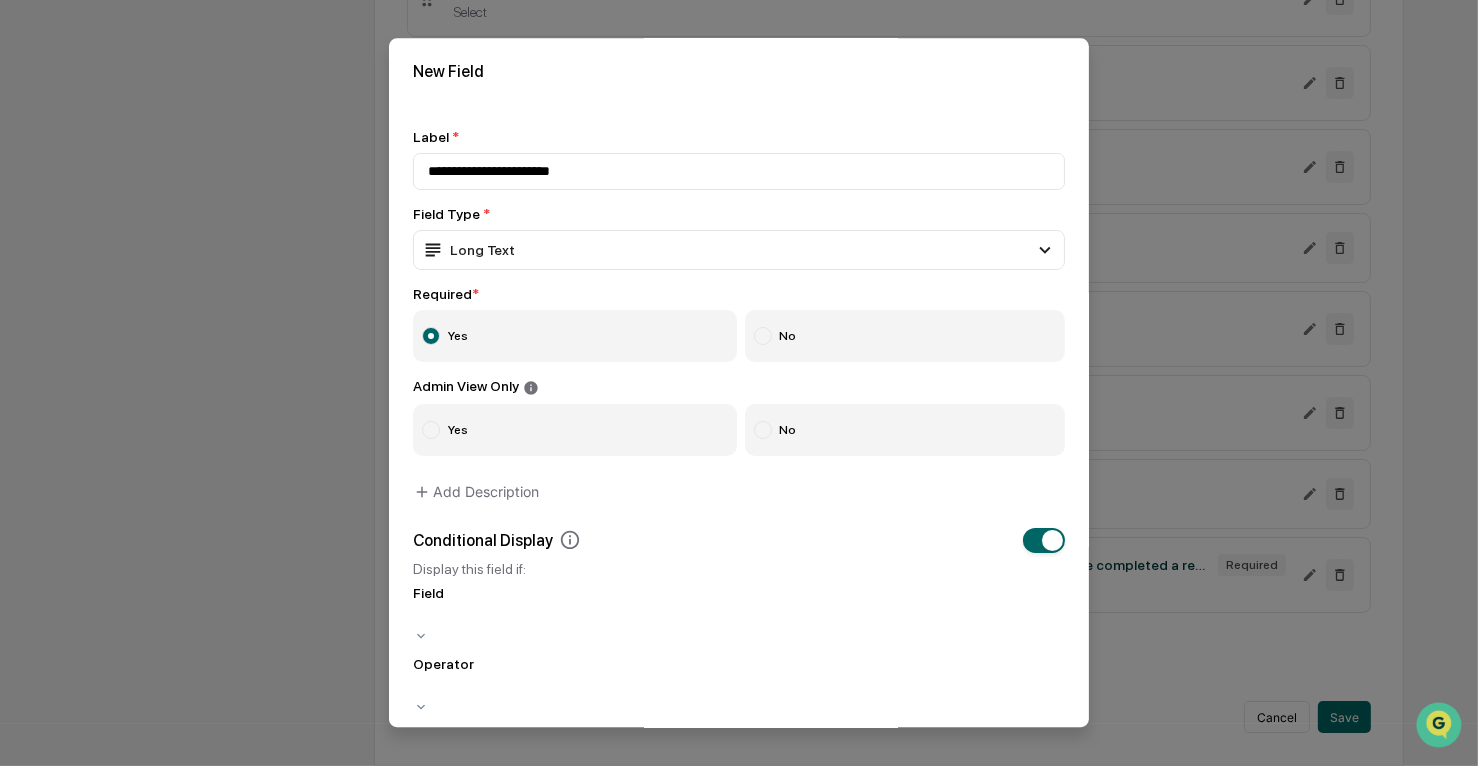 click on "Field" at bounding box center (739, 616) 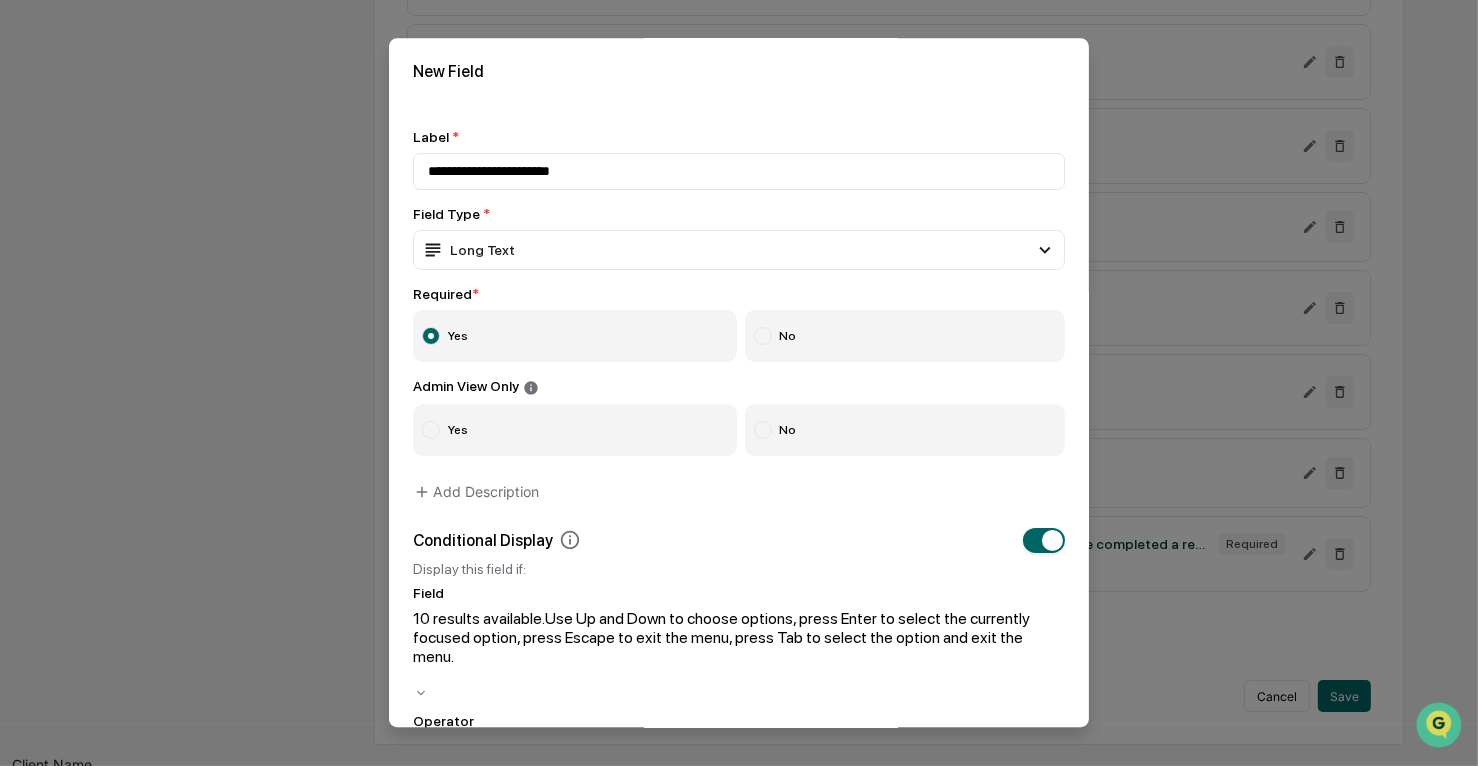scroll, scrollTop: 108, scrollLeft: 0, axis: vertical 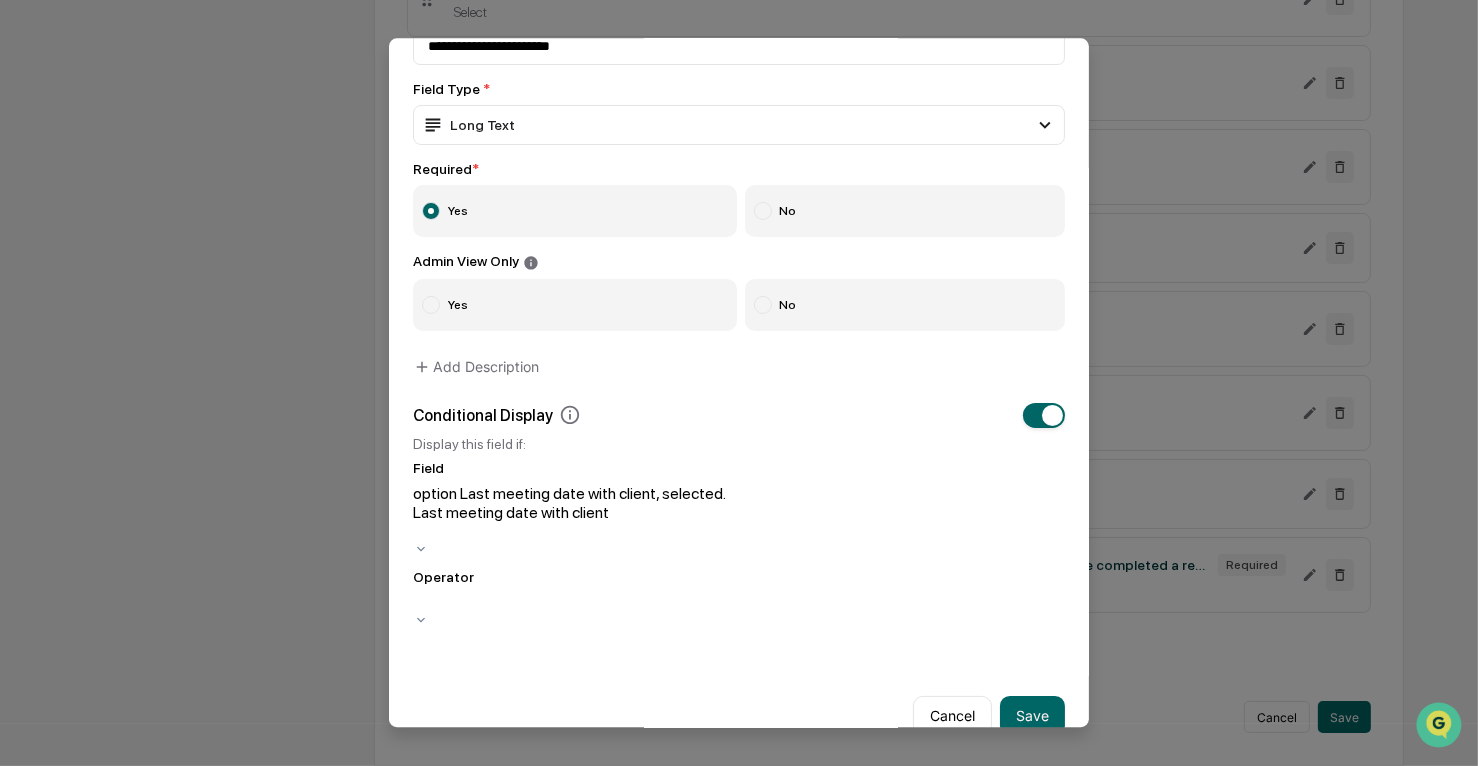 click at bounding box center [739, 602] 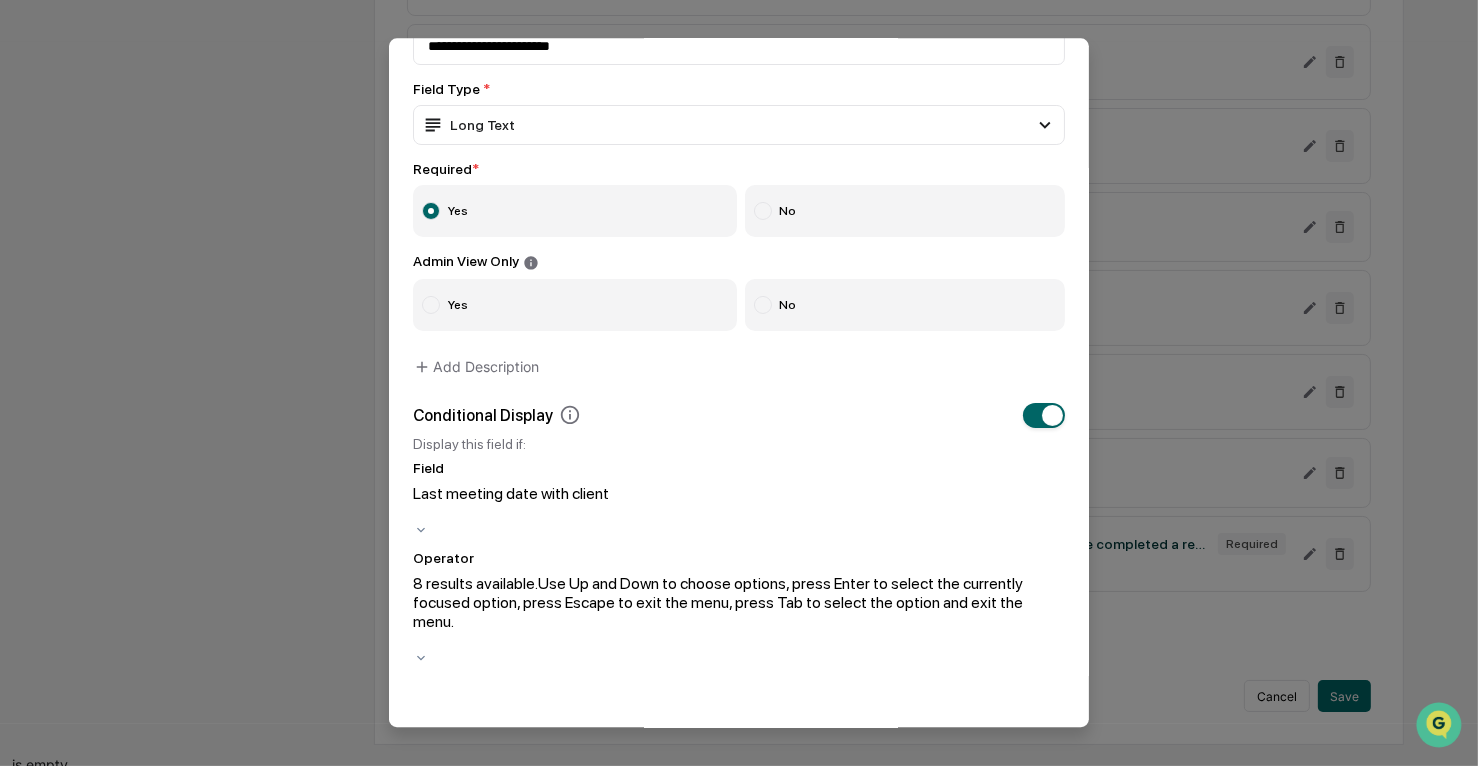 click on "is empty" at bounding box center [739, 765] 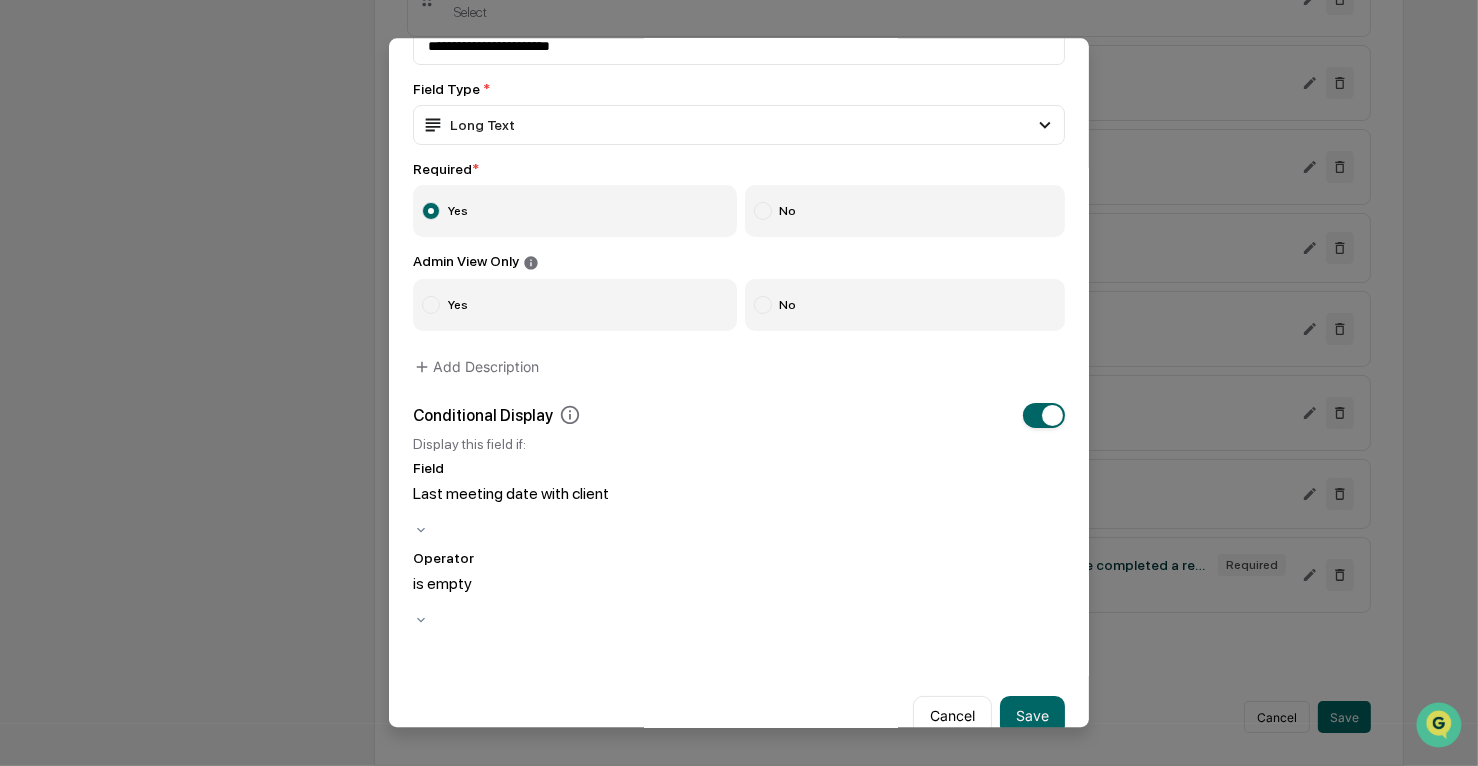 click on "Cancel Save" at bounding box center (739, 708) 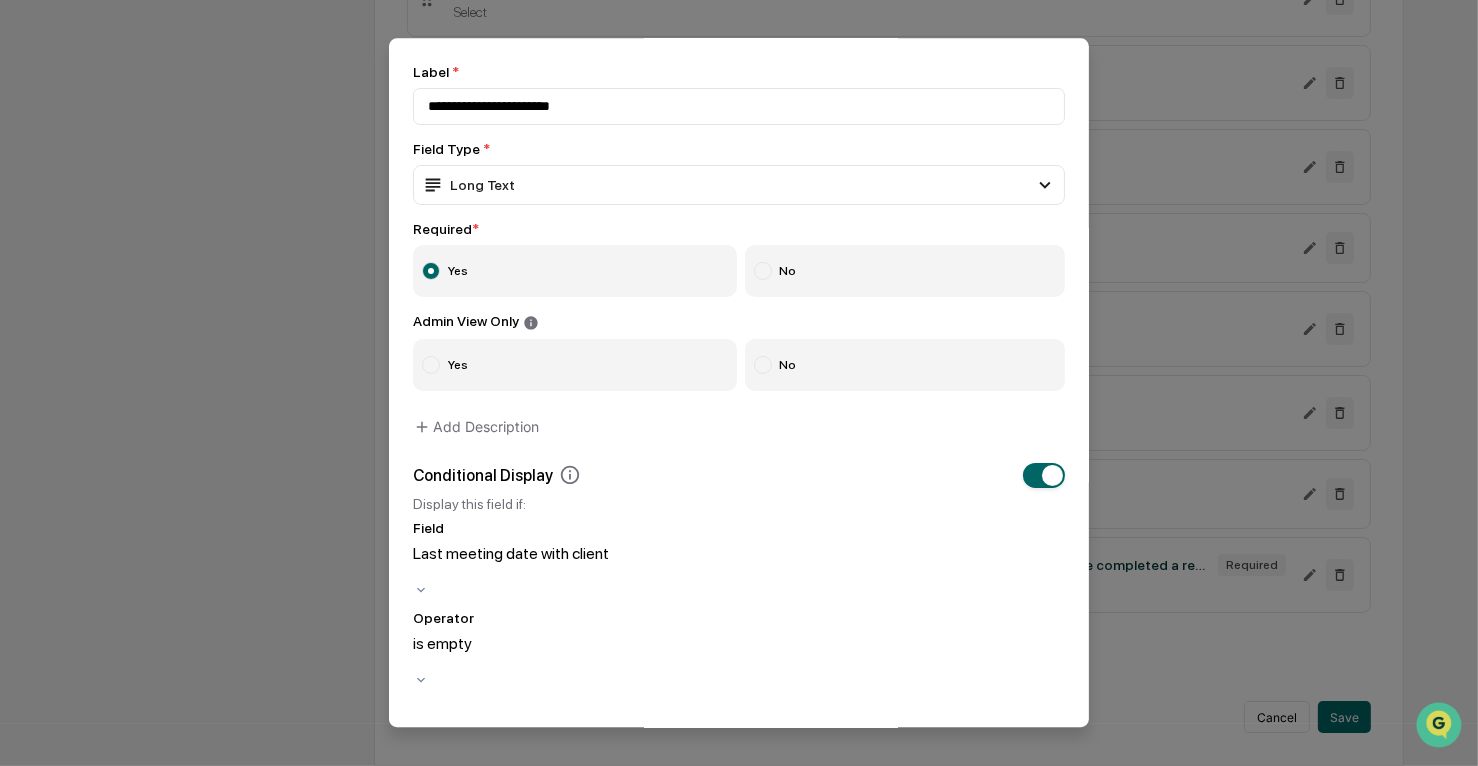 scroll, scrollTop: 0, scrollLeft: 0, axis: both 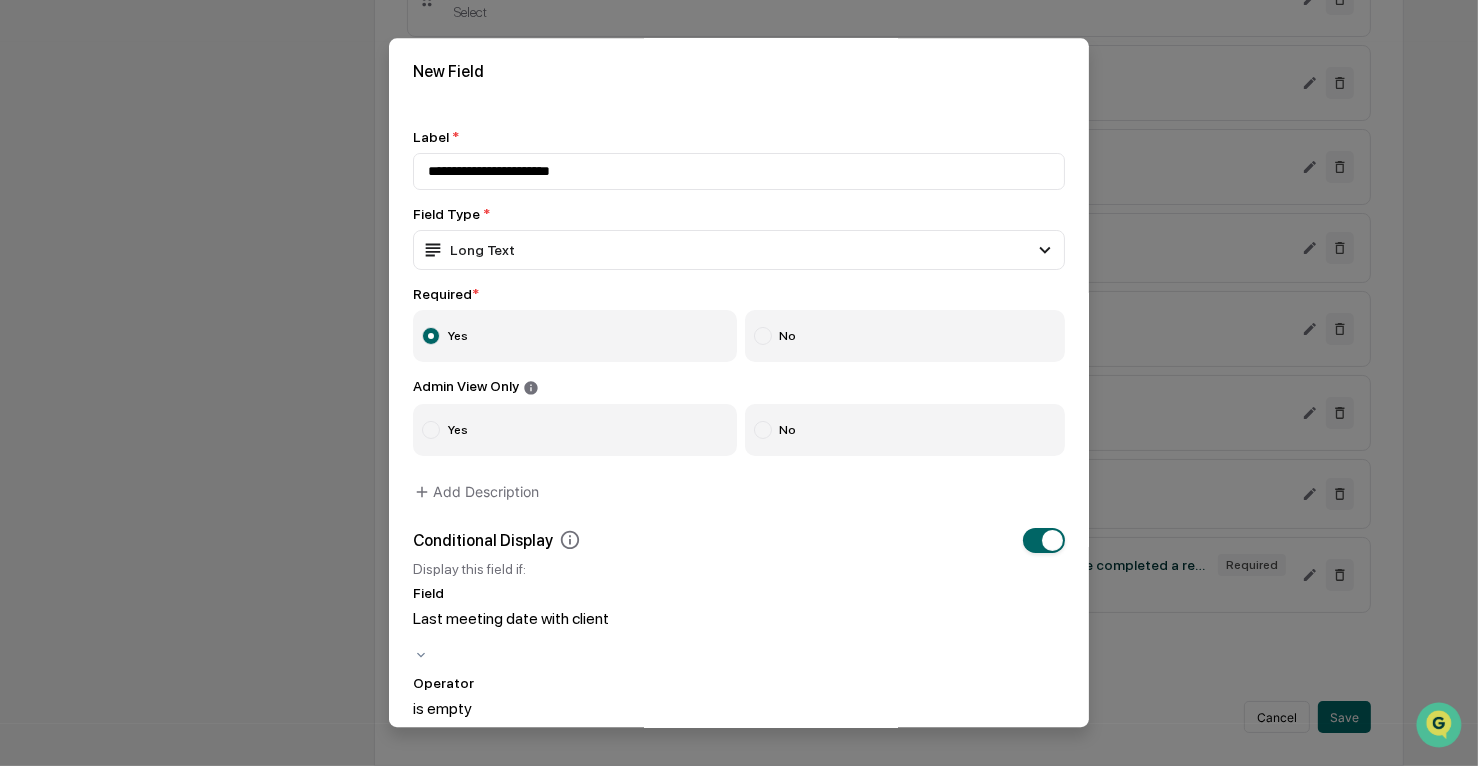 click on "No" at bounding box center [905, 430] 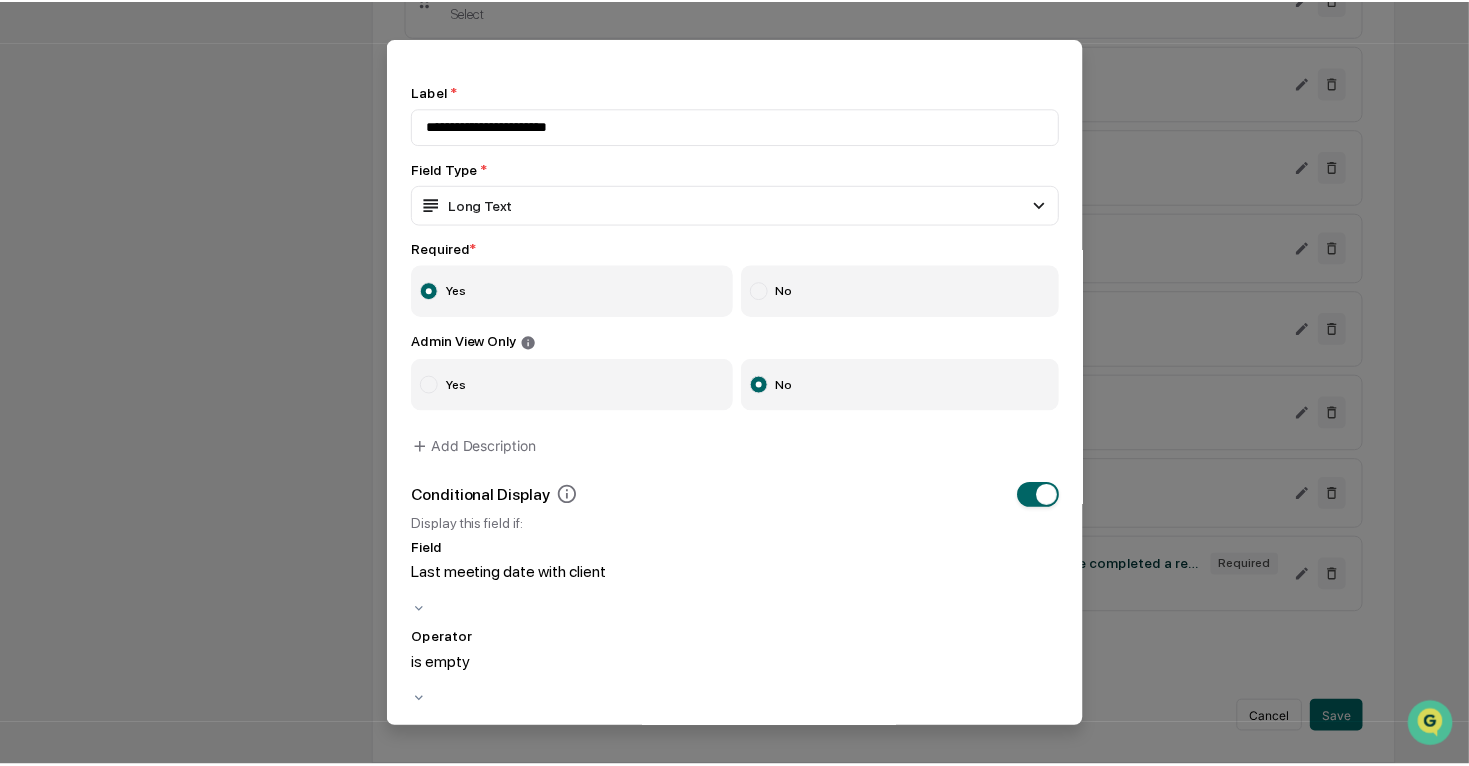 scroll, scrollTop: 125, scrollLeft: 0, axis: vertical 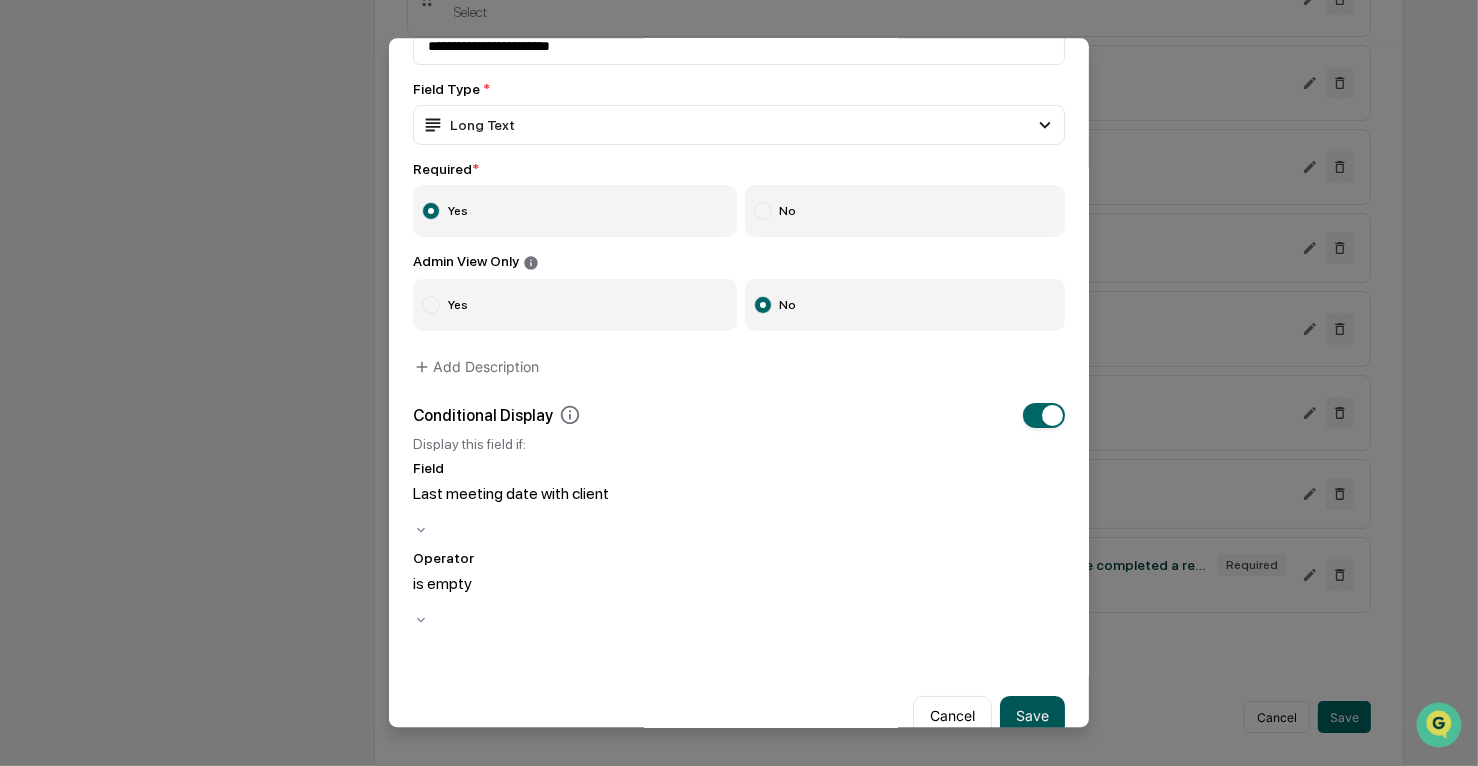 click on "Save" at bounding box center [1032, 716] 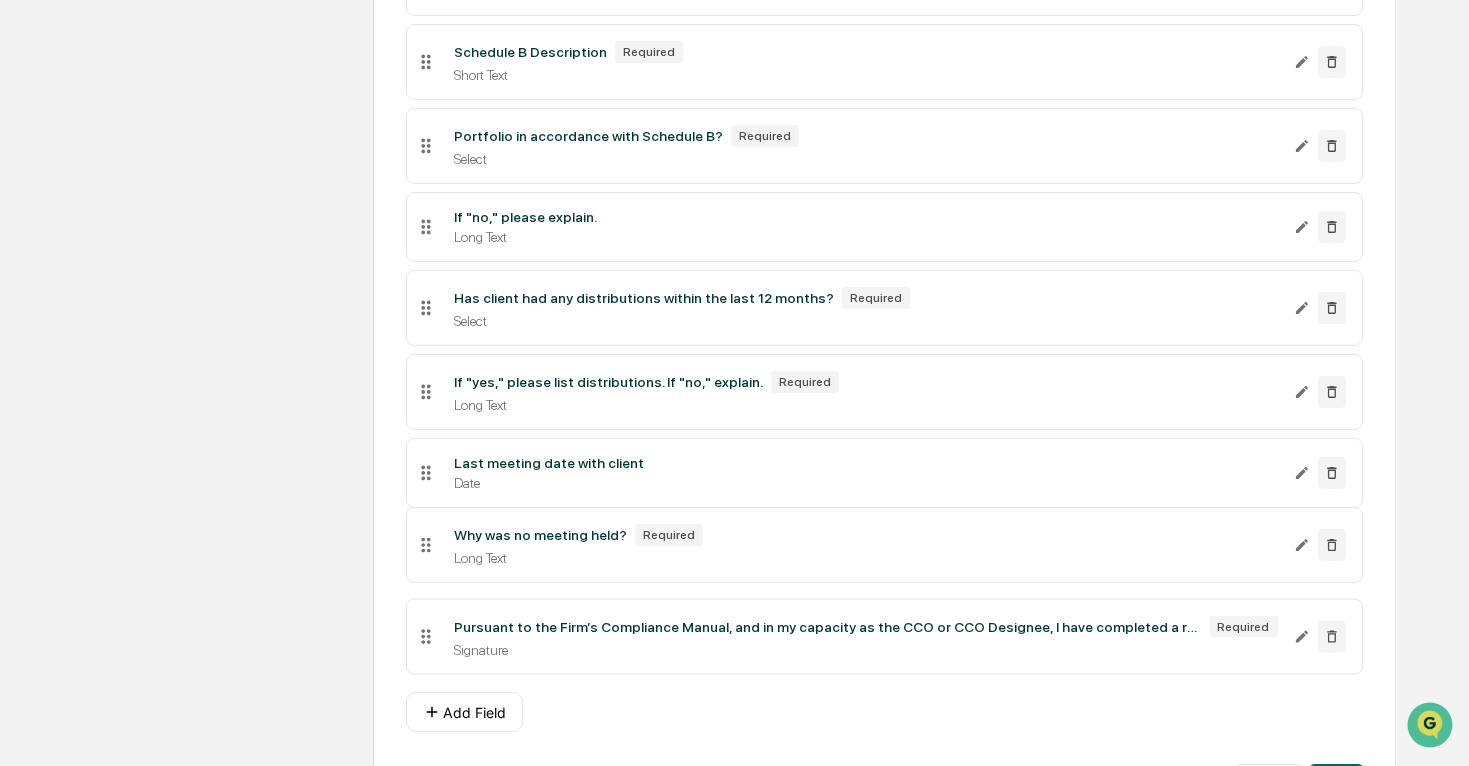 drag, startPoint x: 419, startPoint y: 659, endPoint x: 423, endPoint y: 564, distance: 95.084175 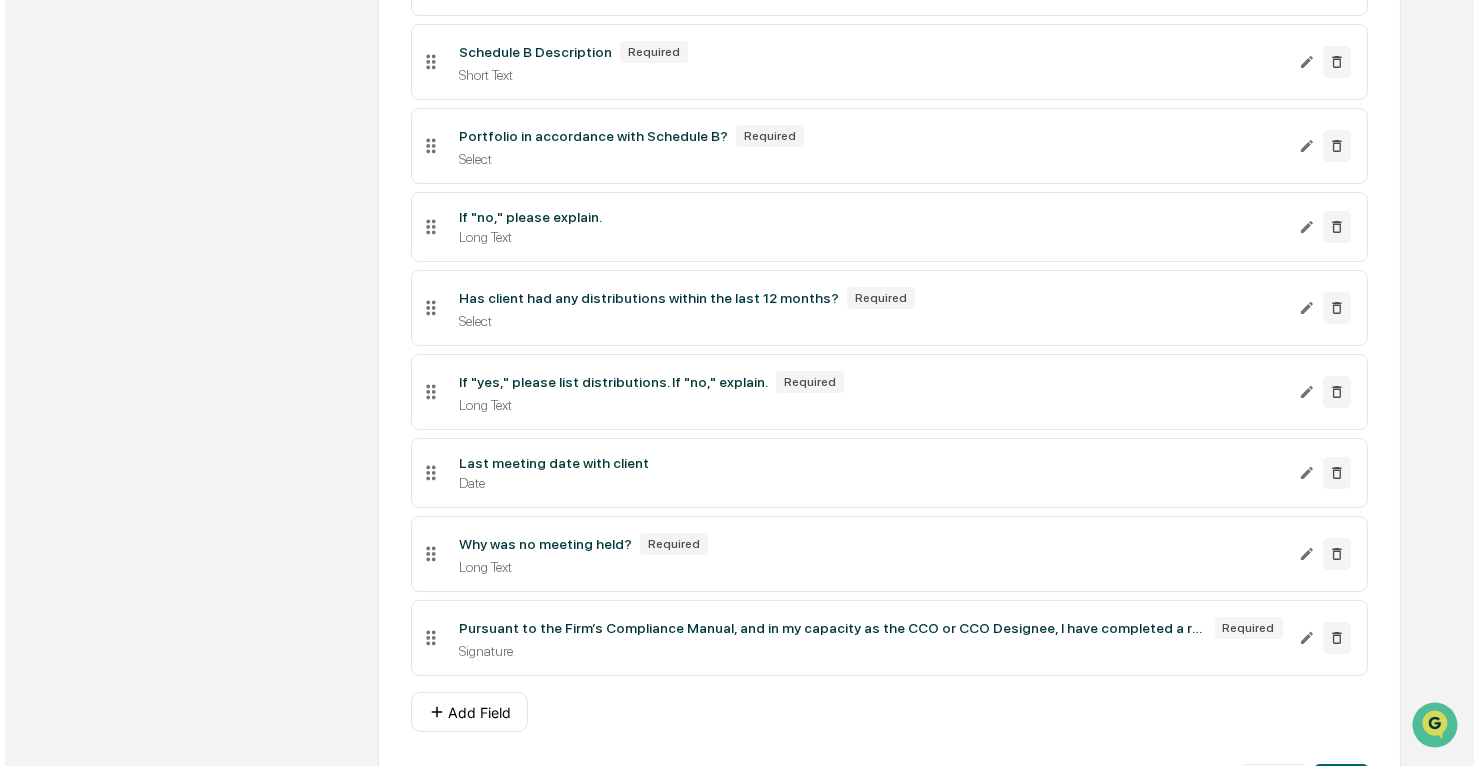 scroll, scrollTop: 905, scrollLeft: 0, axis: vertical 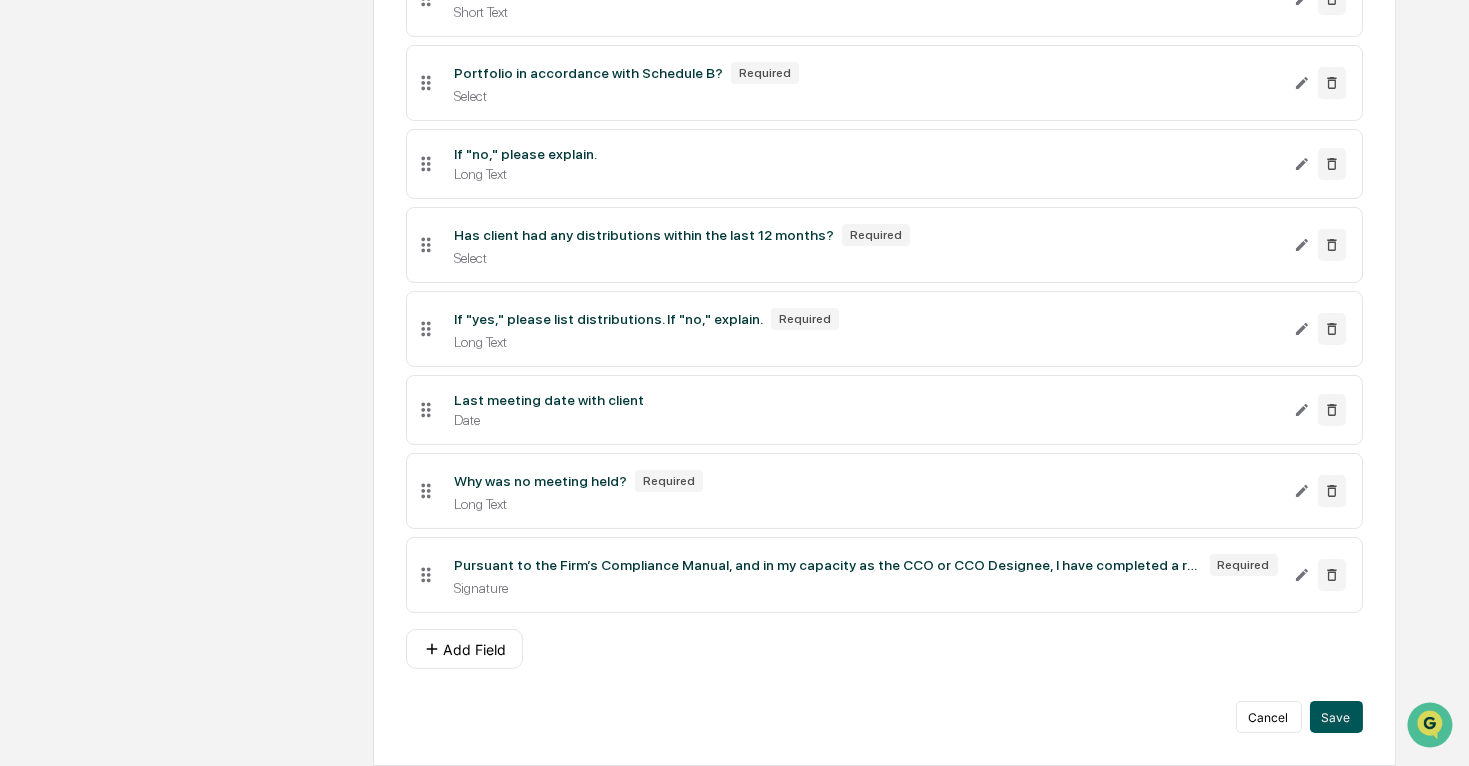 click on "Save" at bounding box center (1336, 717) 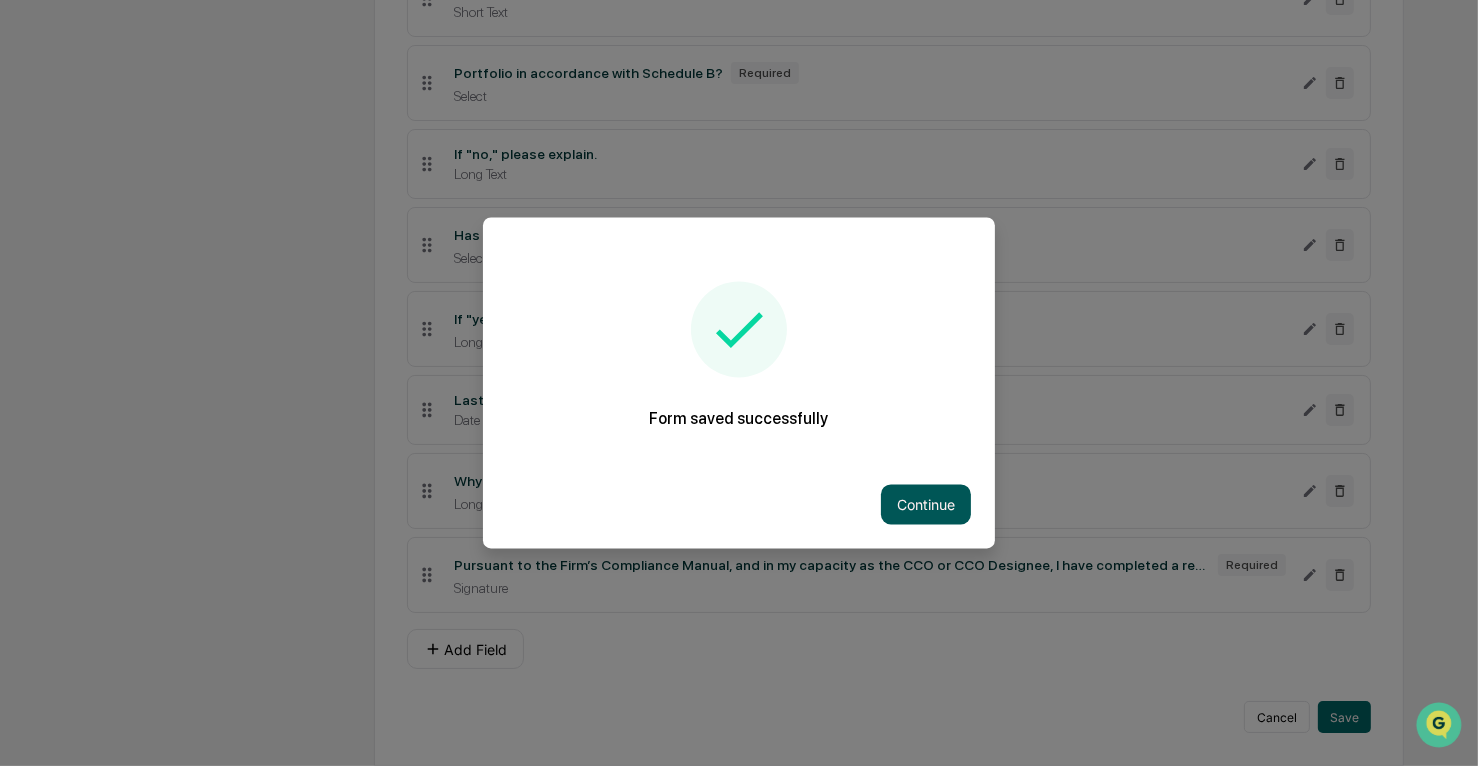 click on "Continue" at bounding box center [926, 505] 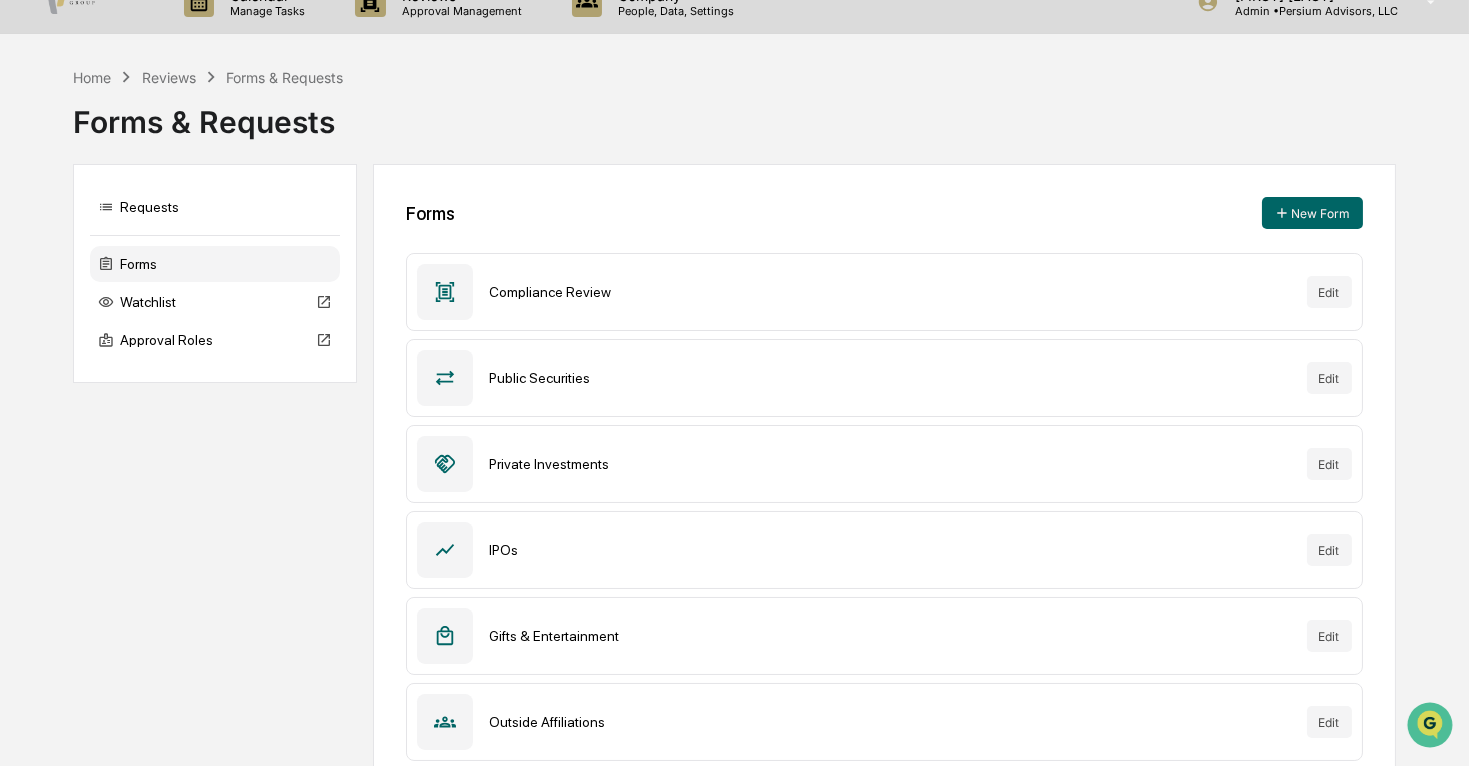 scroll, scrollTop: 0, scrollLeft: 0, axis: both 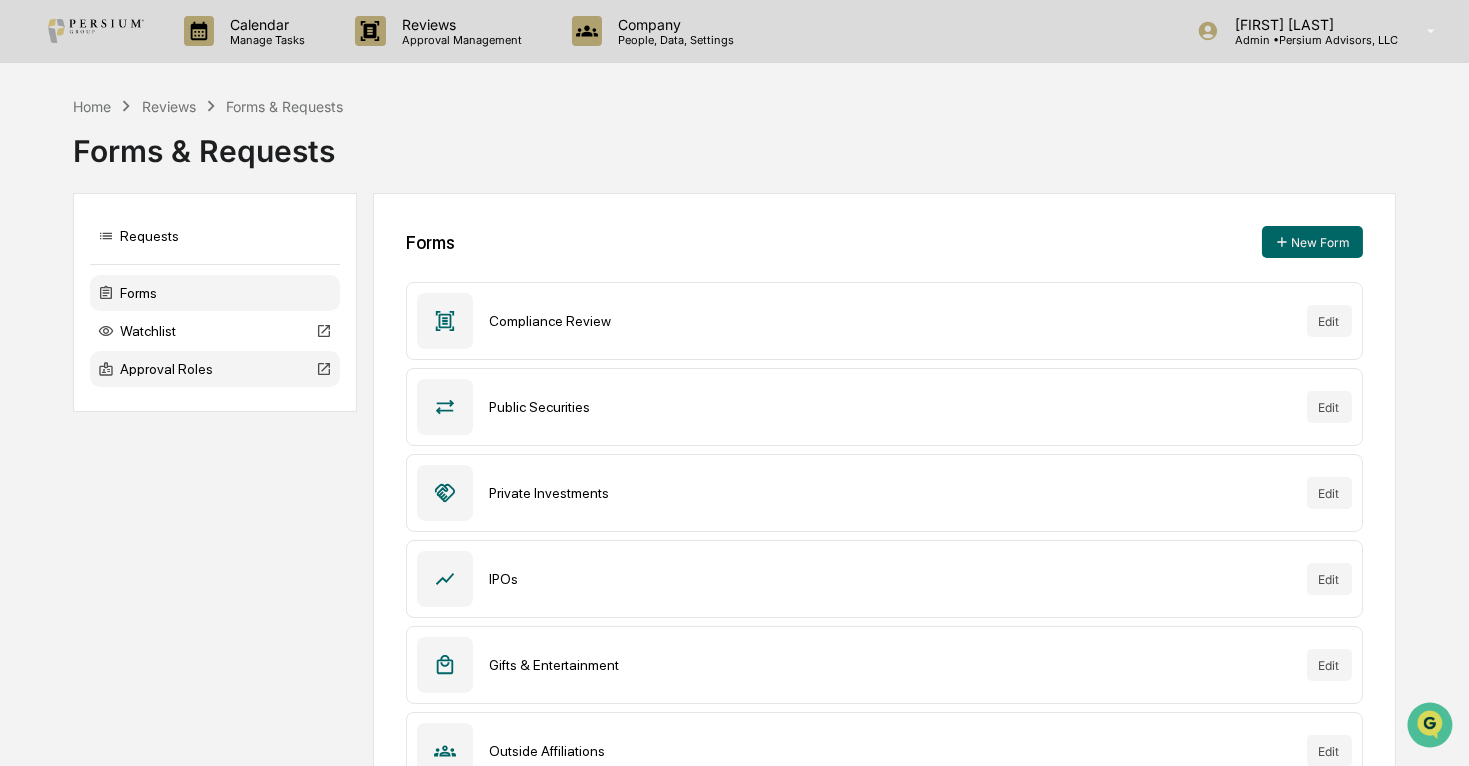click on "Approval Roles" at bounding box center [215, 369] 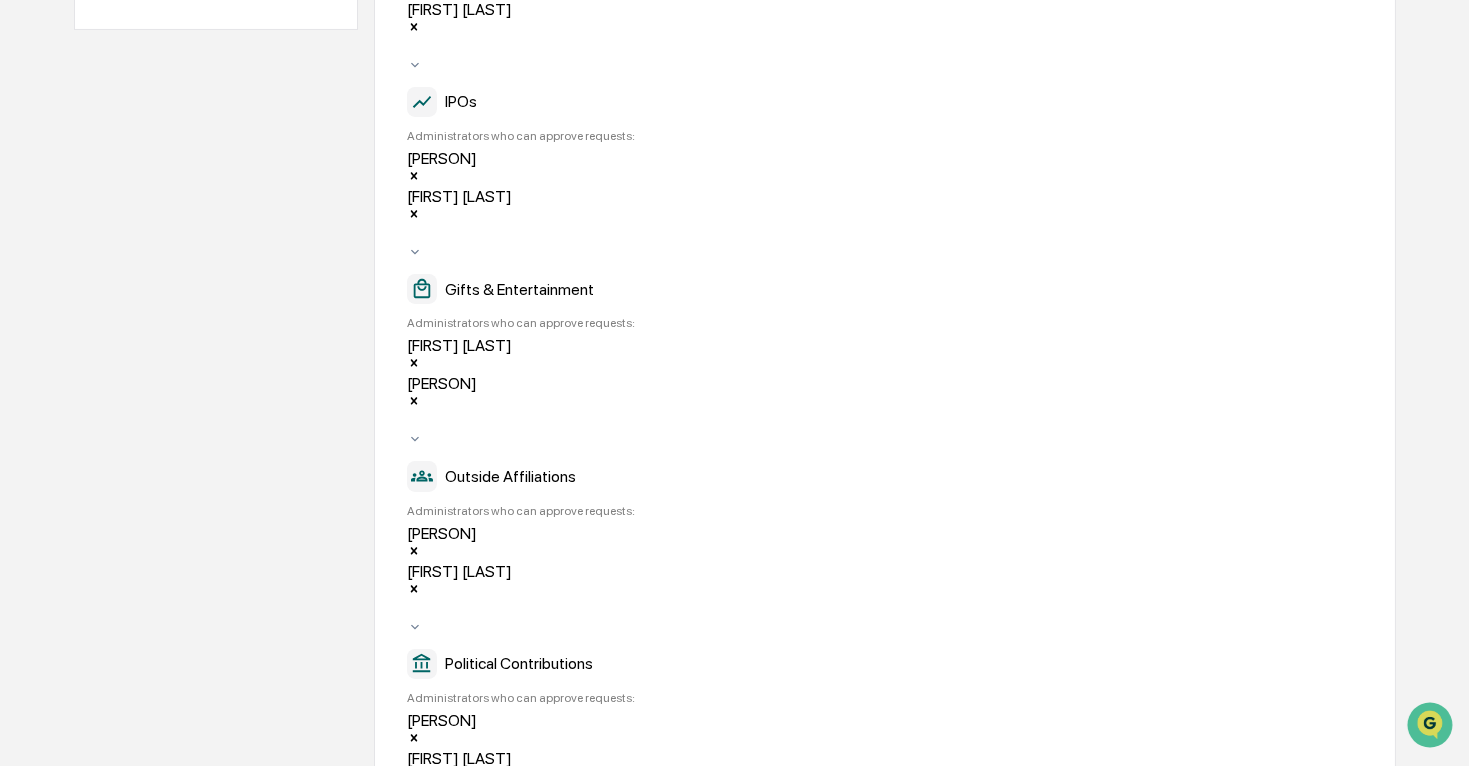 scroll, scrollTop: 902, scrollLeft: 0, axis: vertical 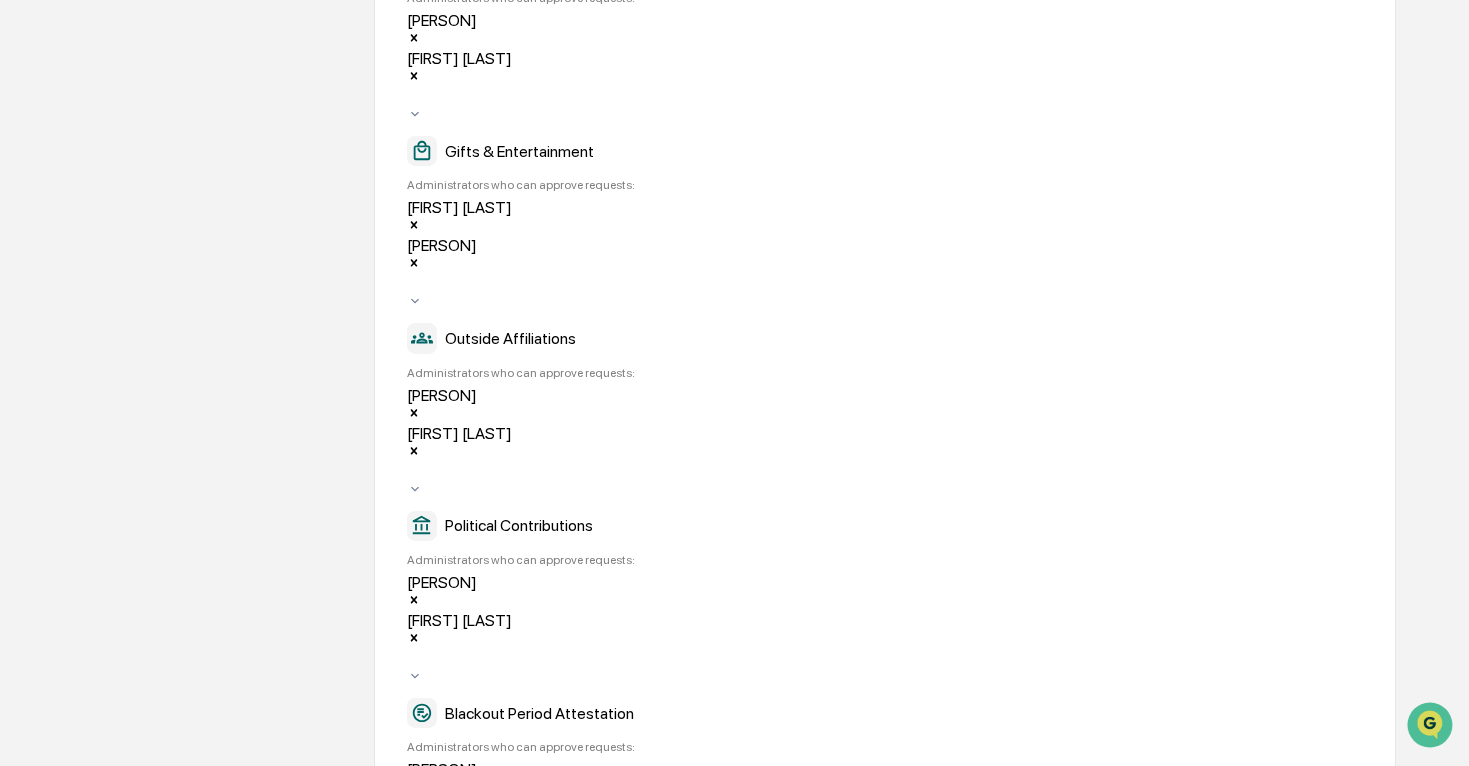 click on "Approval Roles Determine a set of users who are allowed to approve requests based on the request type. Compliance Review Administrators who can approve requests: [PERSON] [PERSON] Public Securities Administrators who can approve requests: [PERSON] [PERSON] Private Investments Administrators who can approve requests: [PERSON] [PERSON] IPOs Administrators who can approve requests: [PERSON] [PERSON] Gifts & Entertainment Administrators who can approve requests: [PERSON] [PERSON] Outside Affiliations Administrators who can approve requests: [PERSON] [PERSON] Political Contributions Administrators who can approve requests: [PERSON] [PERSON] Blackout Period Attestation Administrators who can approve requests: [PERSON] [PERSON] Trade Error Report Administrators who can approve requests: [PERSON] [PERSON] Quarterly Account Review Administrators who can approve requests: Select..." at bounding box center [885, 259] 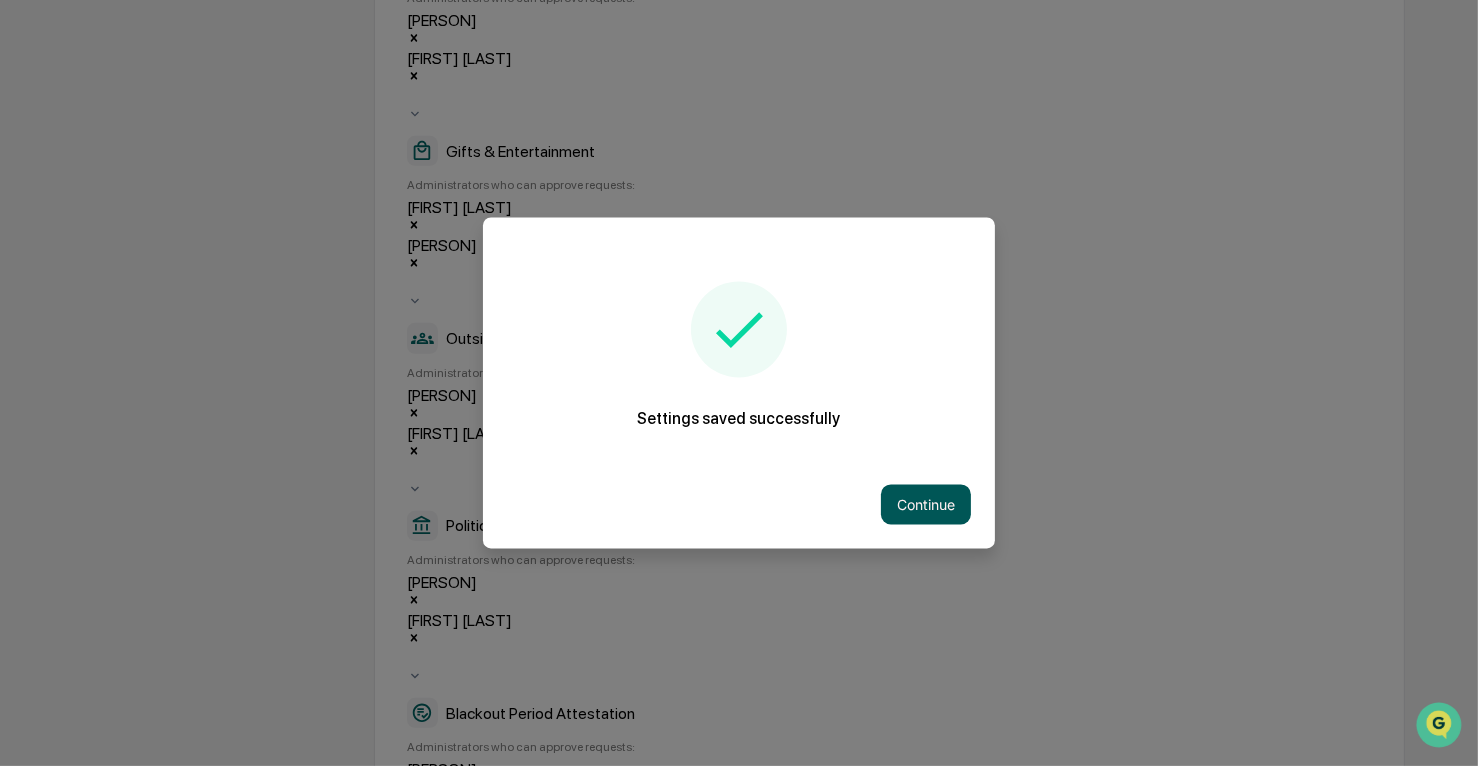 click on "Continue" at bounding box center [926, 505] 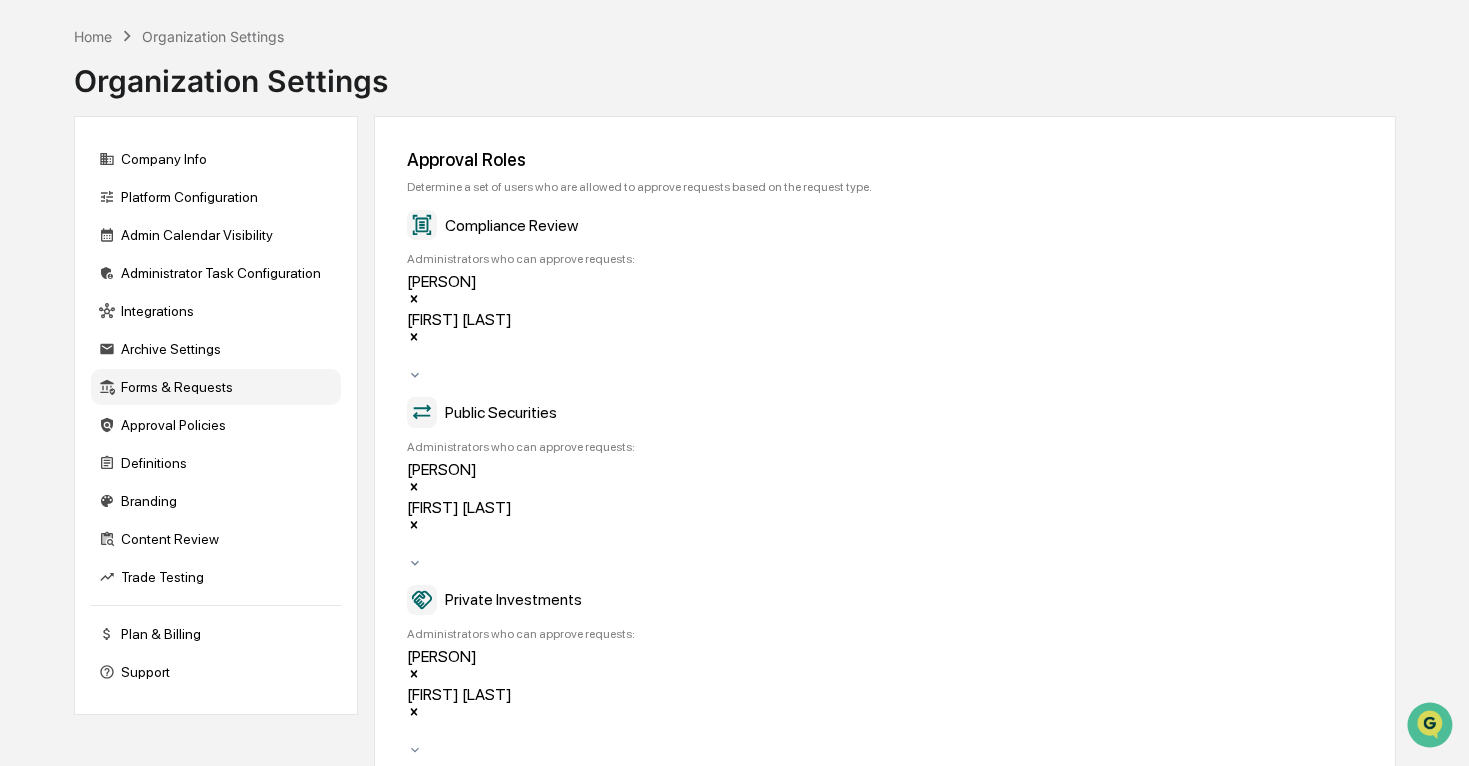 scroll, scrollTop: 0, scrollLeft: 0, axis: both 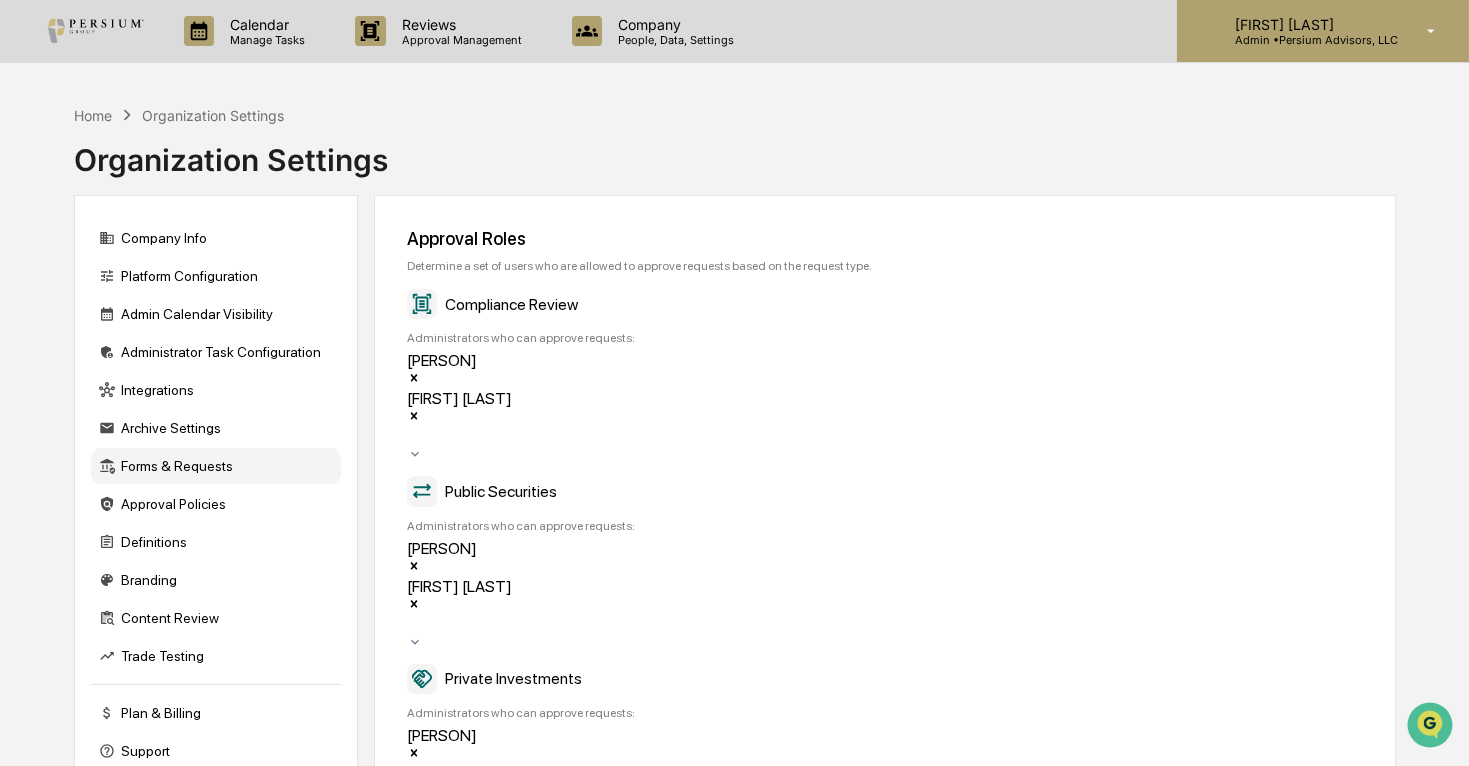 click on "[FIRST] [LAST]" at bounding box center [1308, 24] 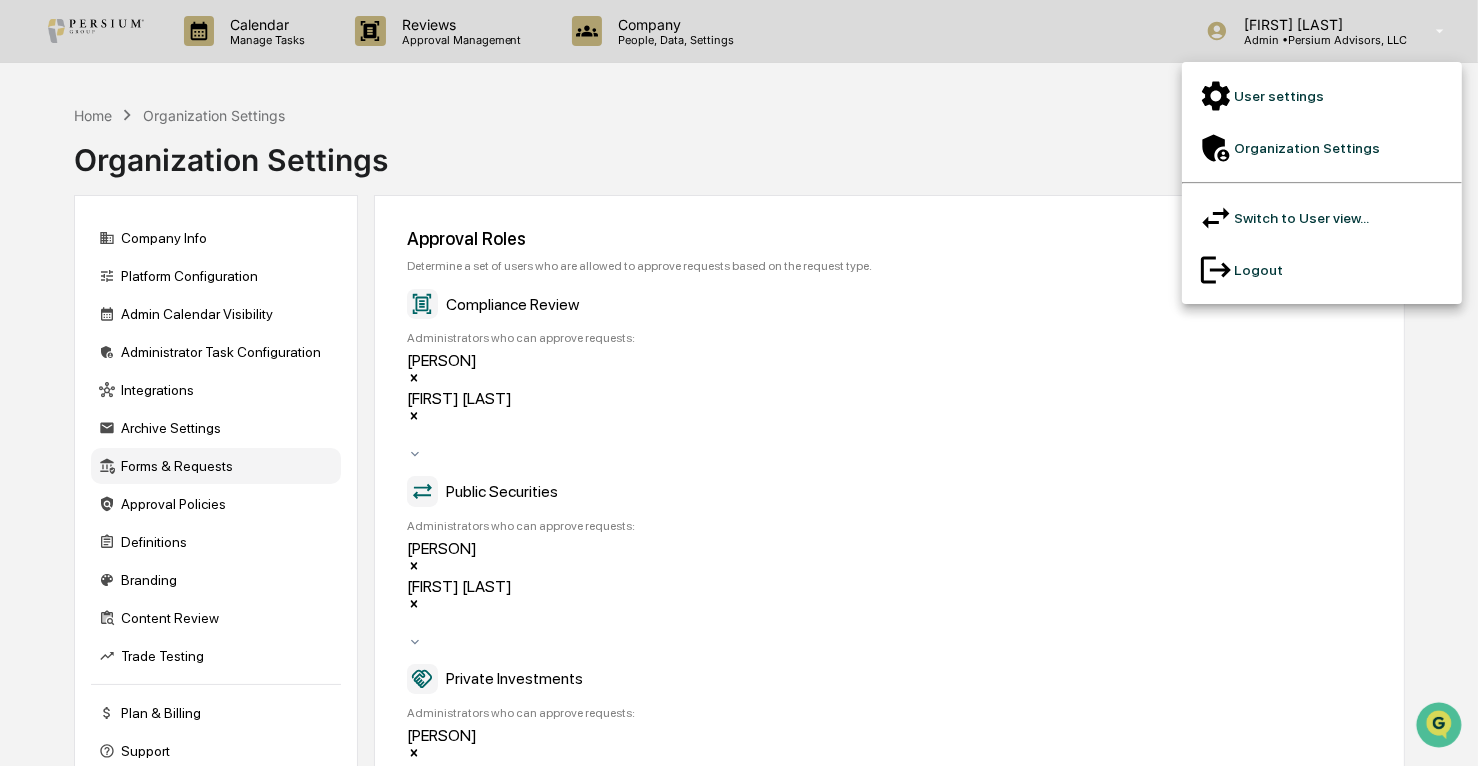 click on "Switch to User view..." at bounding box center (1322, 218) 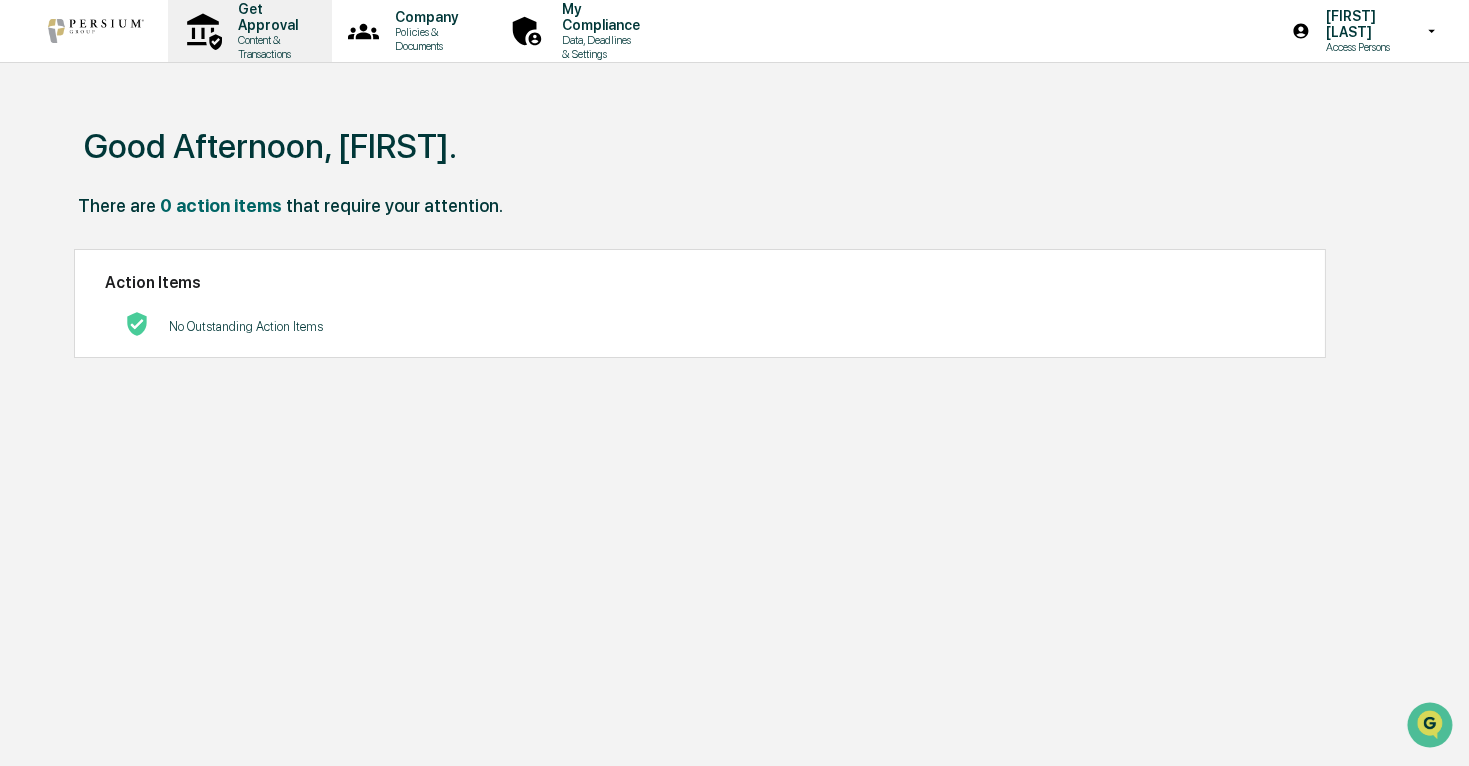 click on "Get Approval" at bounding box center [265, 17] 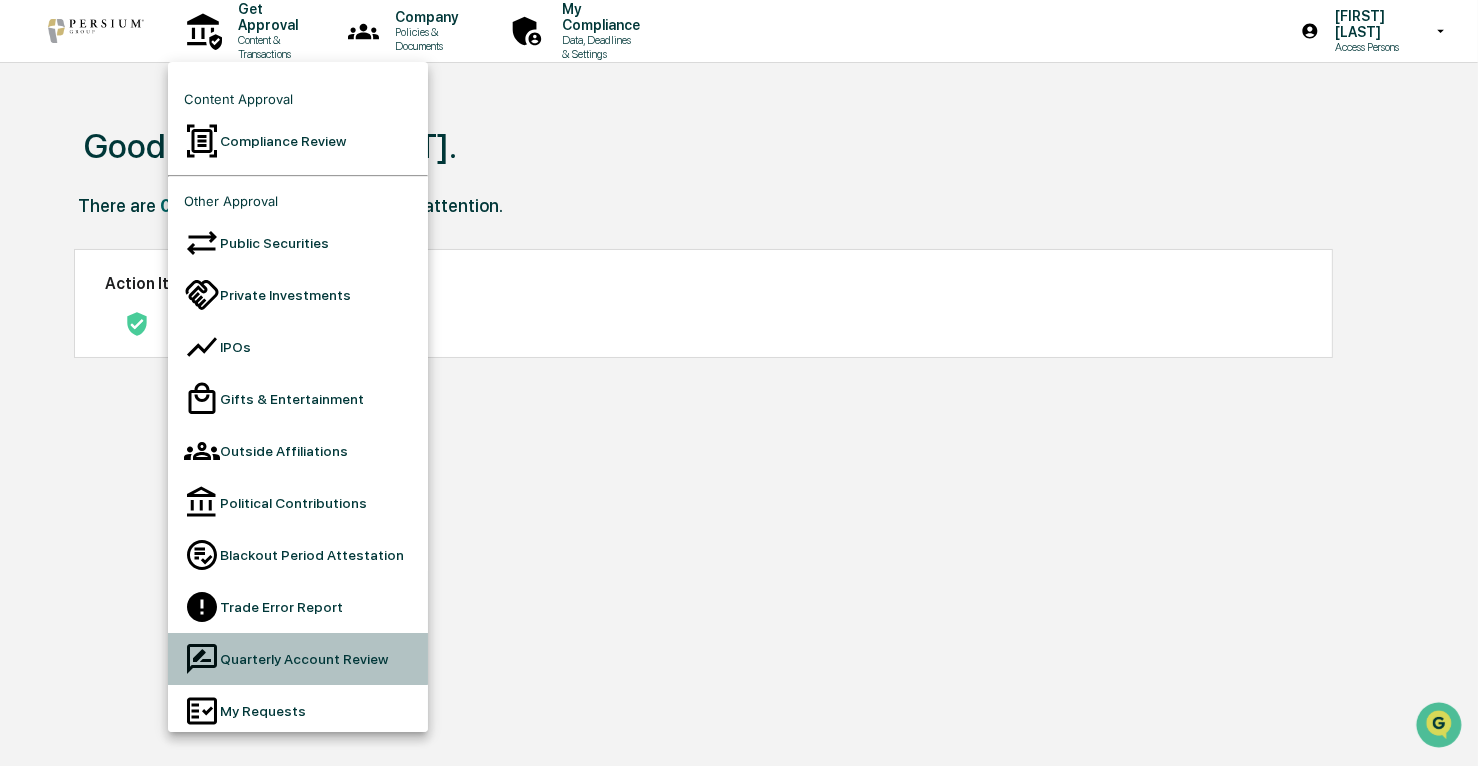 click on "Quarterly Account Review" at bounding box center (298, 659) 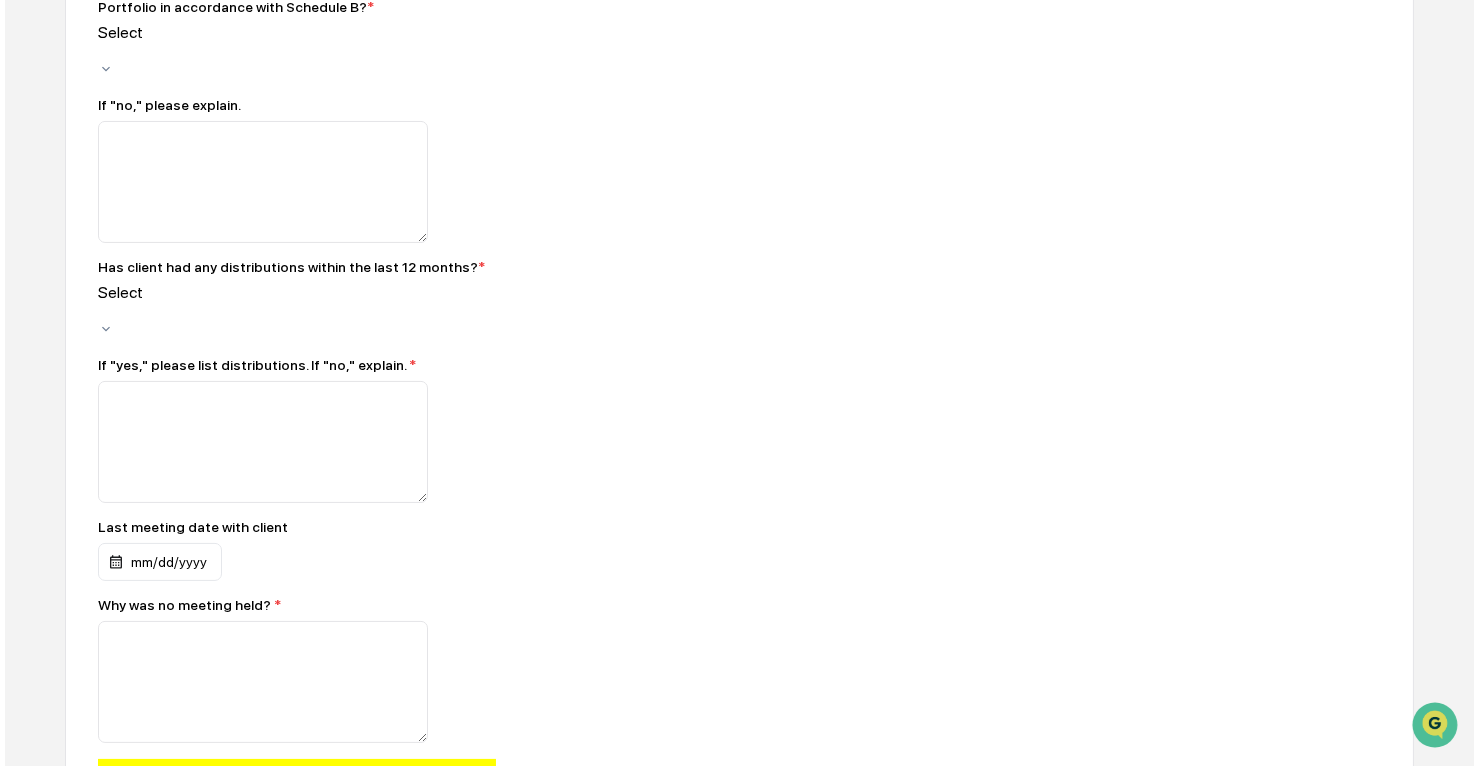 scroll, scrollTop: 909, scrollLeft: 0, axis: vertical 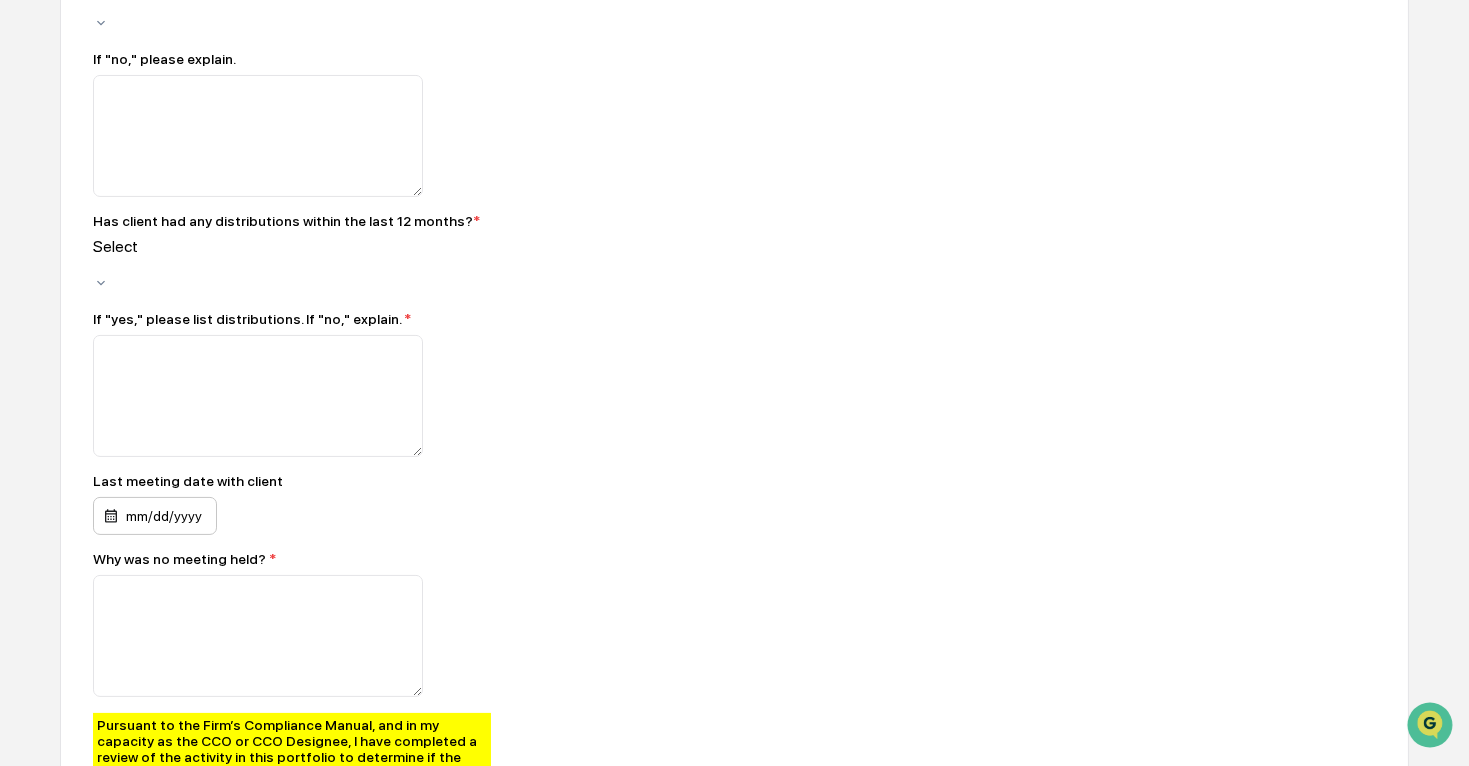 click on "mm/dd/yyyy" at bounding box center [155, 516] 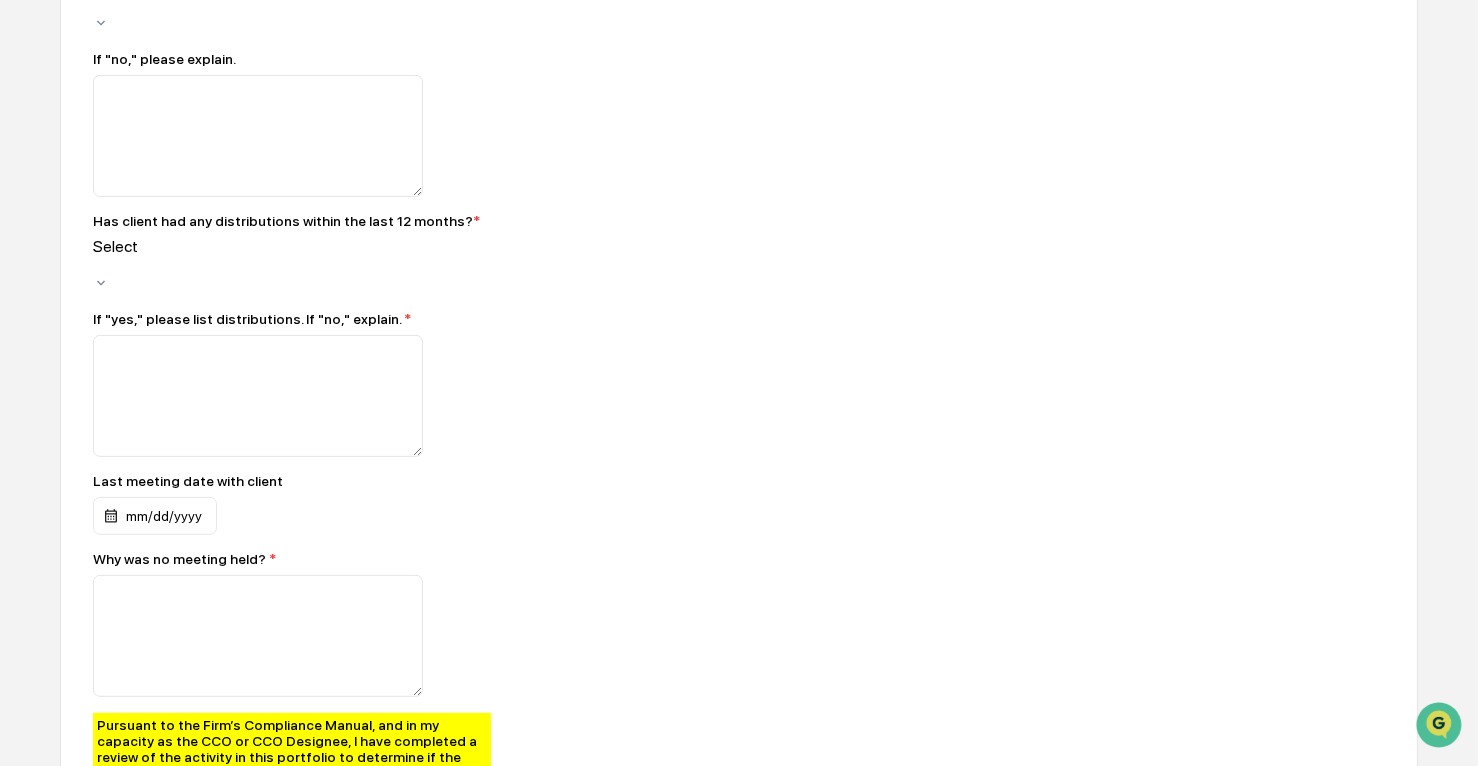 click at bounding box center (739, 383) 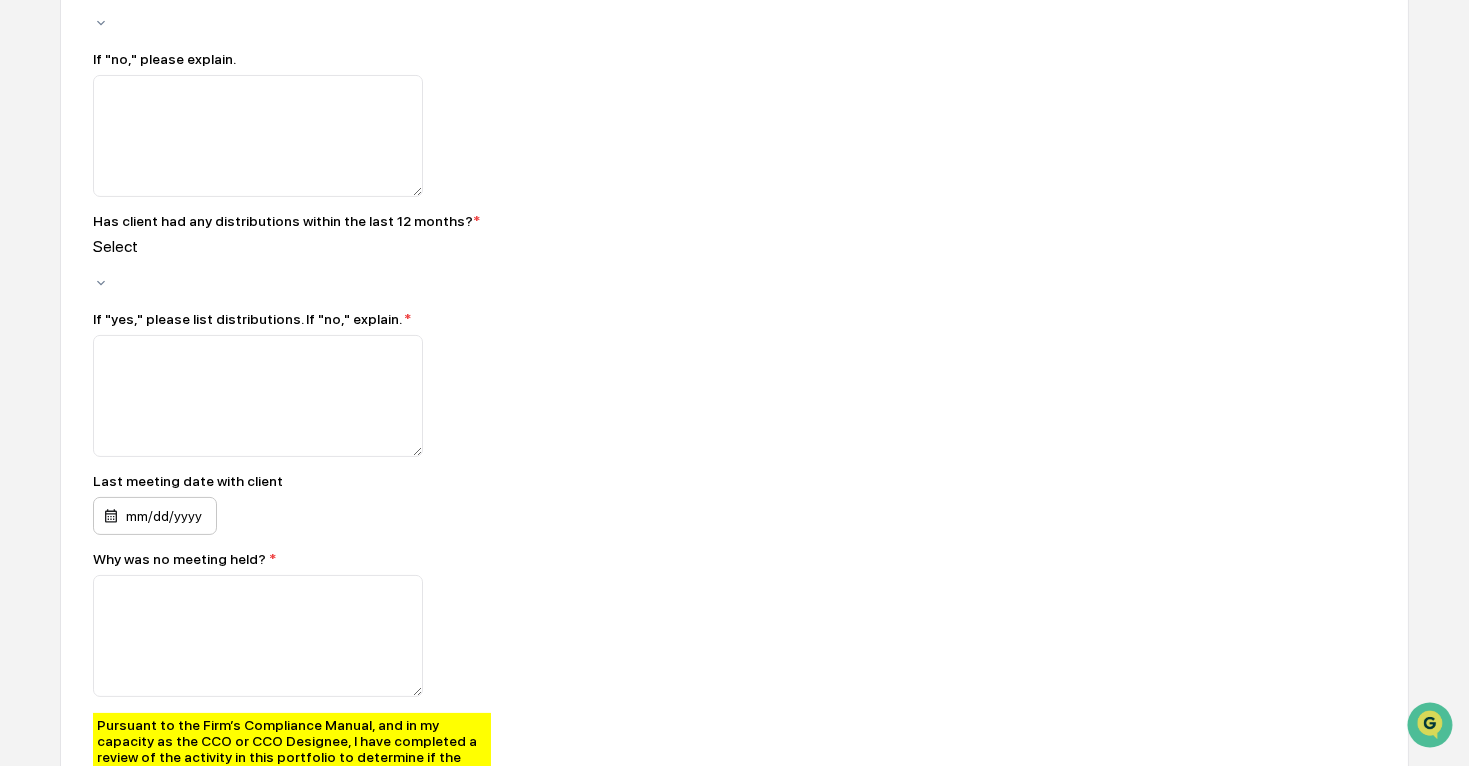 click on "mm/dd/yyyy" at bounding box center [155, 516] 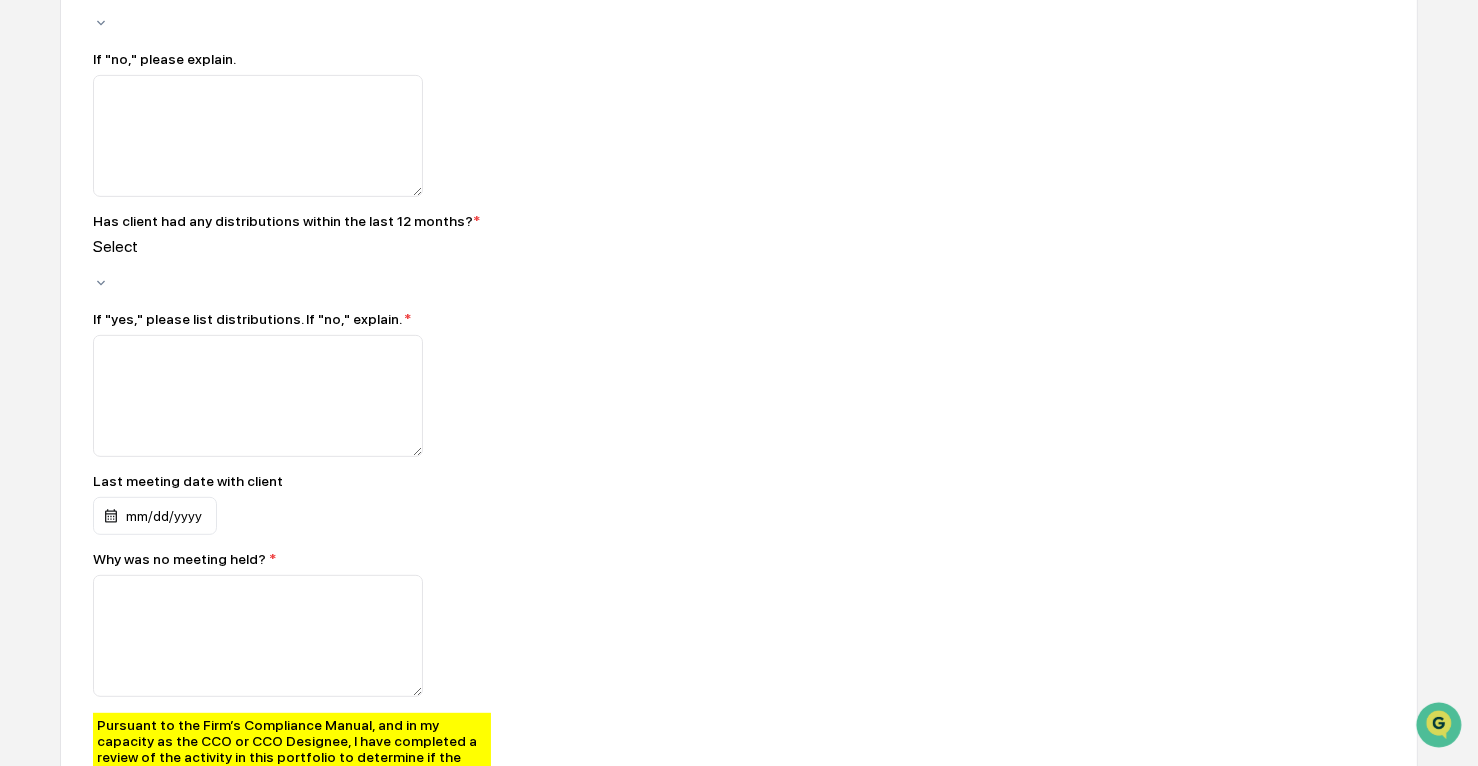 click on "1" at bounding box center [11, 1096] 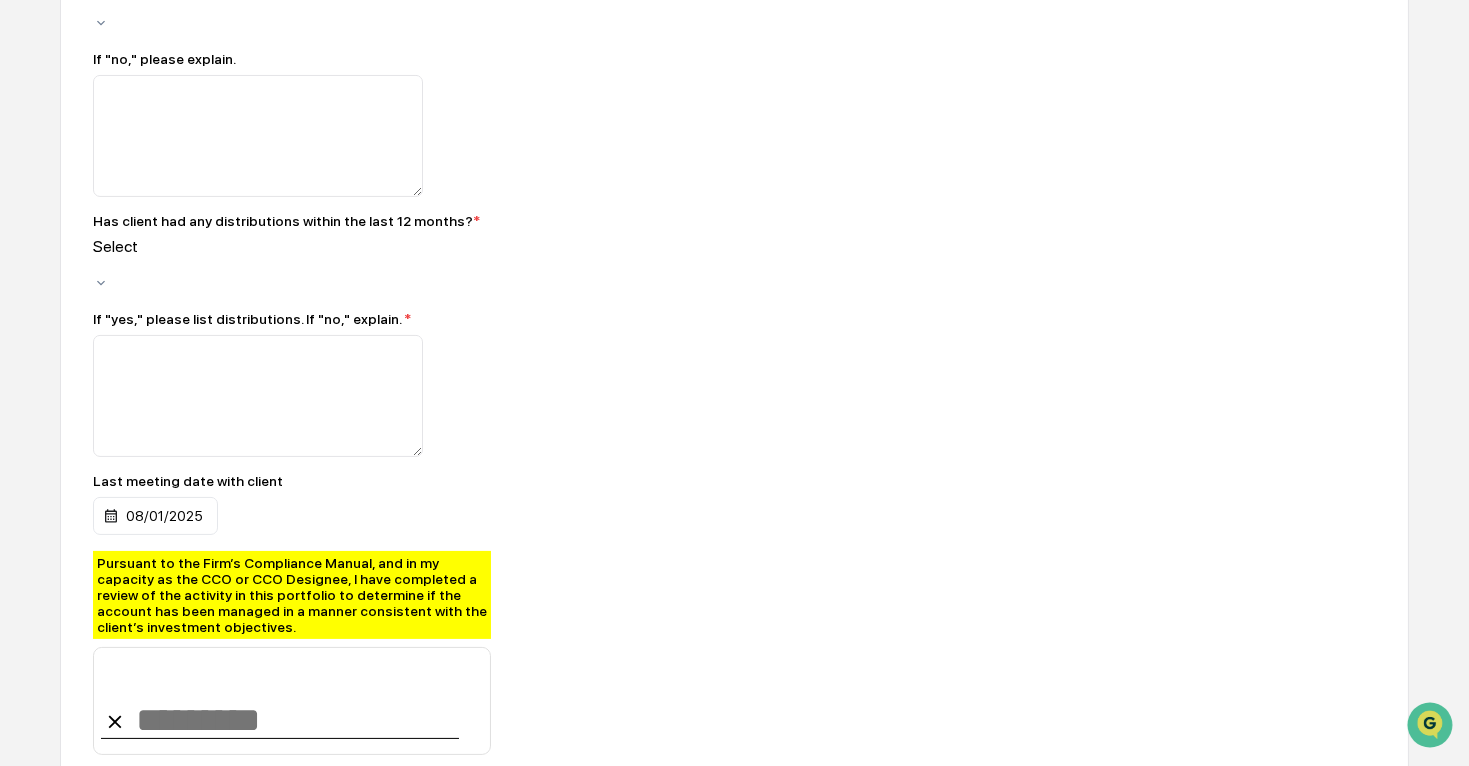click at bounding box center (443, 396) 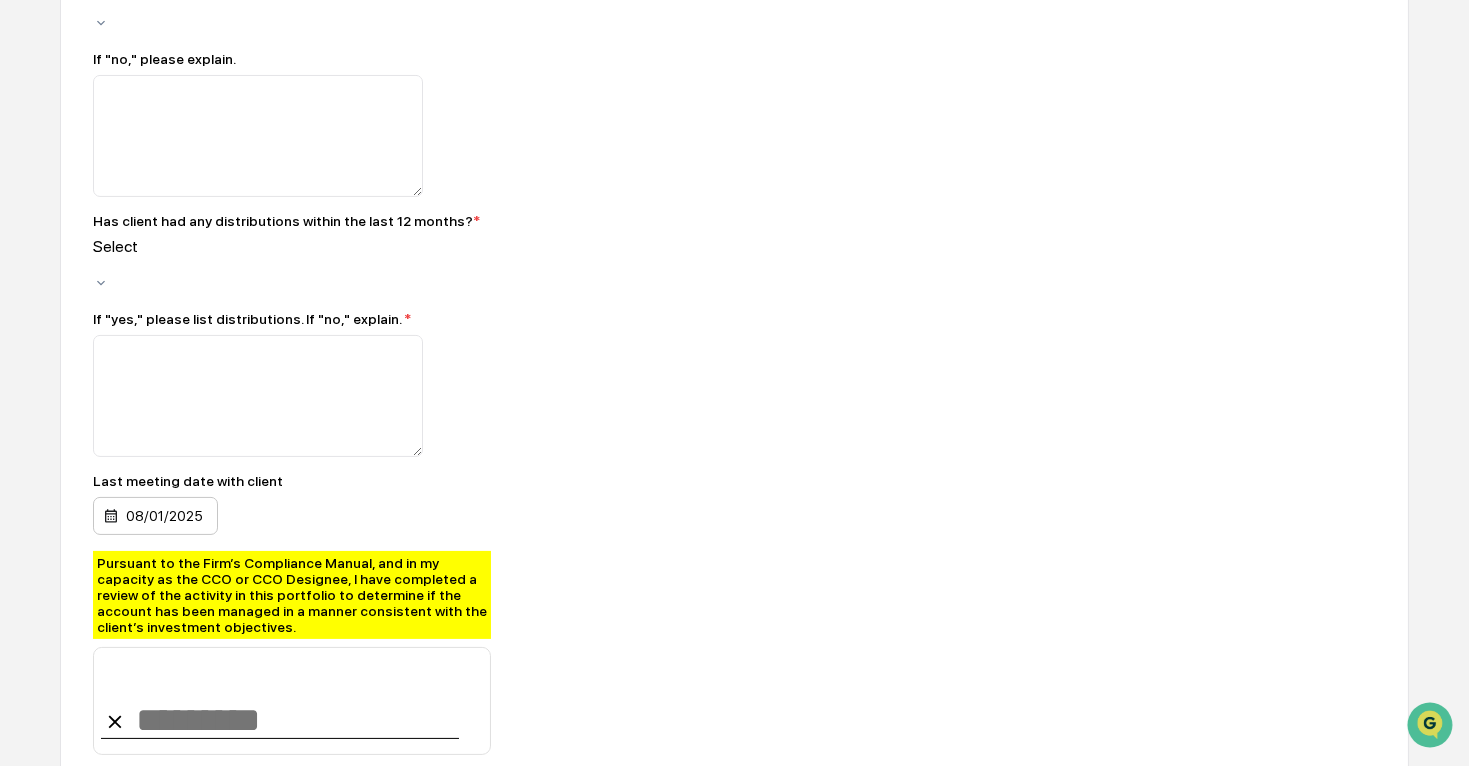 click on "08/01/2025" at bounding box center (155, 516) 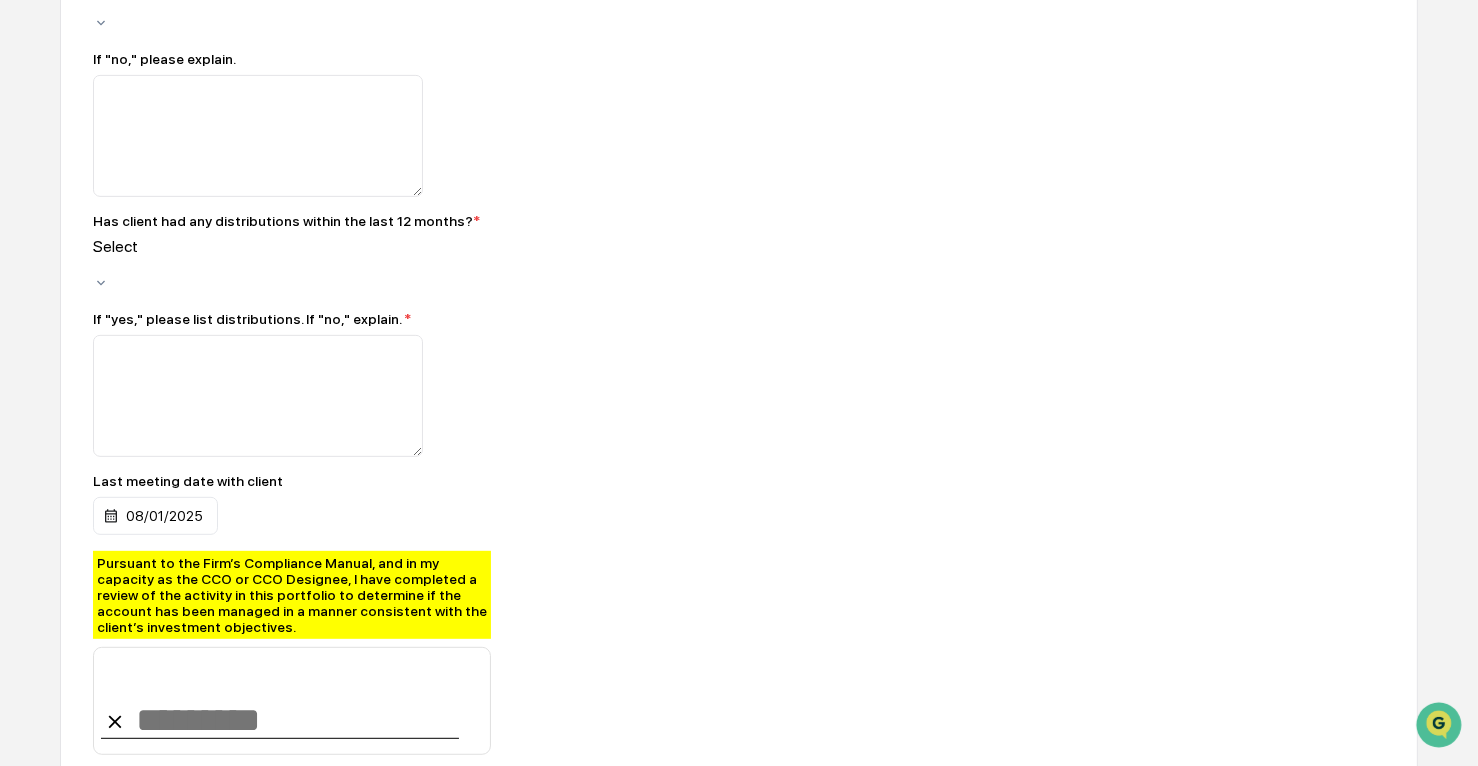 click on "3 4 5 6 7 8 9" at bounding box center [739, 955] 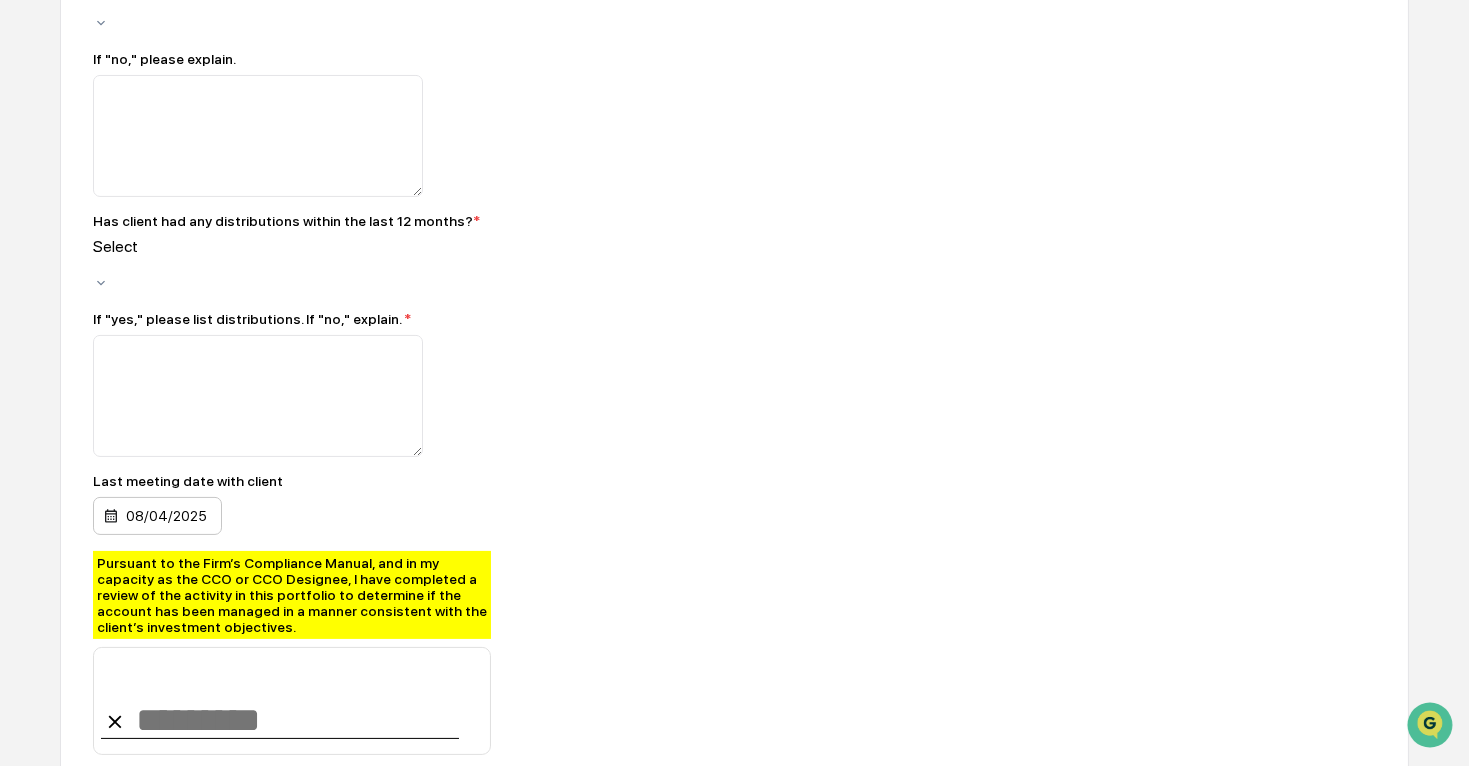 click on "08/04/2025" at bounding box center (157, 516) 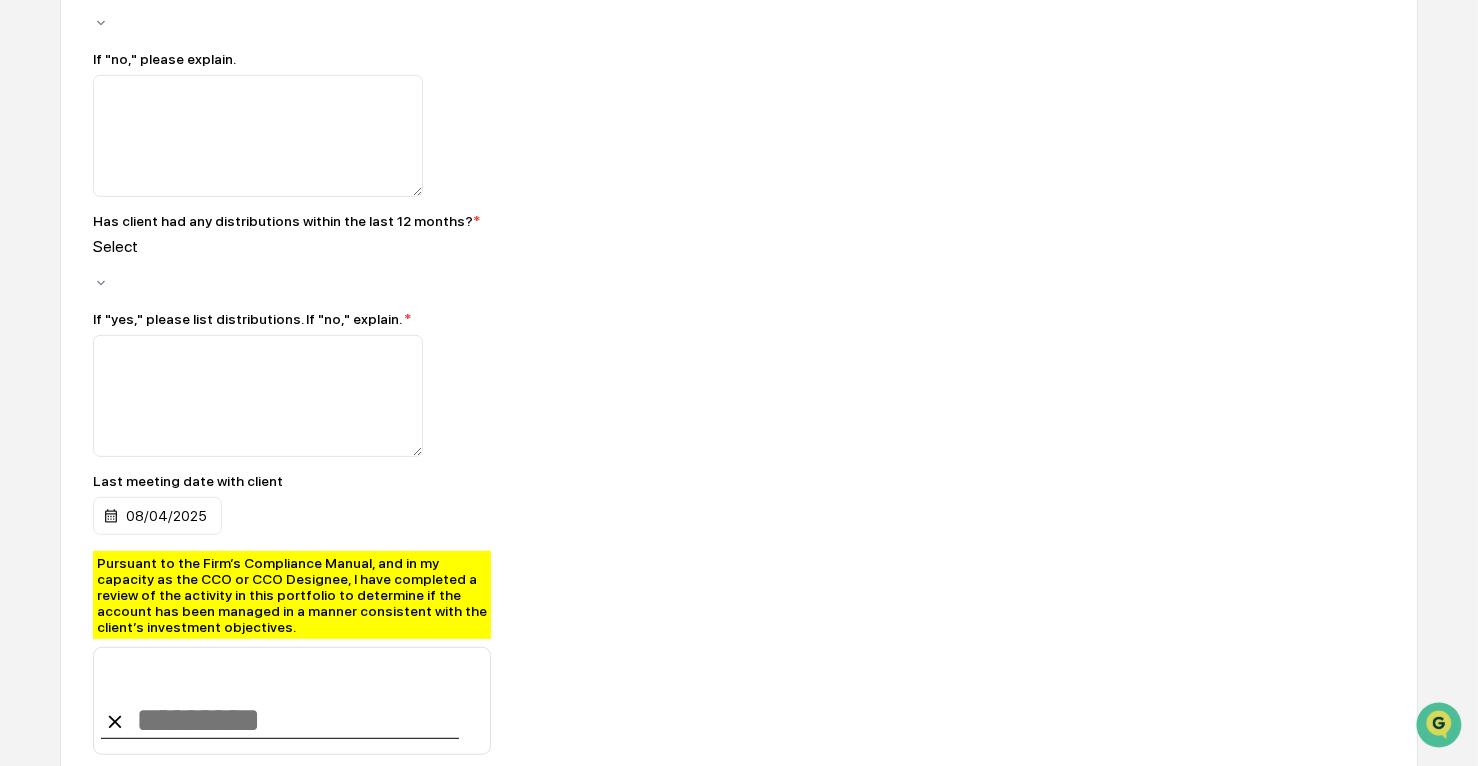 click at bounding box center (739, 383) 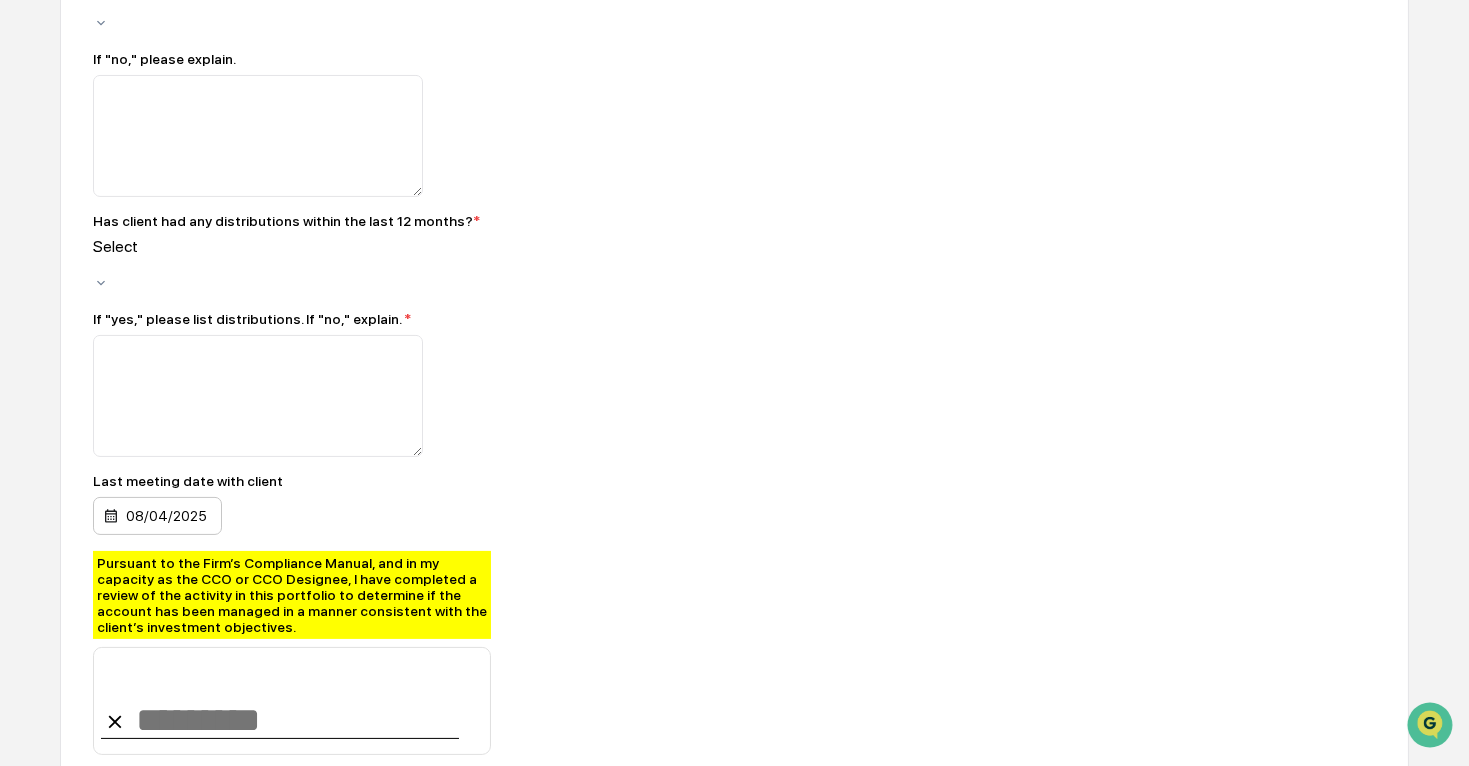 click on "08/04/2025" at bounding box center [157, 516] 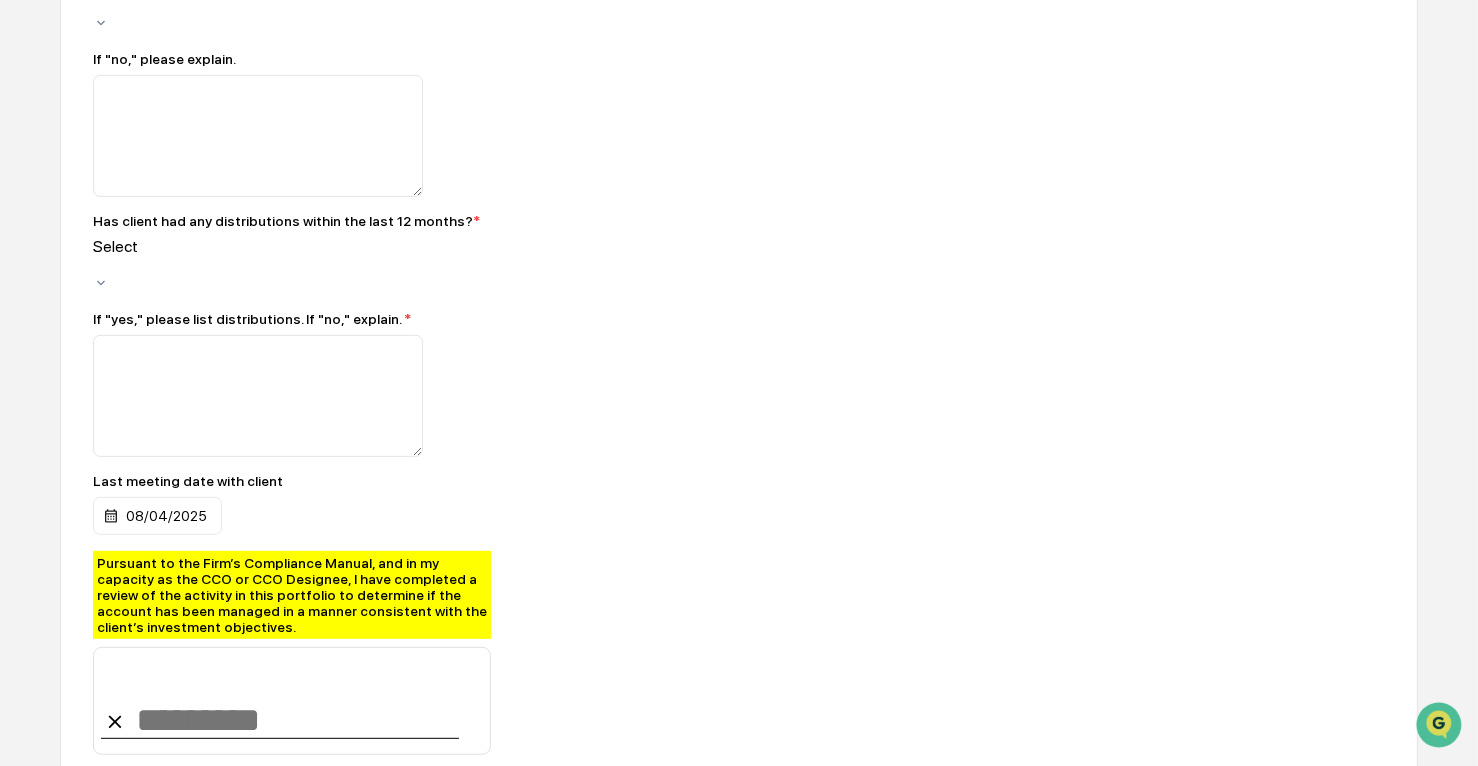 click at bounding box center (739, 383) 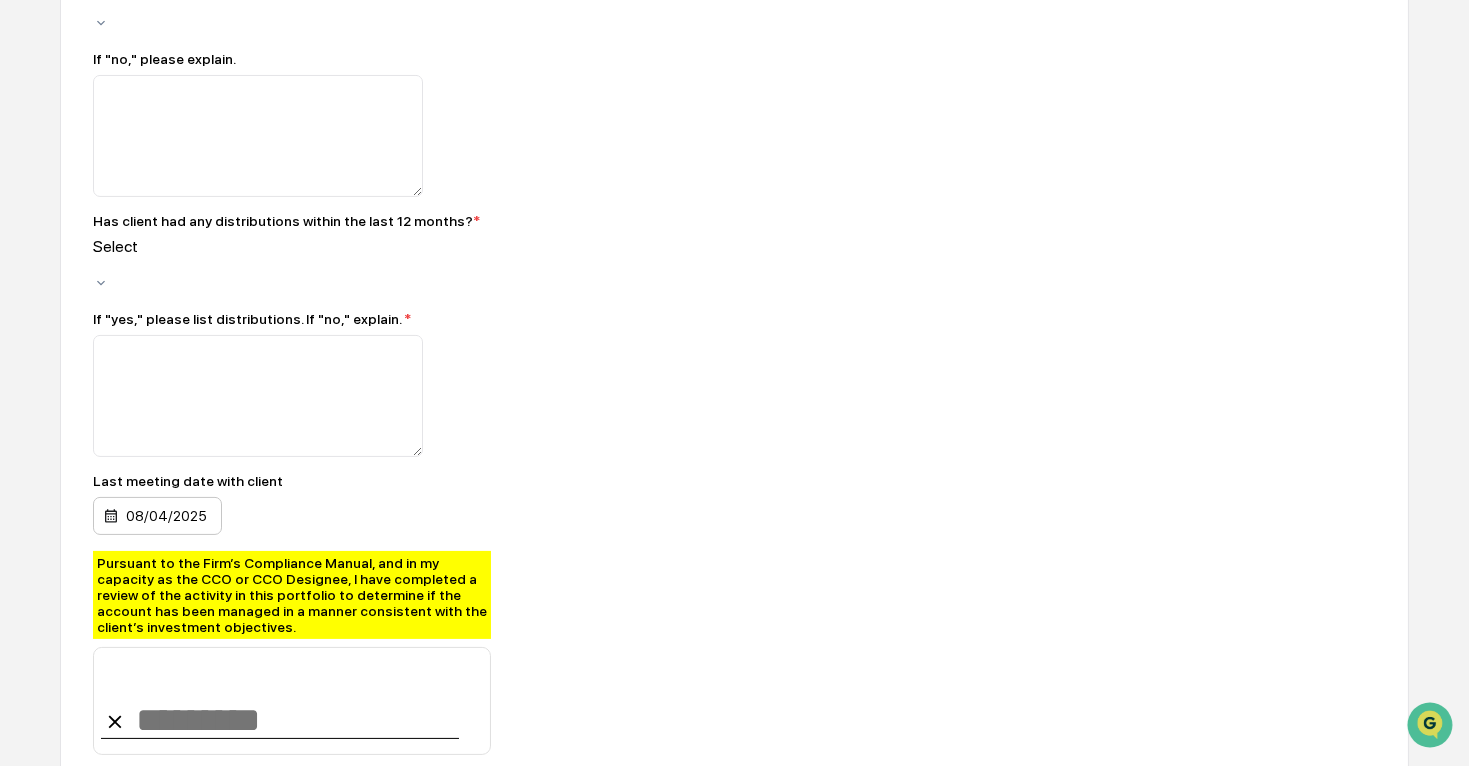 click on "08/04/2025" at bounding box center [157, 516] 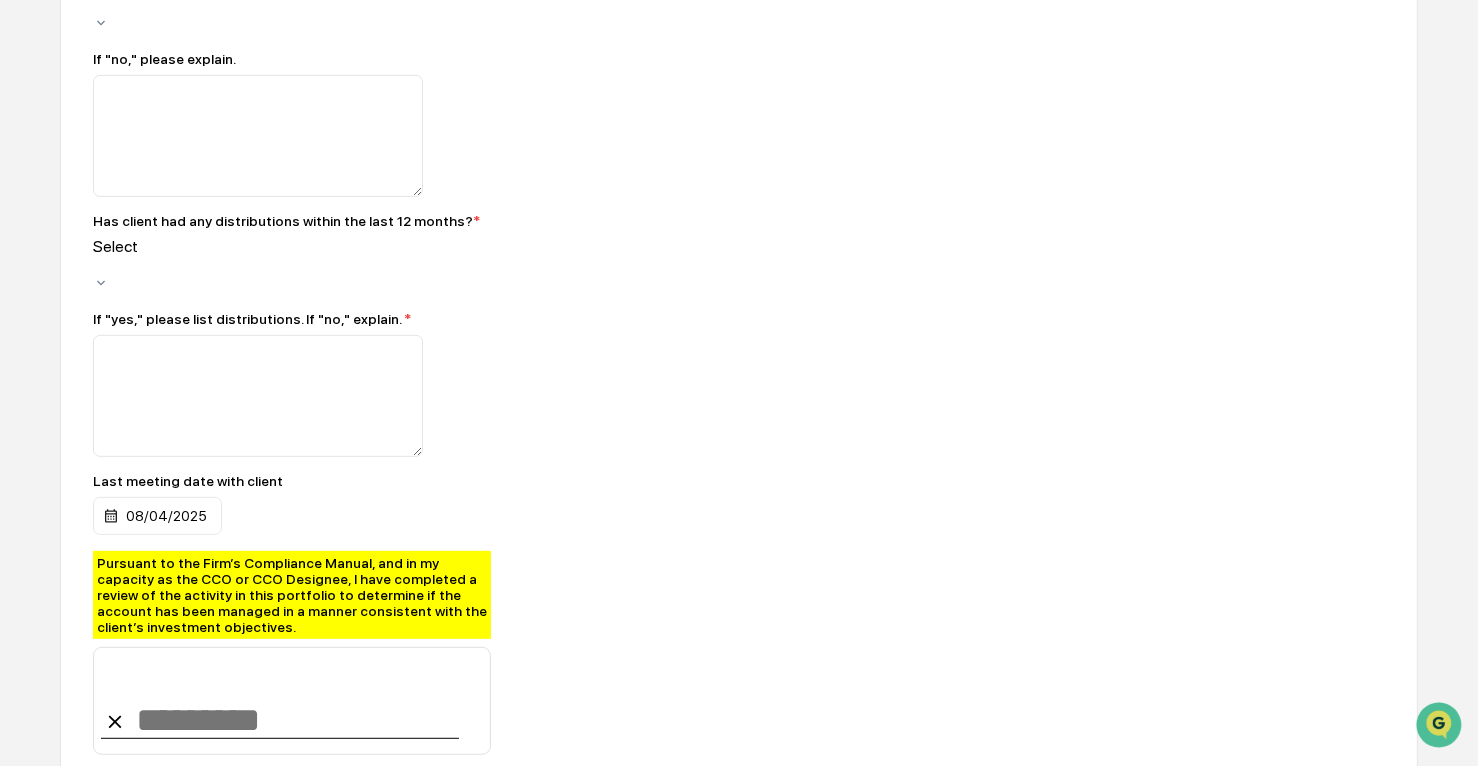 click on "August 2025" at bounding box center [739, 864] 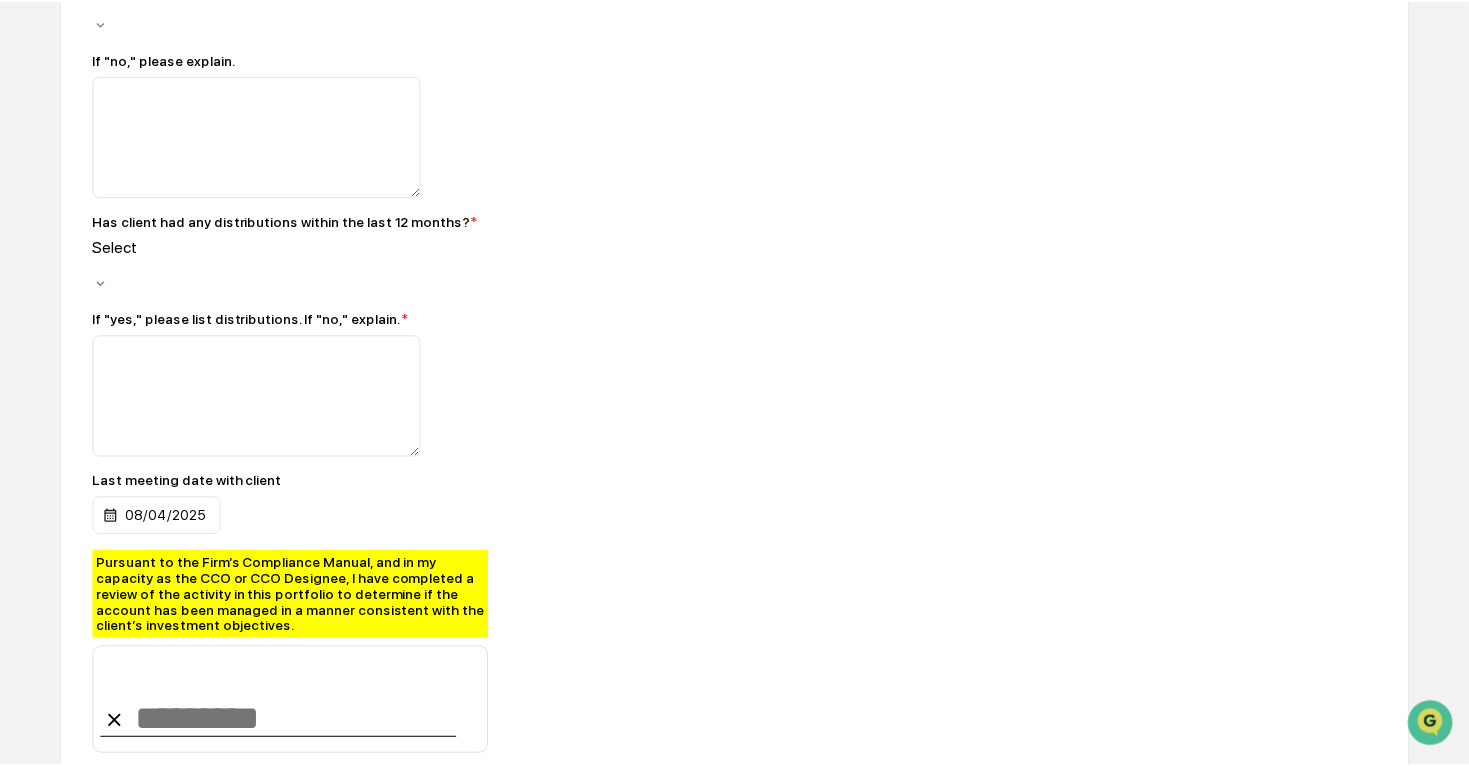 scroll, scrollTop: 0, scrollLeft: 0, axis: both 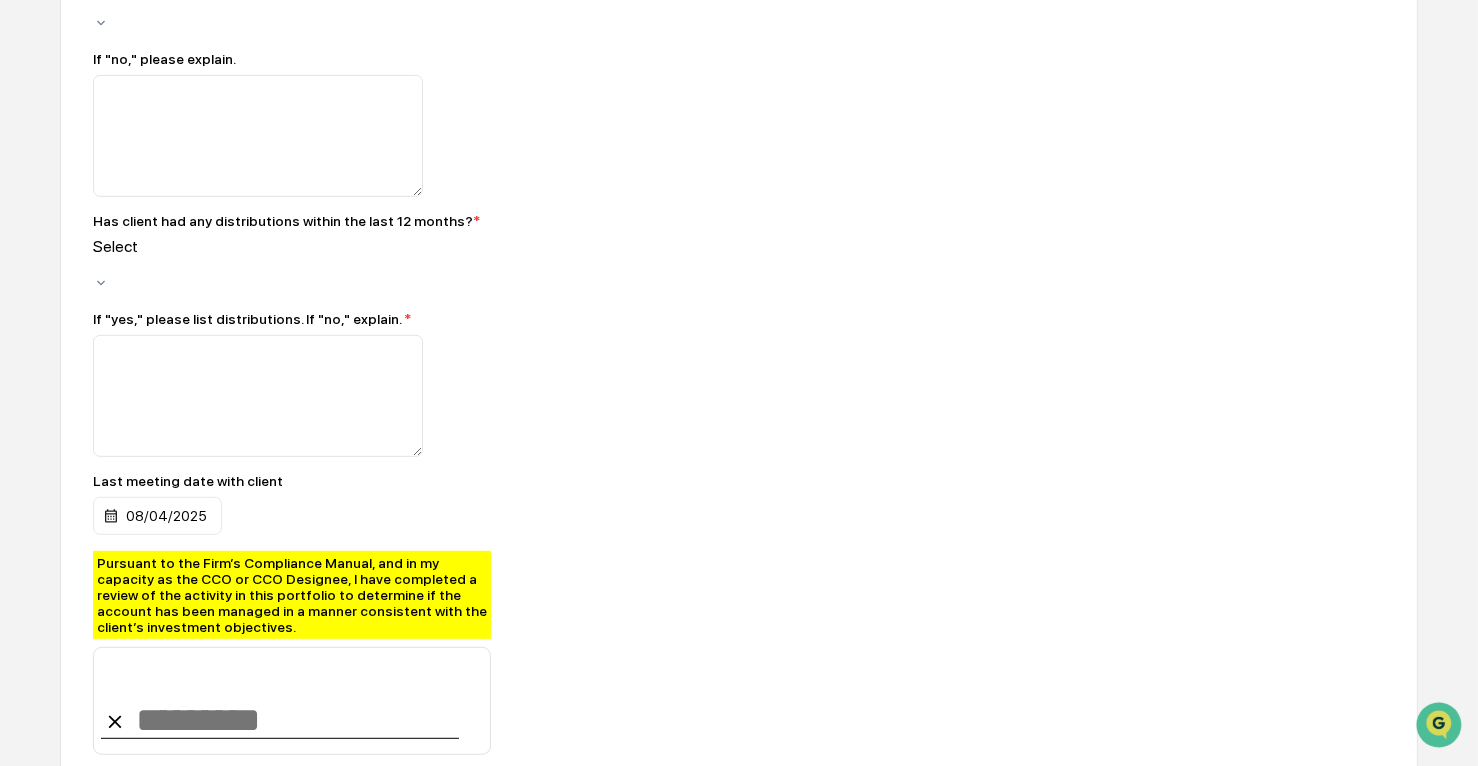 click at bounding box center (739, 383) 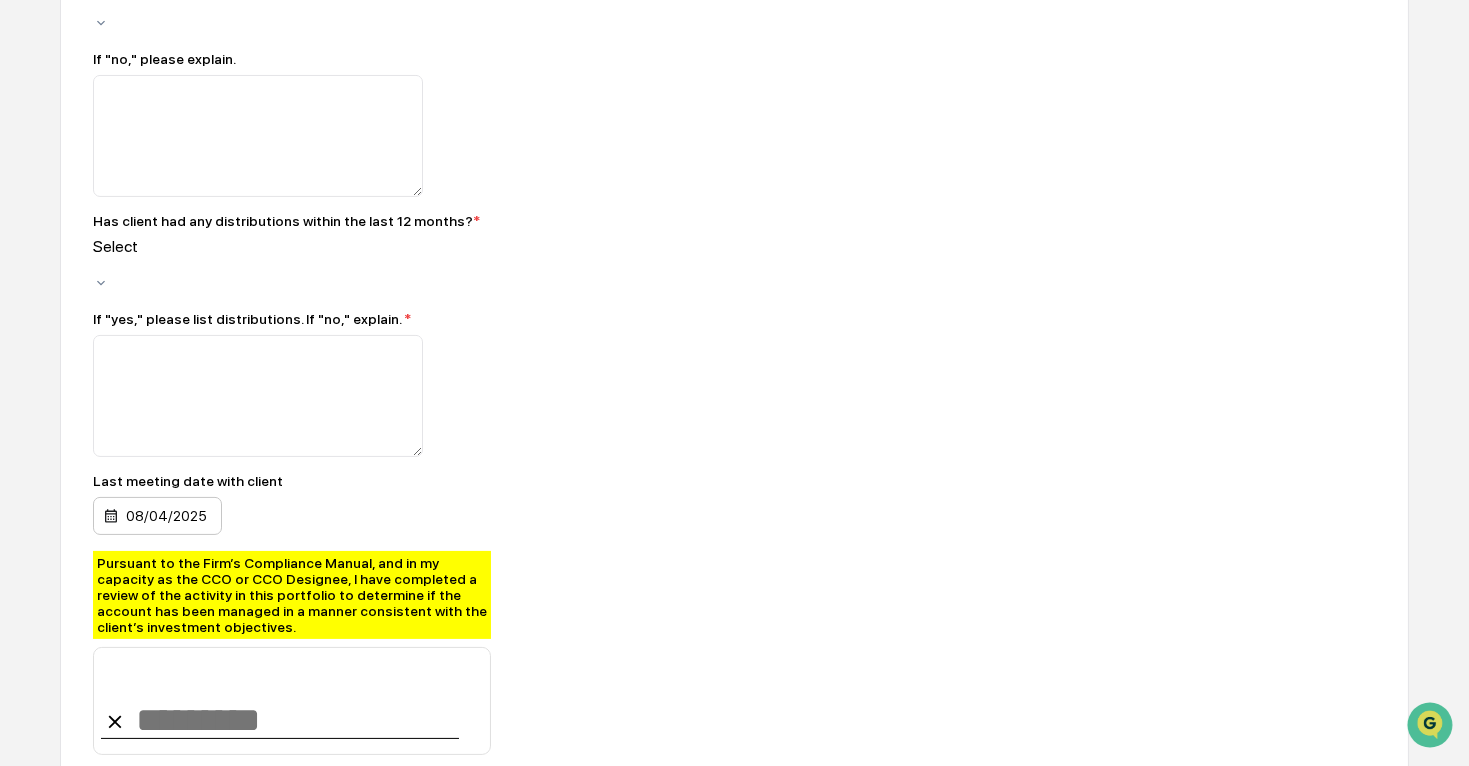 click on "08/04/2025" at bounding box center (157, 516) 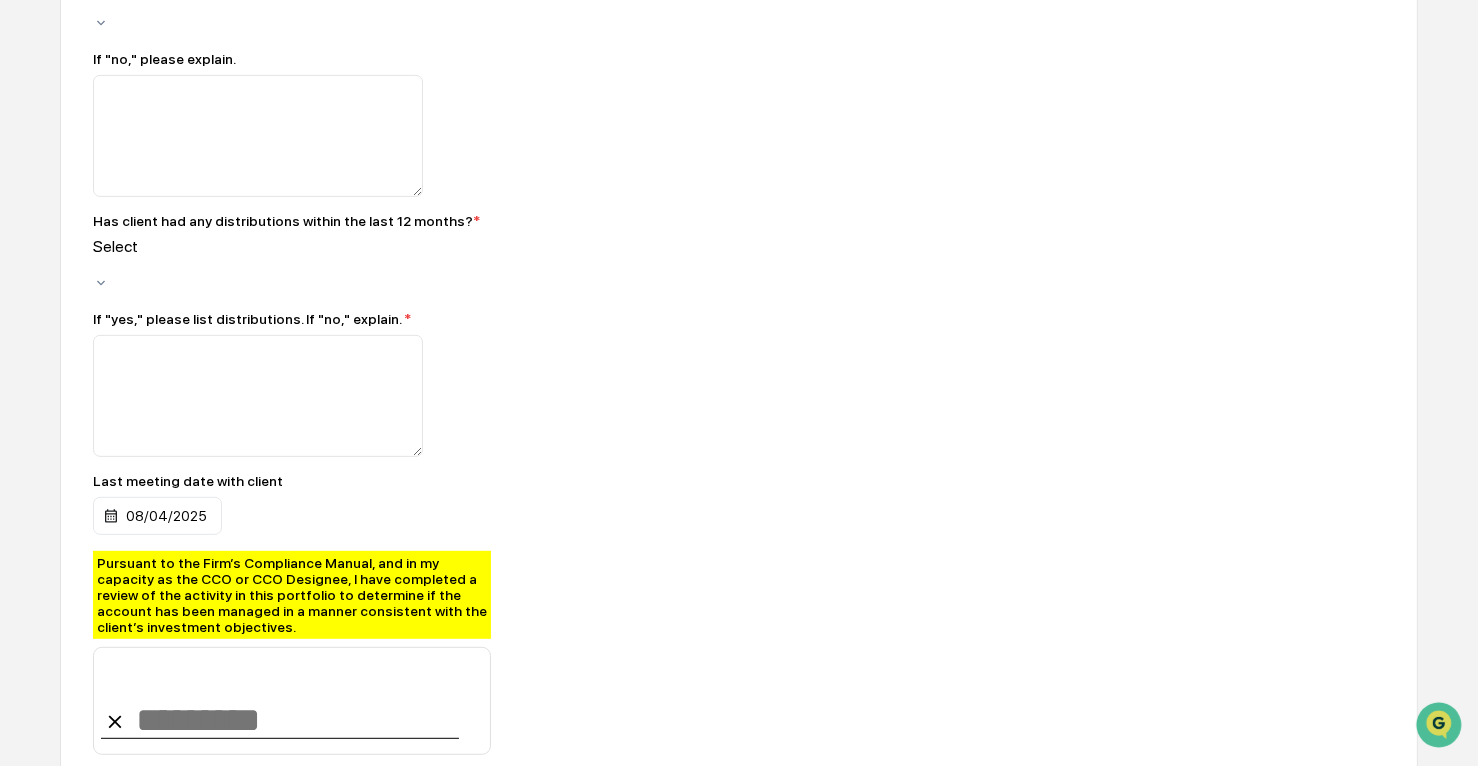 drag, startPoint x: 634, startPoint y: 273, endPoint x: 626, endPoint y: 297, distance: 25.298222 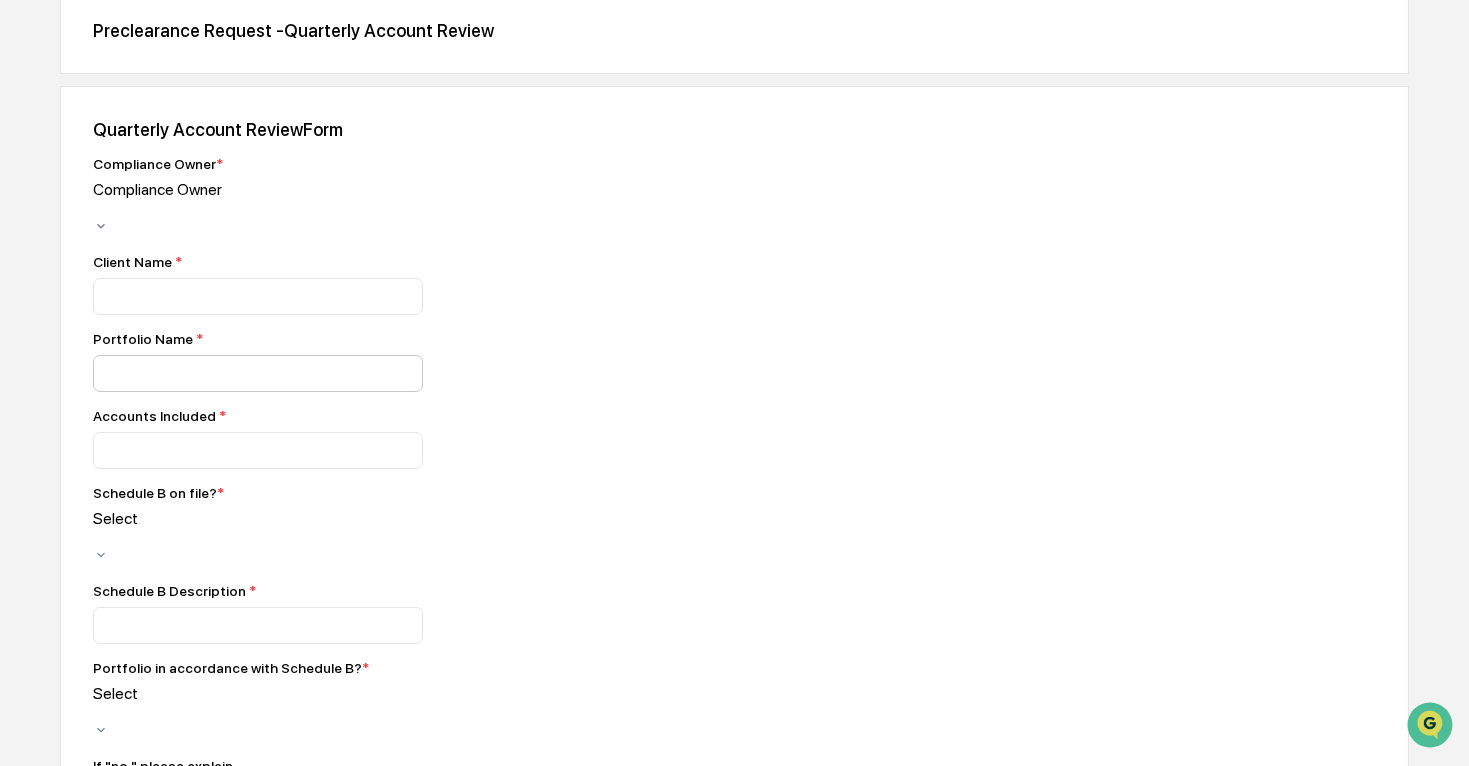 scroll, scrollTop: 0, scrollLeft: 0, axis: both 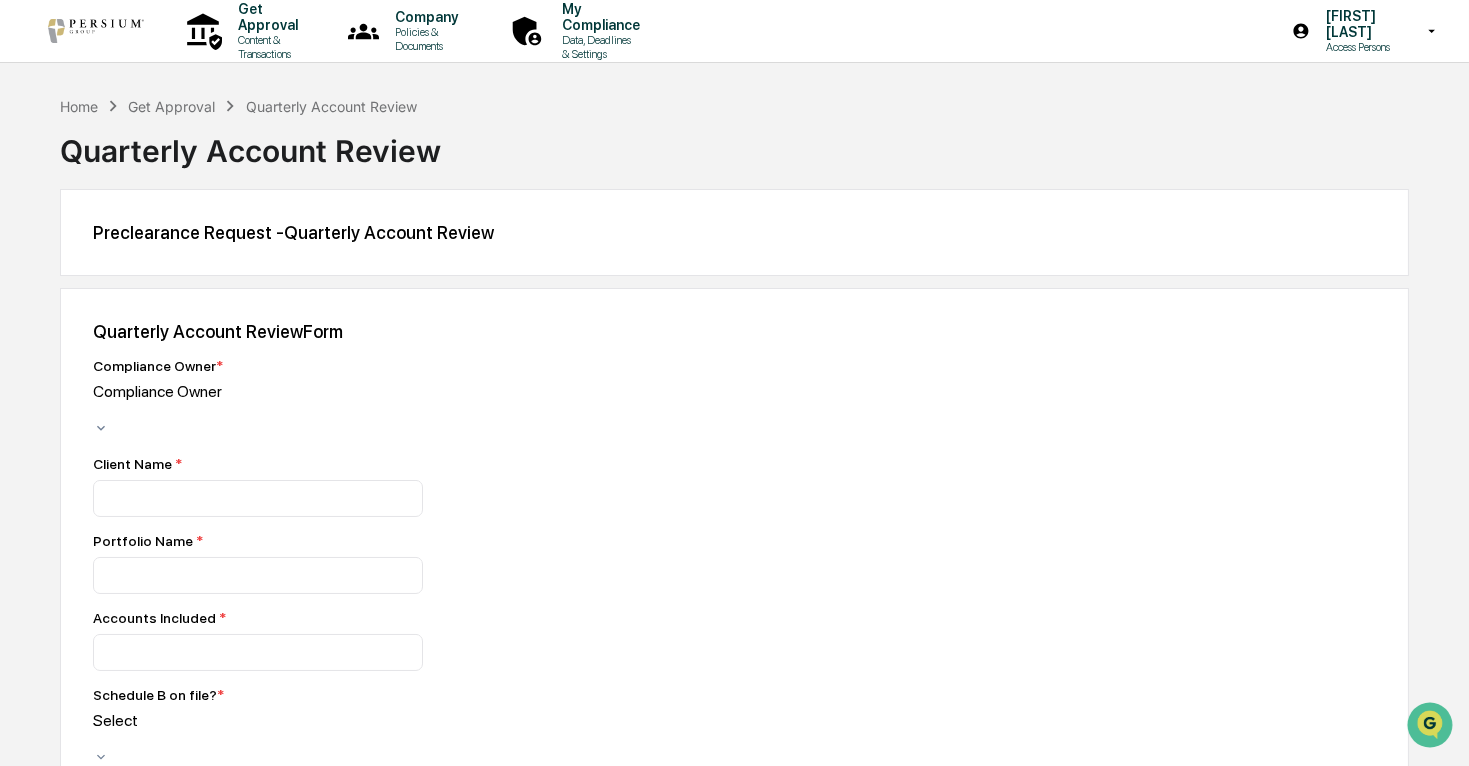 click on "Get Approval" at bounding box center [171, 106] 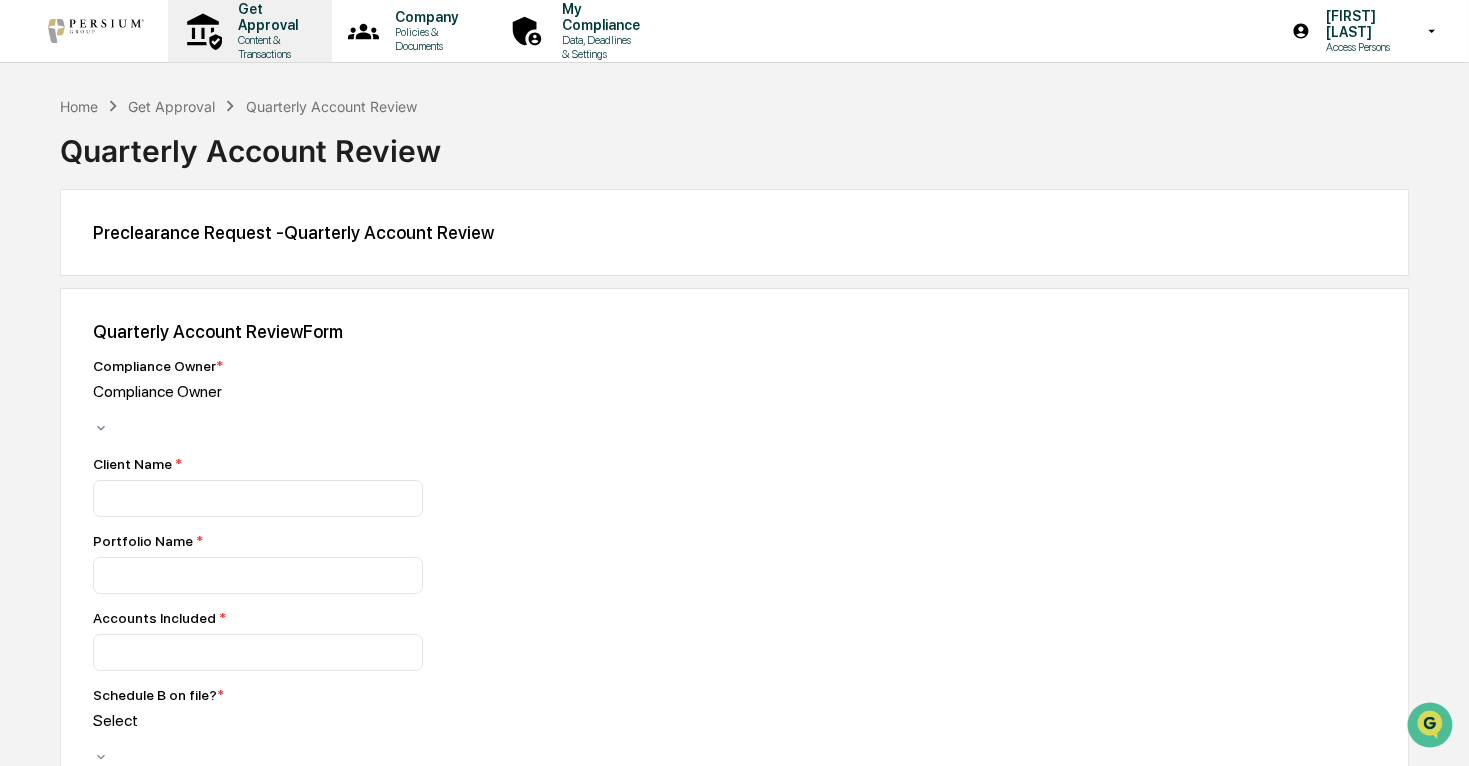 click on "Get Approval Content & Transactions" at bounding box center (248, 31) 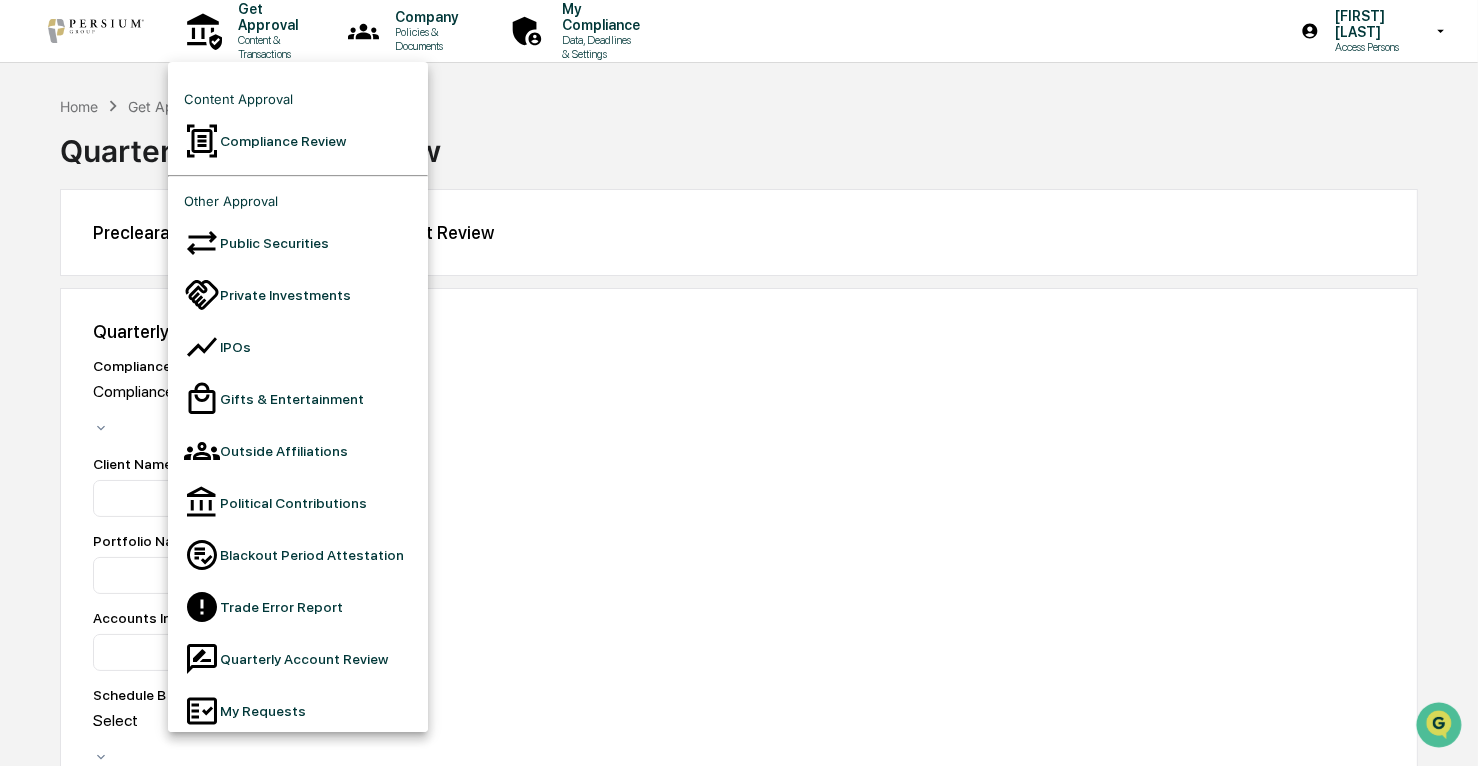 click on "Quarterly Account Review" at bounding box center [298, 659] 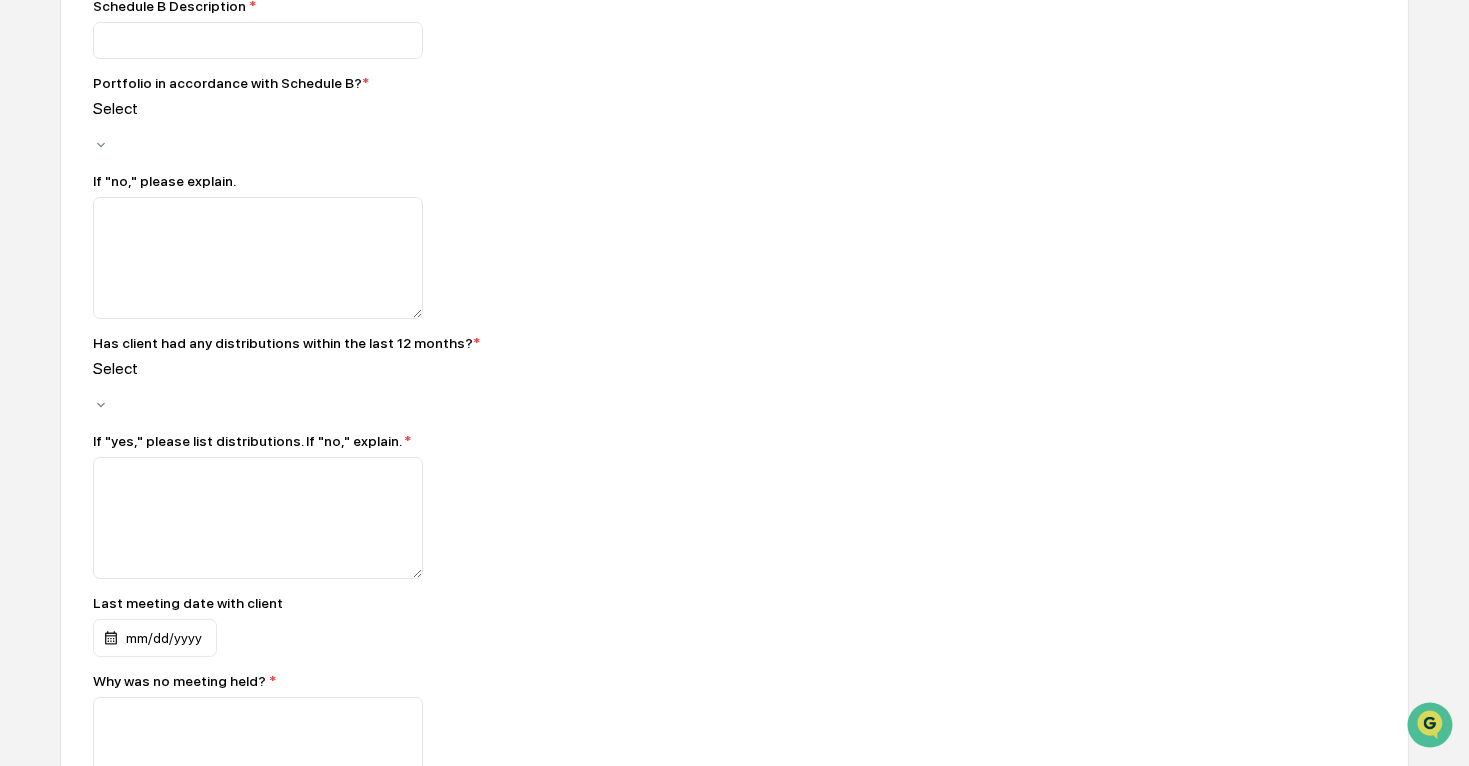 scroll, scrollTop: 818, scrollLeft: 0, axis: vertical 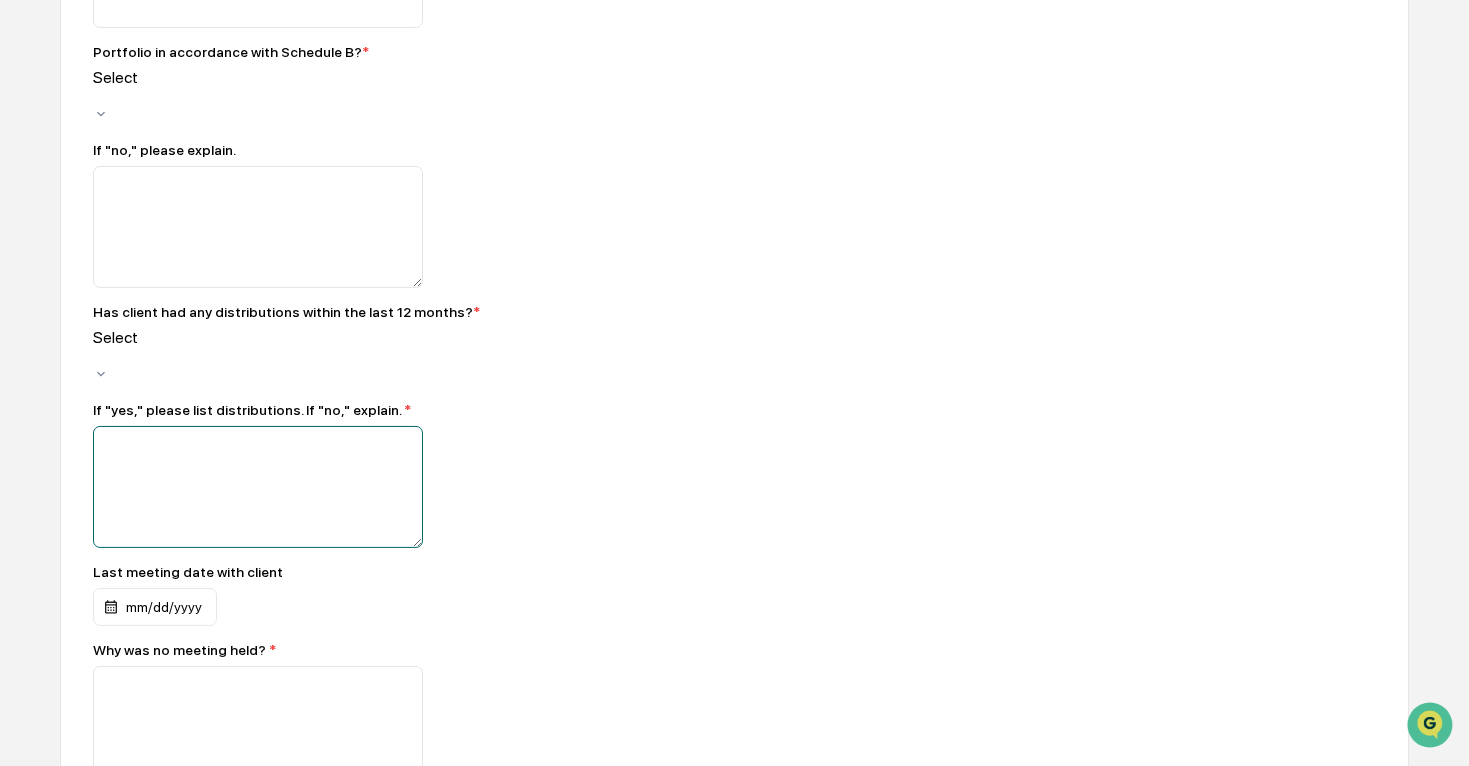 click at bounding box center (258, 227) 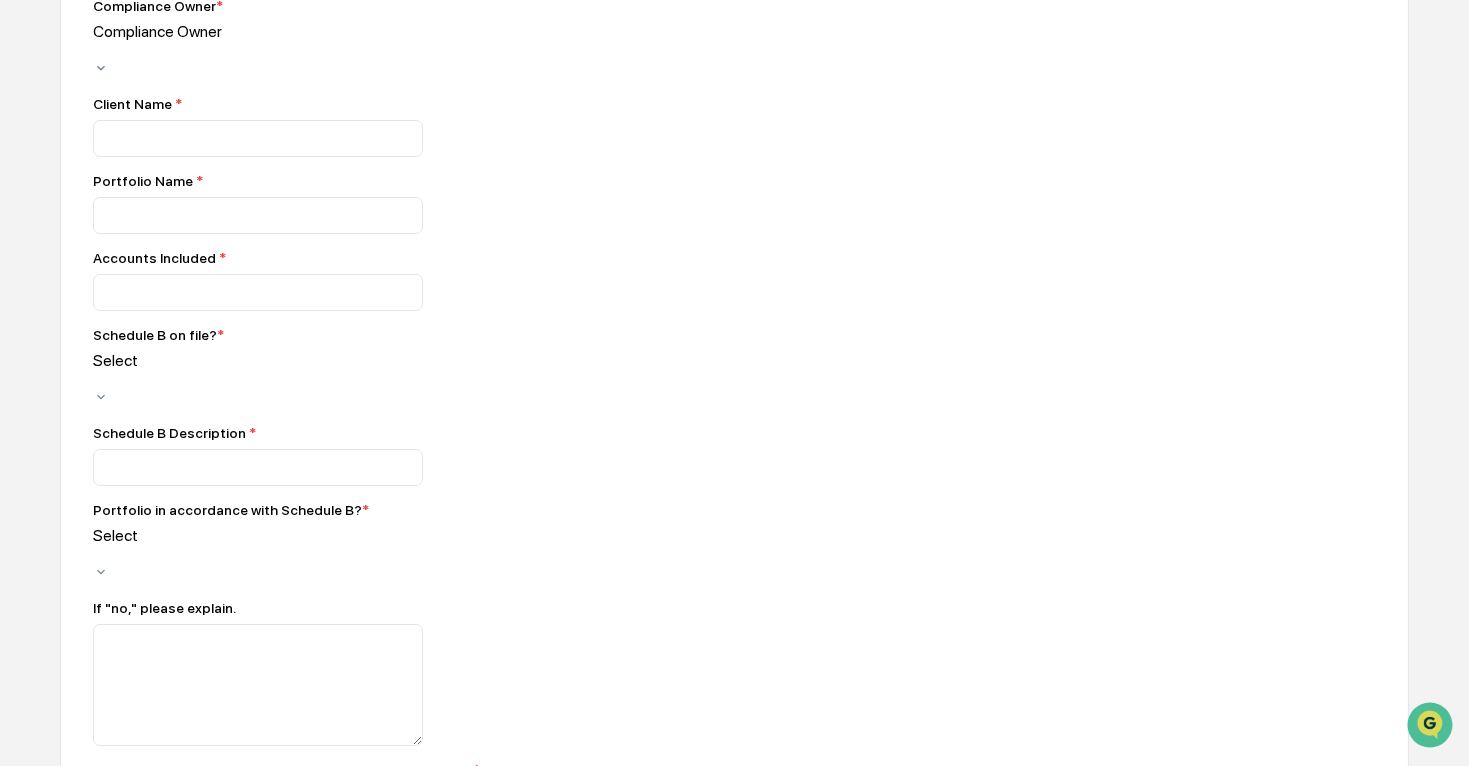scroll, scrollTop: 0, scrollLeft: 0, axis: both 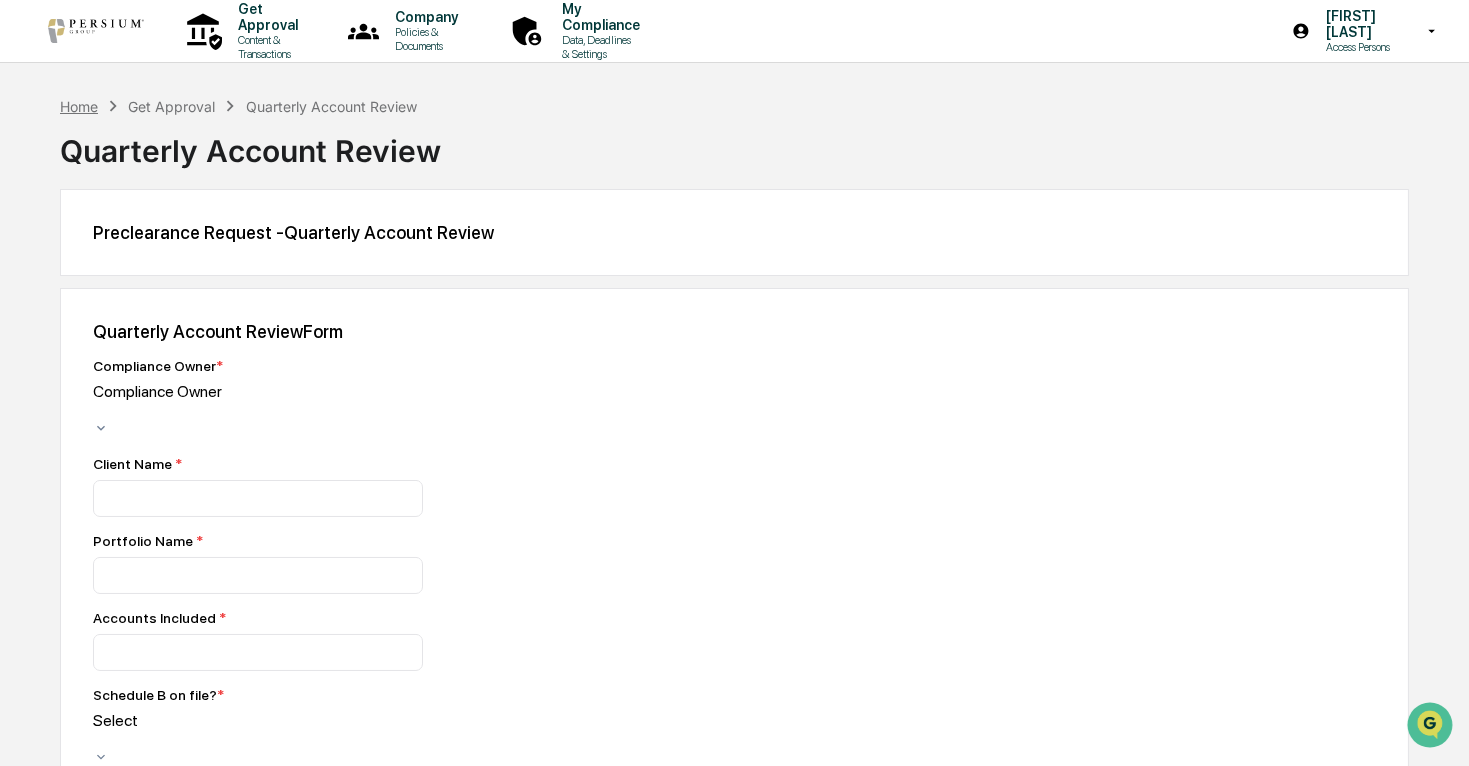 click on "Home" at bounding box center (79, 106) 